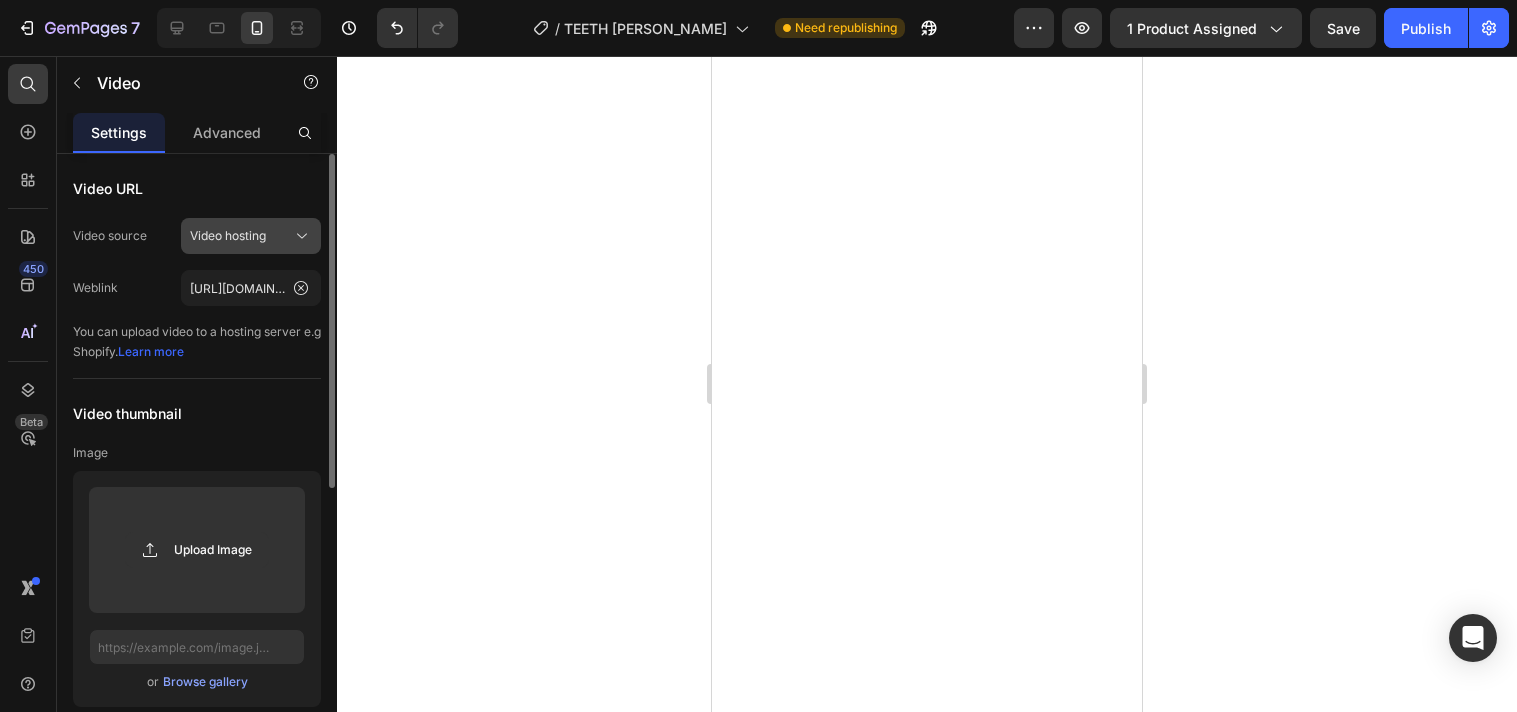 scroll, scrollTop: 0, scrollLeft: 0, axis: both 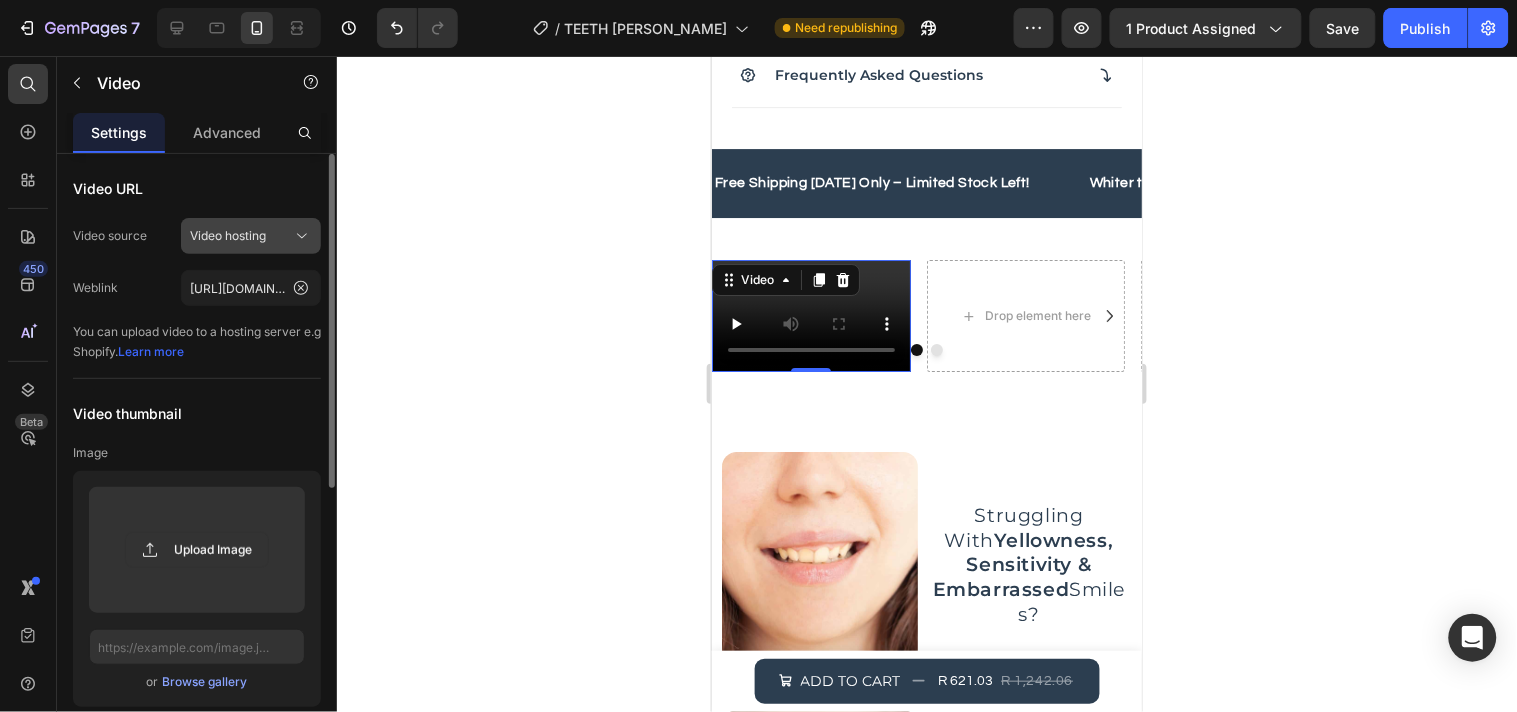 click on "Video hosting" at bounding box center (228, 236) 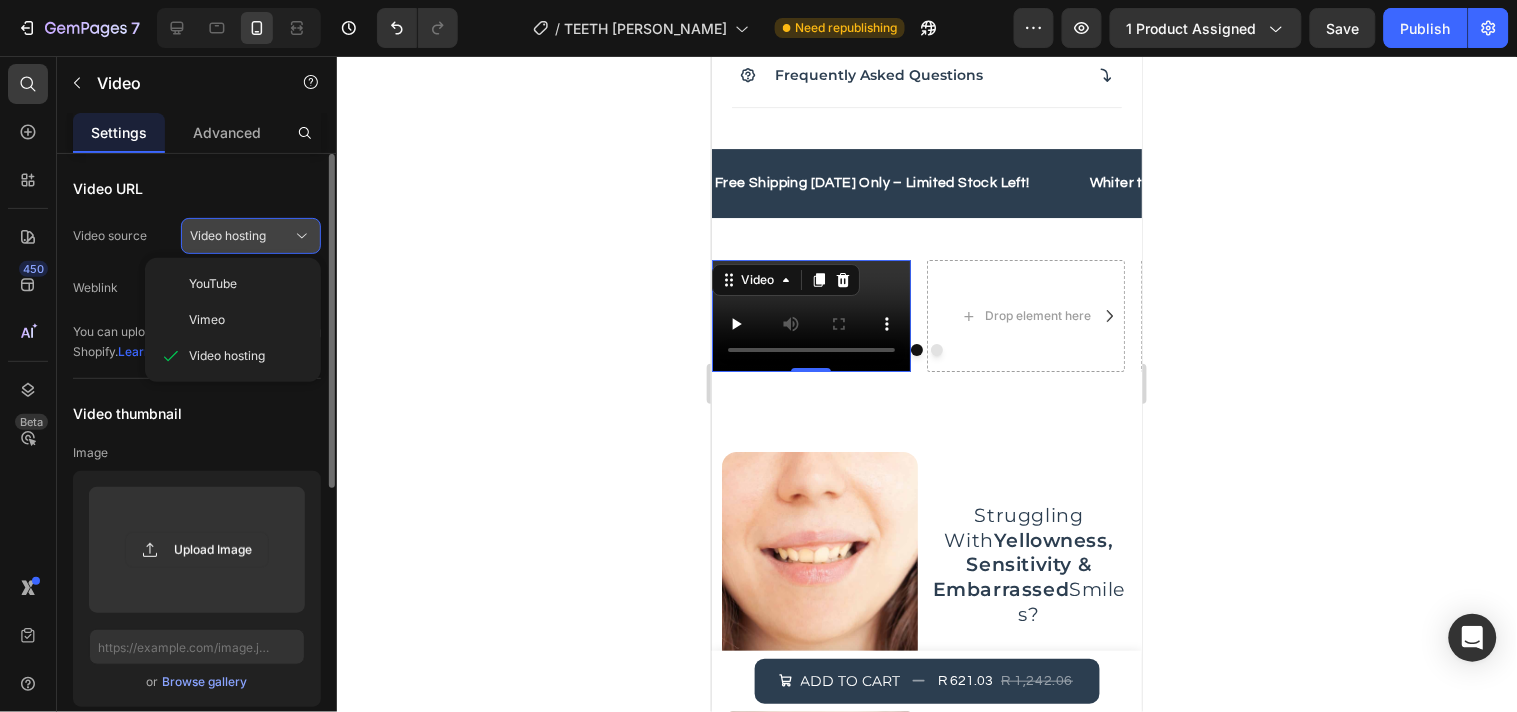 scroll, scrollTop: 1683, scrollLeft: 0, axis: vertical 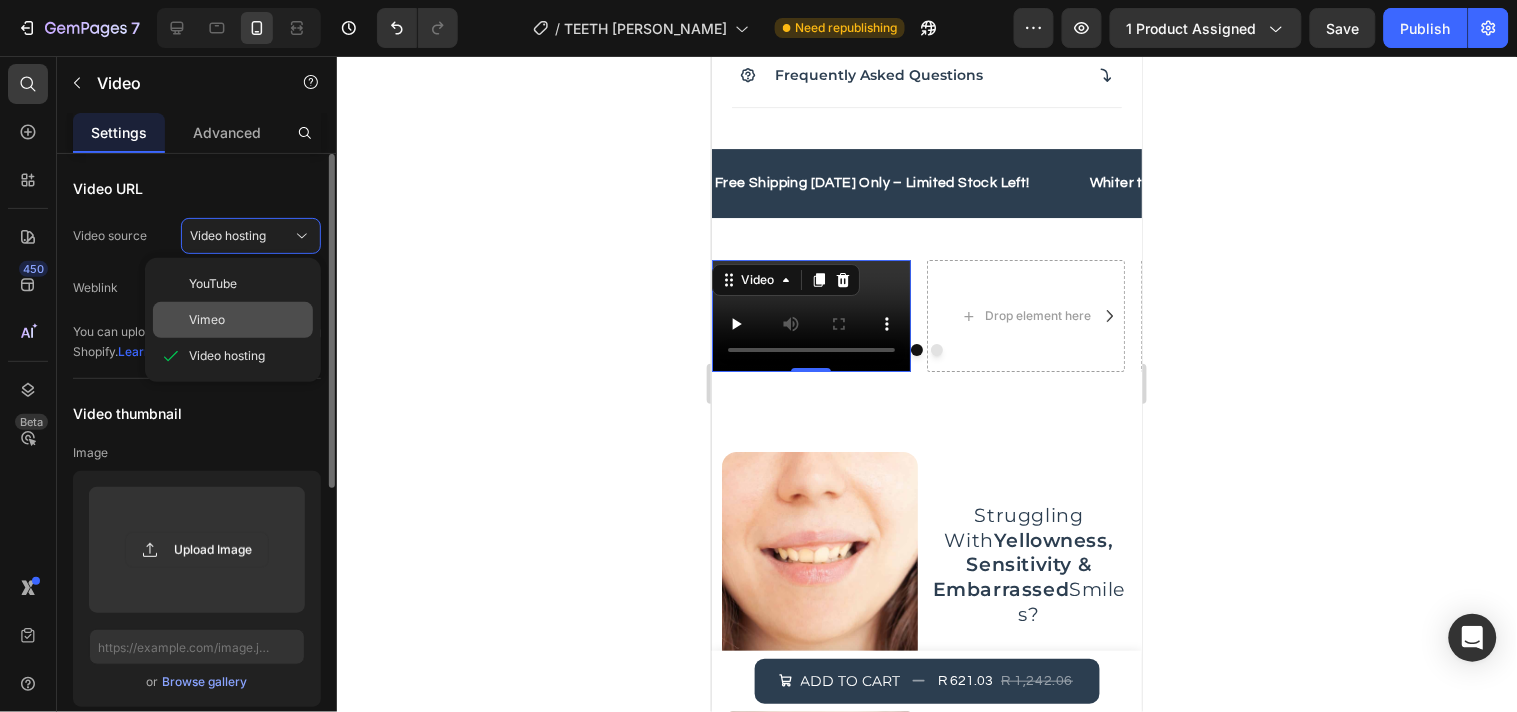 click on "Vimeo" at bounding box center (247, 320) 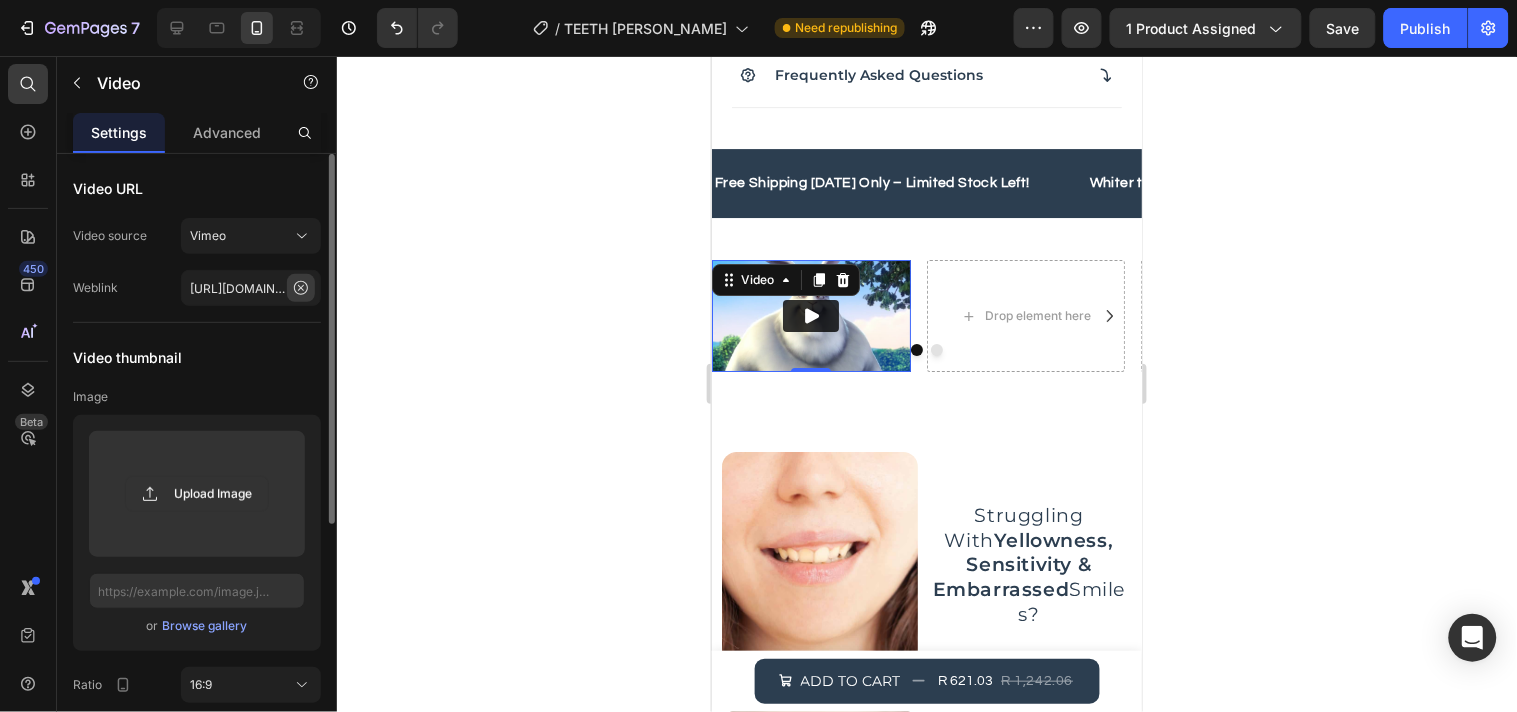 click 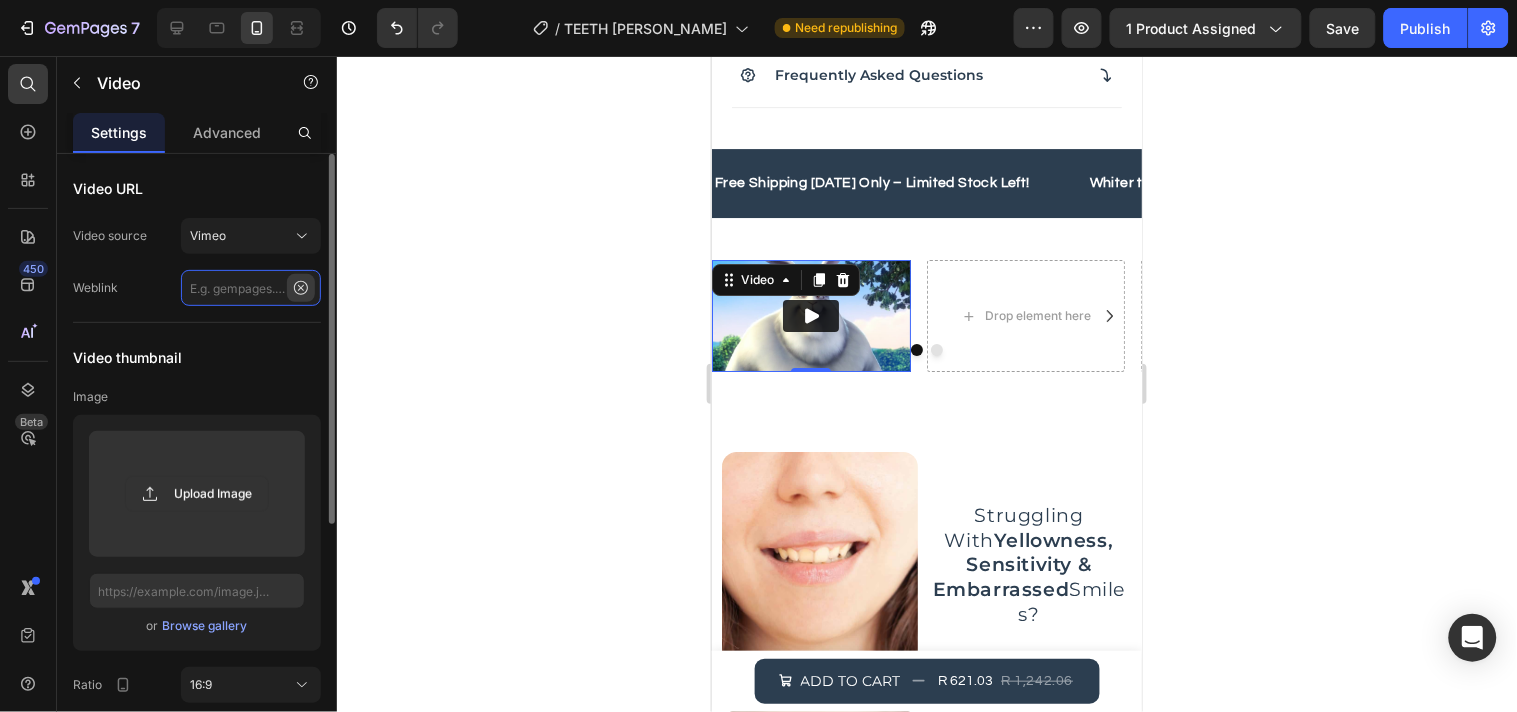 scroll, scrollTop: 0, scrollLeft: 0, axis: both 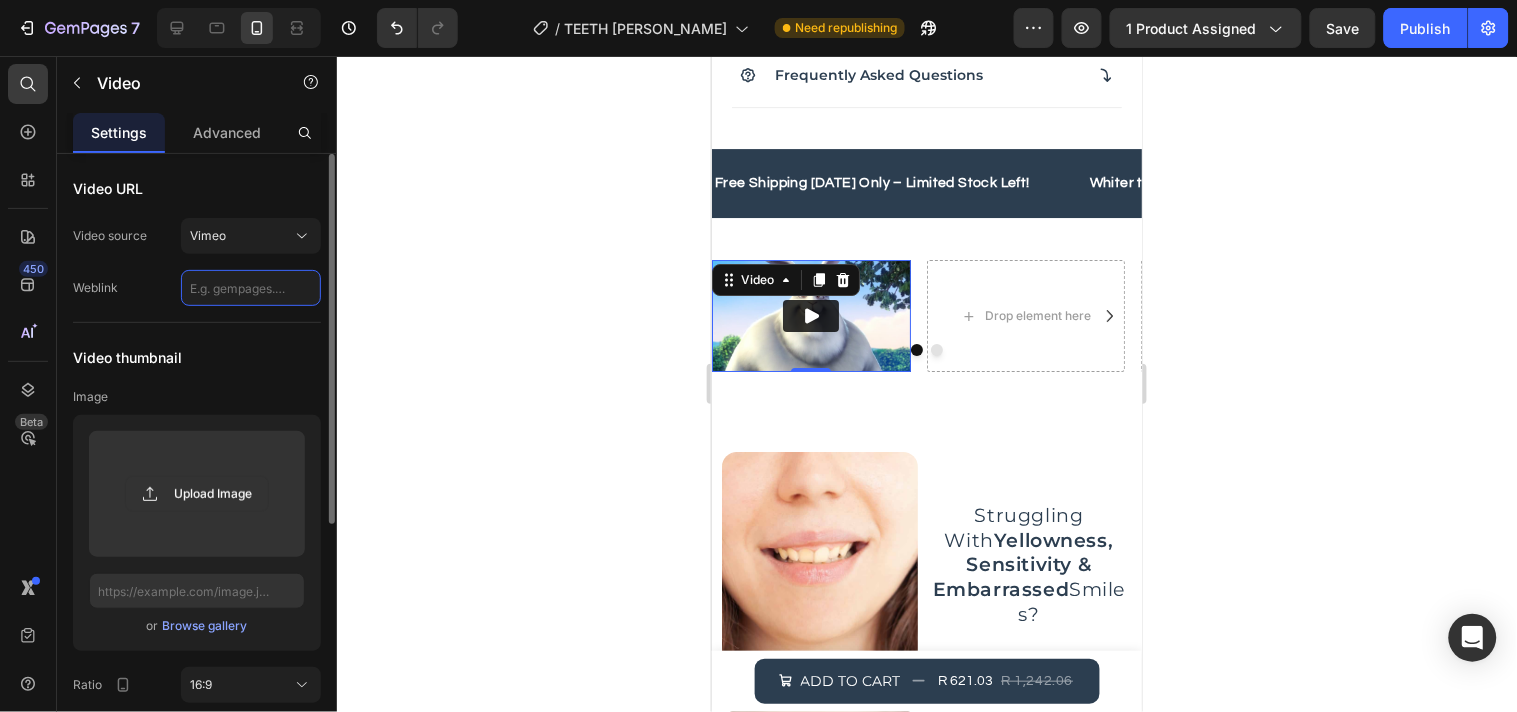 paste on "[URL][DOMAIN_NAME]" 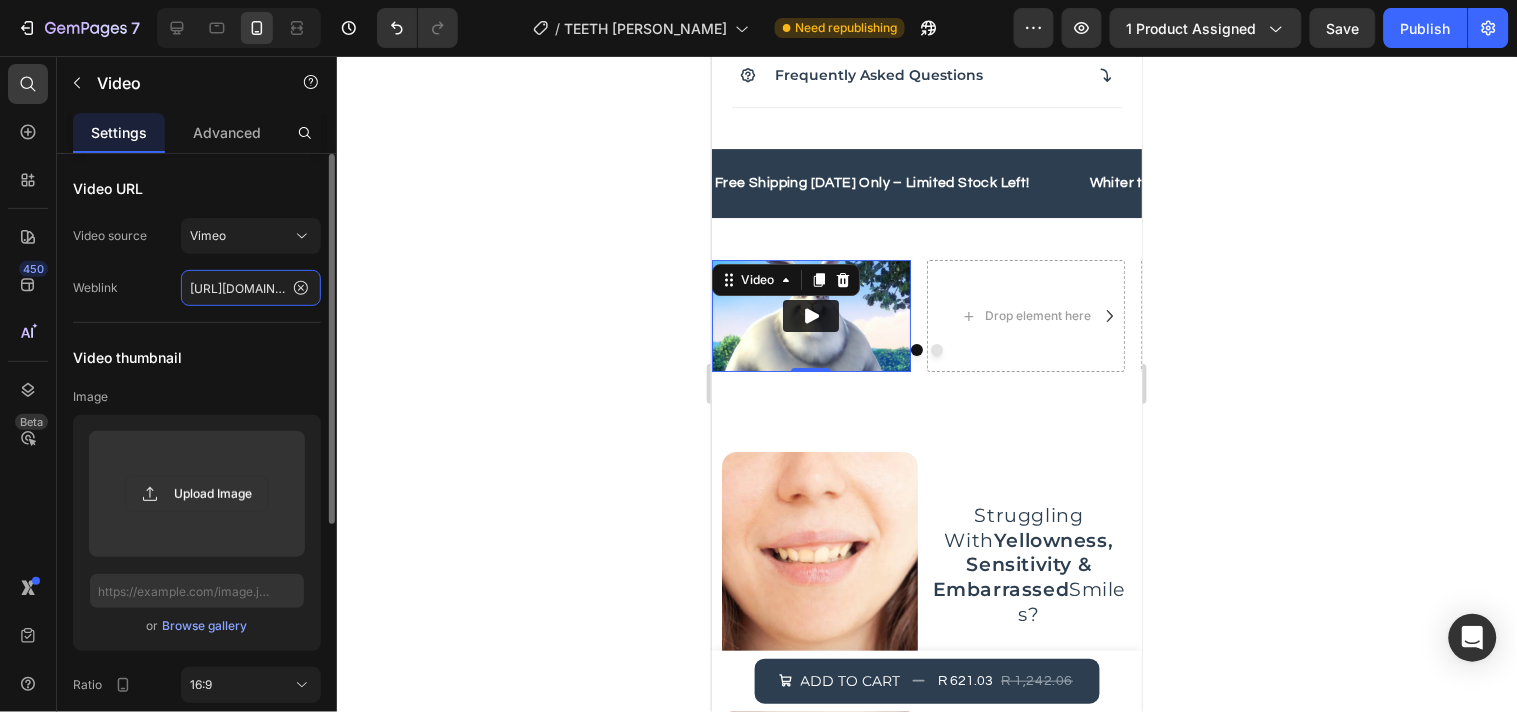 scroll, scrollTop: 0, scrollLeft: 178, axis: horizontal 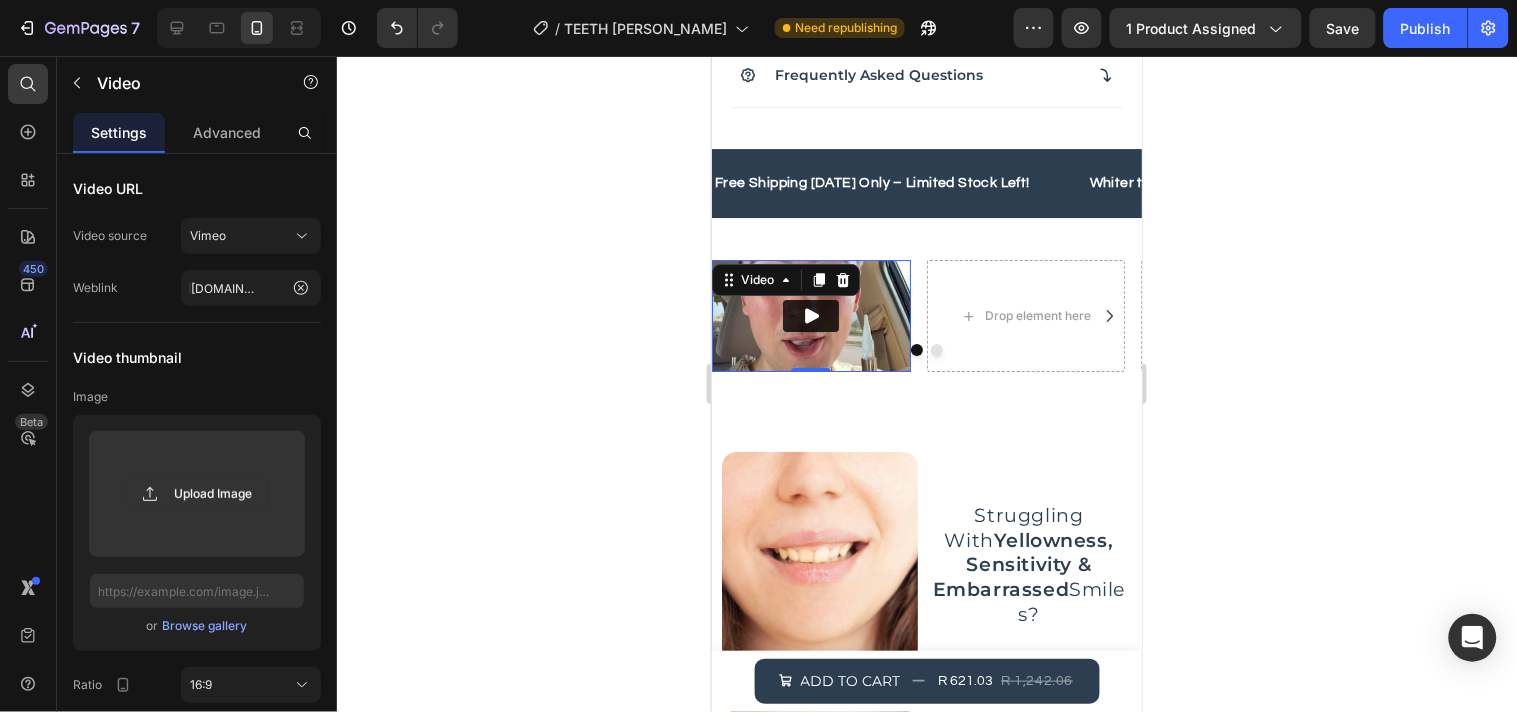 click 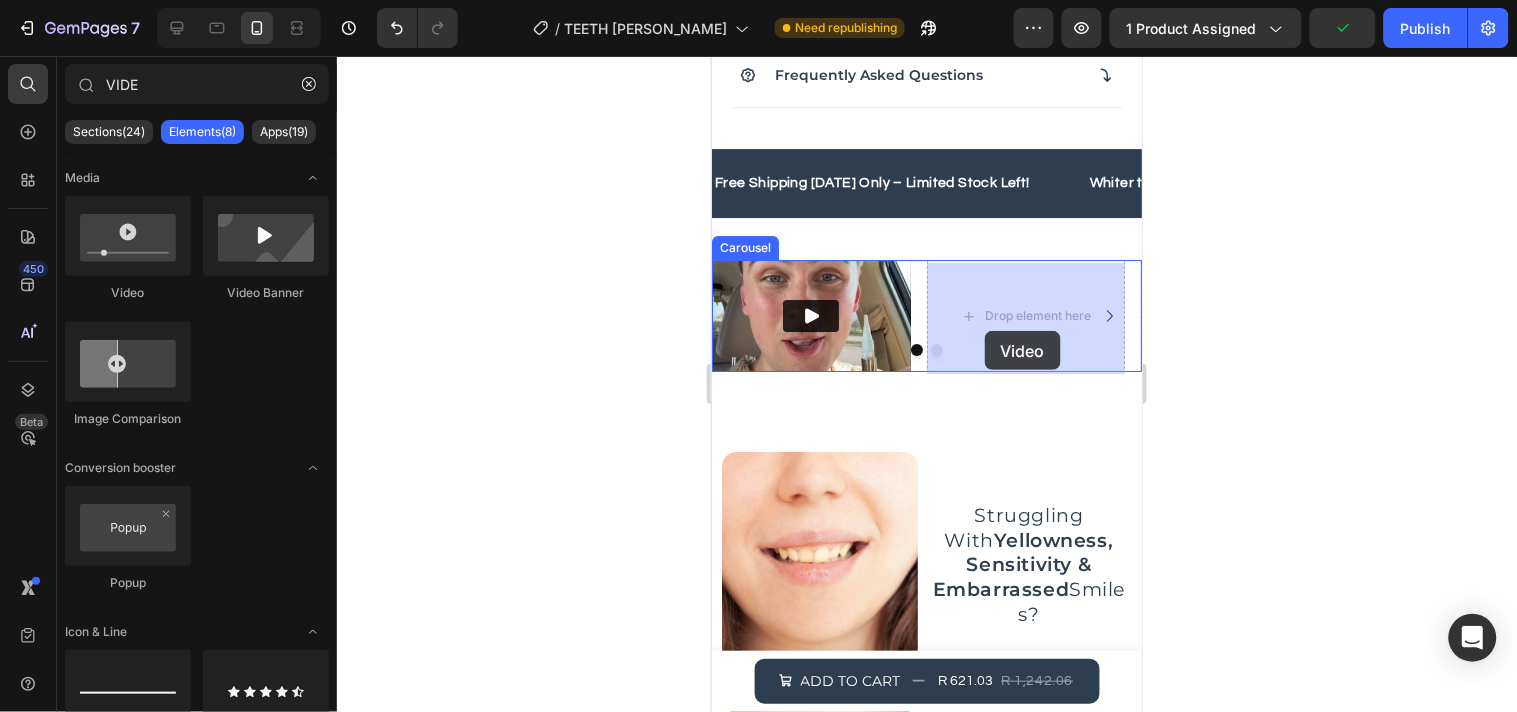 drag, startPoint x: 871, startPoint y: 293, endPoint x: 1801, endPoint y: 55, distance: 959.9708 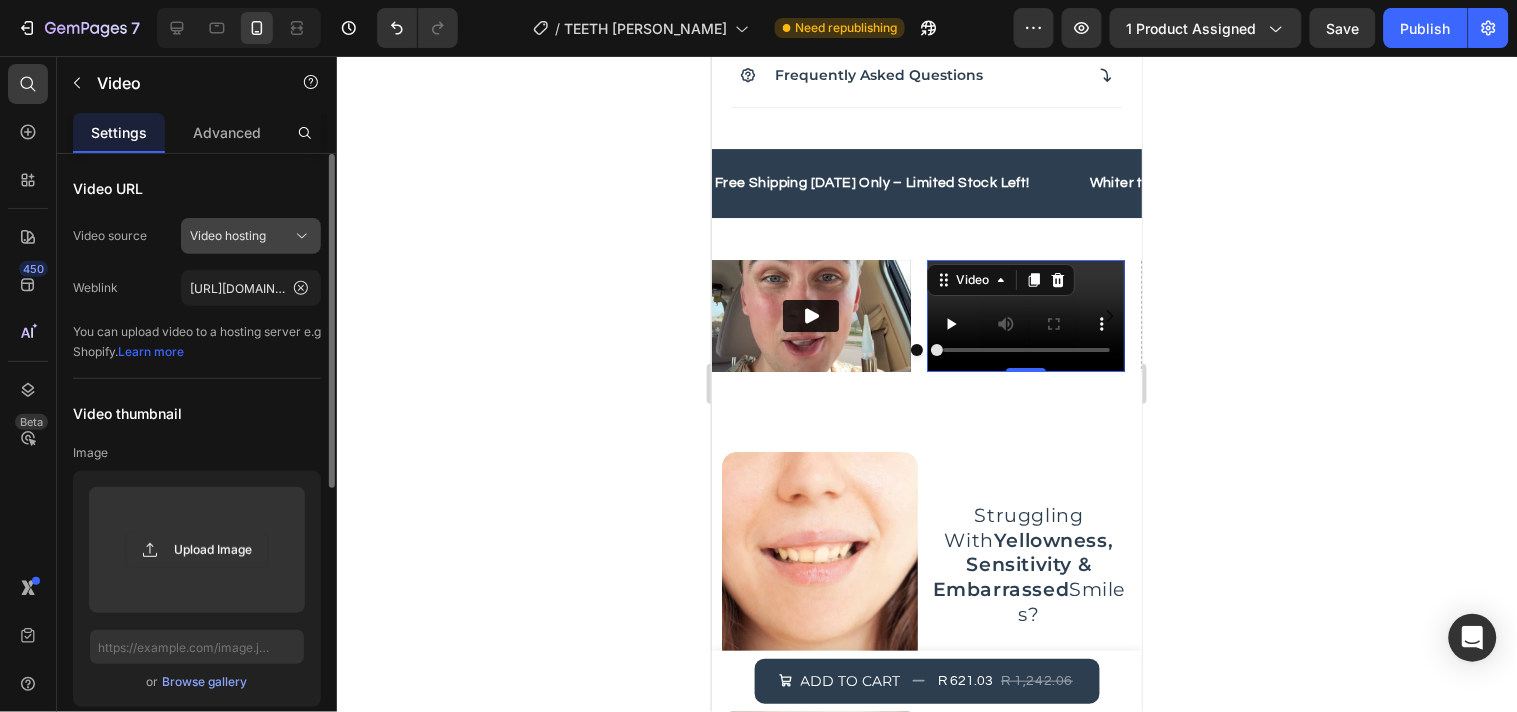 click on "Video hosting" at bounding box center (228, 236) 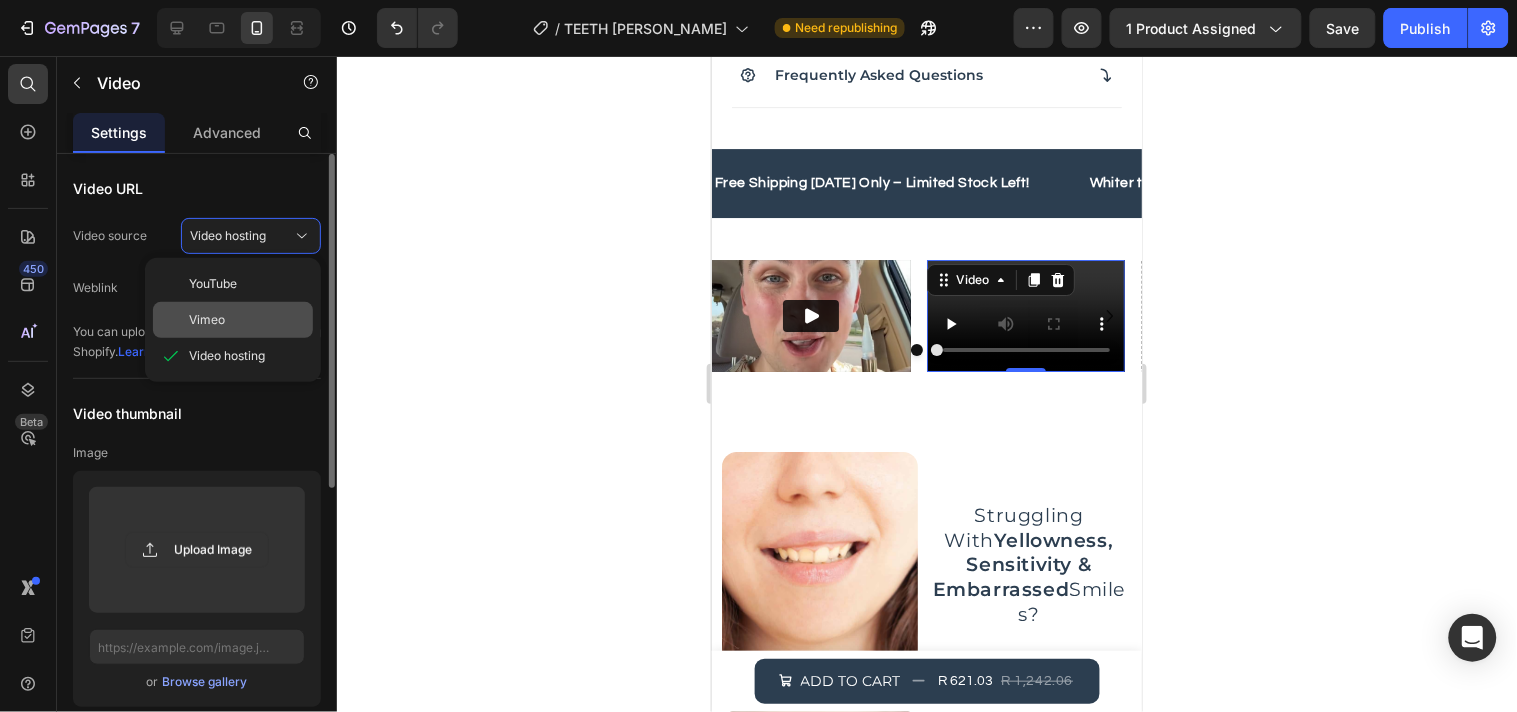 click on "Vimeo" at bounding box center [247, 320] 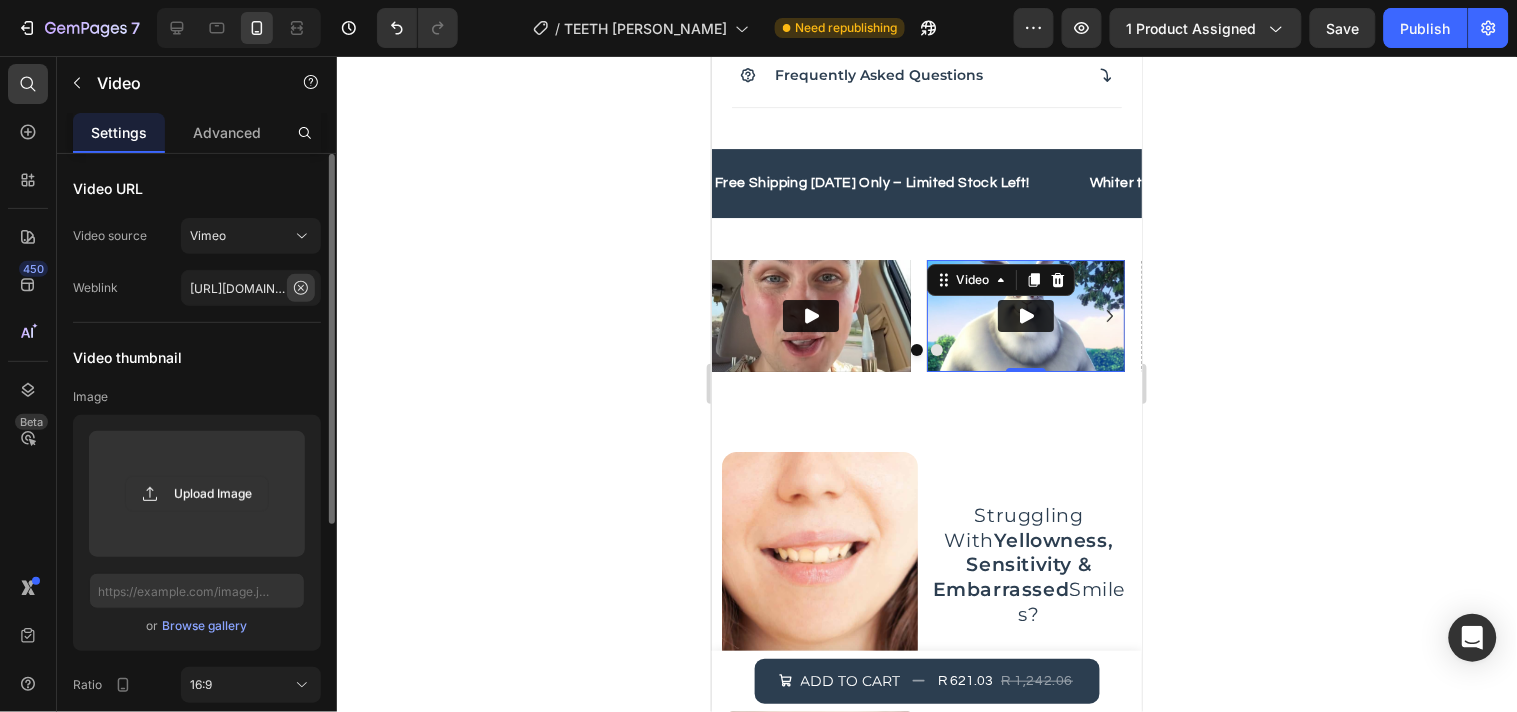 click 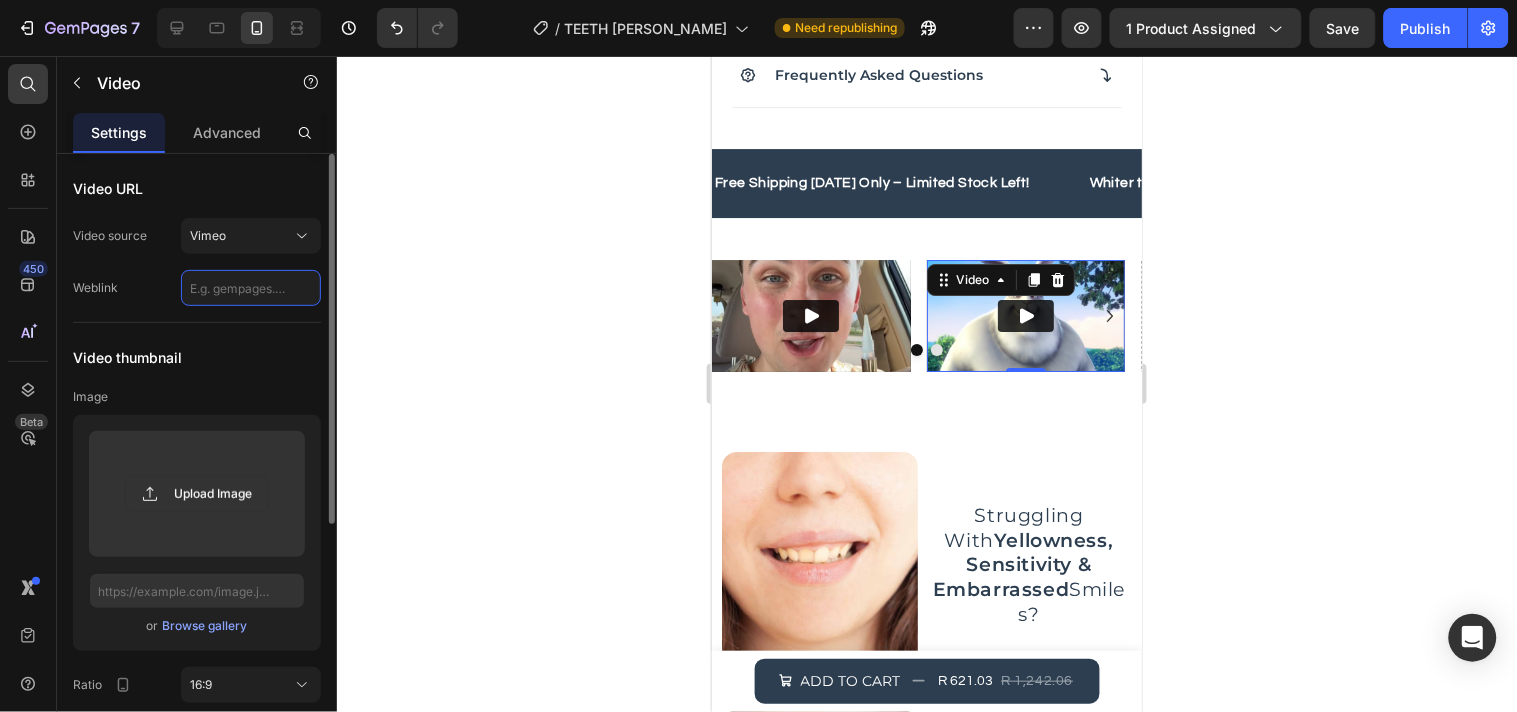 scroll, scrollTop: 0, scrollLeft: 0, axis: both 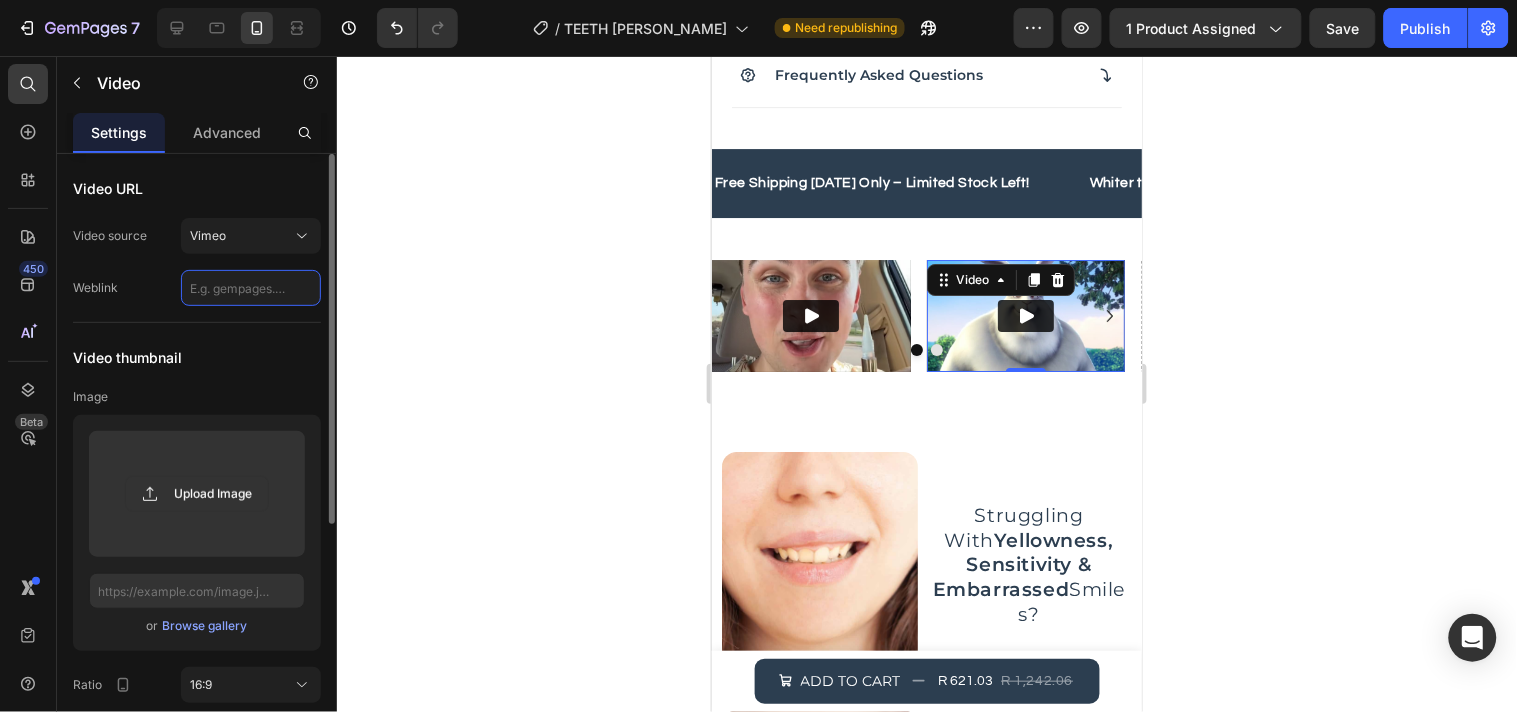 paste on "[URL][DOMAIN_NAME]" 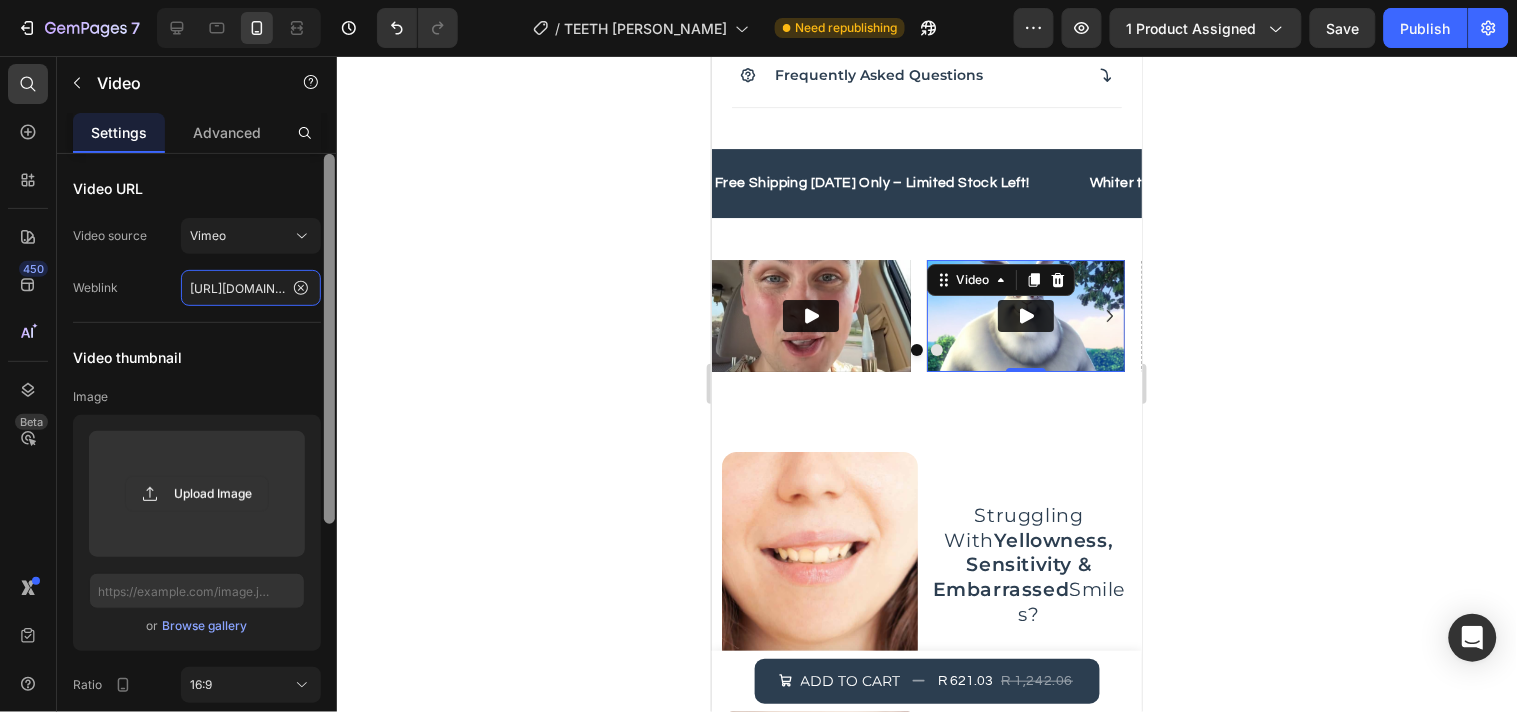 scroll, scrollTop: 0, scrollLeft: 175, axis: horizontal 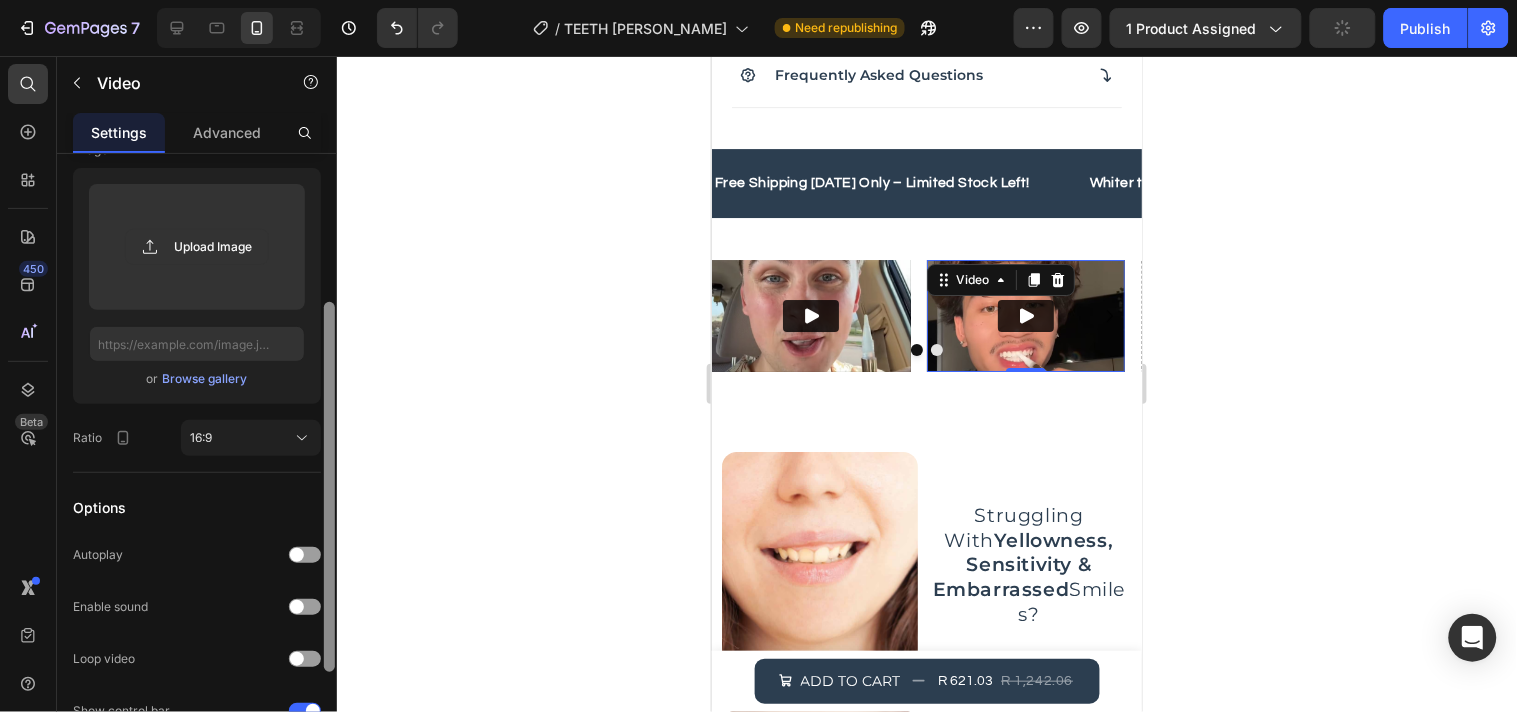 drag, startPoint x: 330, startPoint y: 441, endPoint x: 318, endPoint y: 590, distance: 149.48244 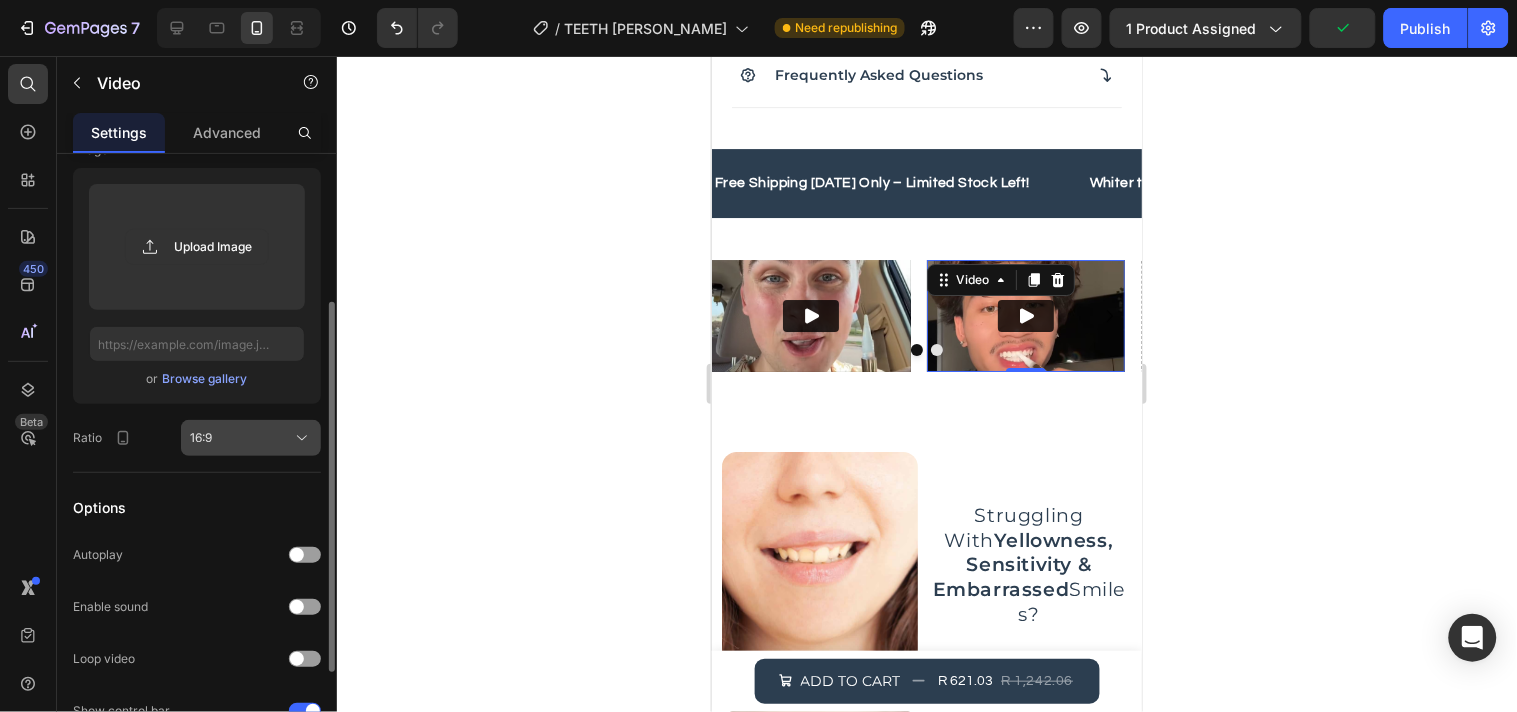 type on "[URL][DOMAIN_NAME]" 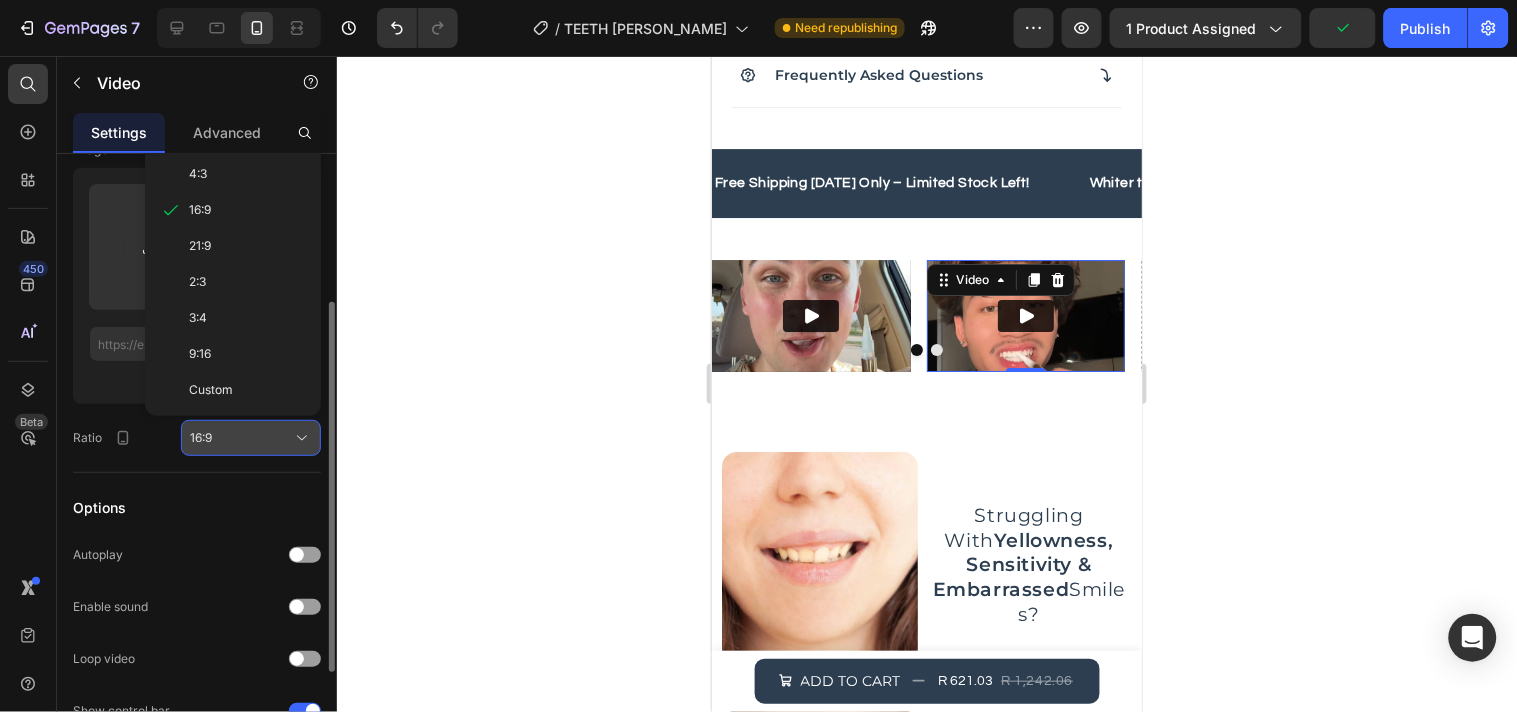 scroll, scrollTop: 0, scrollLeft: 0, axis: both 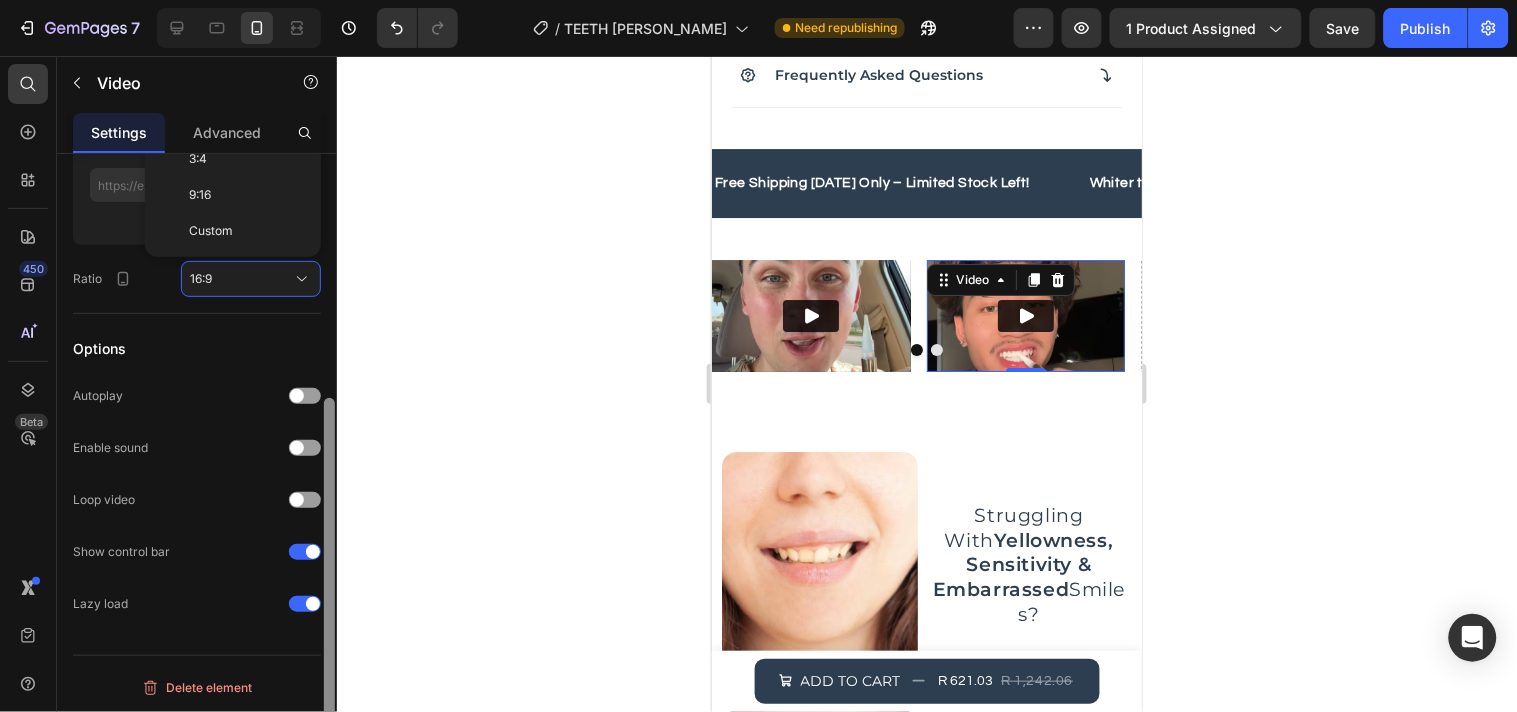 drag, startPoint x: 334, startPoint y: 492, endPoint x: 330, endPoint y: 592, distance: 100.07997 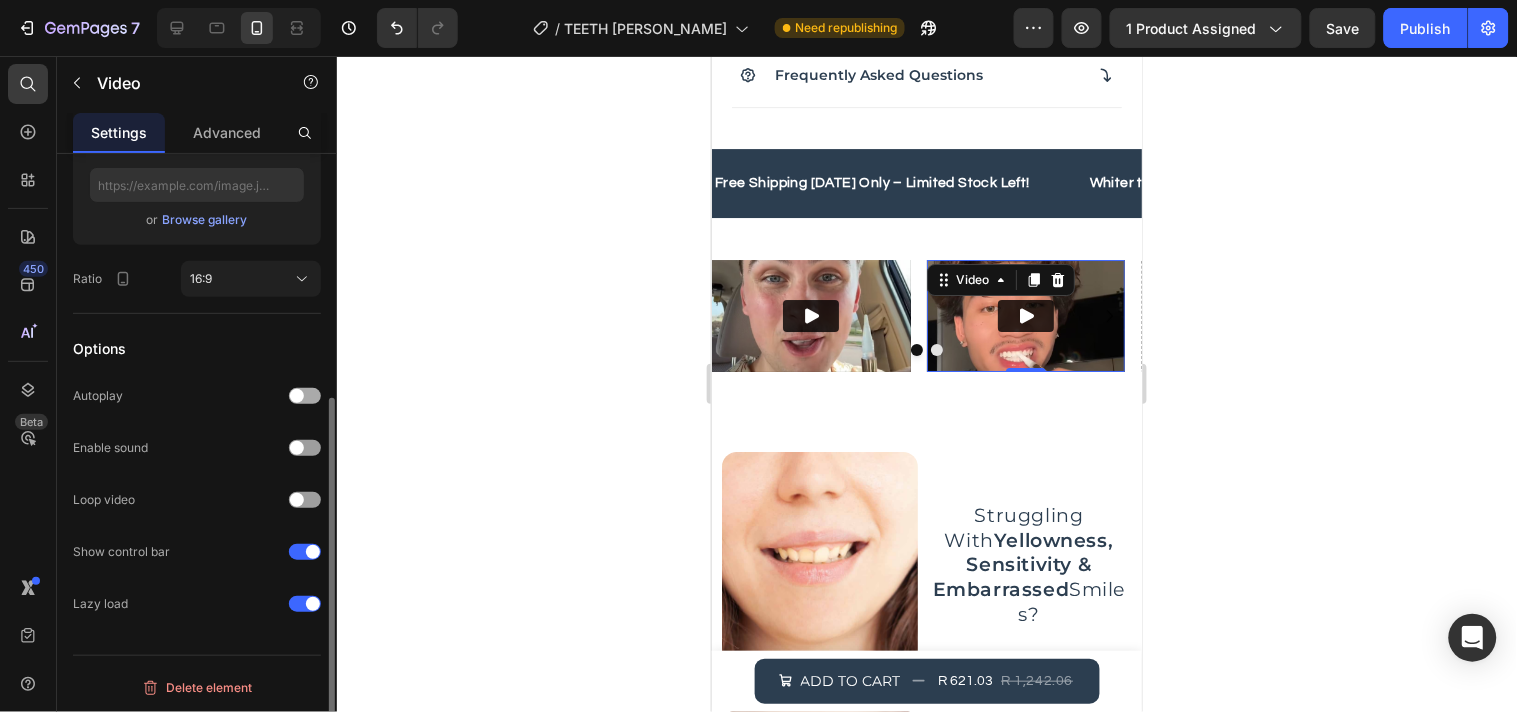 click at bounding box center [305, 396] 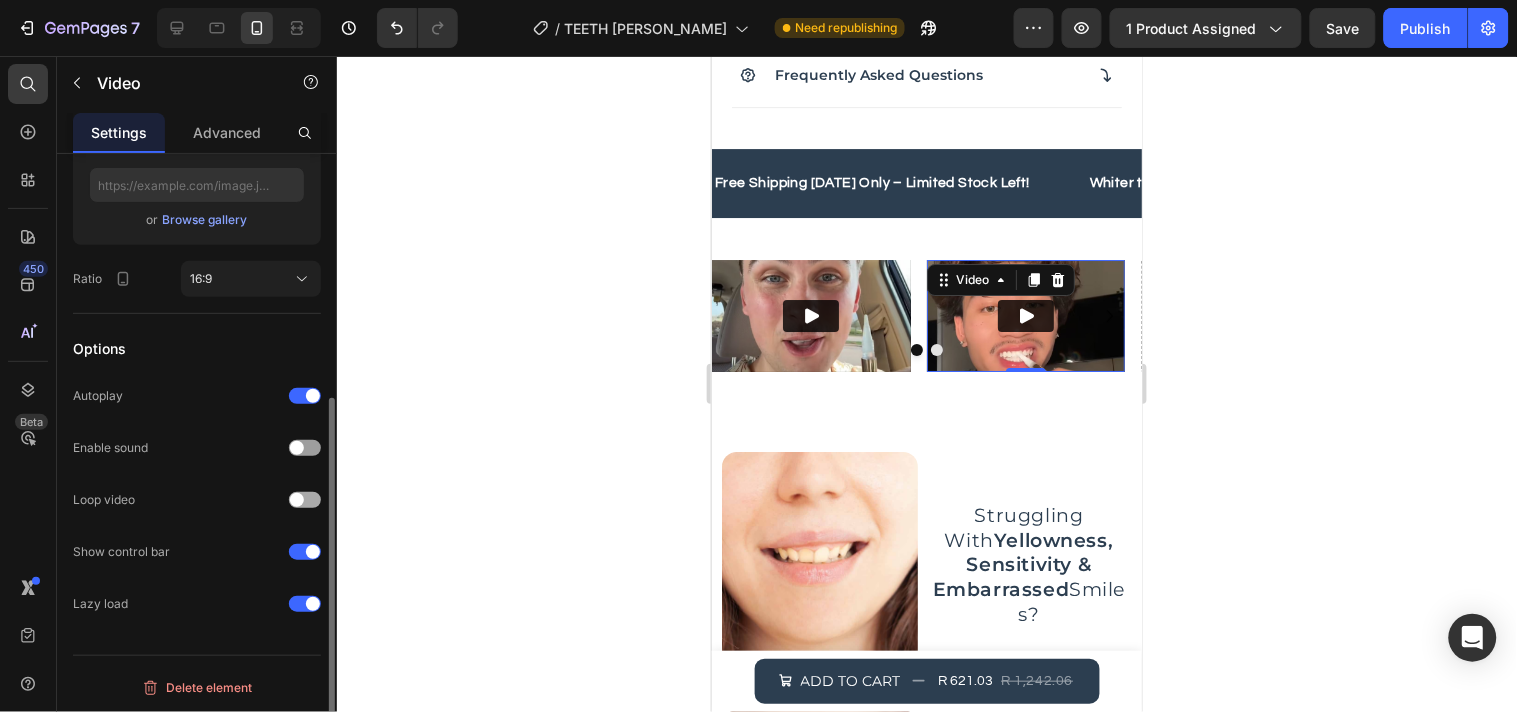 click on "Loop video" 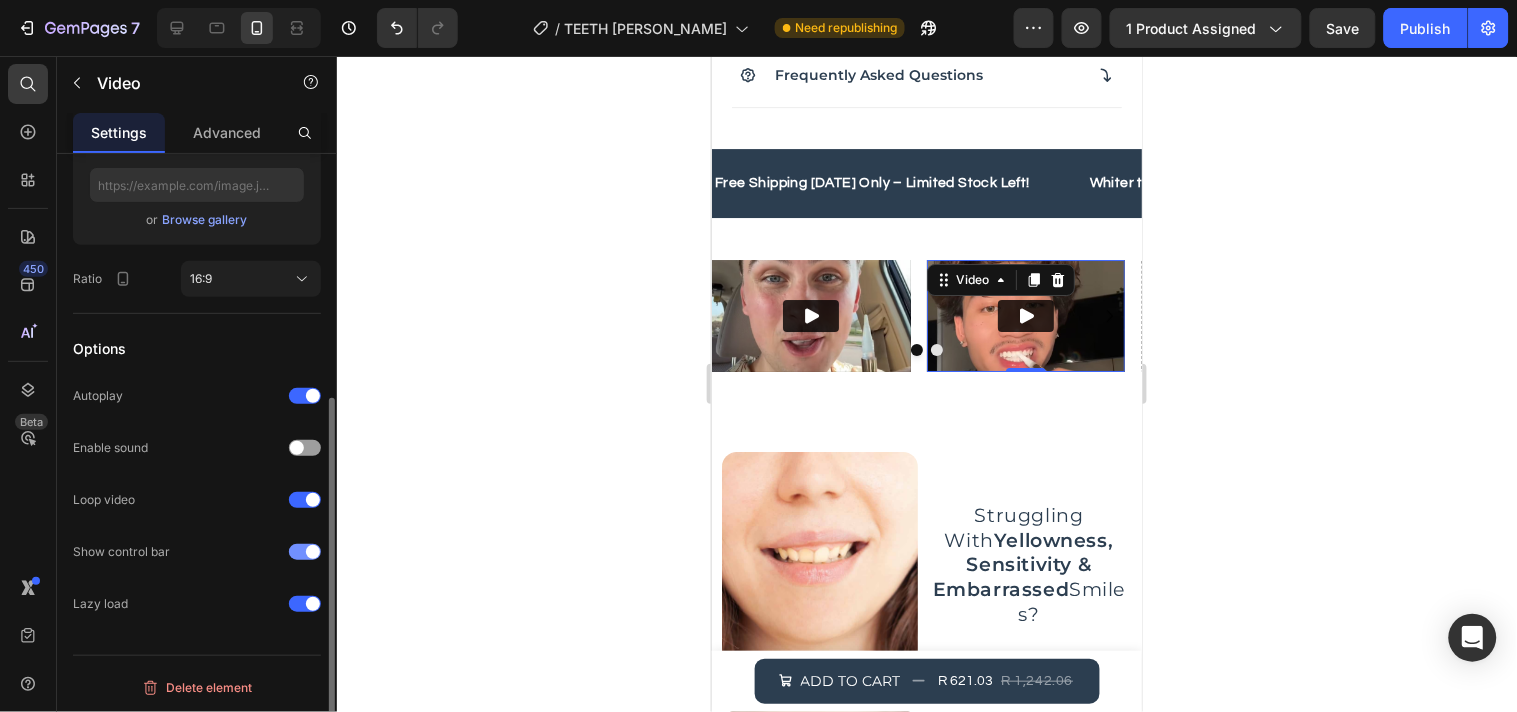 click at bounding box center [305, 552] 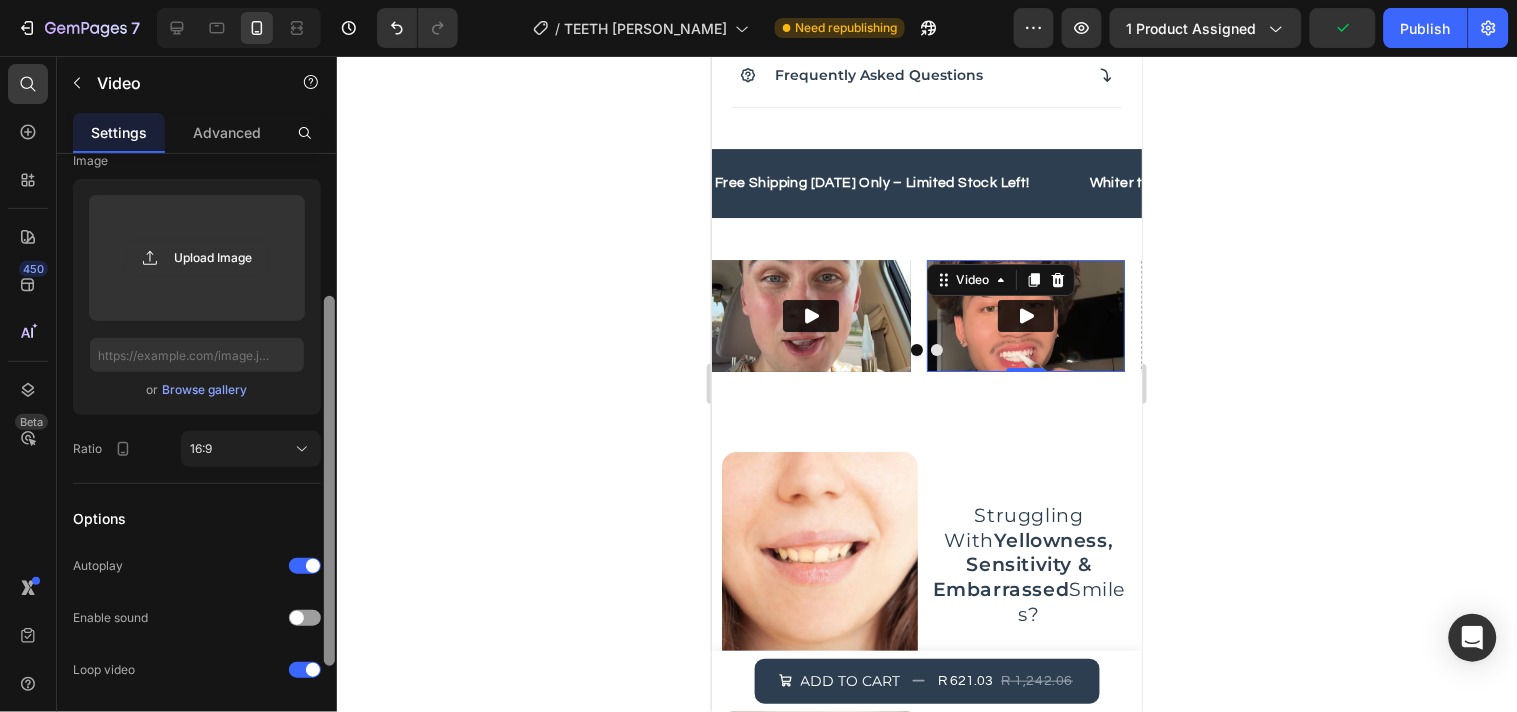 drag, startPoint x: 331, startPoint y: 562, endPoint x: 351, endPoint y: 462, distance: 101.98039 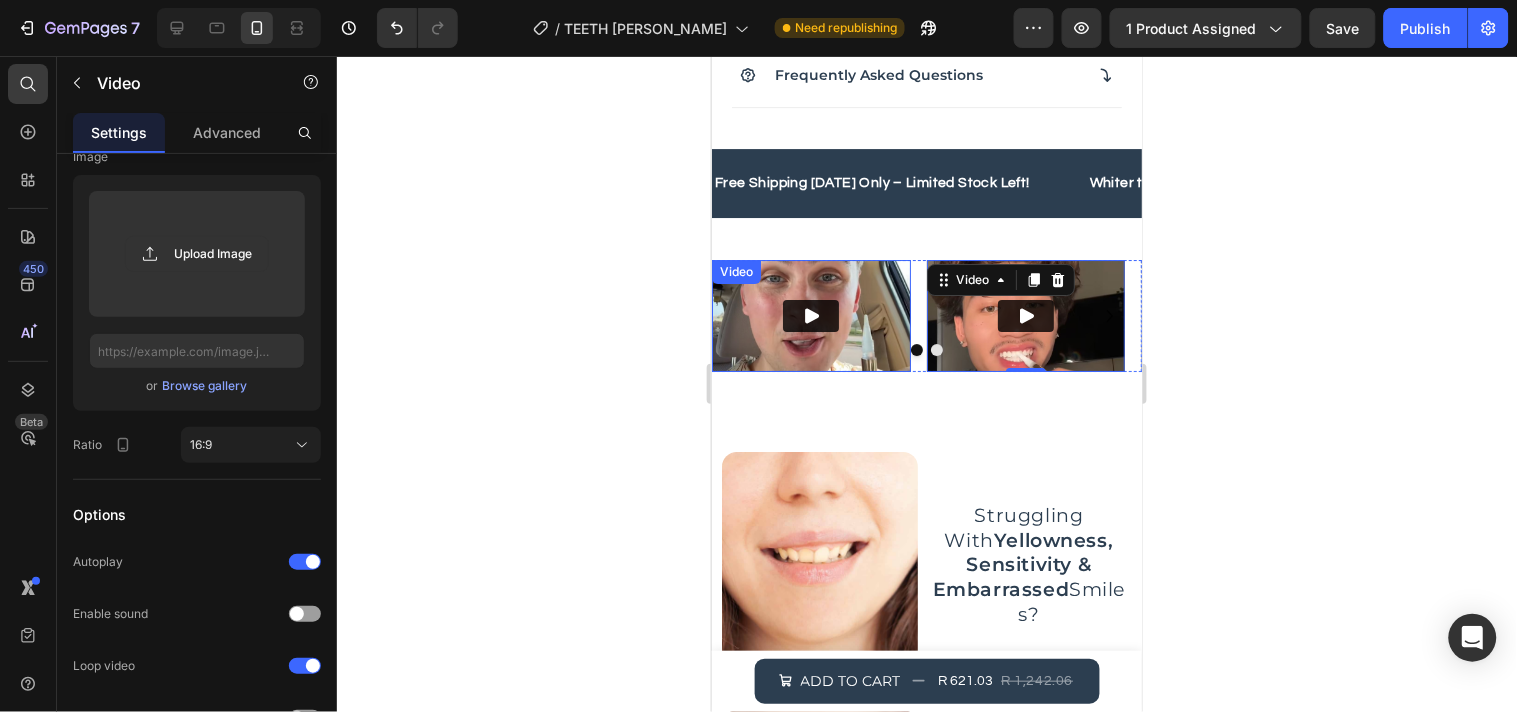 click at bounding box center (810, 315) 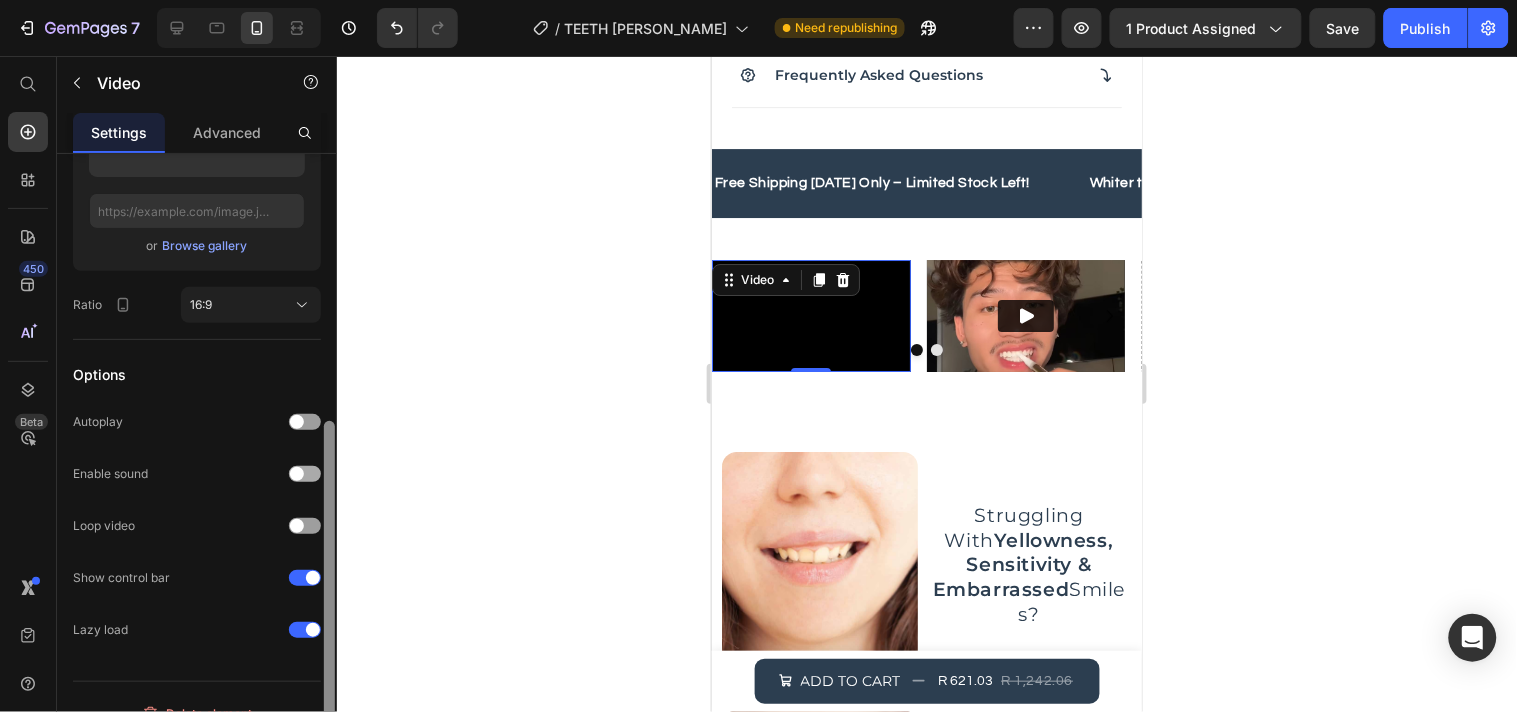 scroll, scrollTop: 406, scrollLeft: 0, axis: vertical 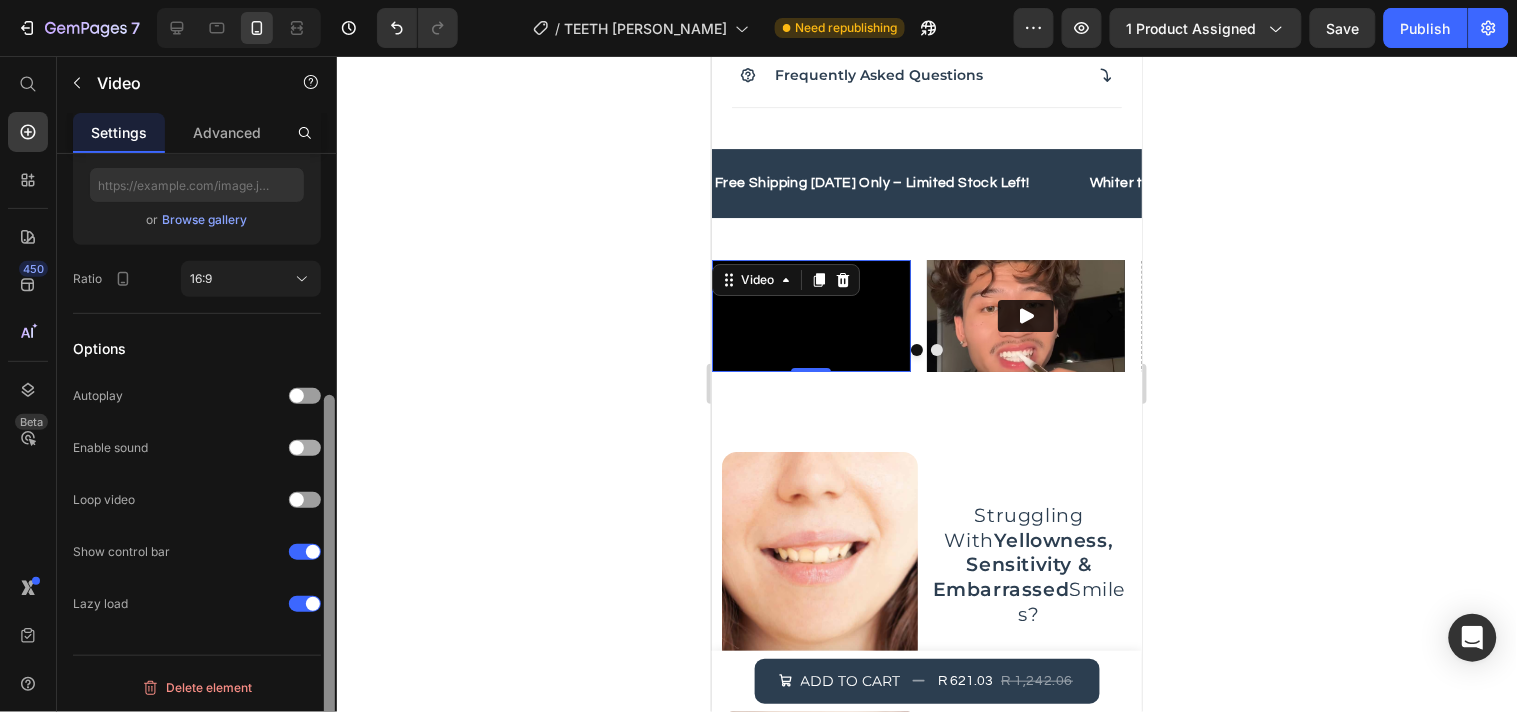 drag, startPoint x: 331, startPoint y: 344, endPoint x: 313, endPoint y: 450, distance: 107.51744 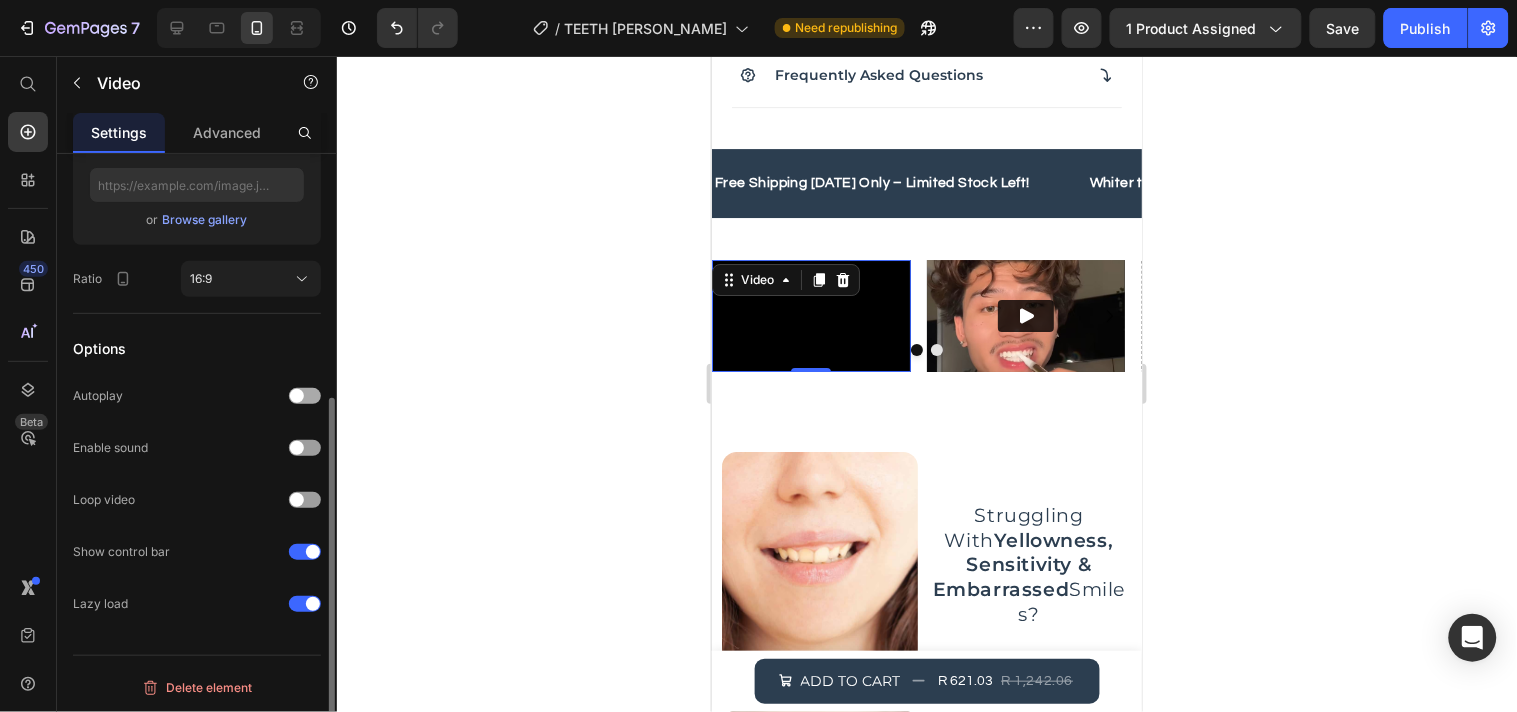 click at bounding box center [305, 396] 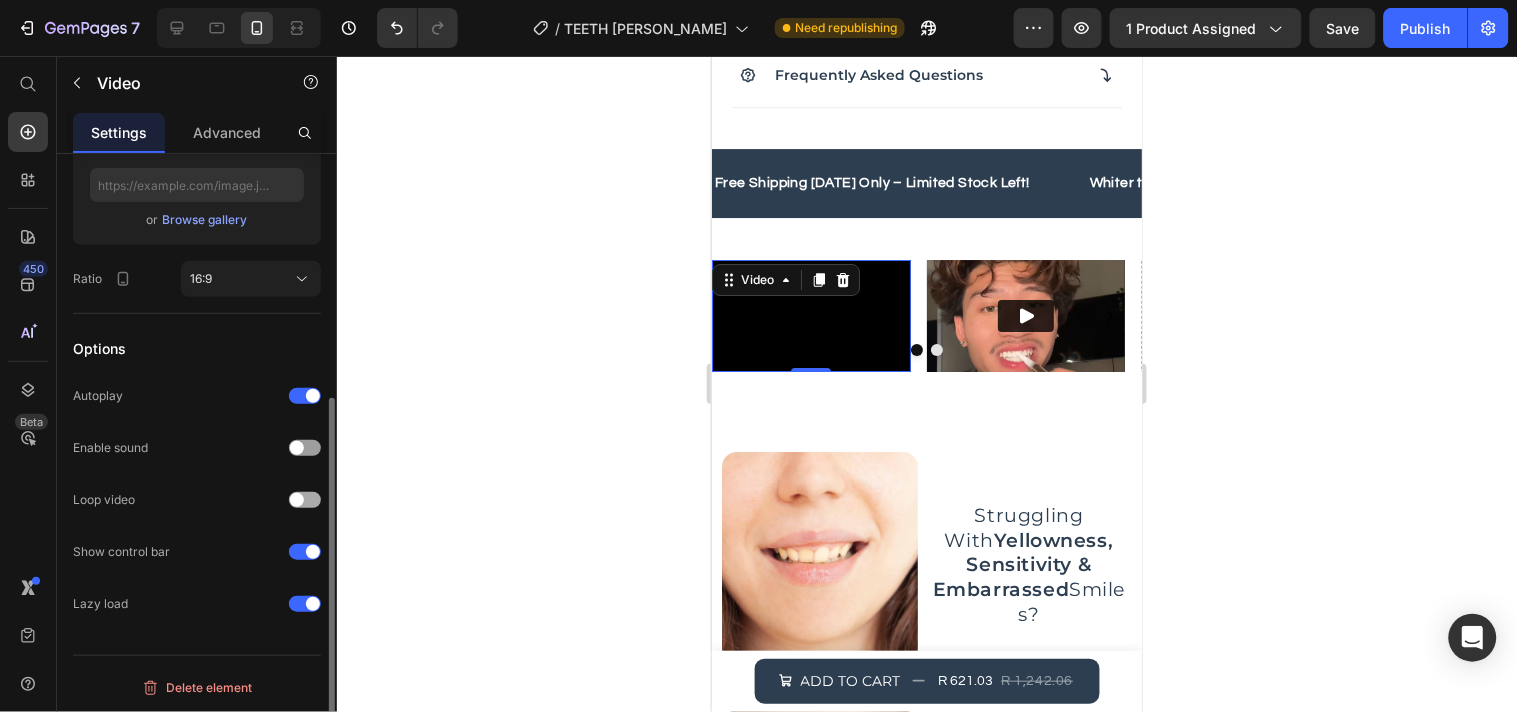 click at bounding box center (297, 500) 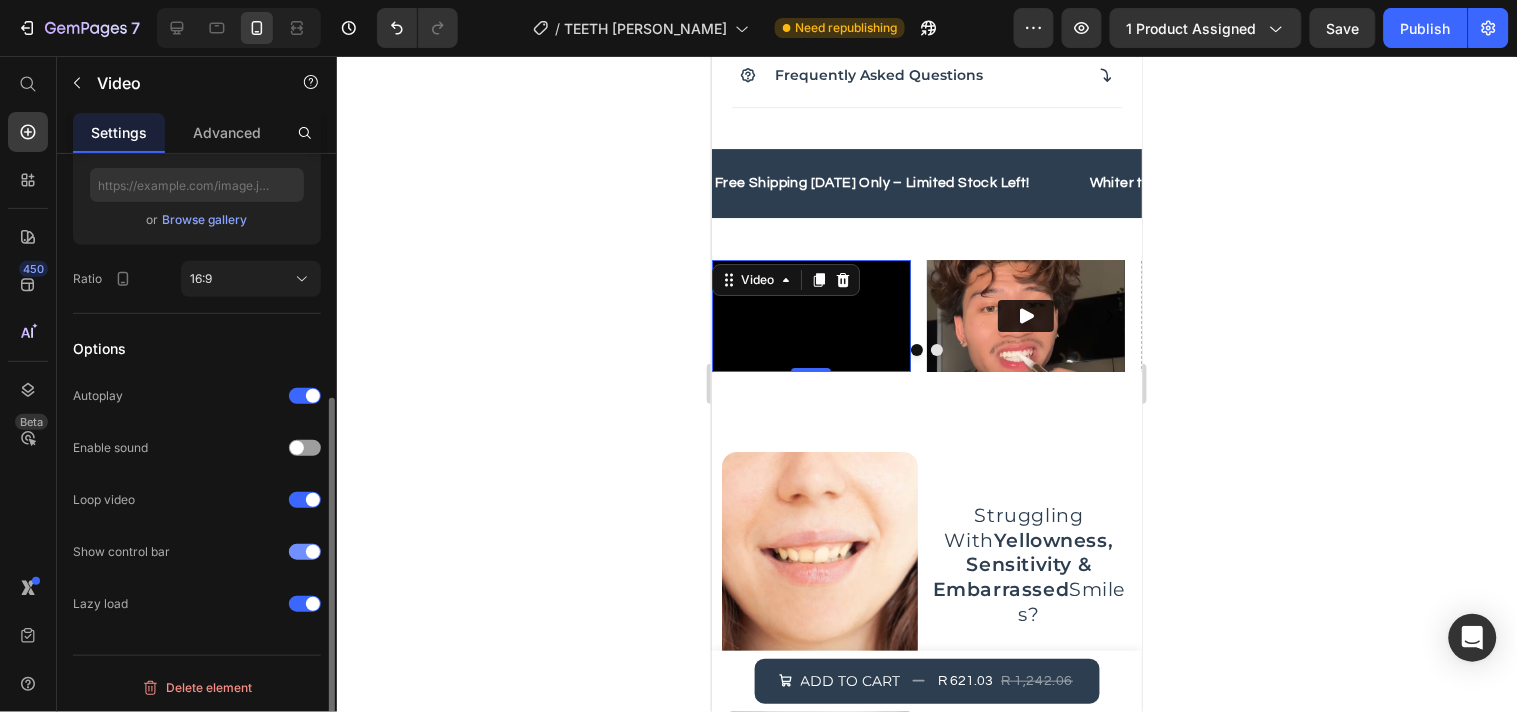 click at bounding box center (313, 552) 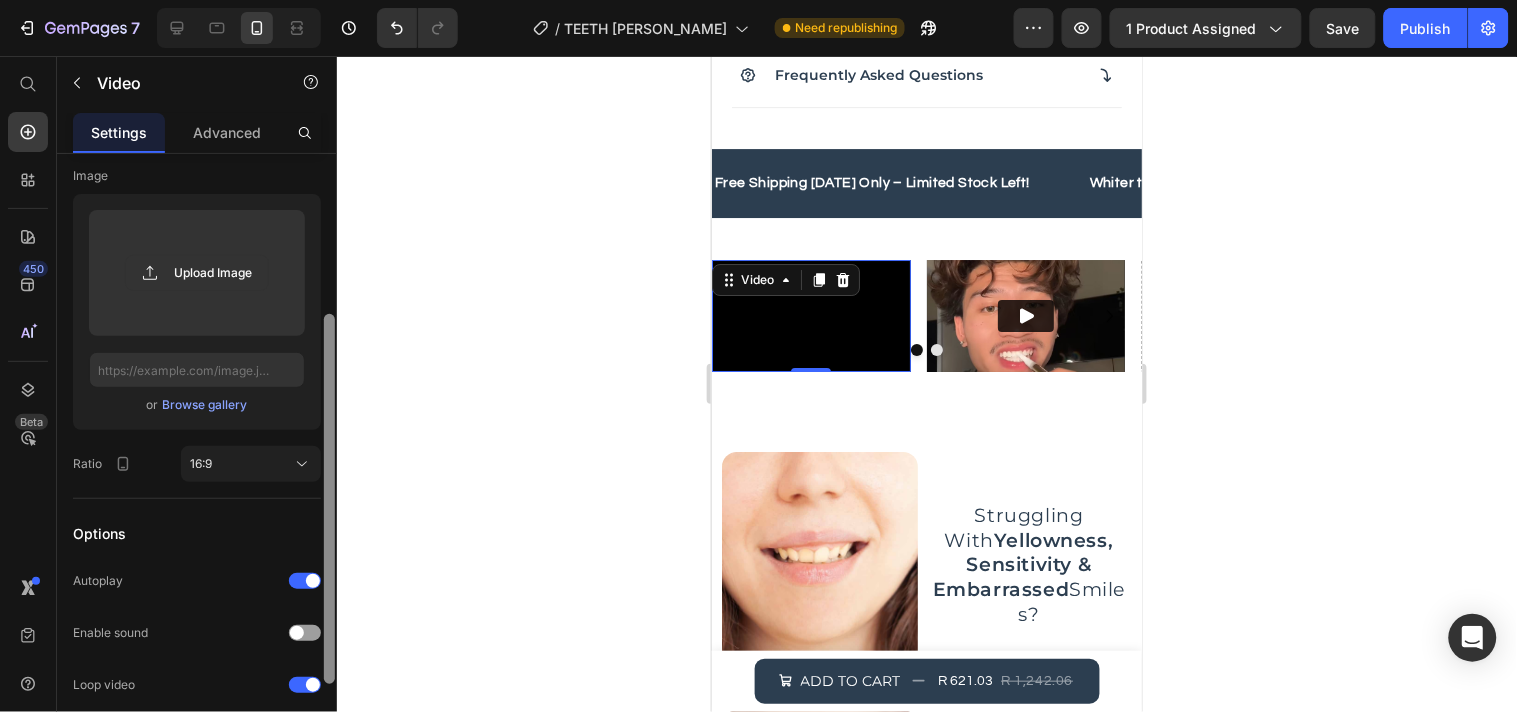 scroll, scrollTop: 217, scrollLeft: 0, axis: vertical 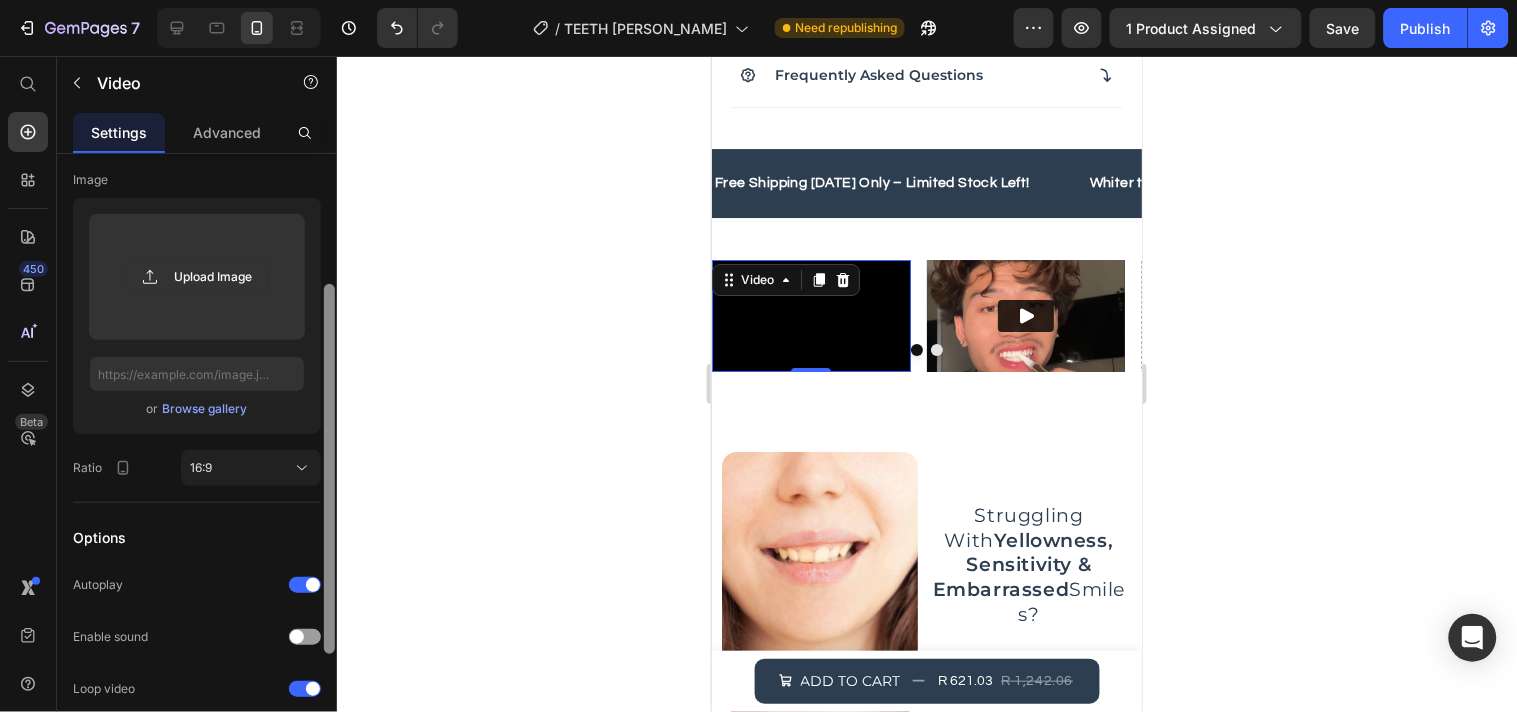 drag, startPoint x: 324, startPoint y: 558, endPoint x: 347, endPoint y: 444, distance: 116.297035 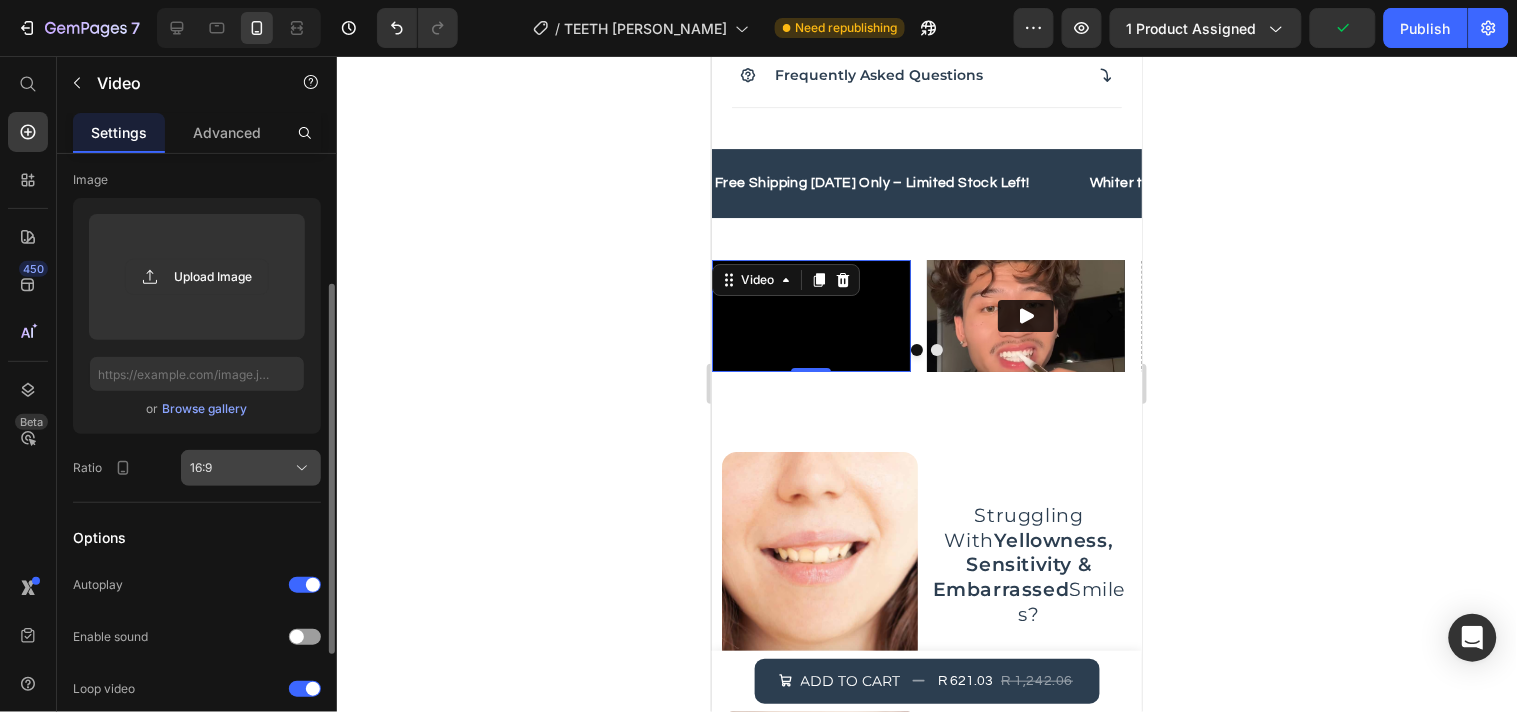 click 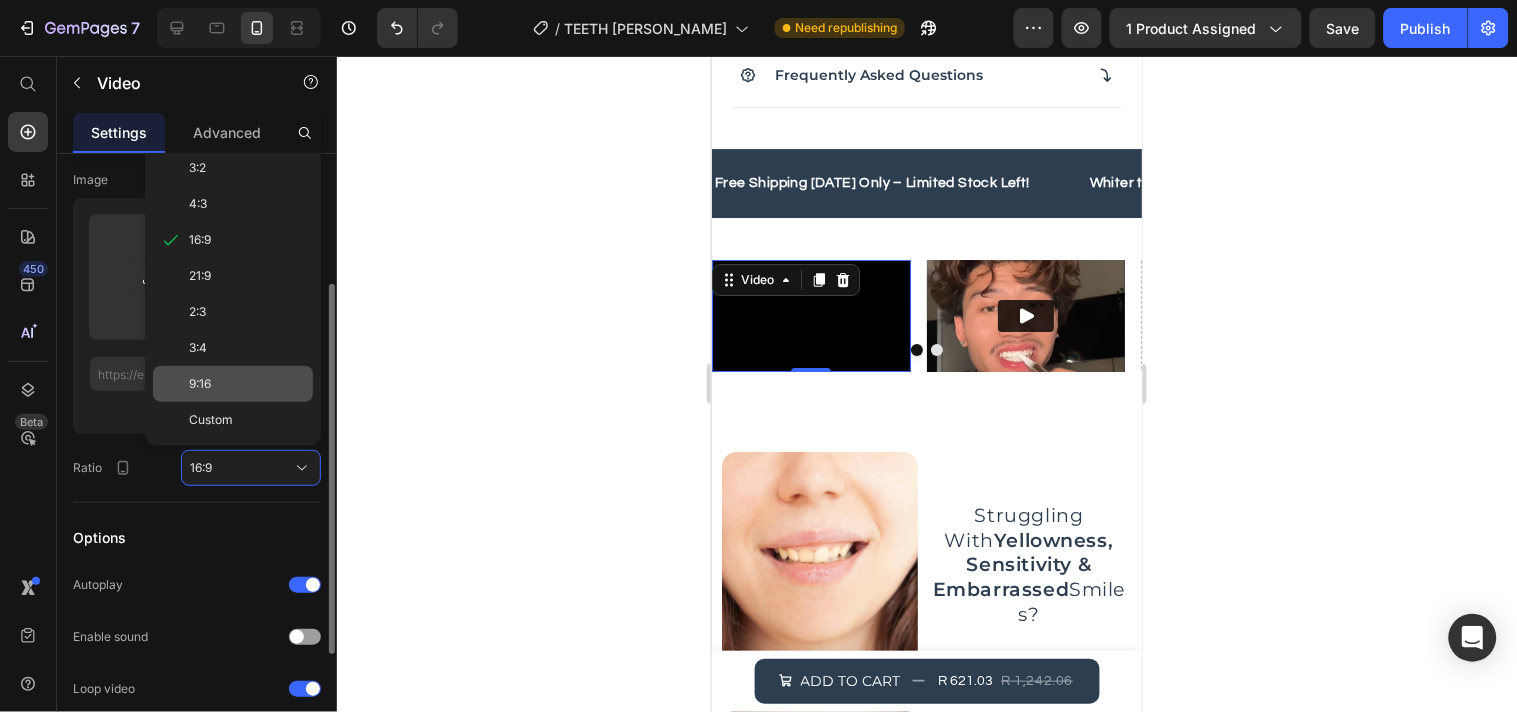 click on "9:16" 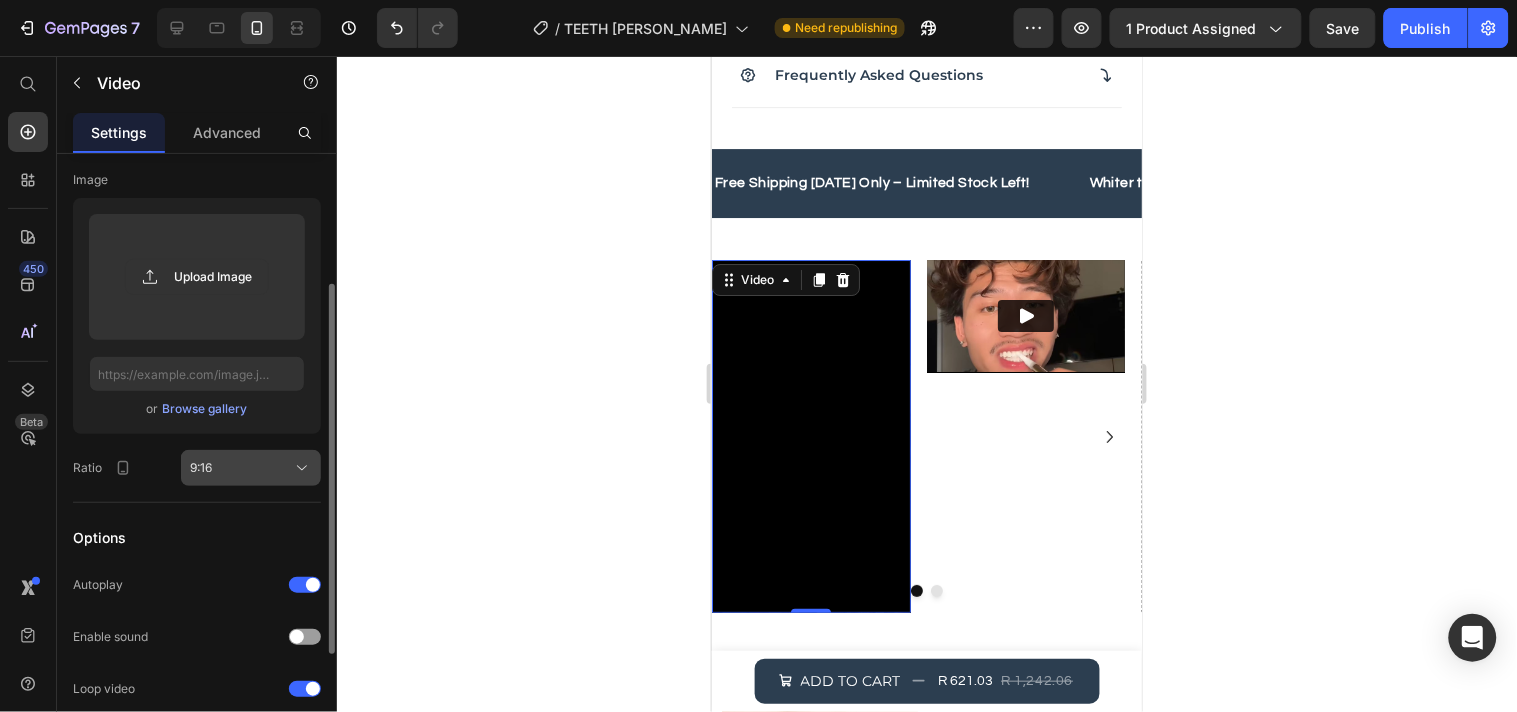 click on "9:16" at bounding box center [251, 468] 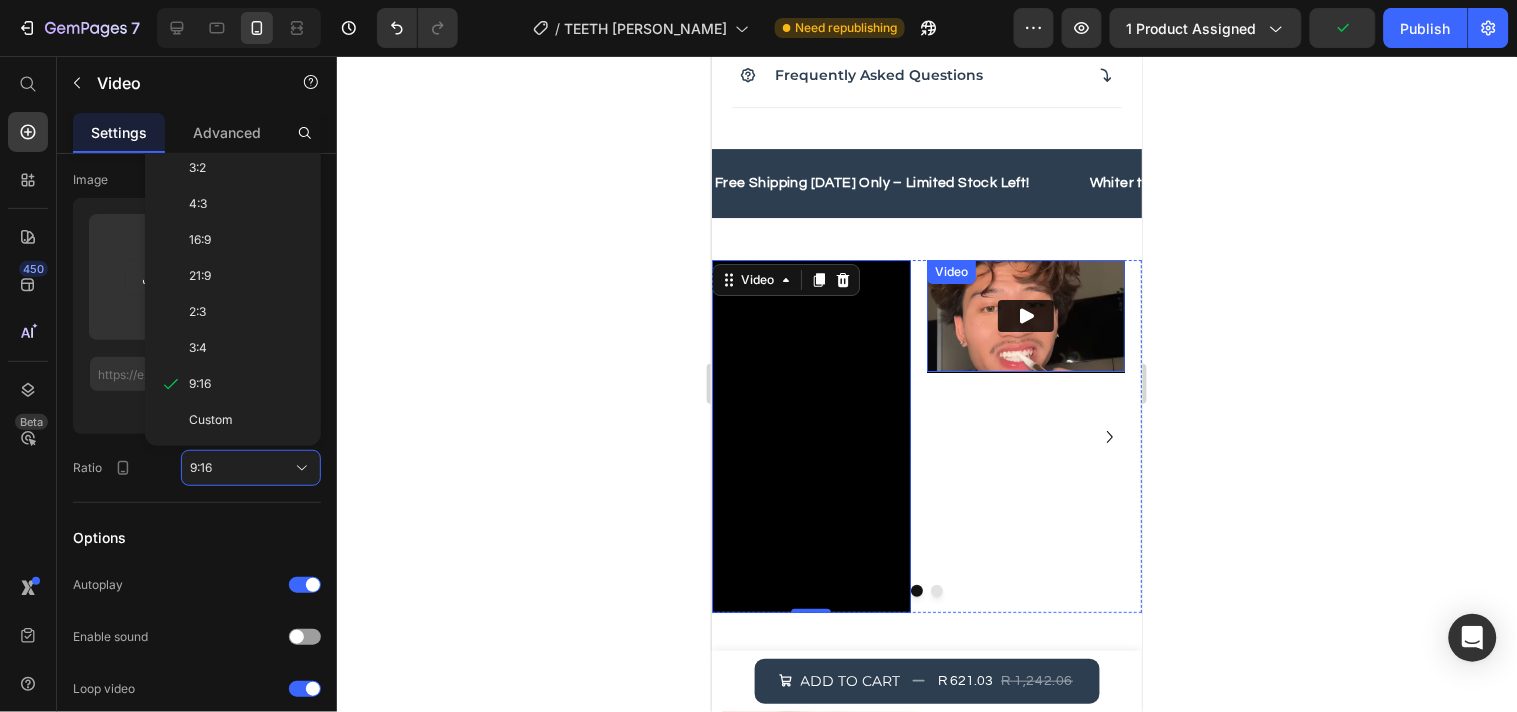 click at bounding box center [1025, 315] 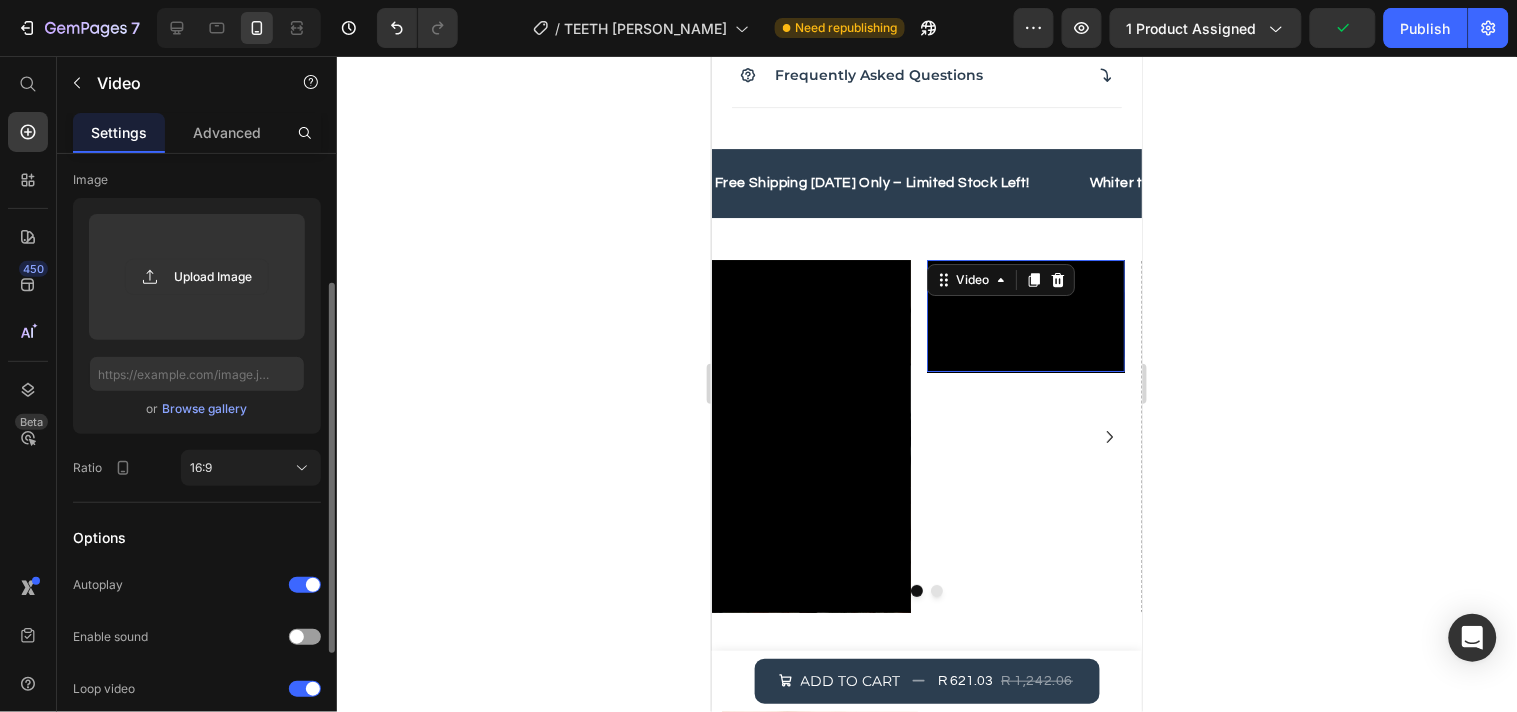 scroll, scrollTop: 216, scrollLeft: 0, axis: vertical 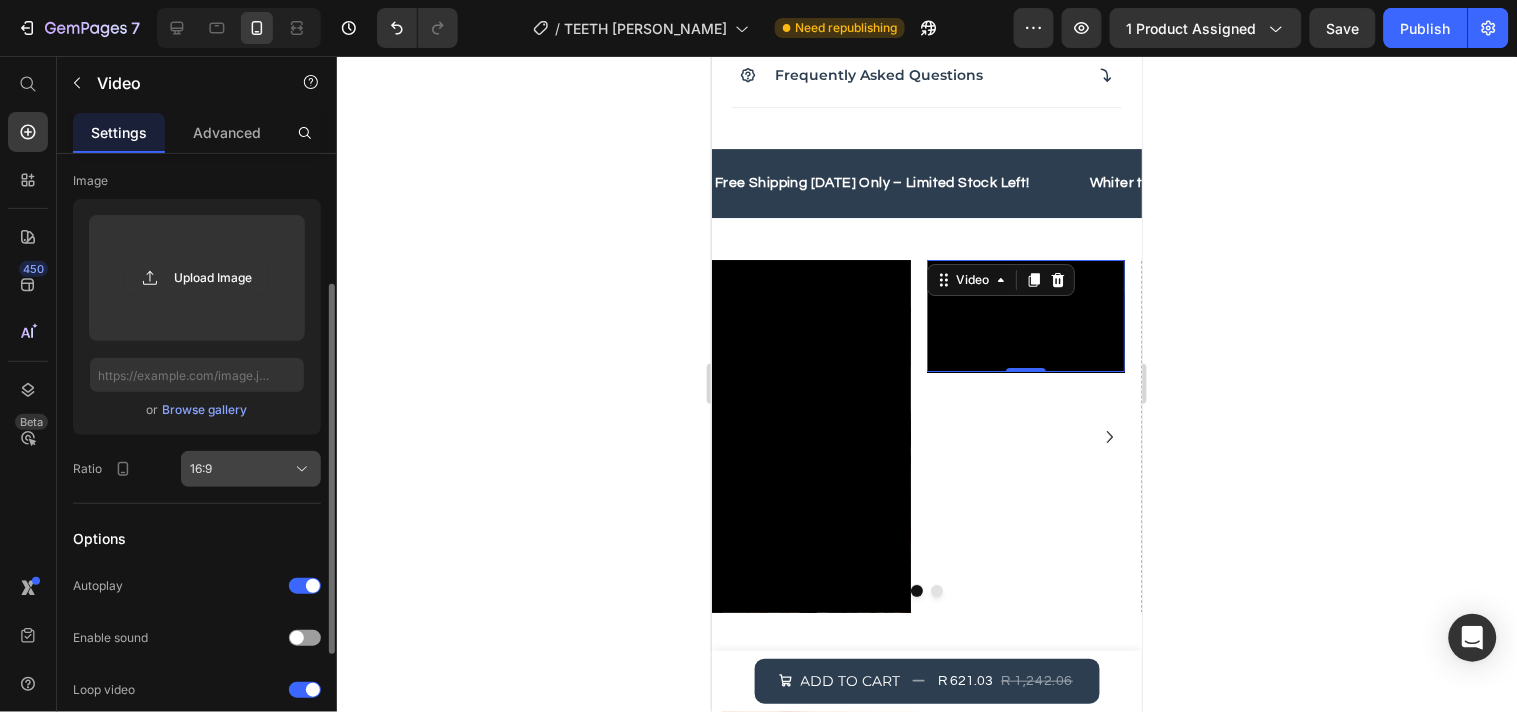 click on "16:9" 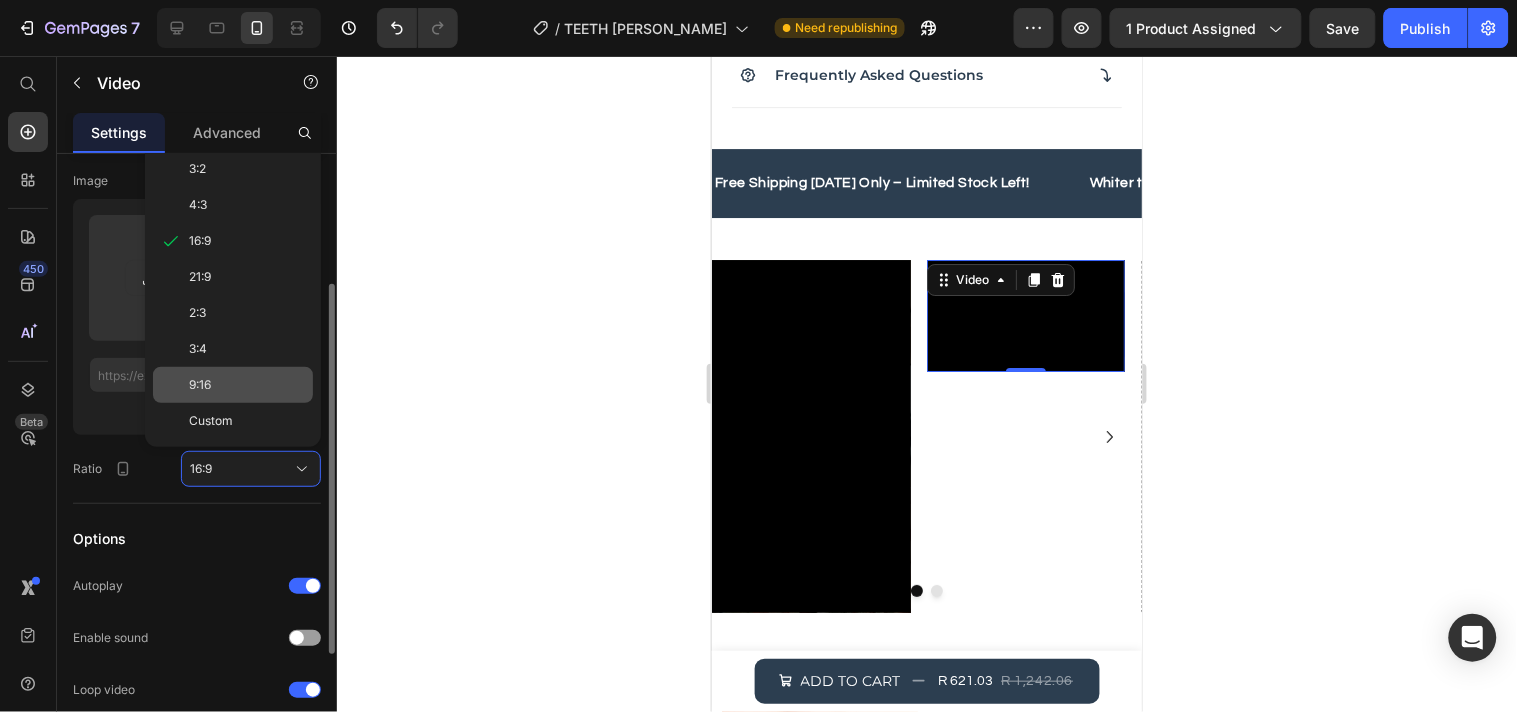 click on "9:16" at bounding box center [247, 385] 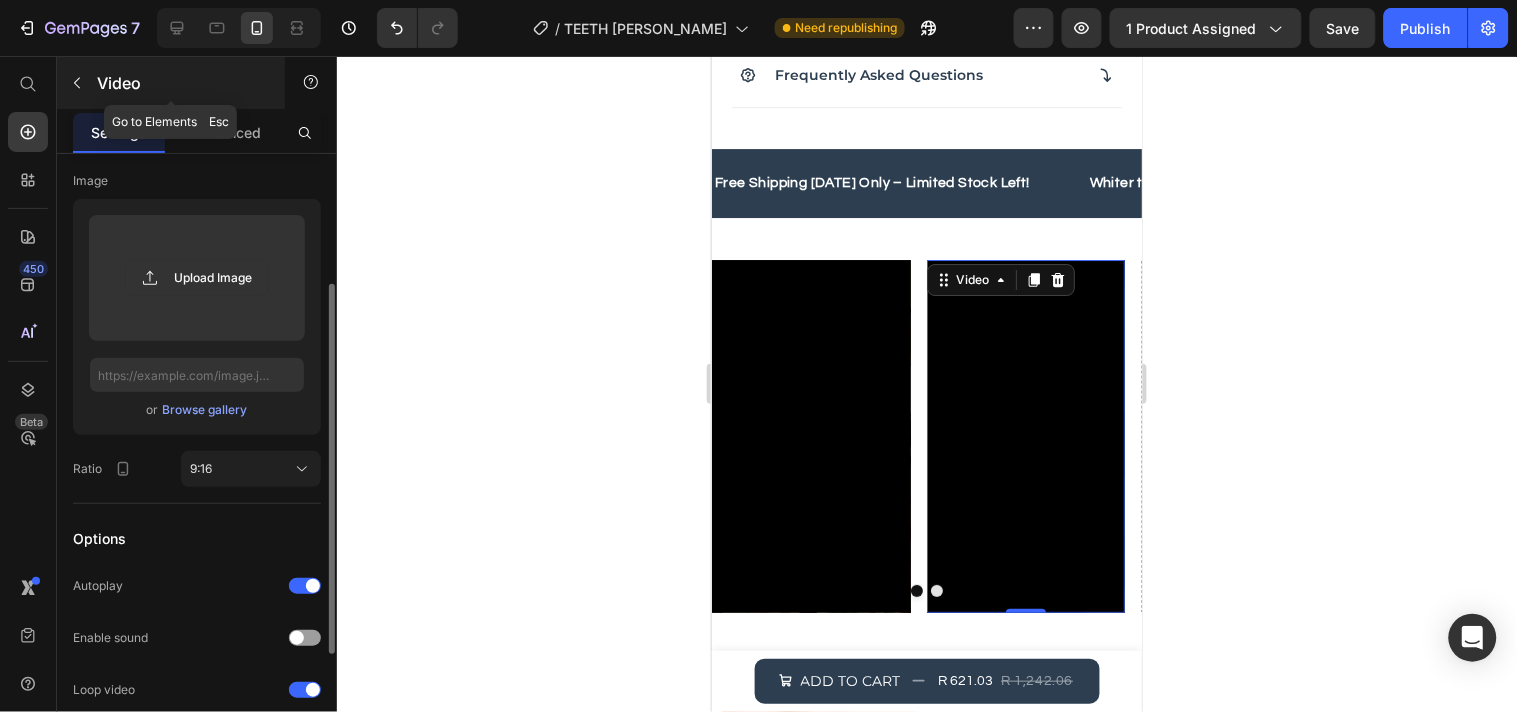 click 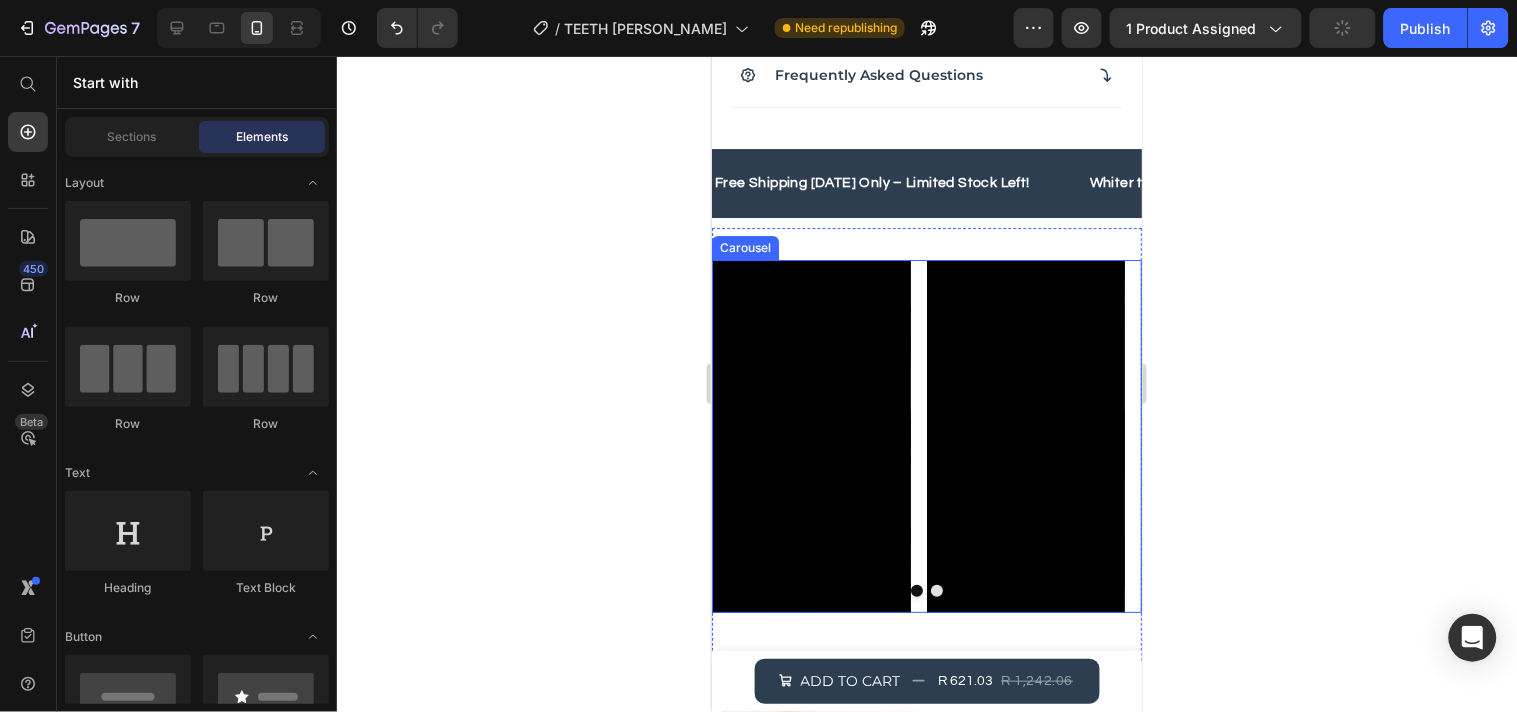 click on "Video Video
Drop element here
Drop element here" at bounding box center (926, 435) 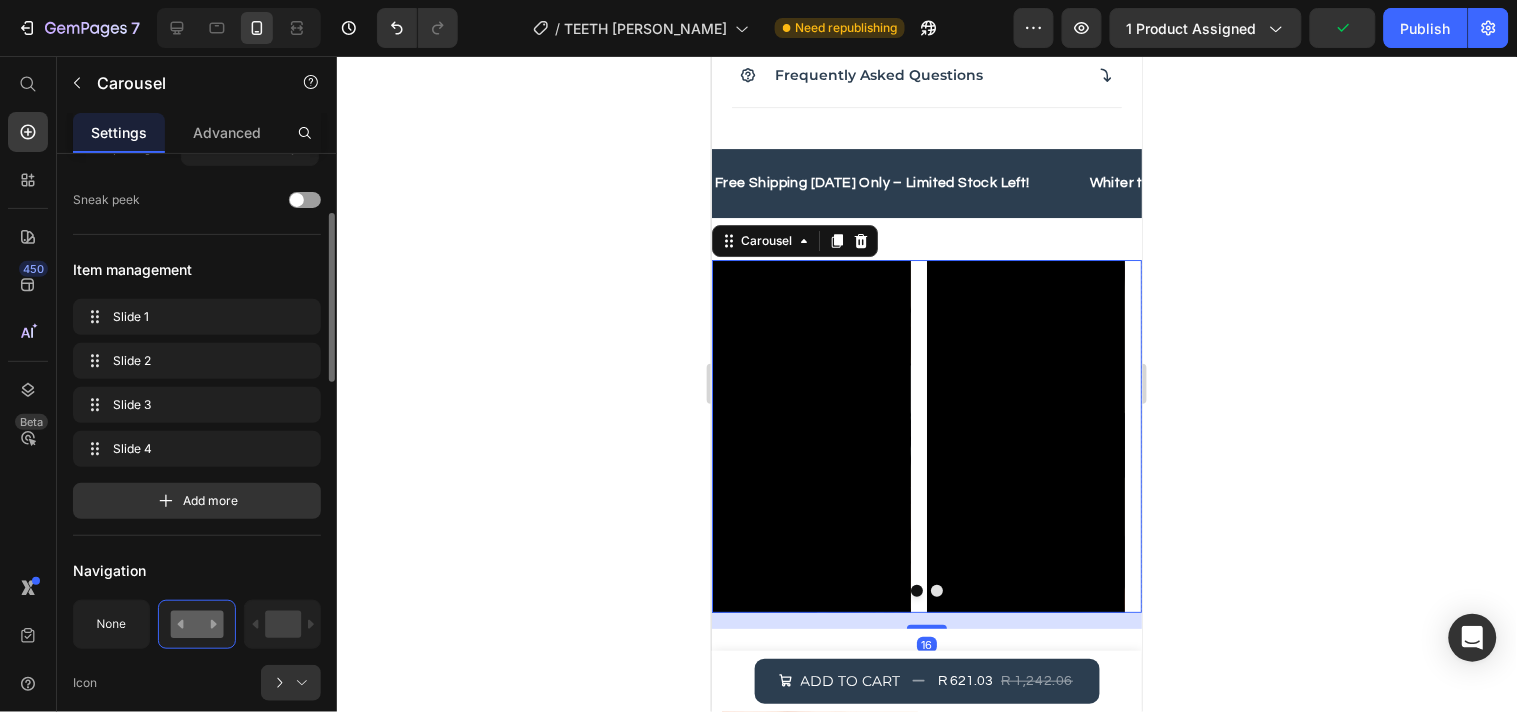 scroll, scrollTop: 0, scrollLeft: 0, axis: both 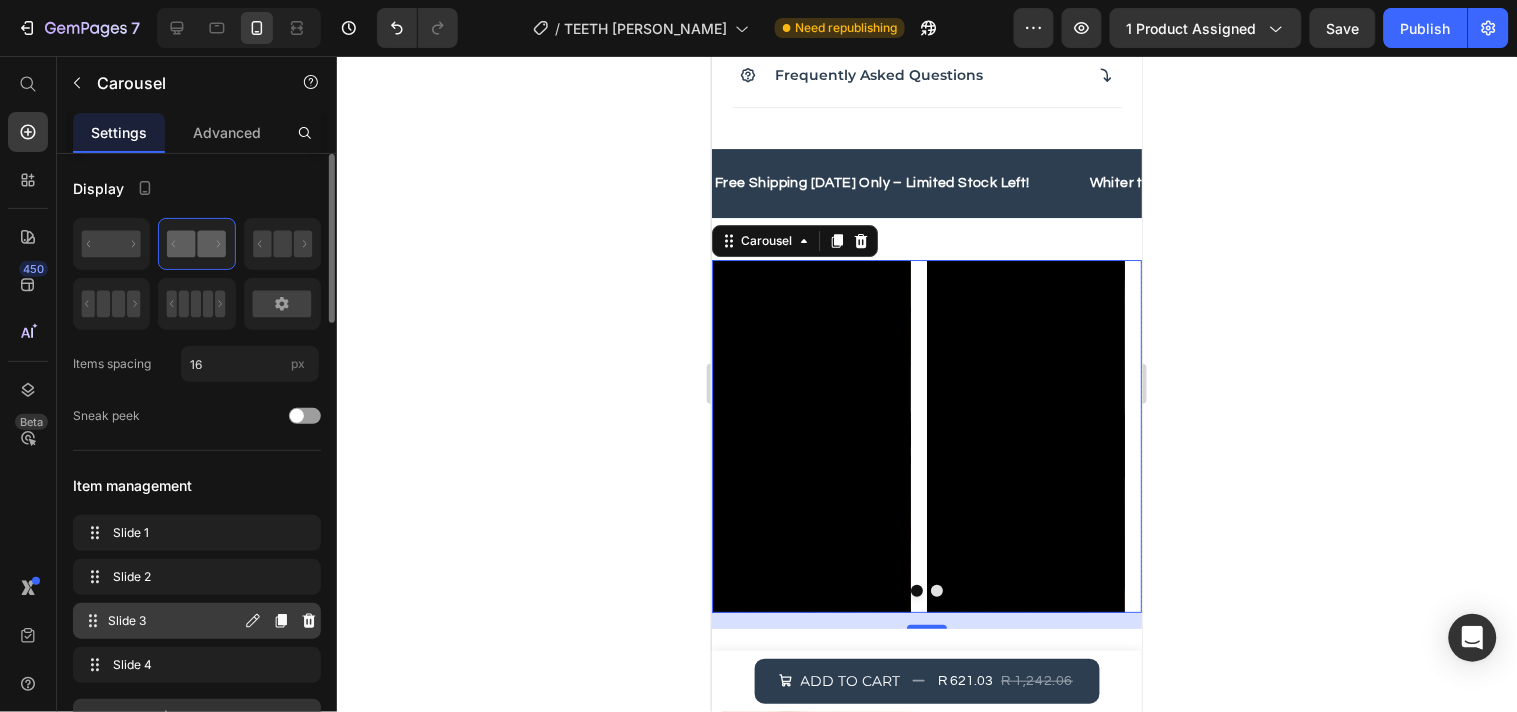 click on "Slide 3" at bounding box center [174, 621] 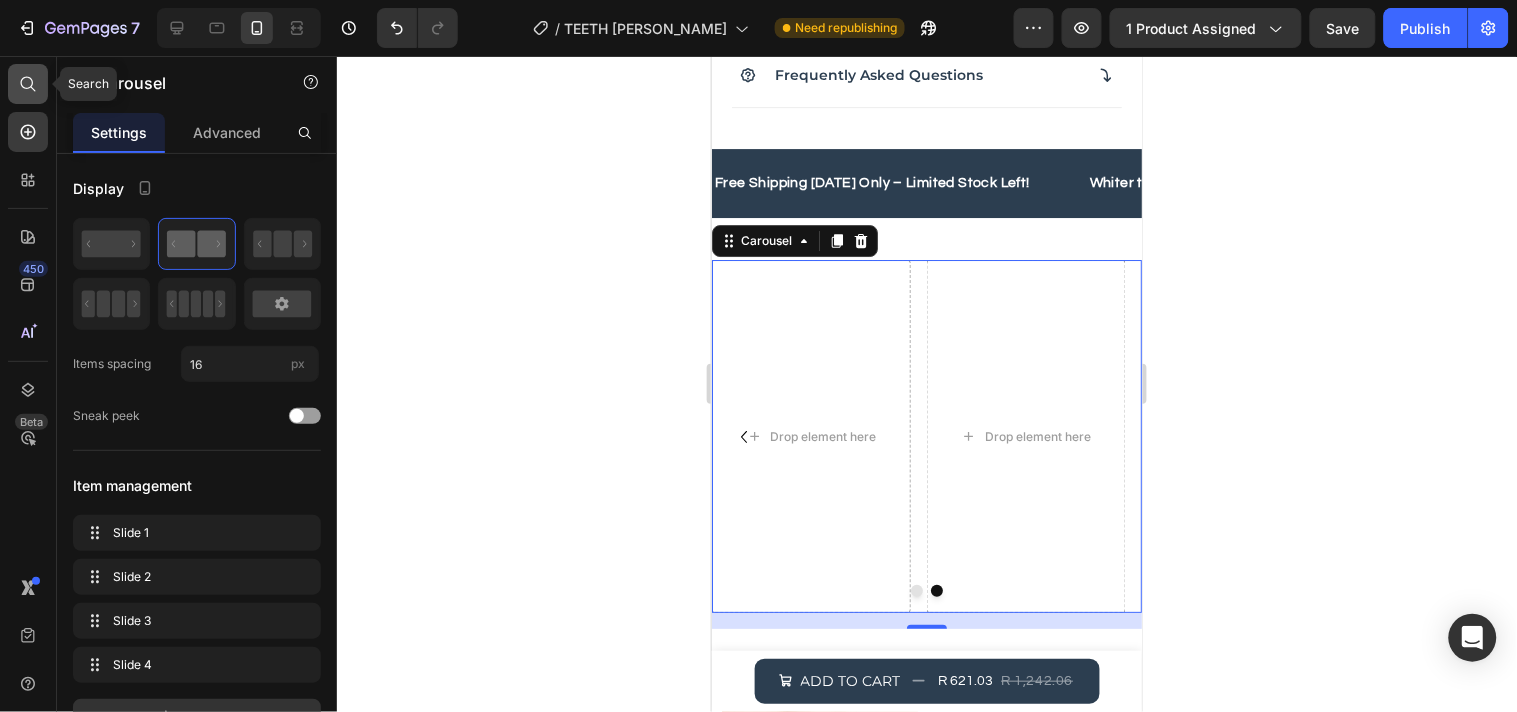 click 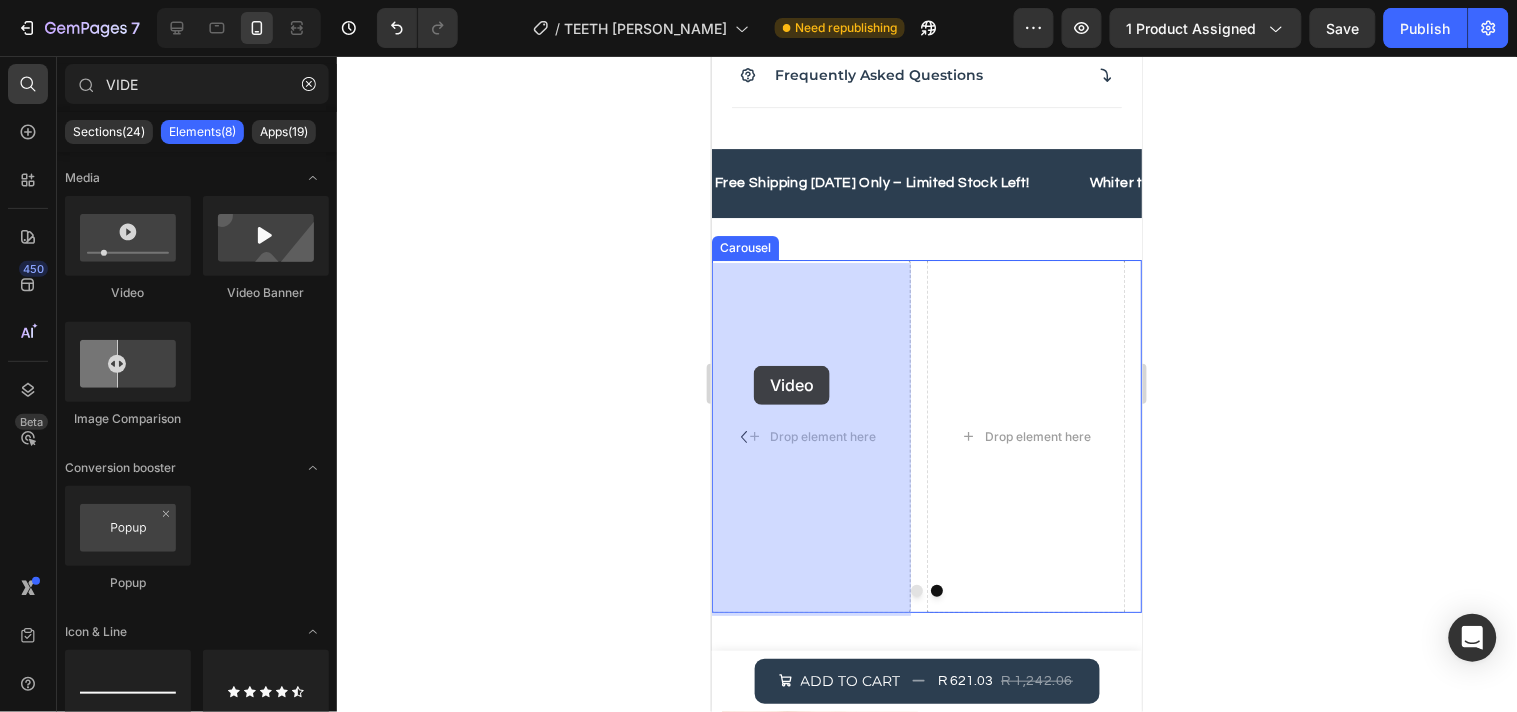 drag, startPoint x: 821, startPoint y: 281, endPoint x: 751, endPoint y: 366, distance: 110.11358 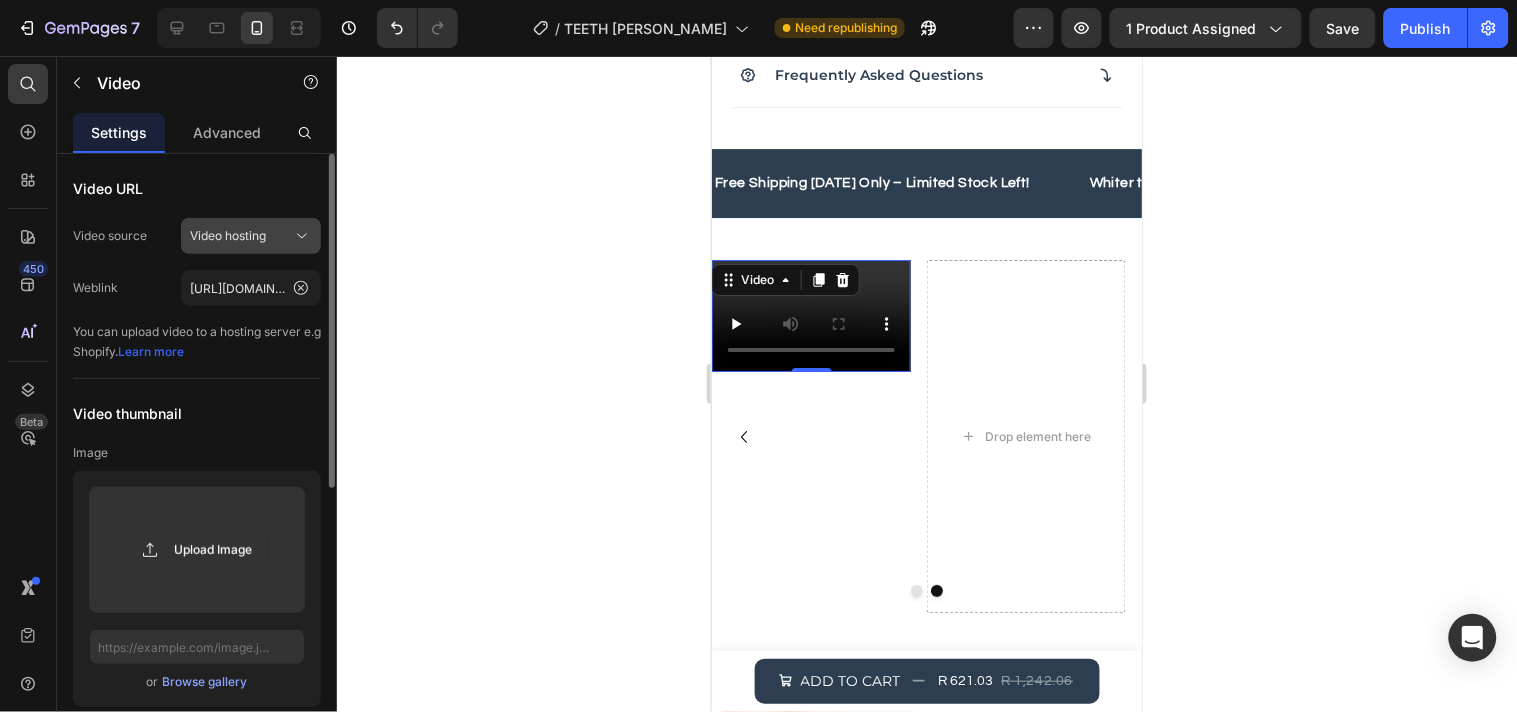 click on "Video hosting" at bounding box center (228, 236) 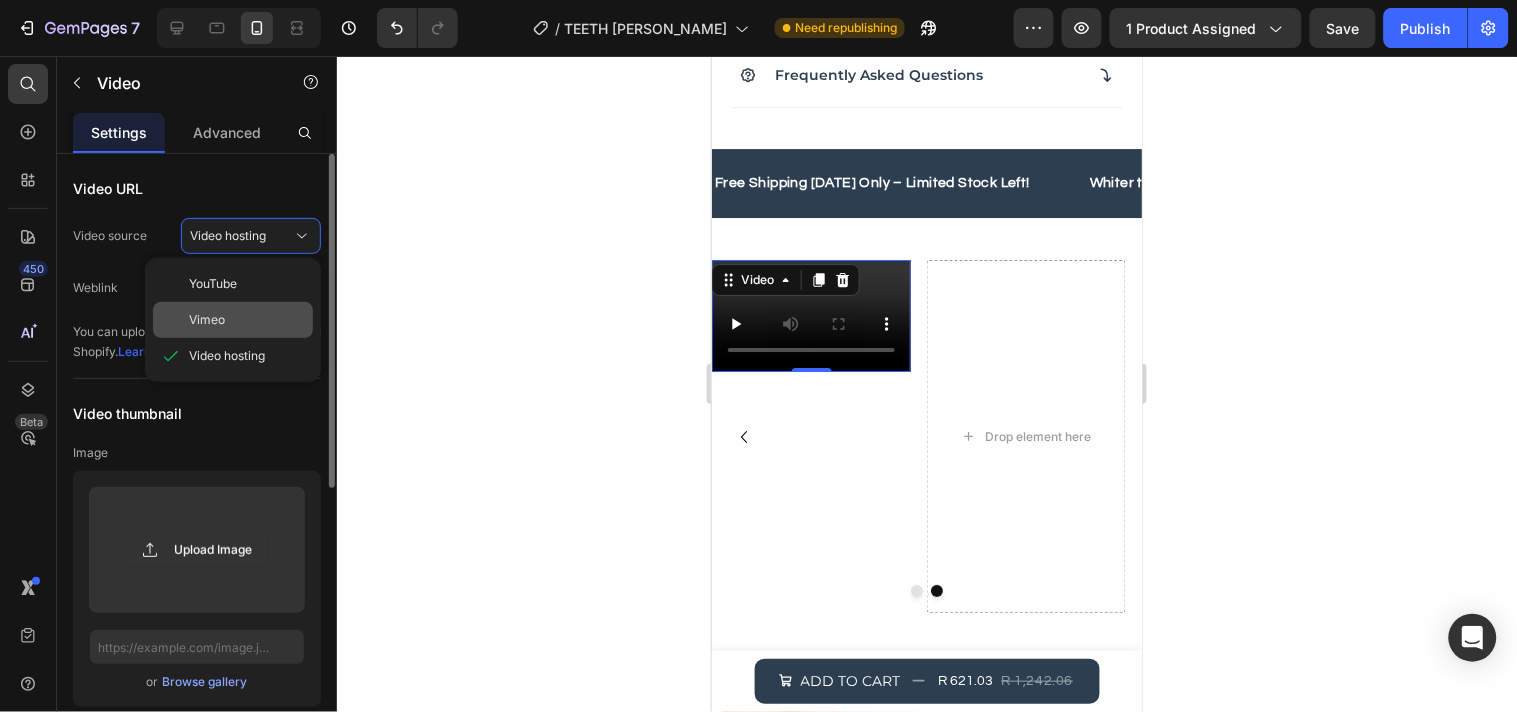 click on "Vimeo" 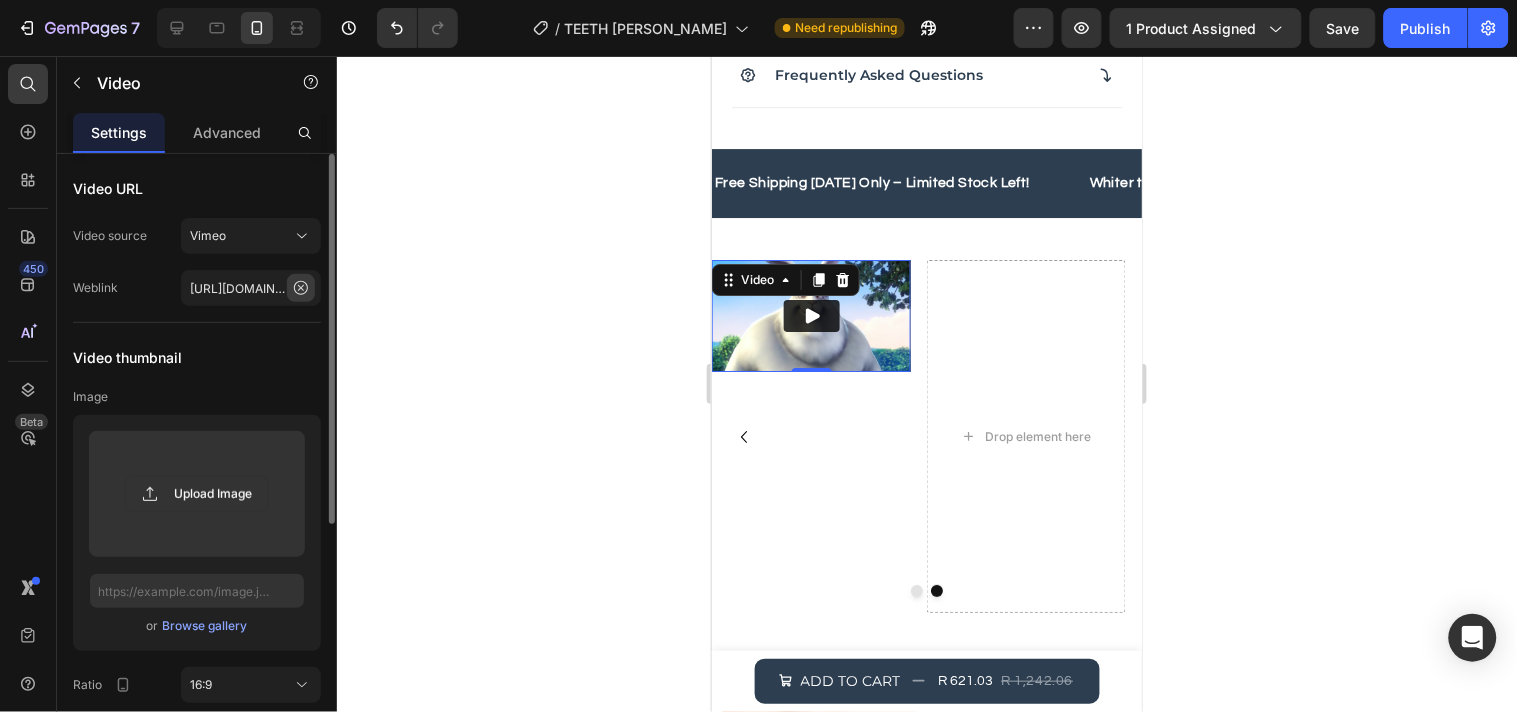 click 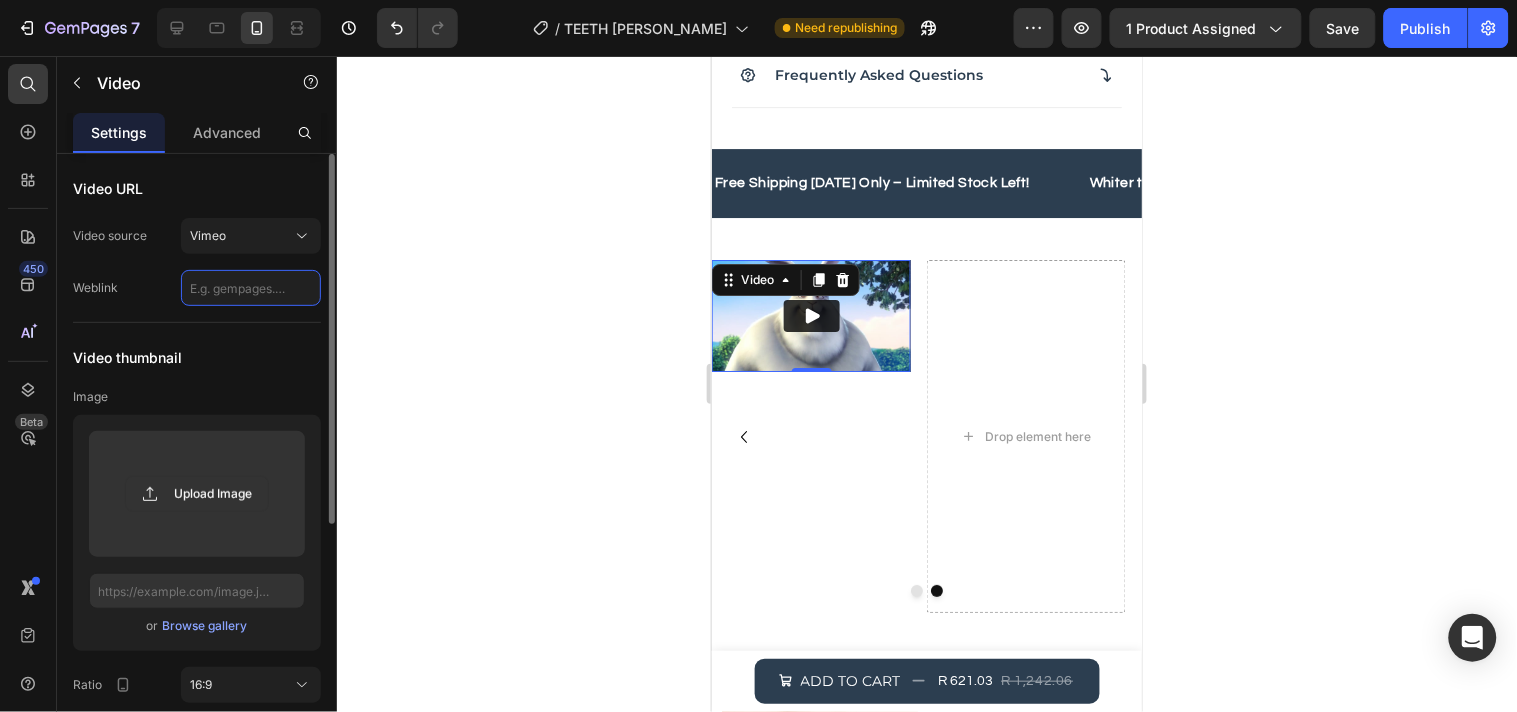 scroll, scrollTop: 0, scrollLeft: 0, axis: both 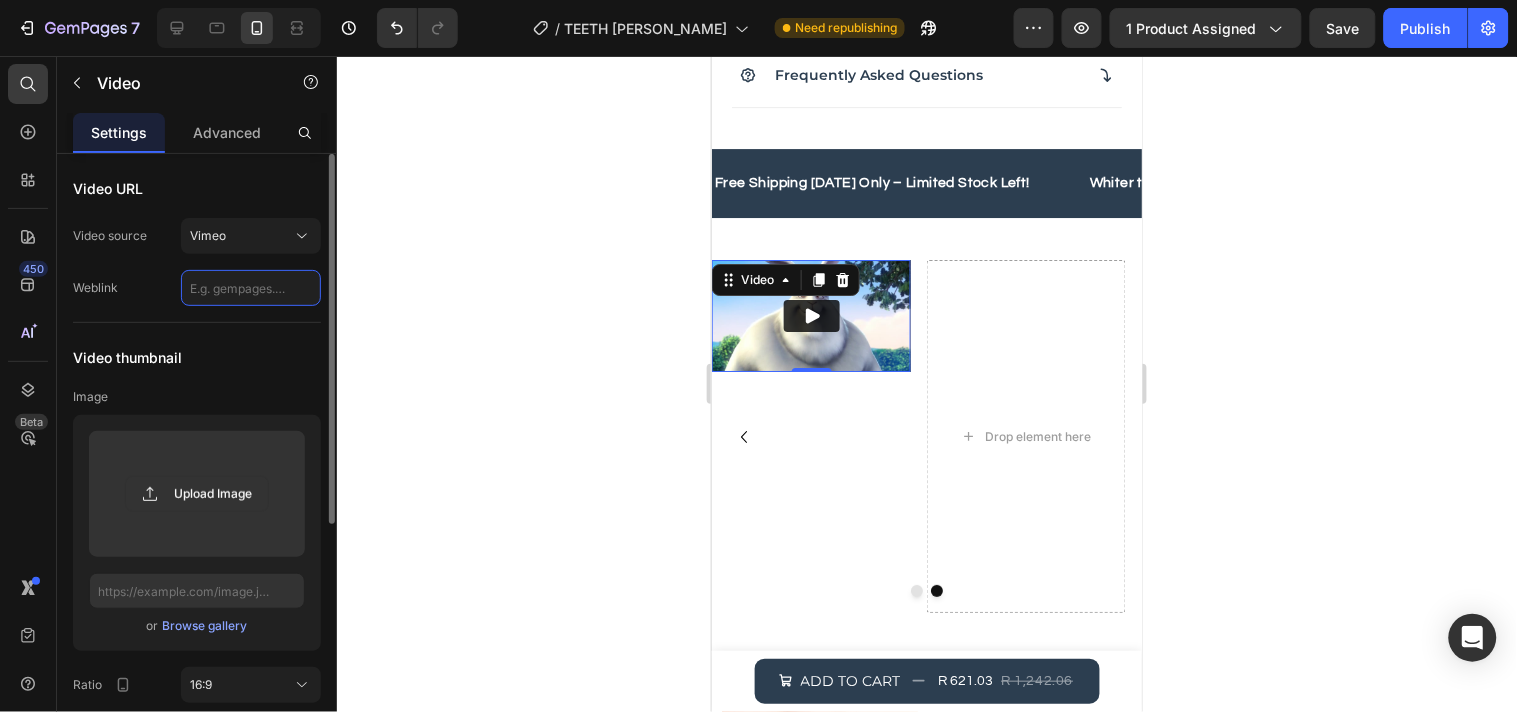paste on "[URL][DOMAIN_NAME]" 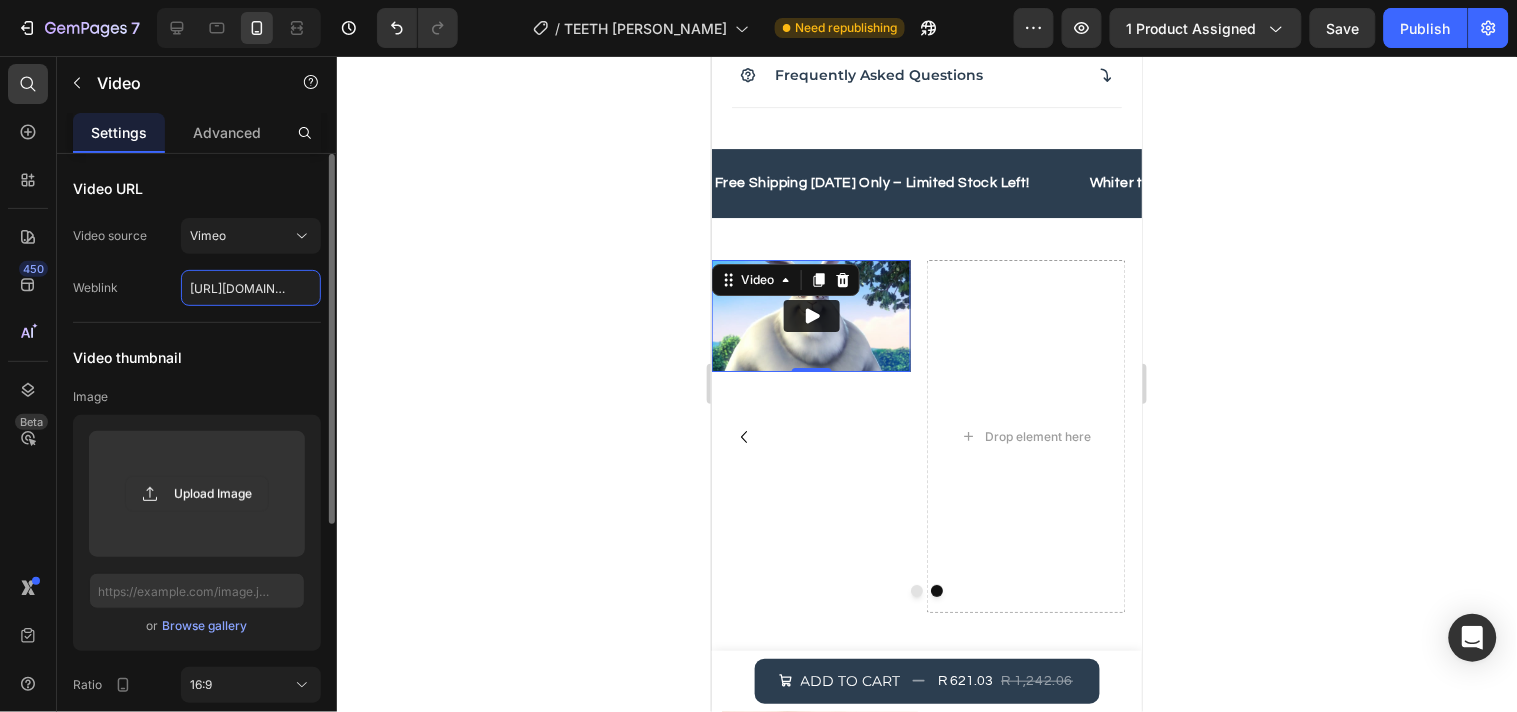 scroll, scrollTop: 0, scrollLeft: 178, axis: horizontal 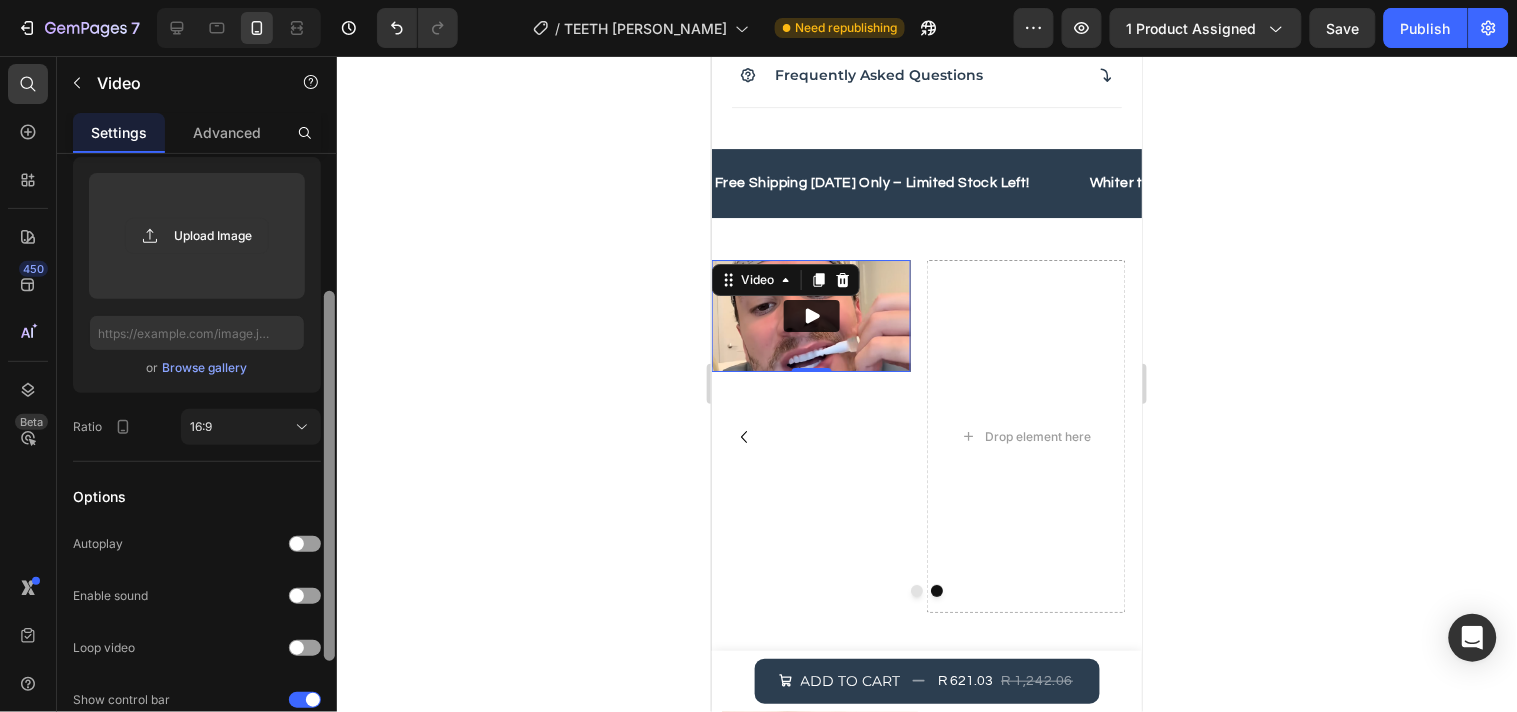 drag, startPoint x: 330, startPoint y: 285, endPoint x: 360, endPoint y: 444, distance: 161.80544 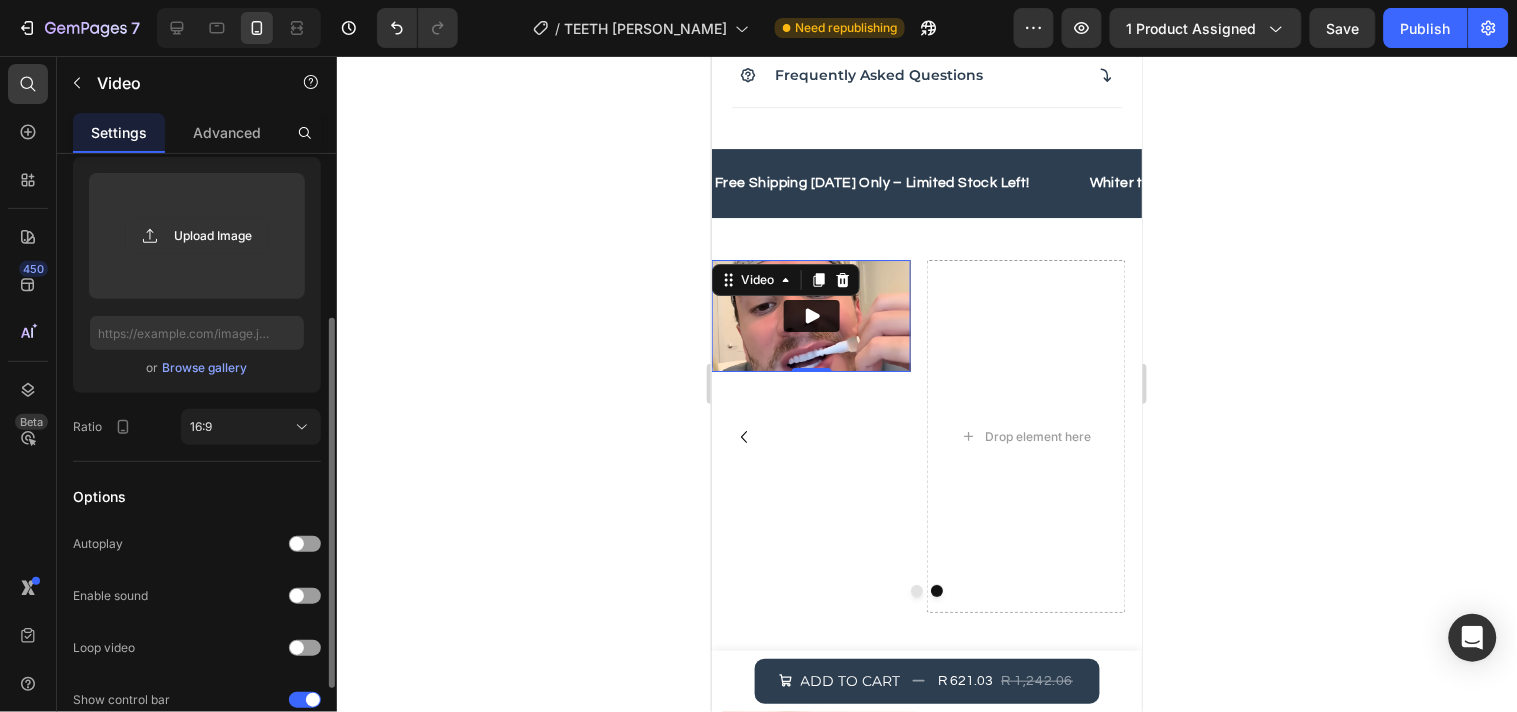 scroll, scrollTop: 264, scrollLeft: 0, axis: vertical 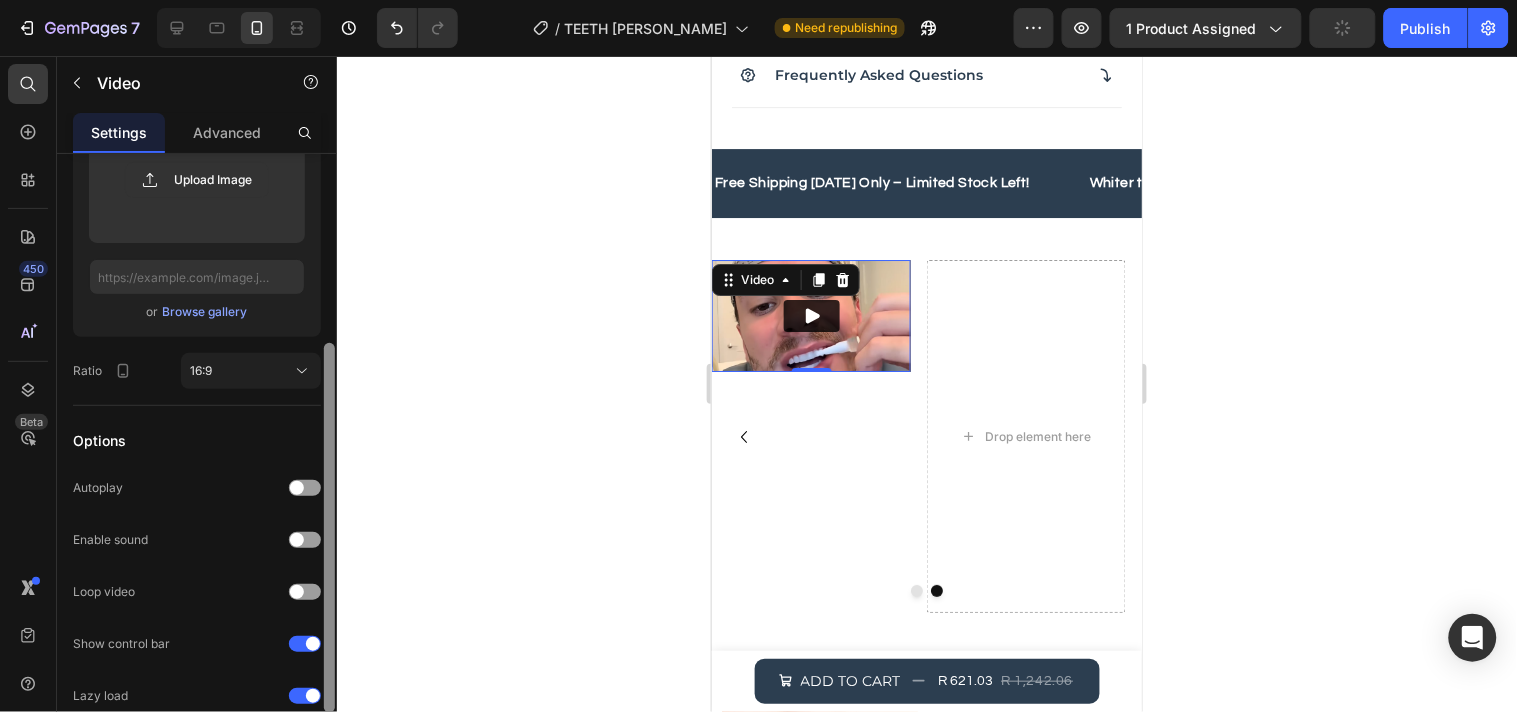 drag, startPoint x: 327, startPoint y: 443, endPoint x: 328, endPoint y: 473, distance: 30.016663 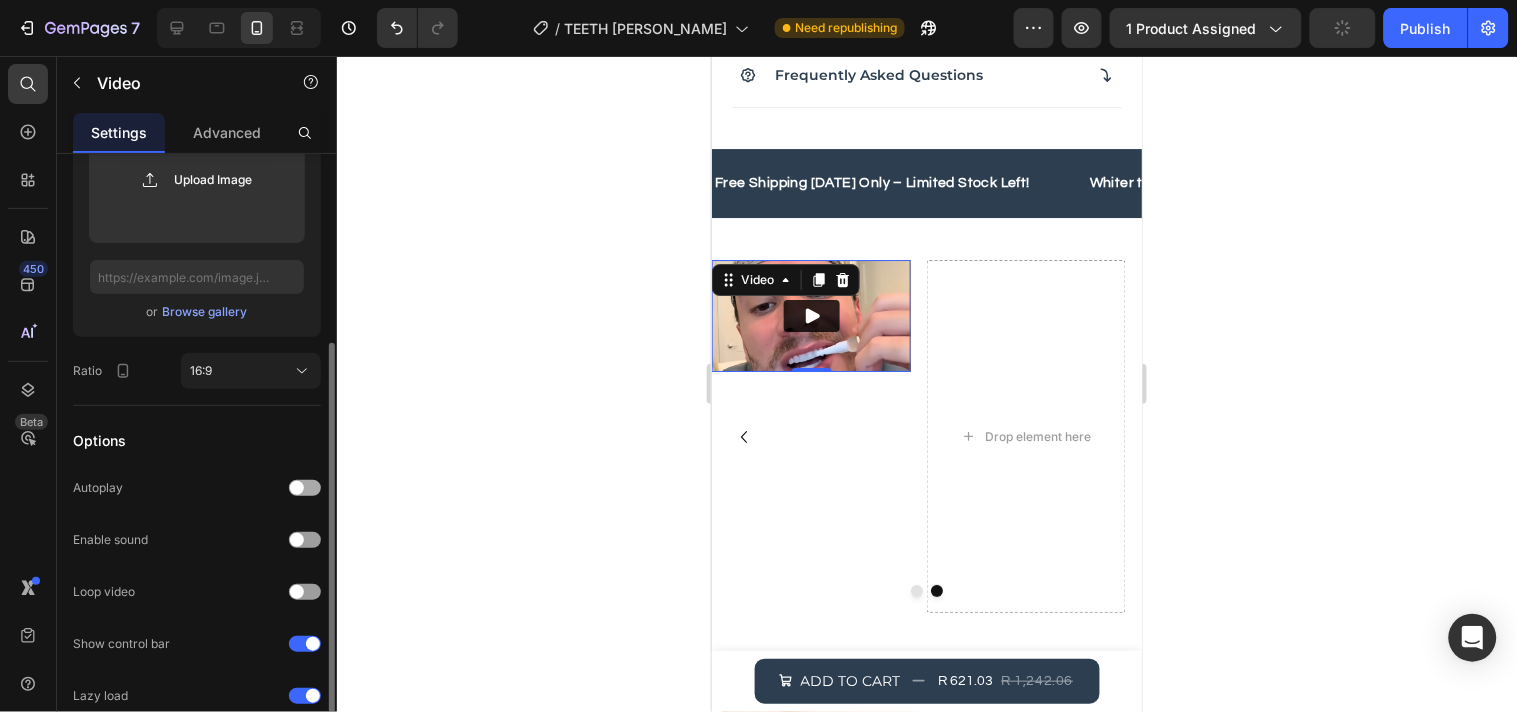 type on "[URL][DOMAIN_NAME]" 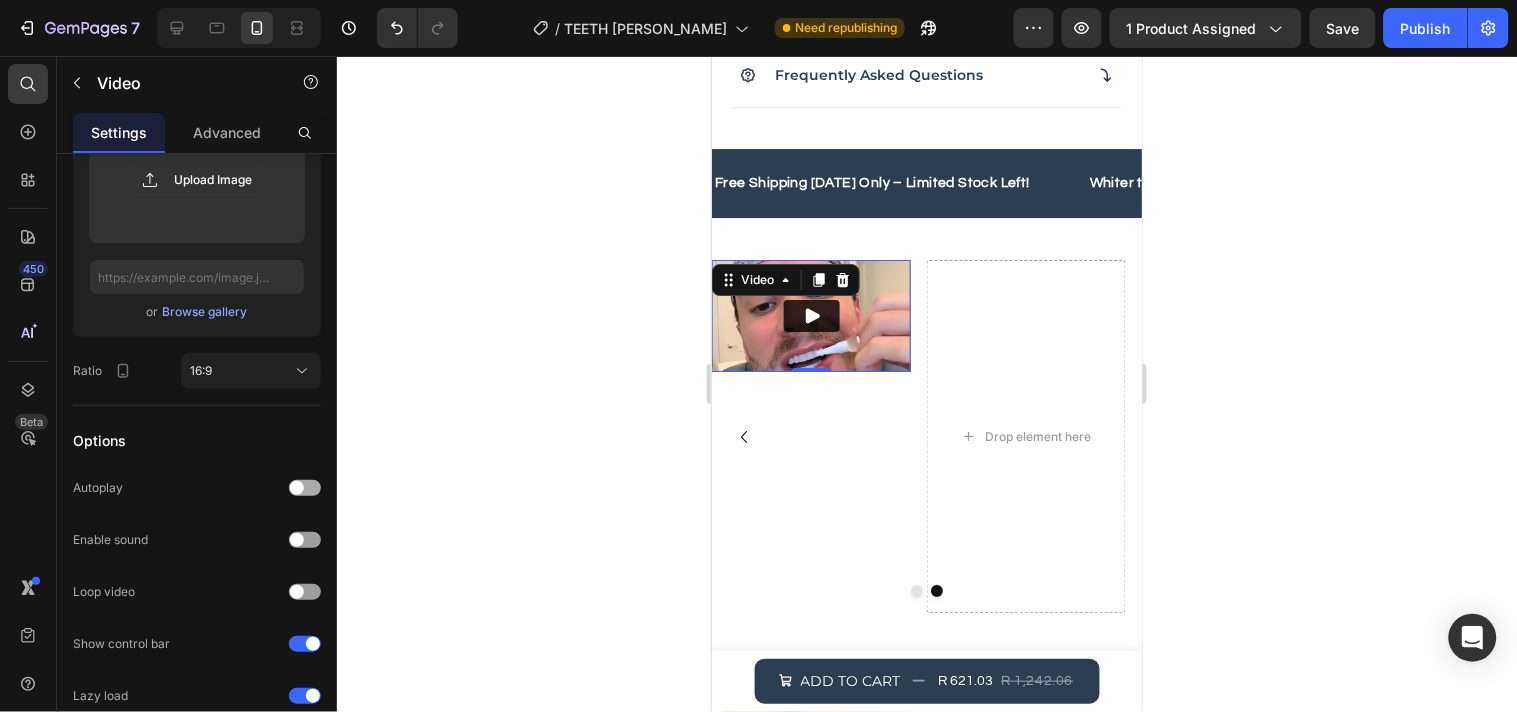 click at bounding box center [305, 488] 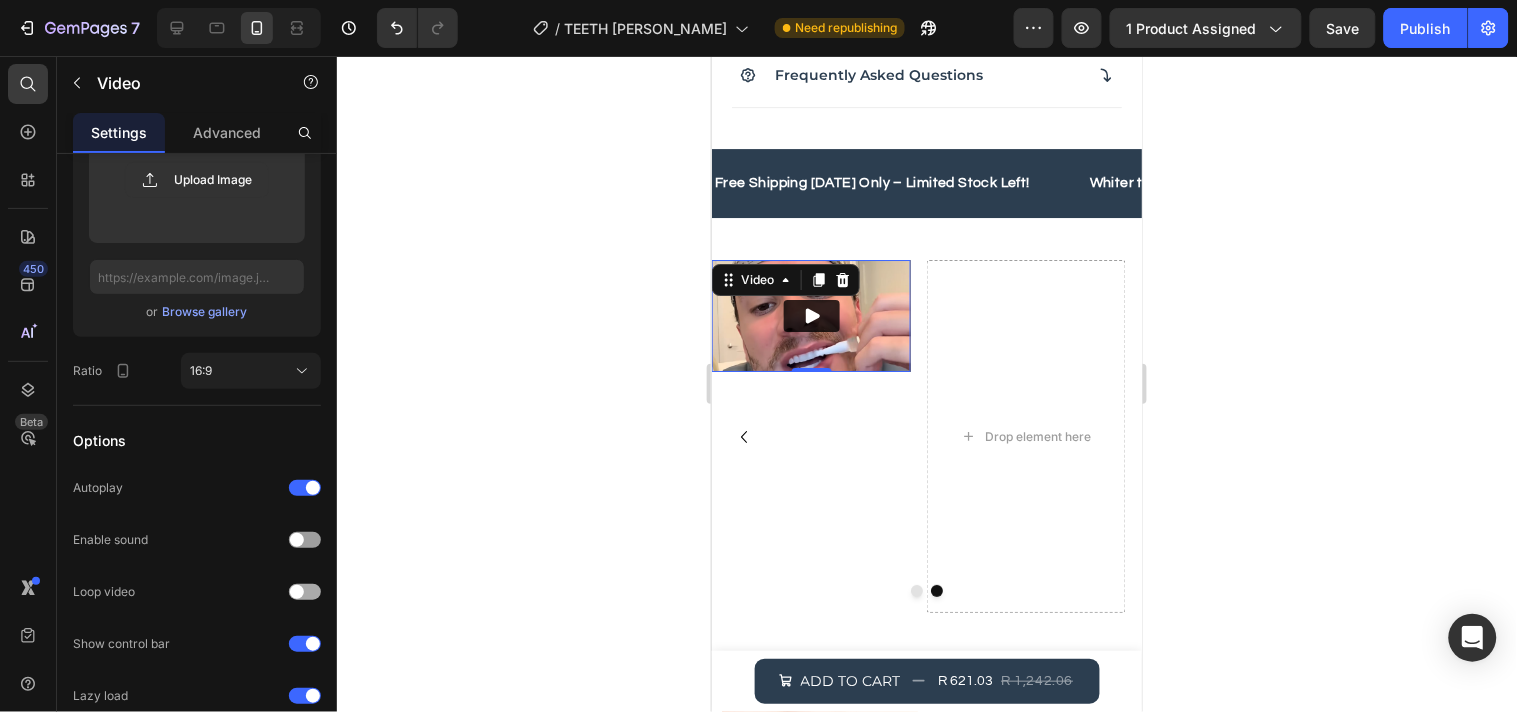 click at bounding box center [305, 592] 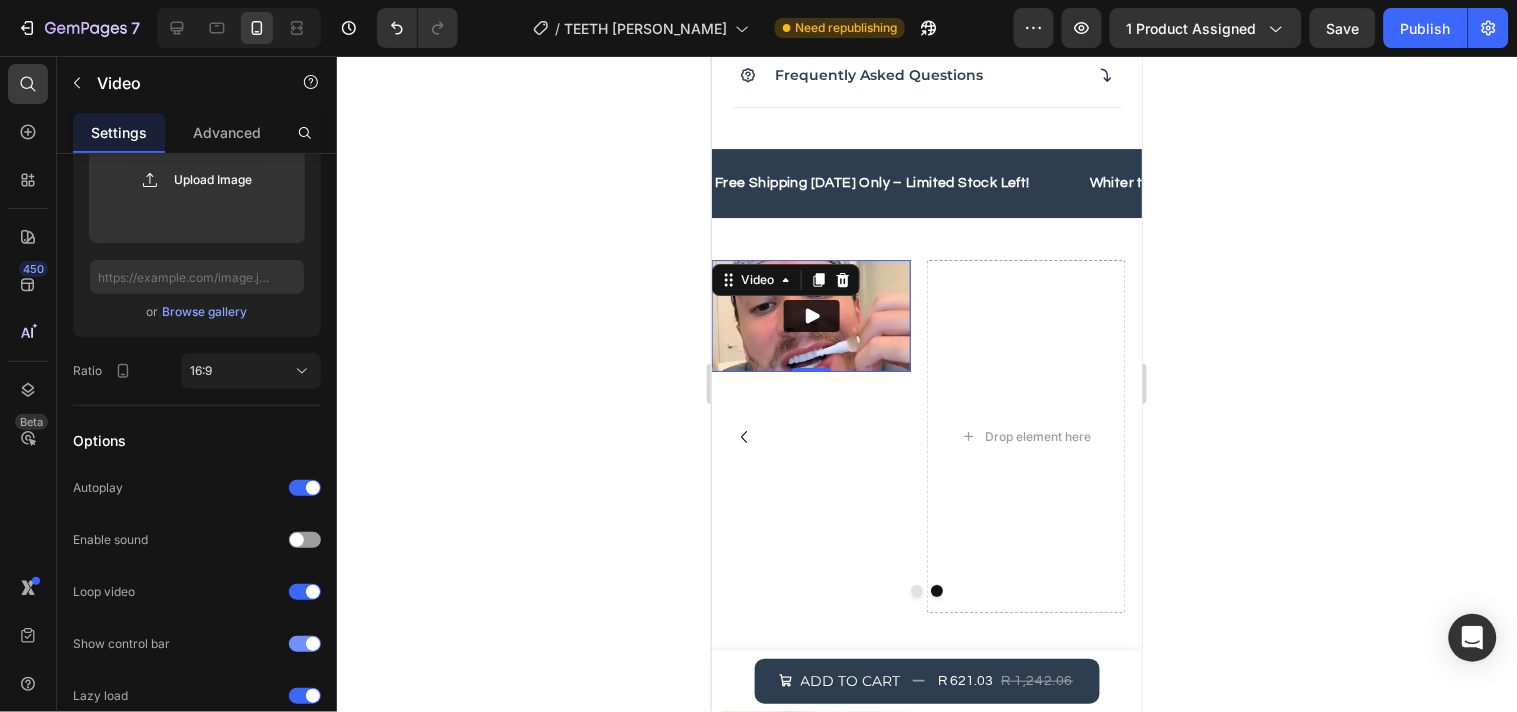 click at bounding box center (313, 644) 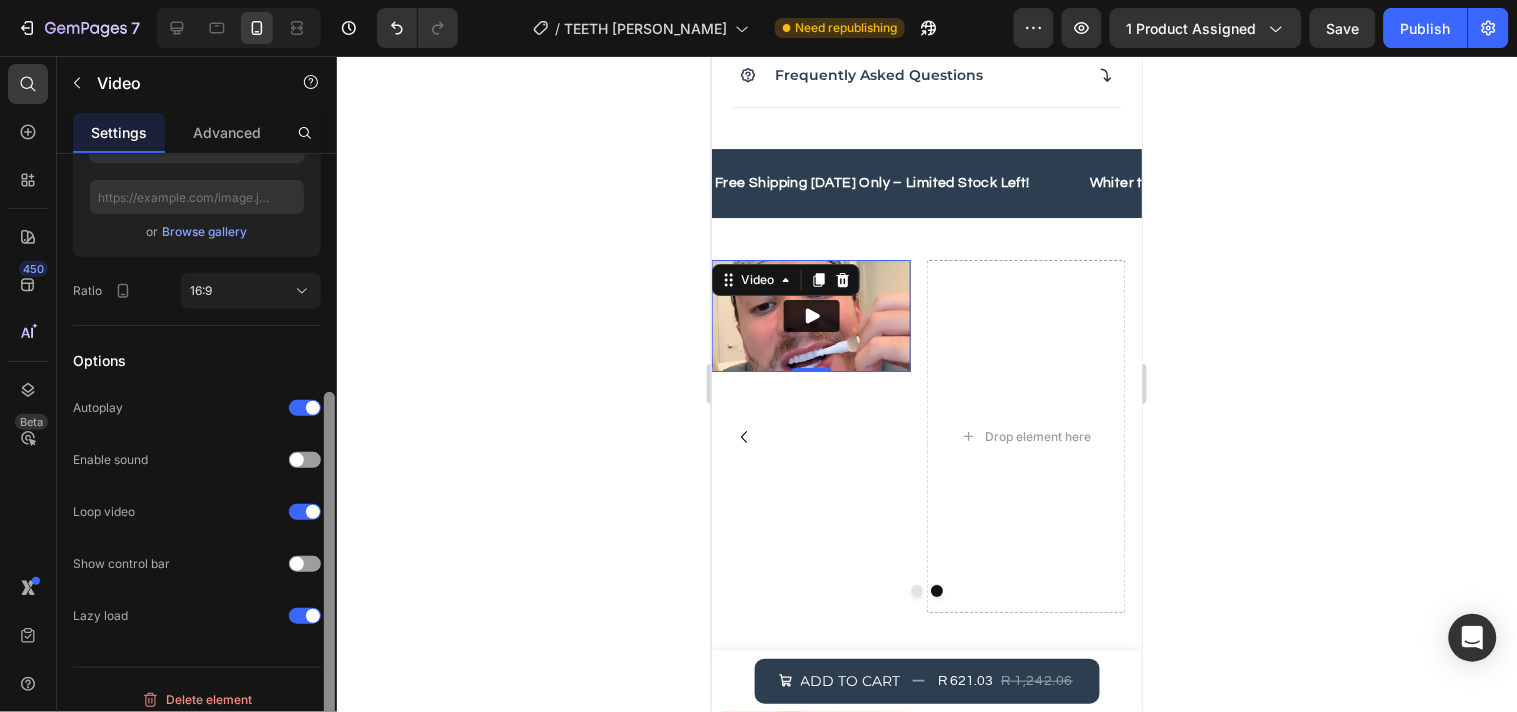 scroll, scrollTop: 381, scrollLeft: 0, axis: vertical 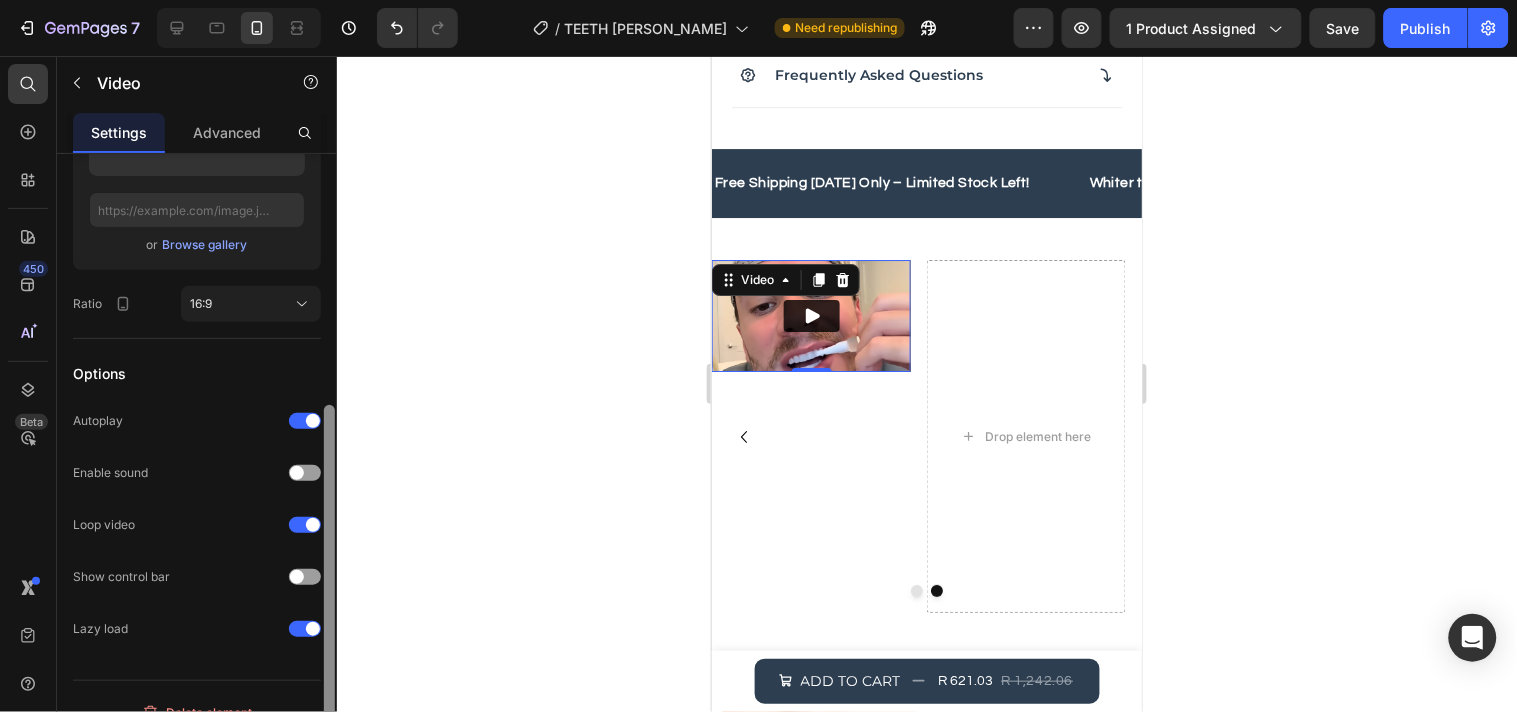 drag, startPoint x: 330, startPoint y: 592, endPoint x: 334, endPoint y: 632, distance: 40.1995 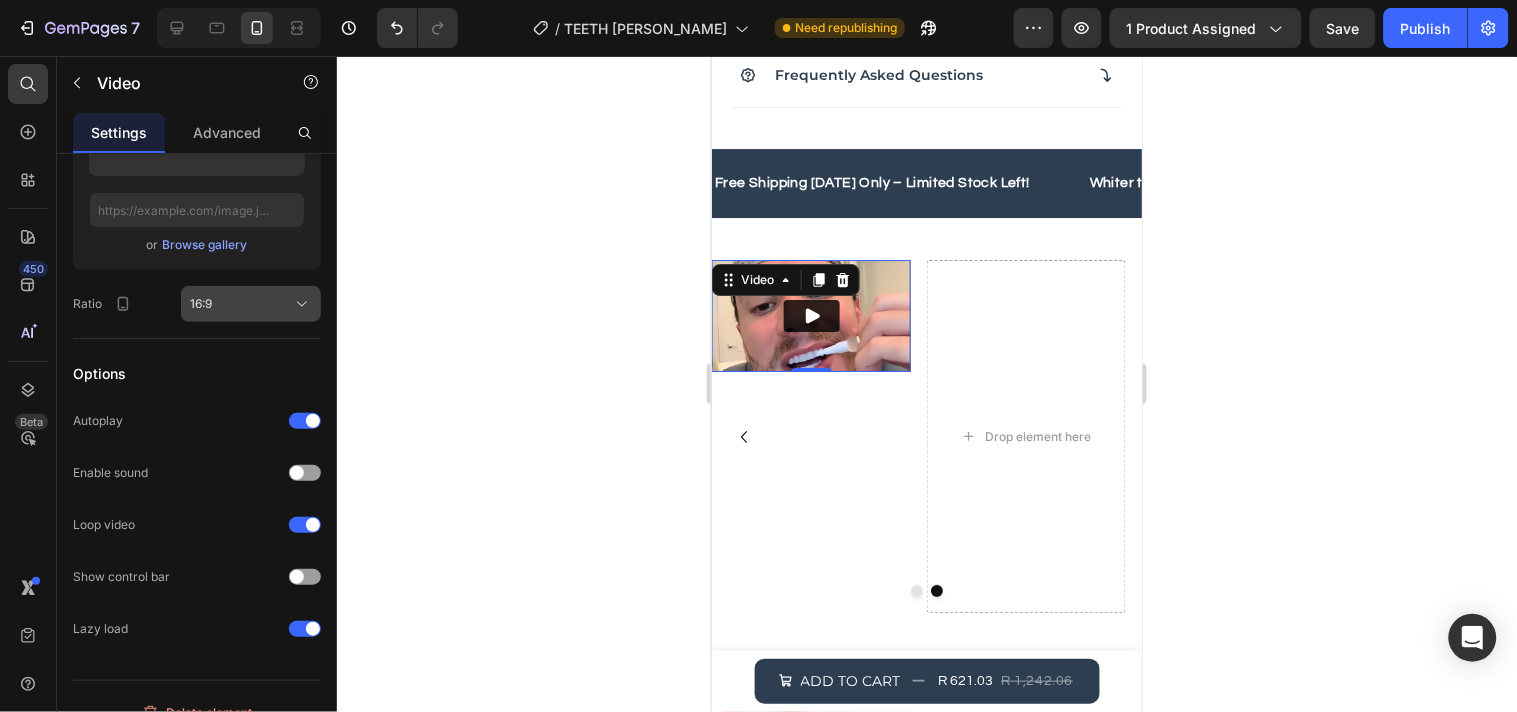 click on "16:9" at bounding box center [251, 304] 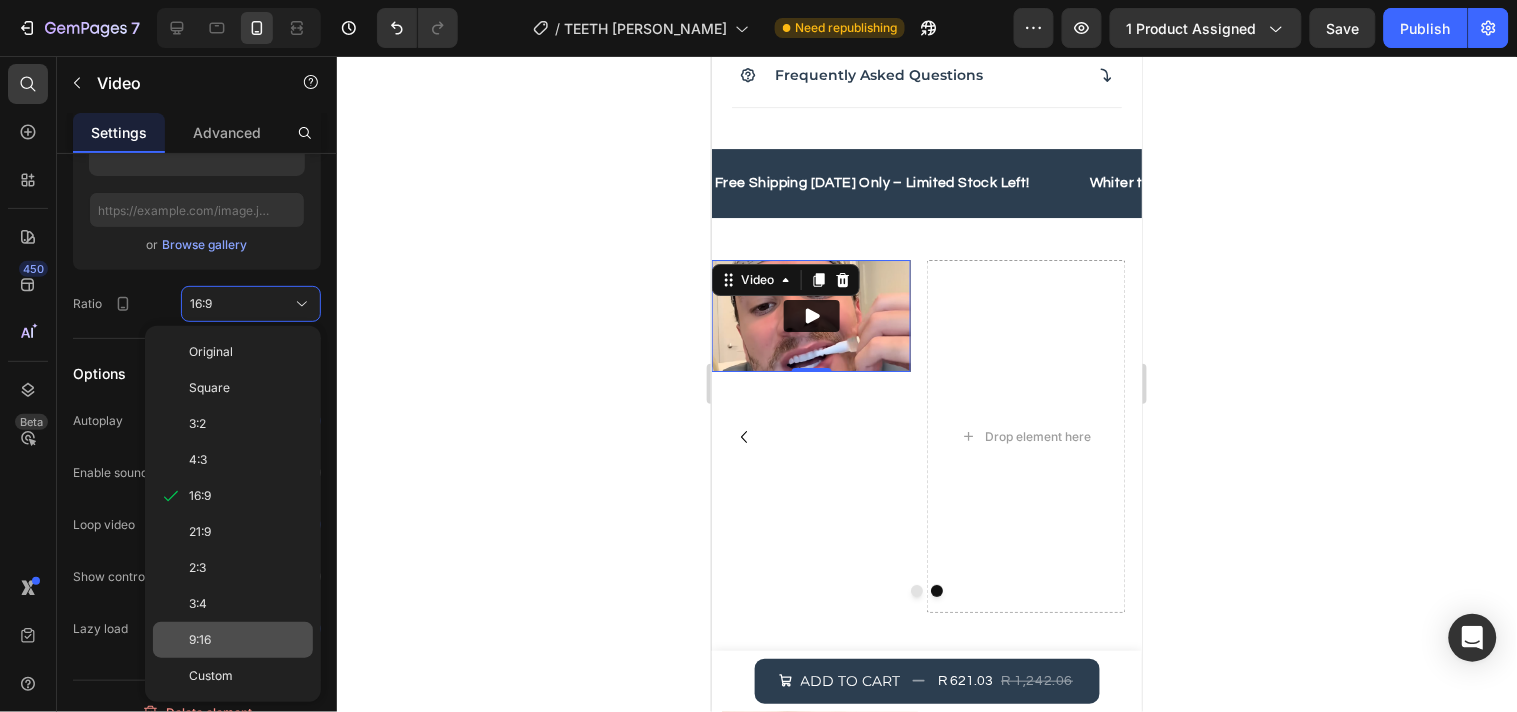 click on "9:16" 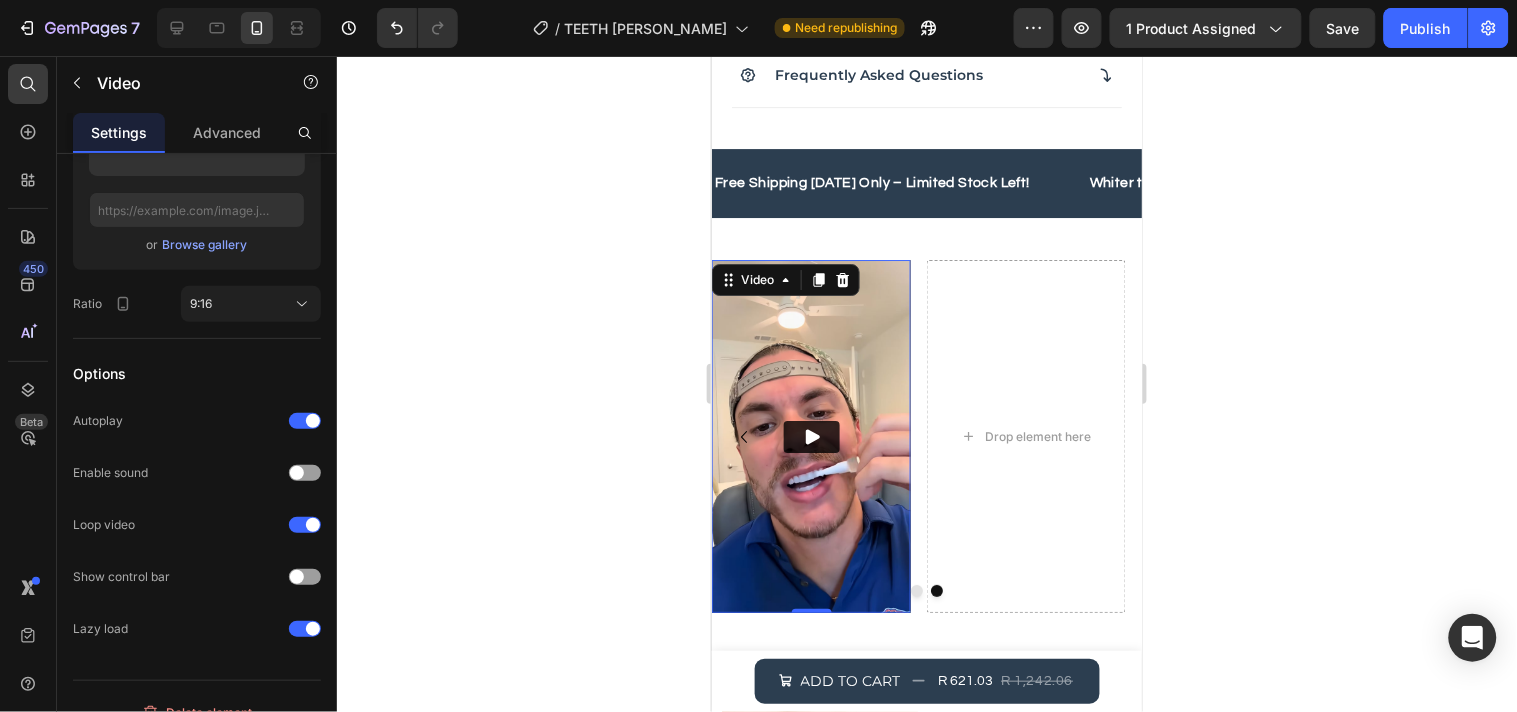 click 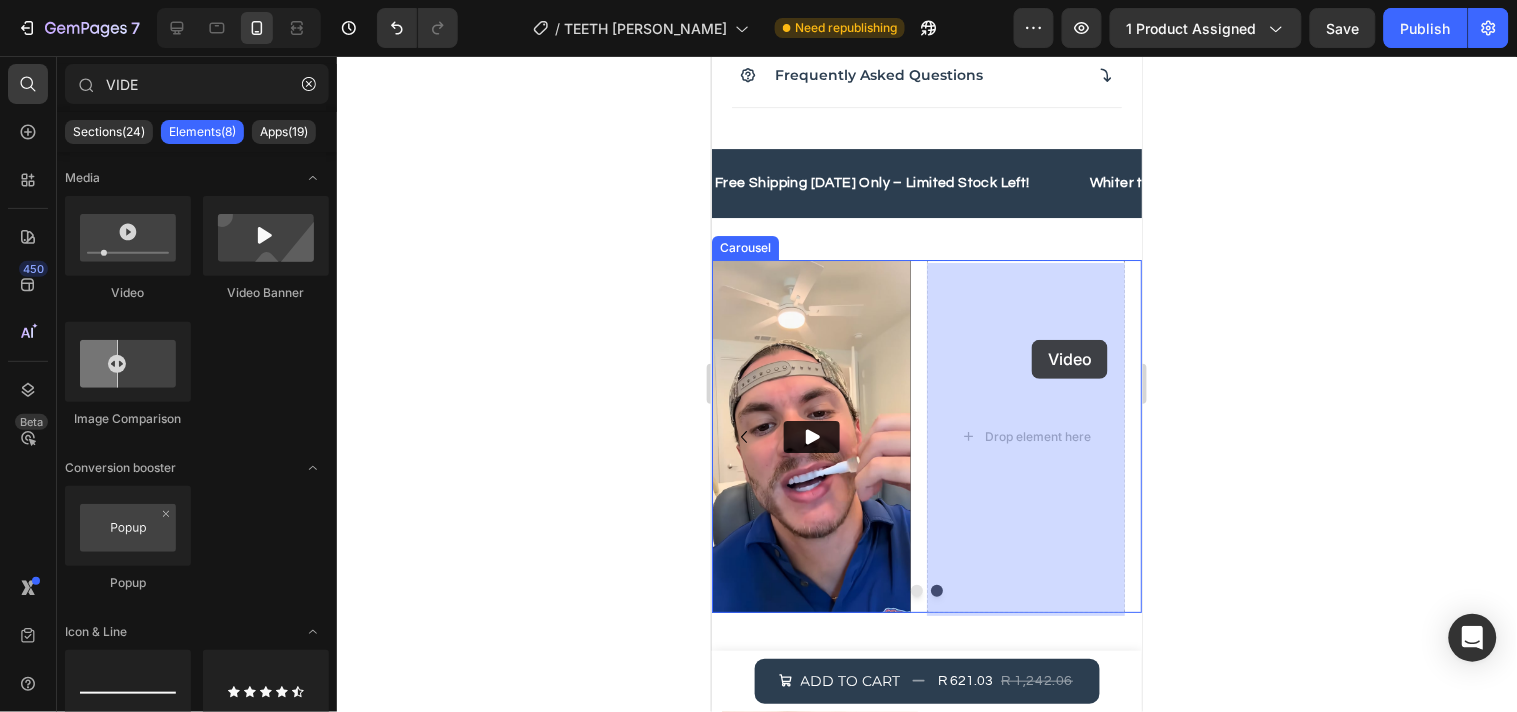 drag, startPoint x: 868, startPoint y: 313, endPoint x: 1030, endPoint y: 342, distance: 164.57521 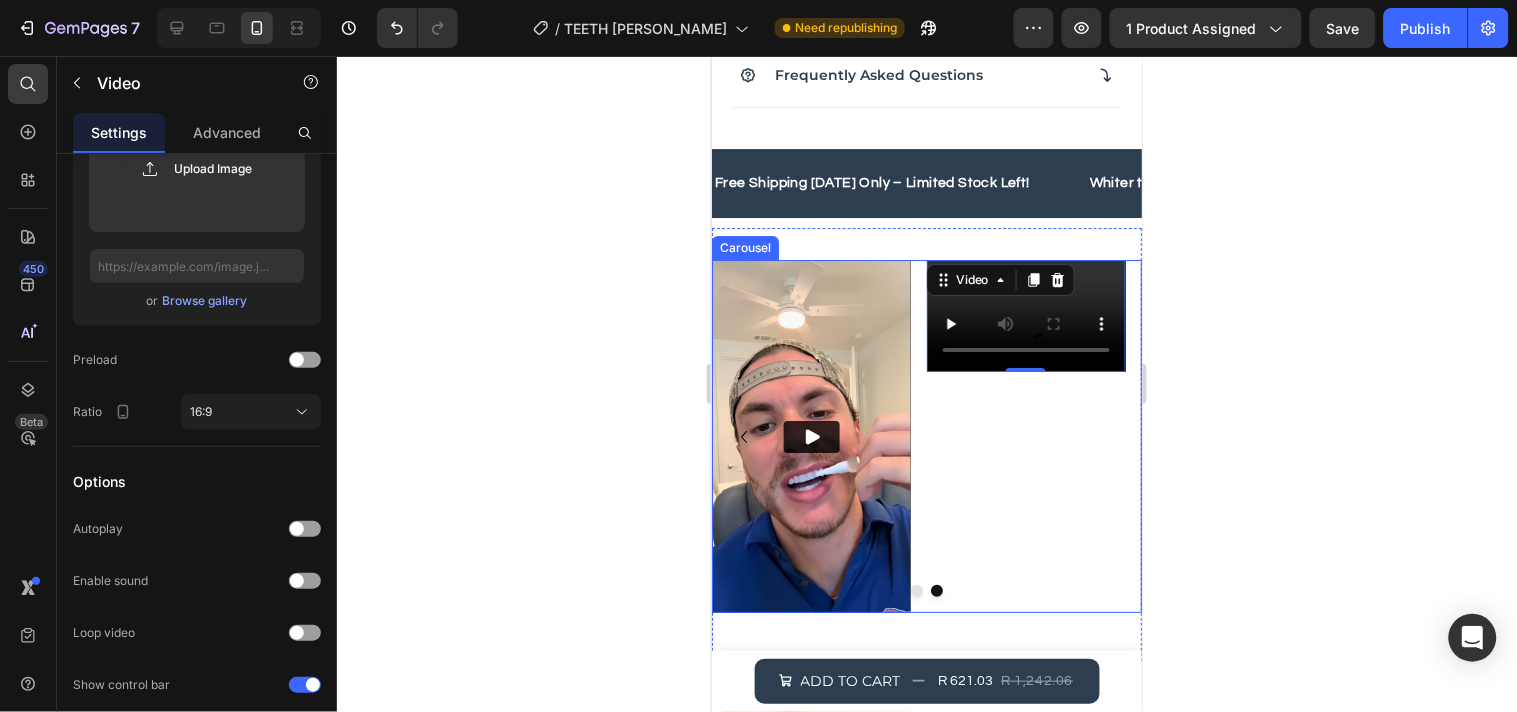 click 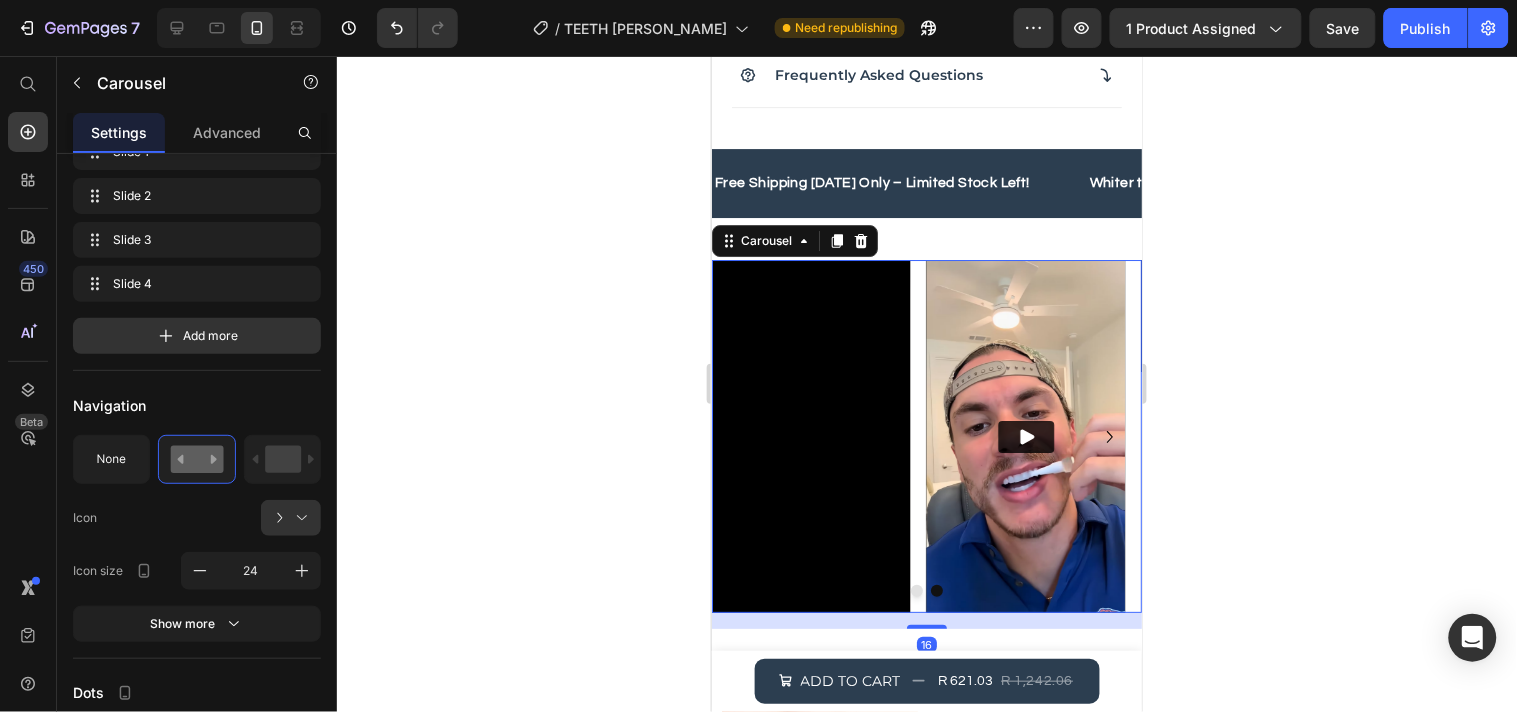 scroll, scrollTop: 0, scrollLeft: 0, axis: both 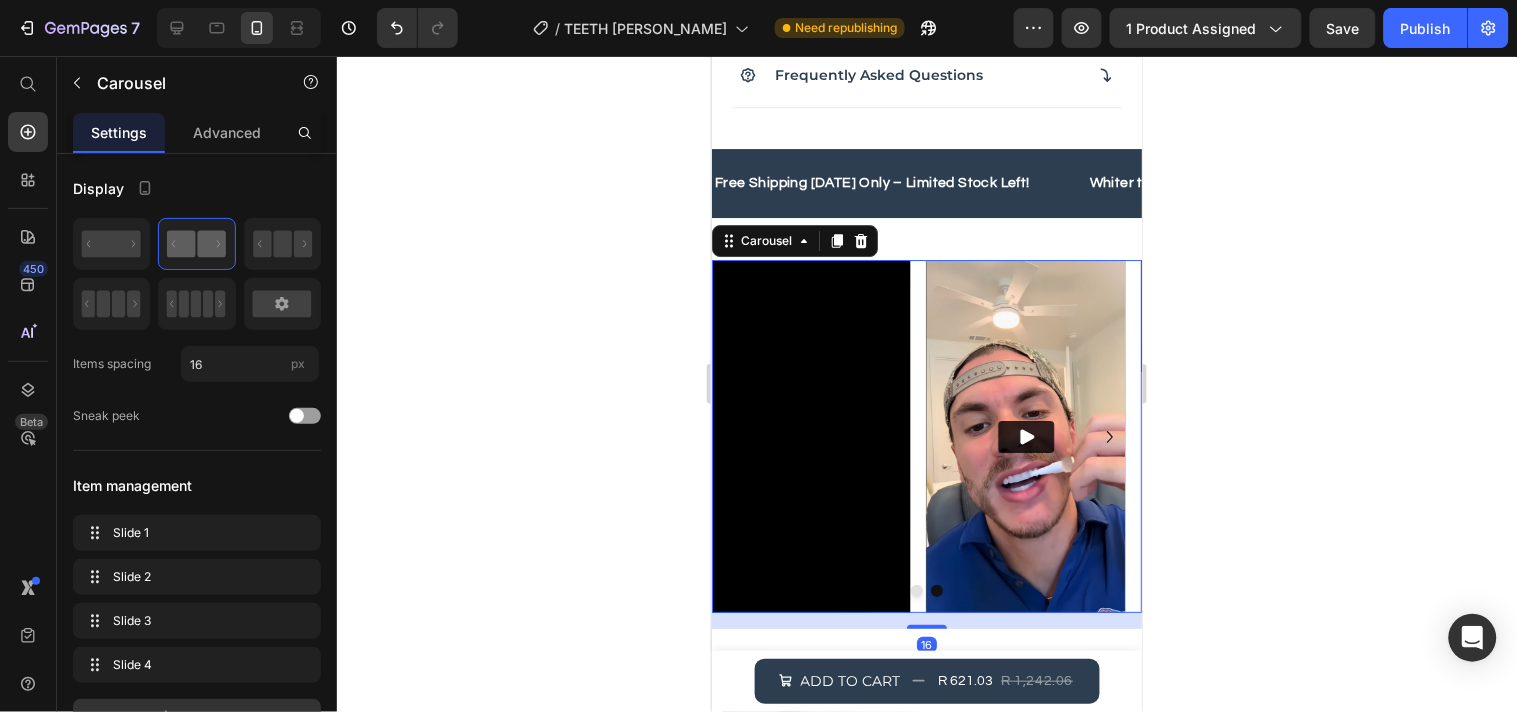 click 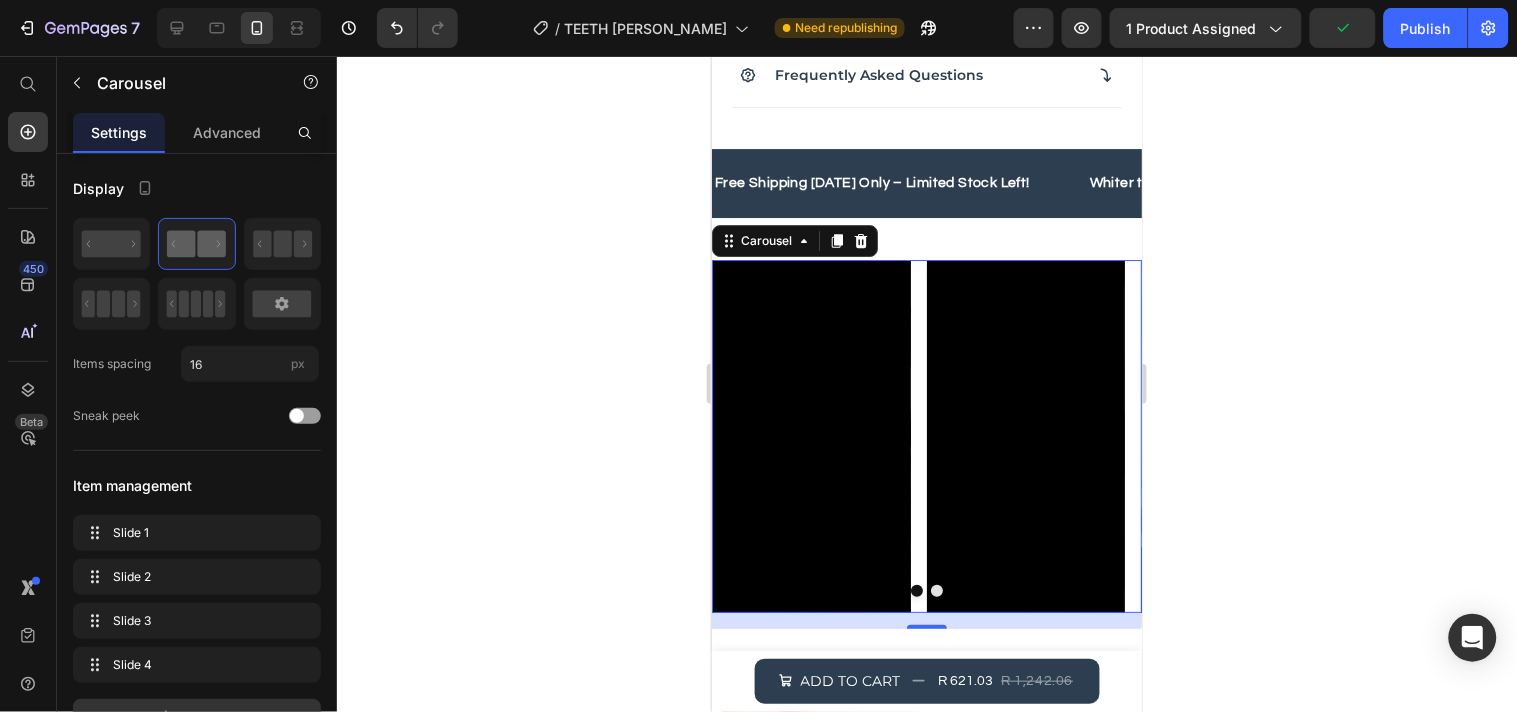 click at bounding box center [936, 590] 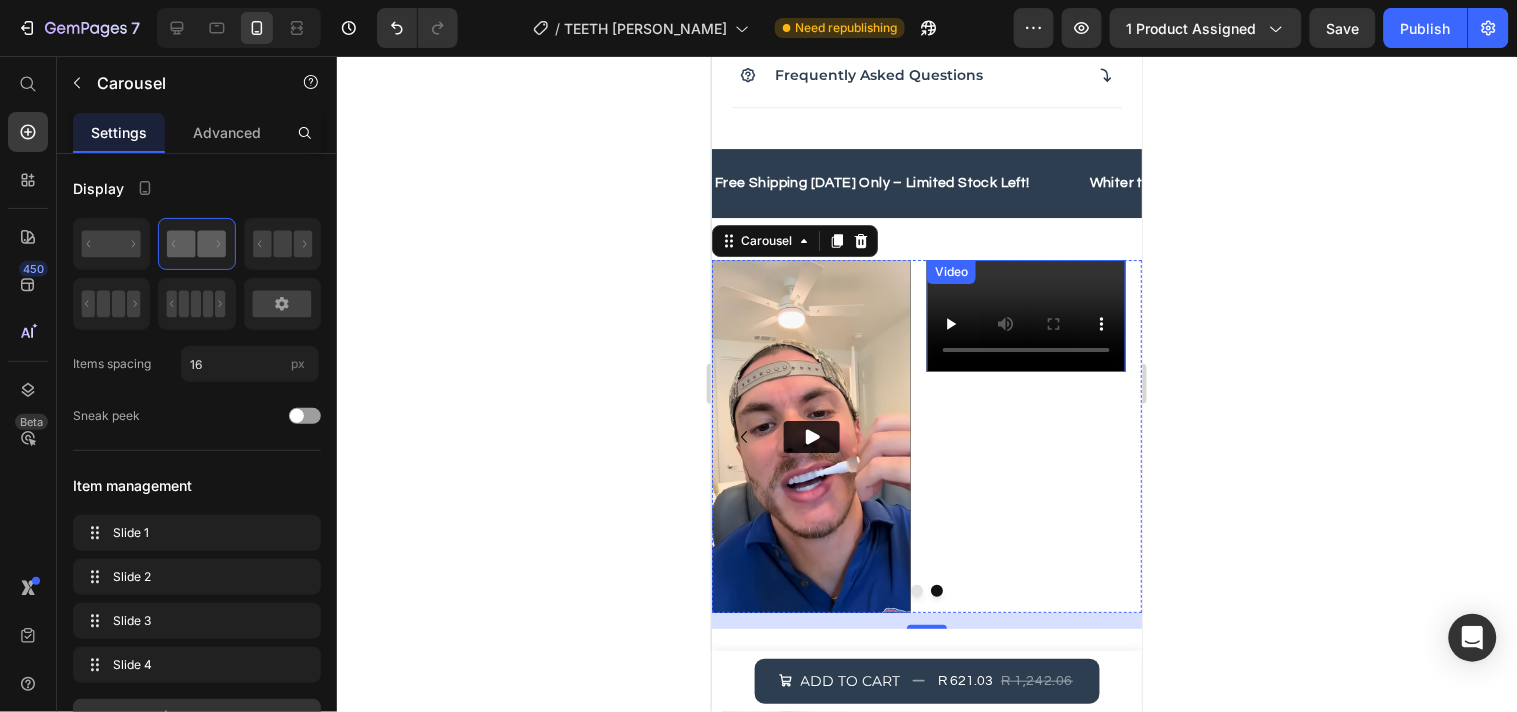 click on "Video" at bounding box center (1025, 315) 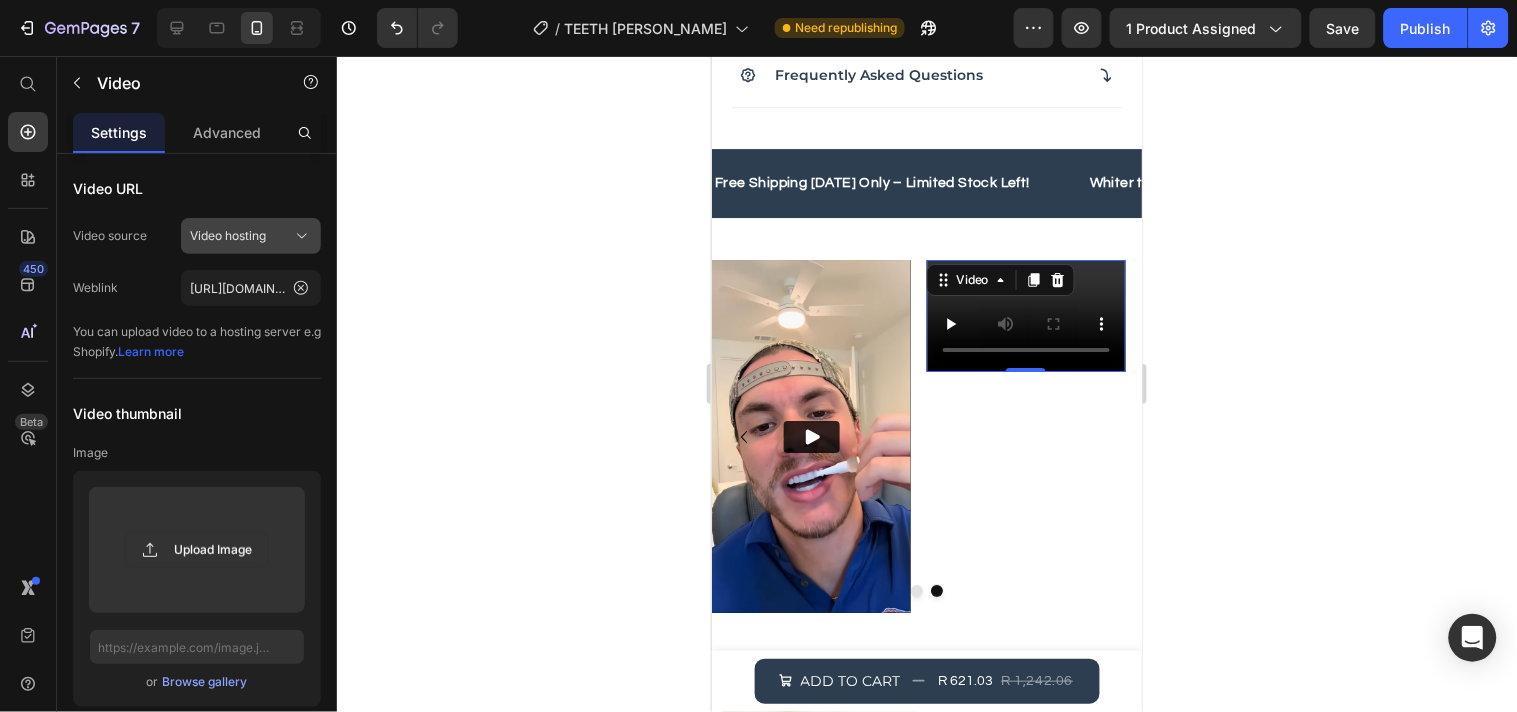 click on "Video hosting" at bounding box center [251, 236] 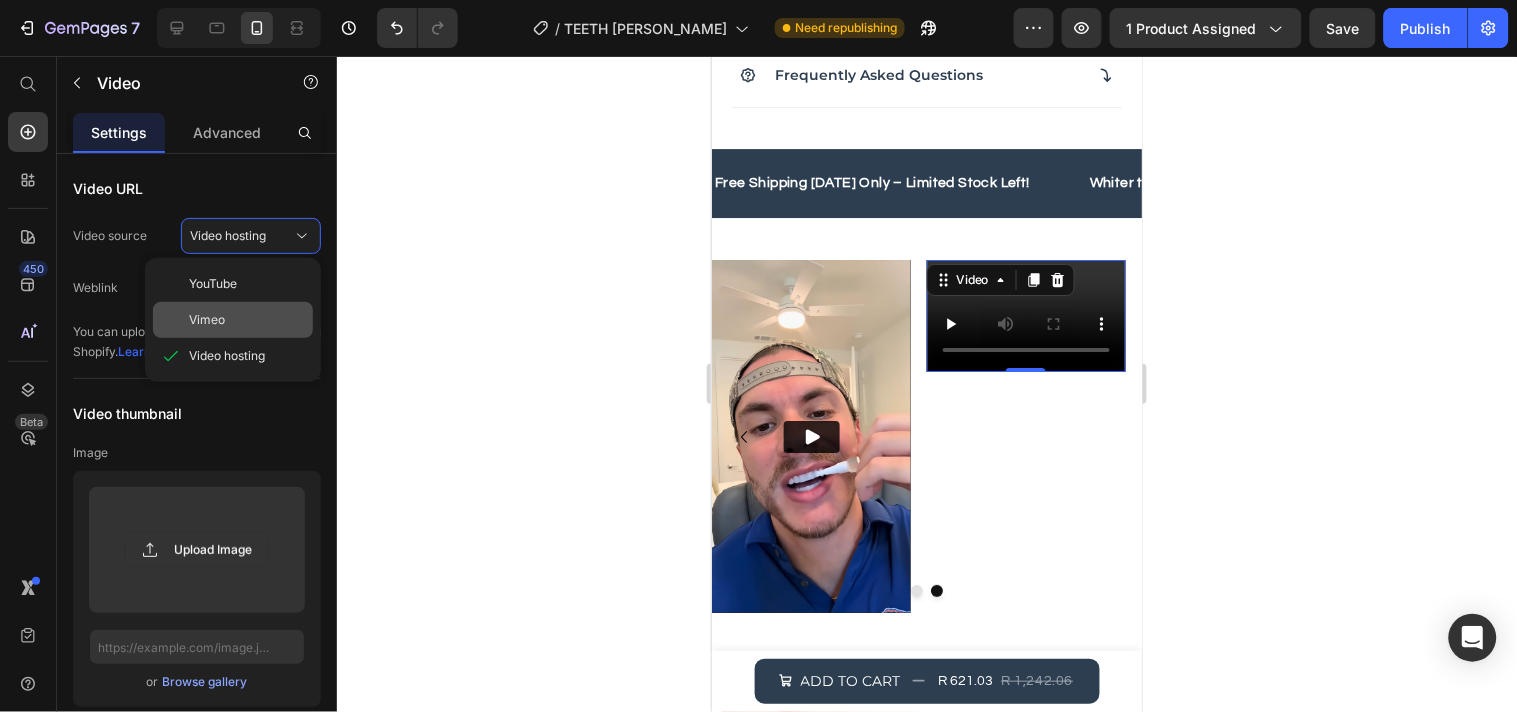 click on "Vimeo" at bounding box center (247, 320) 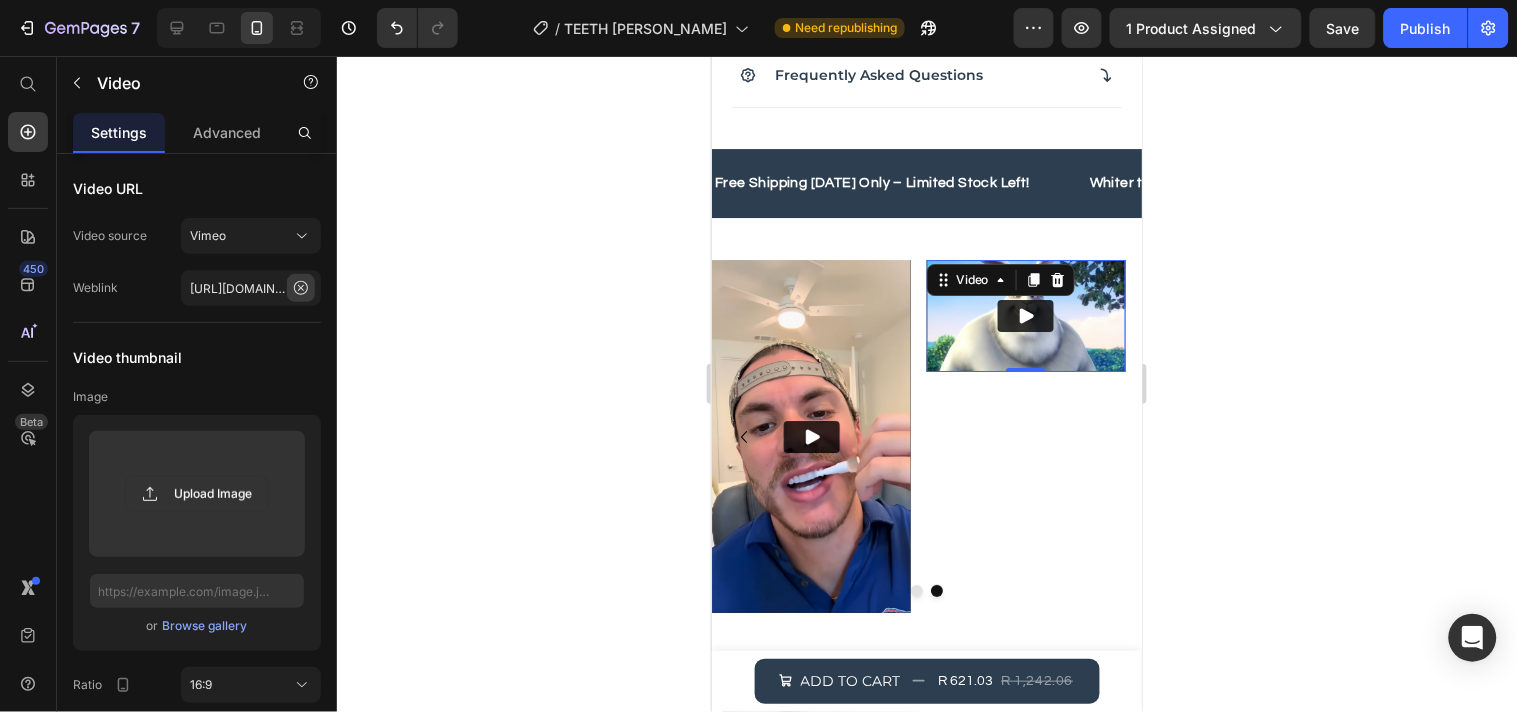 click 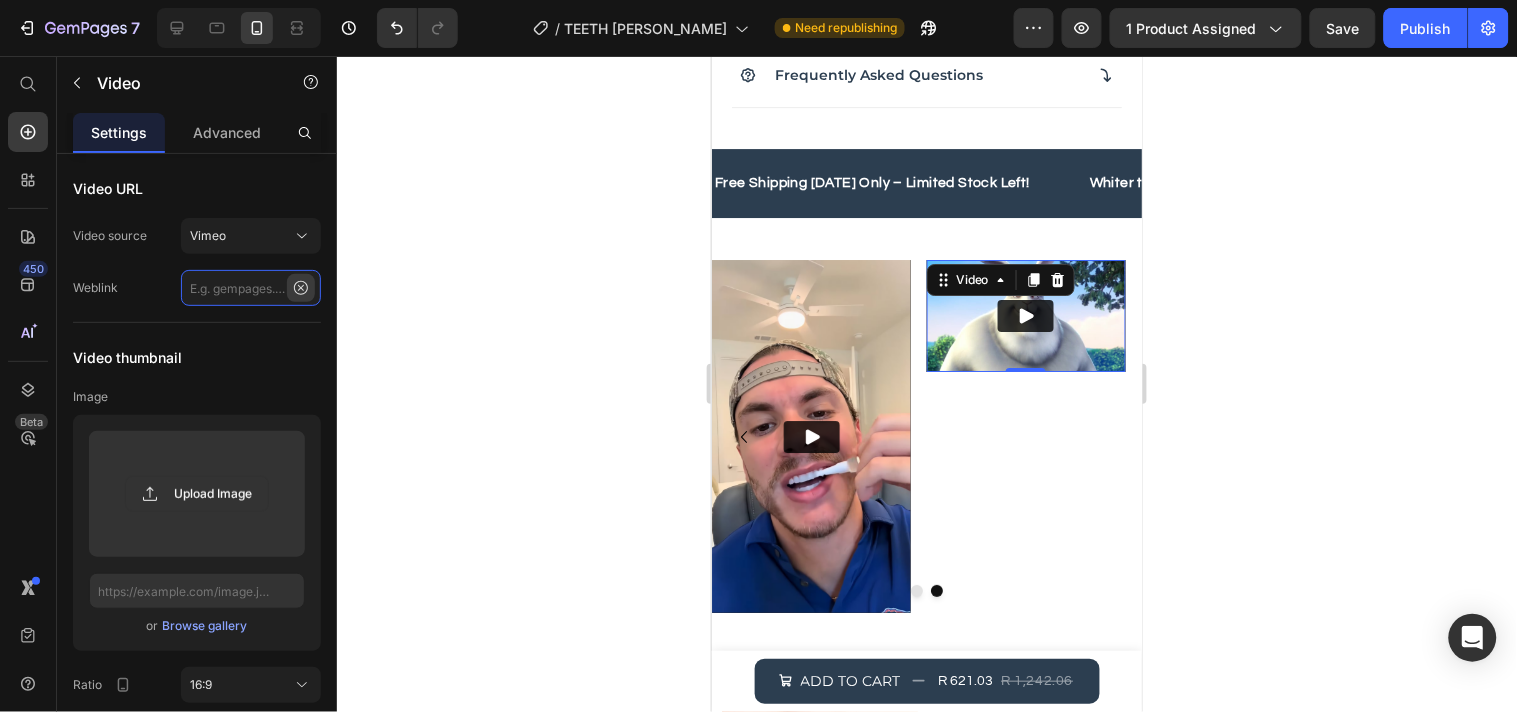 scroll, scrollTop: 0, scrollLeft: 0, axis: both 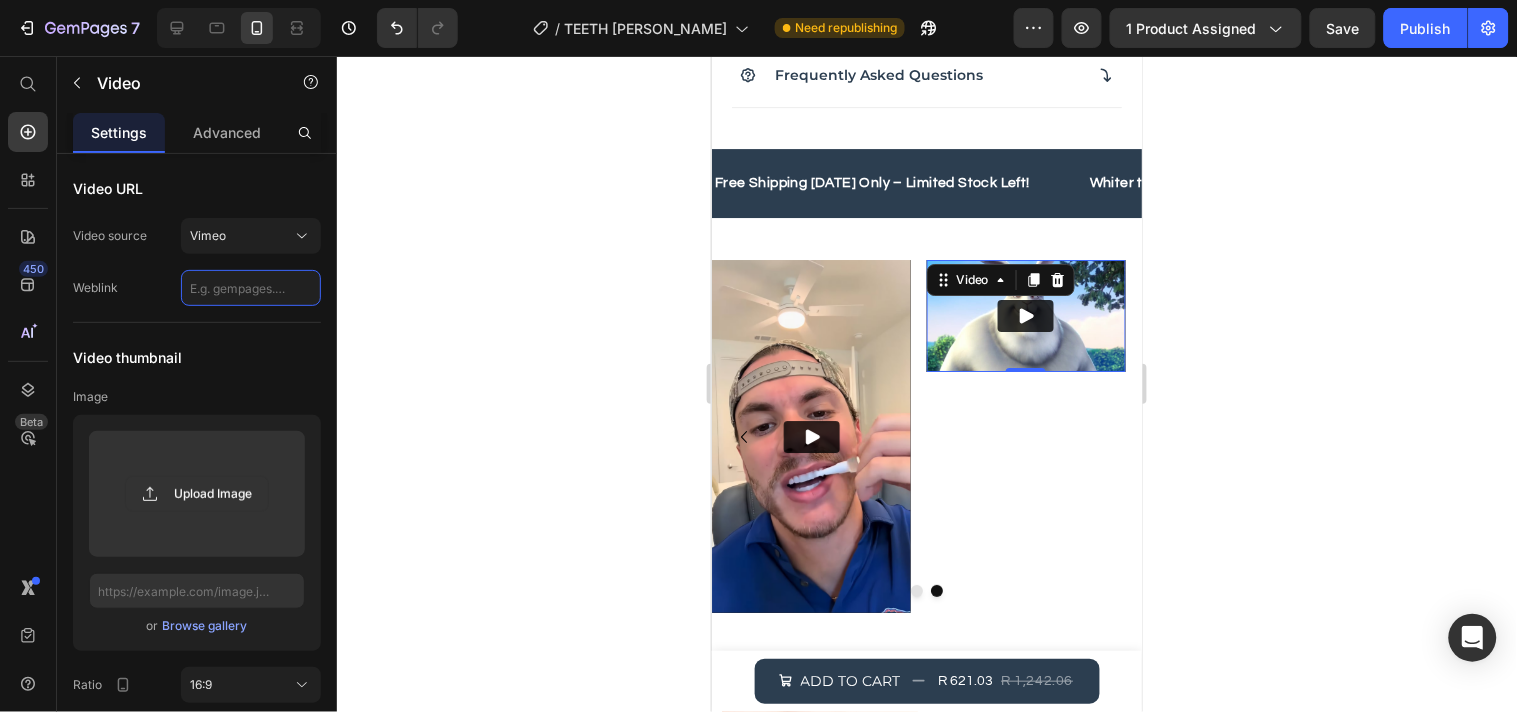 paste on "[URL][DOMAIN_NAME]" 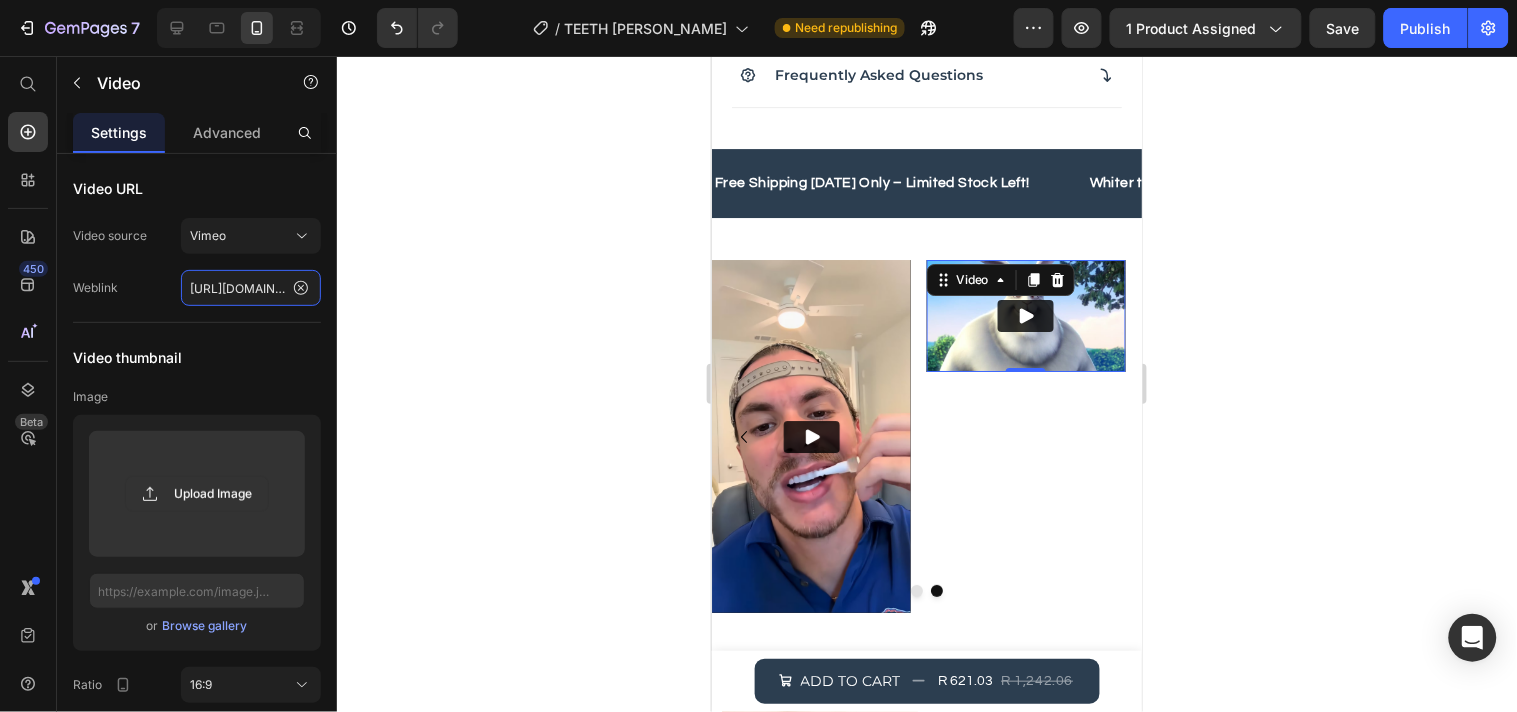 scroll, scrollTop: 0, scrollLeft: 175, axis: horizontal 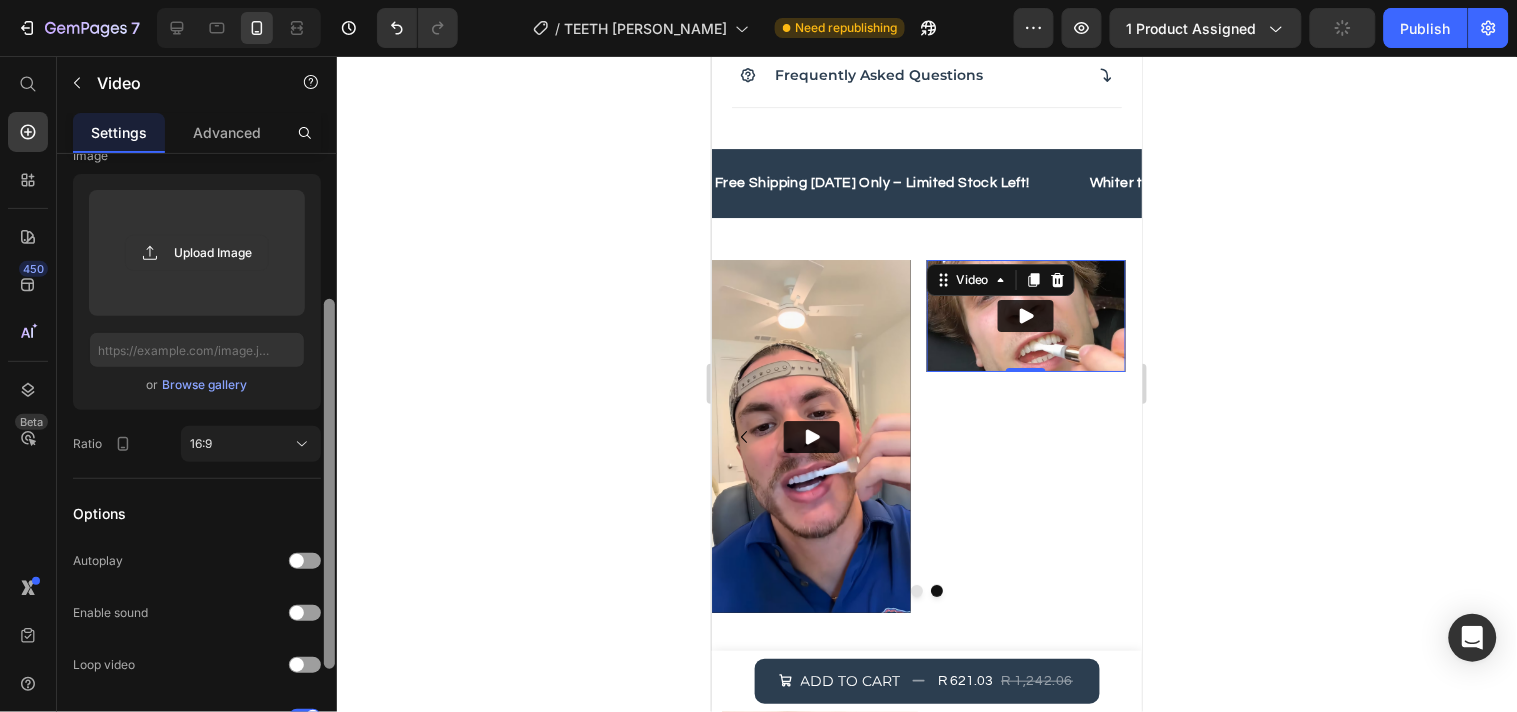 drag, startPoint x: 328, startPoint y: 352, endPoint x: 323, endPoint y: 497, distance: 145.08618 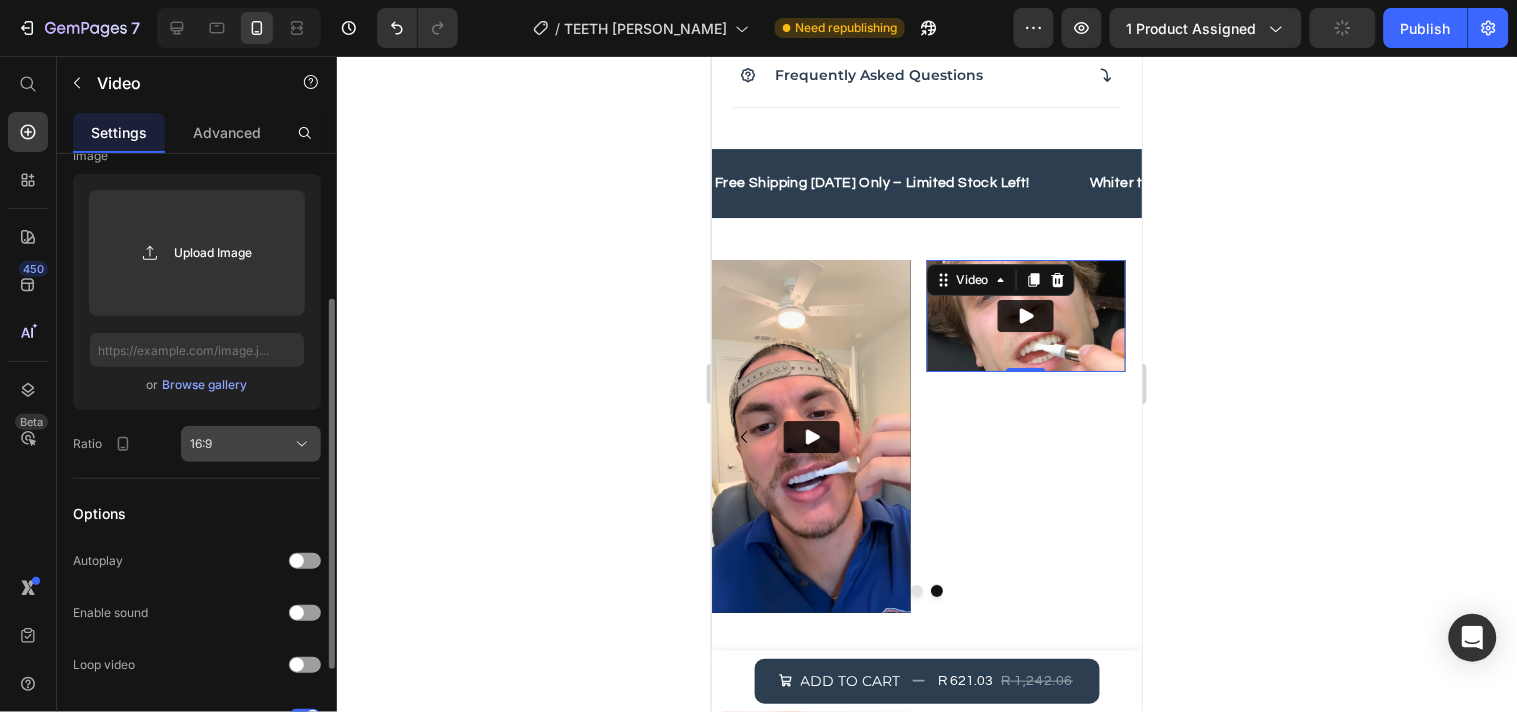 type on "[URL][DOMAIN_NAME]" 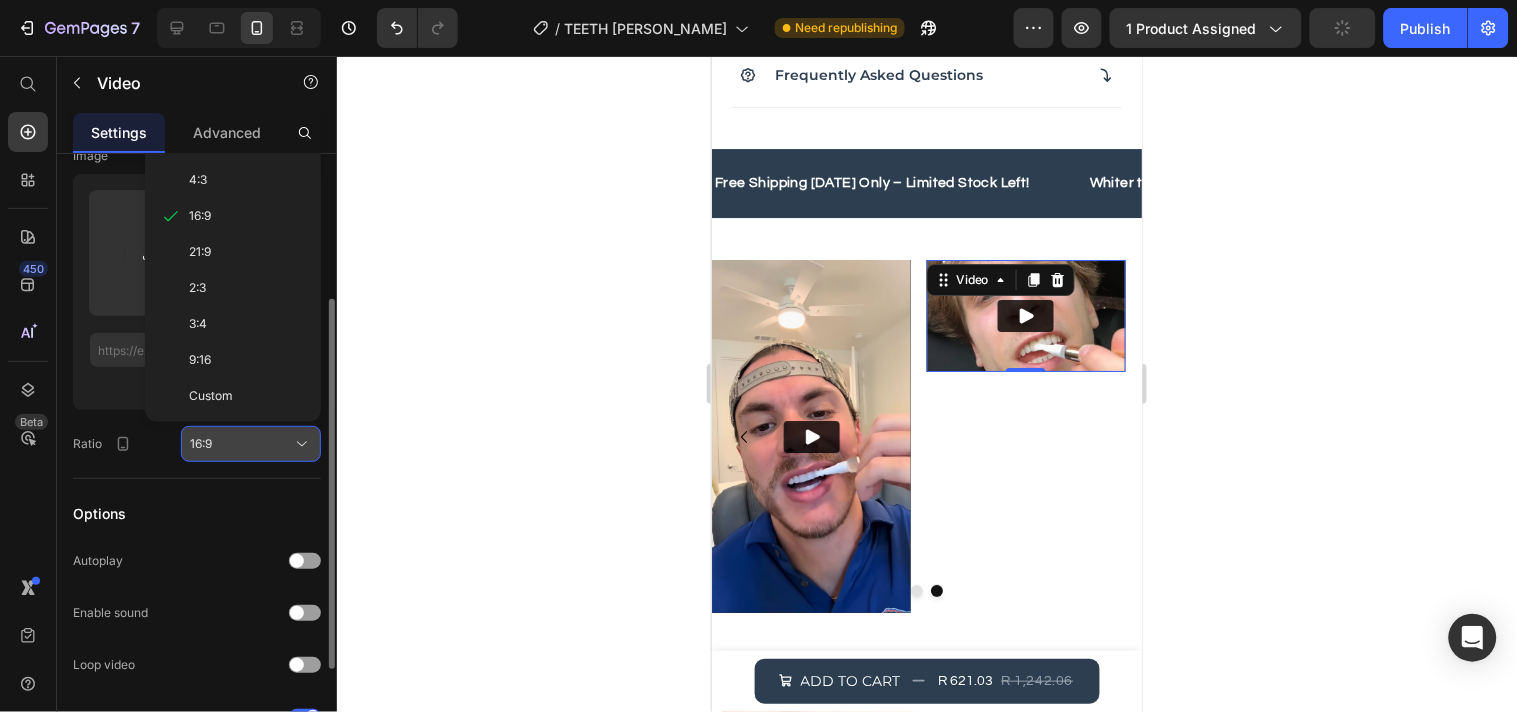 scroll, scrollTop: 0, scrollLeft: 0, axis: both 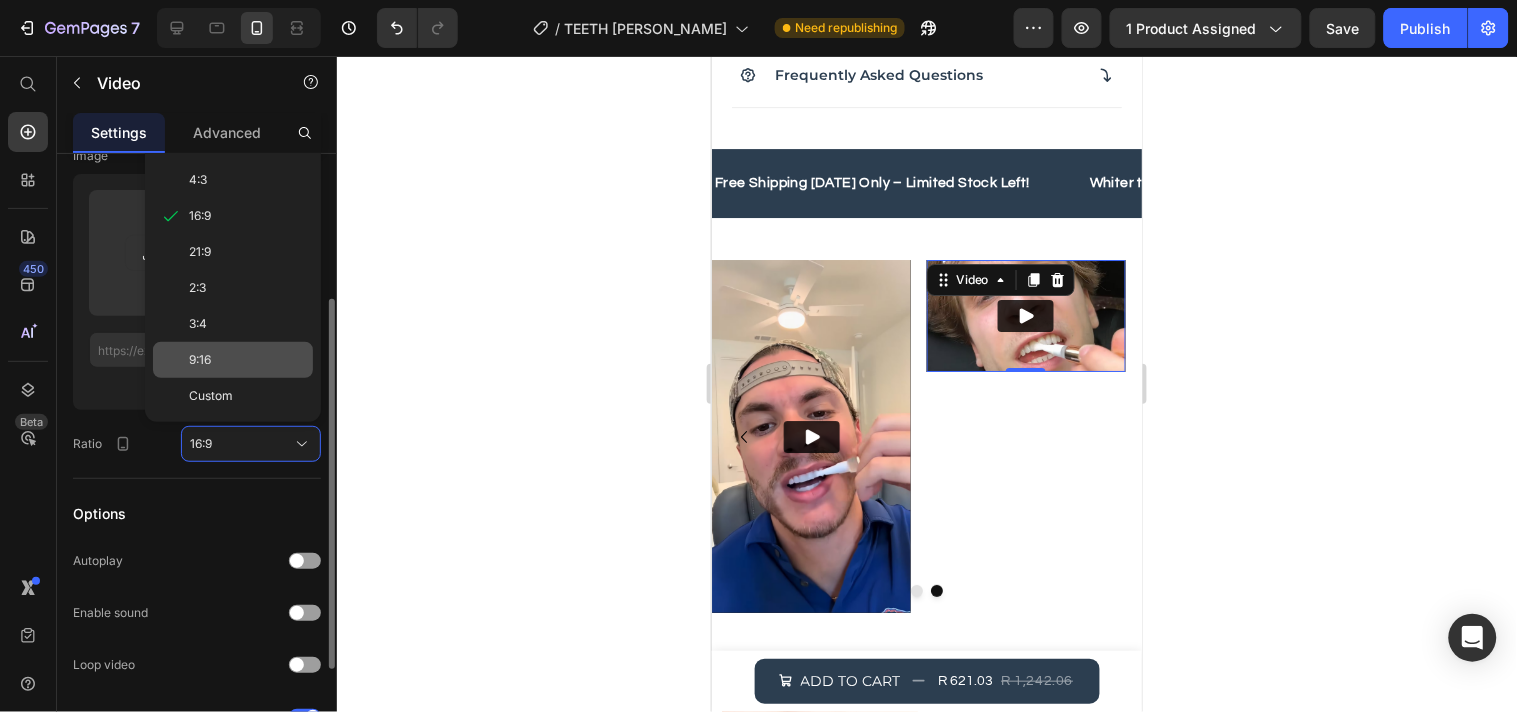 click on "9:16" at bounding box center [247, 360] 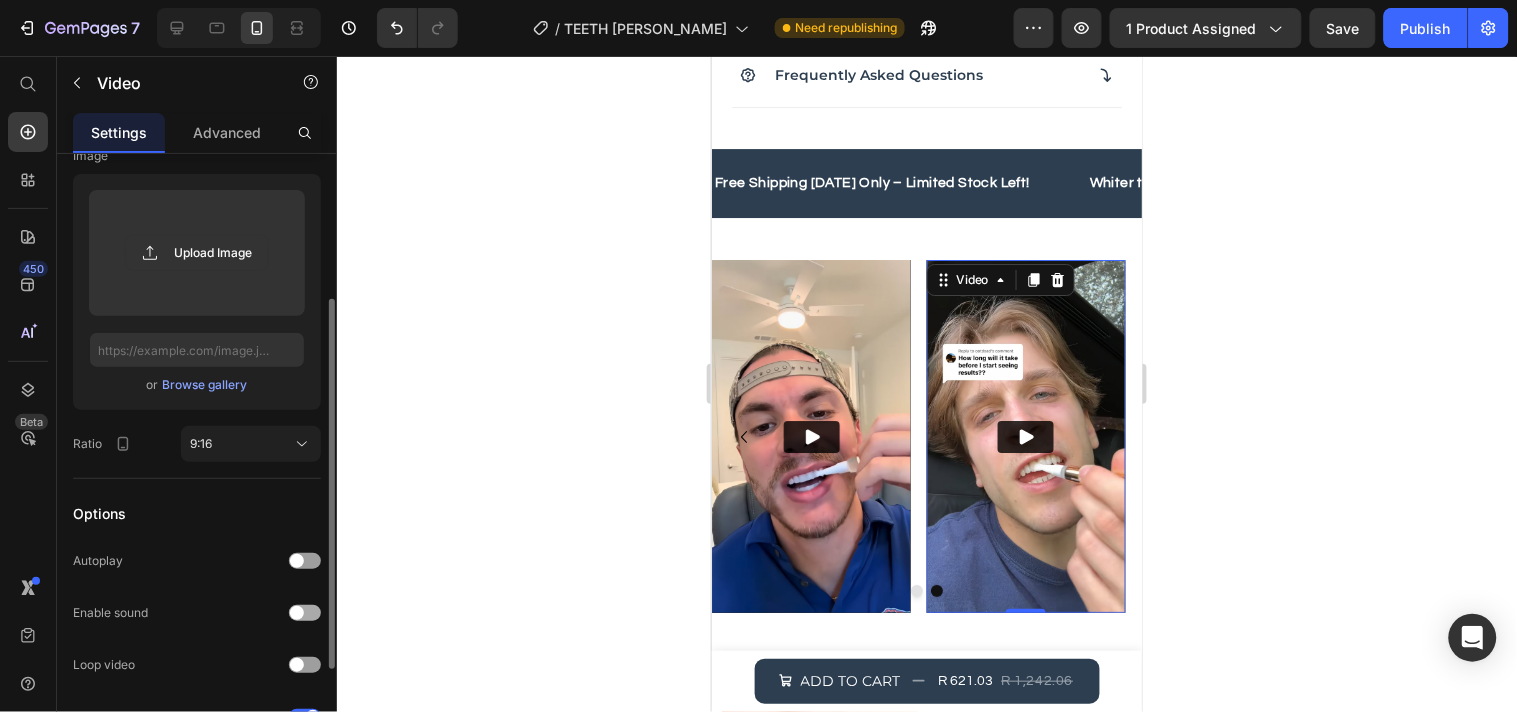 click on "Enable sound" 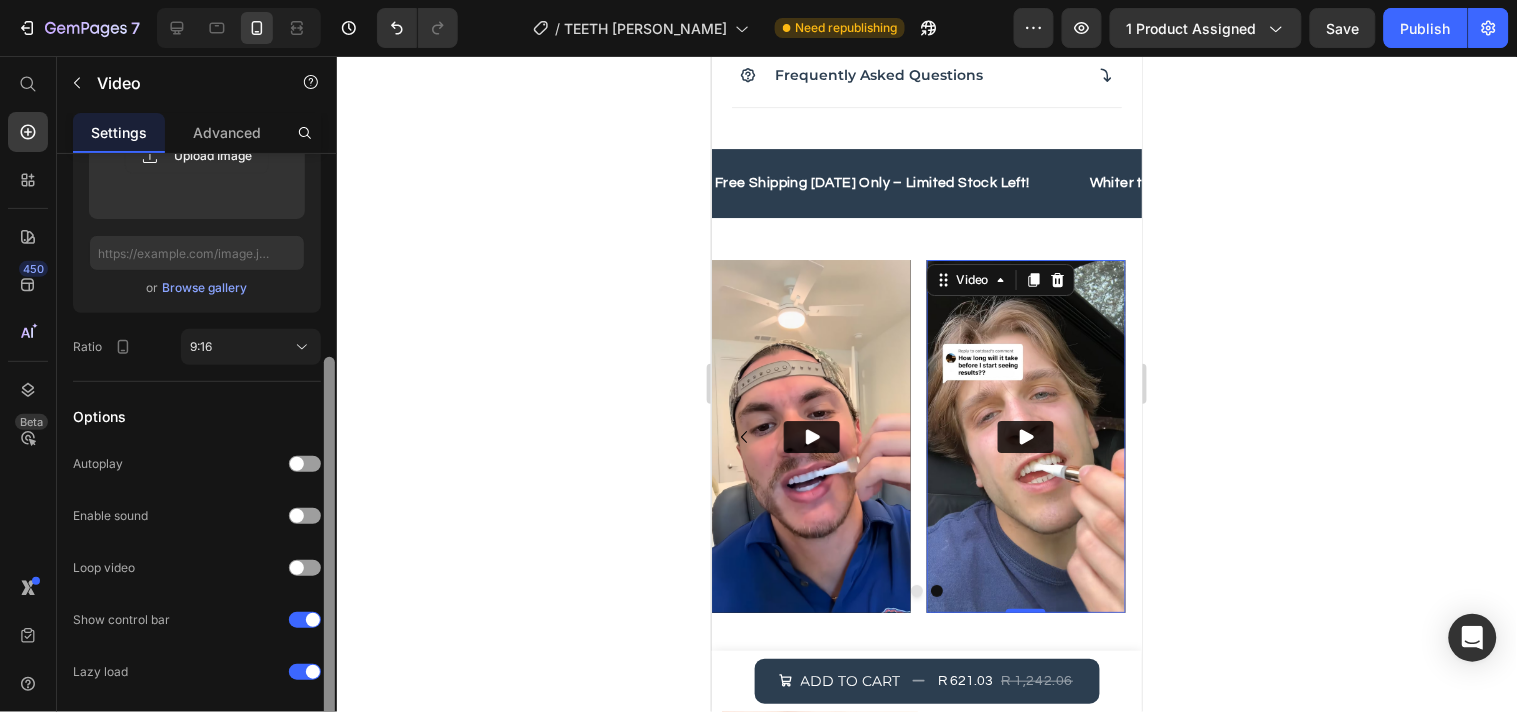 drag, startPoint x: 324, startPoint y: 587, endPoint x: 331, endPoint y: 654, distance: 67.36468 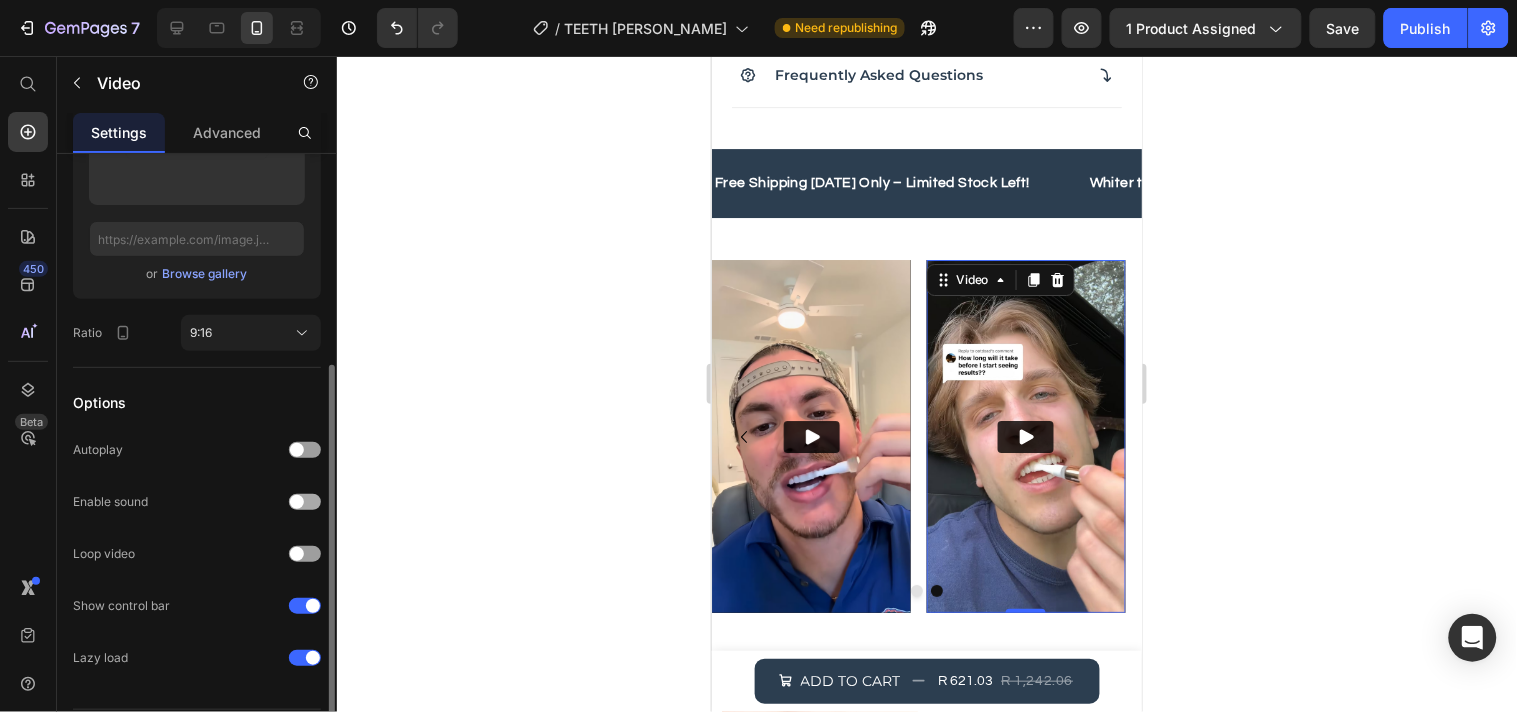 click at bounding box center [305, 502] 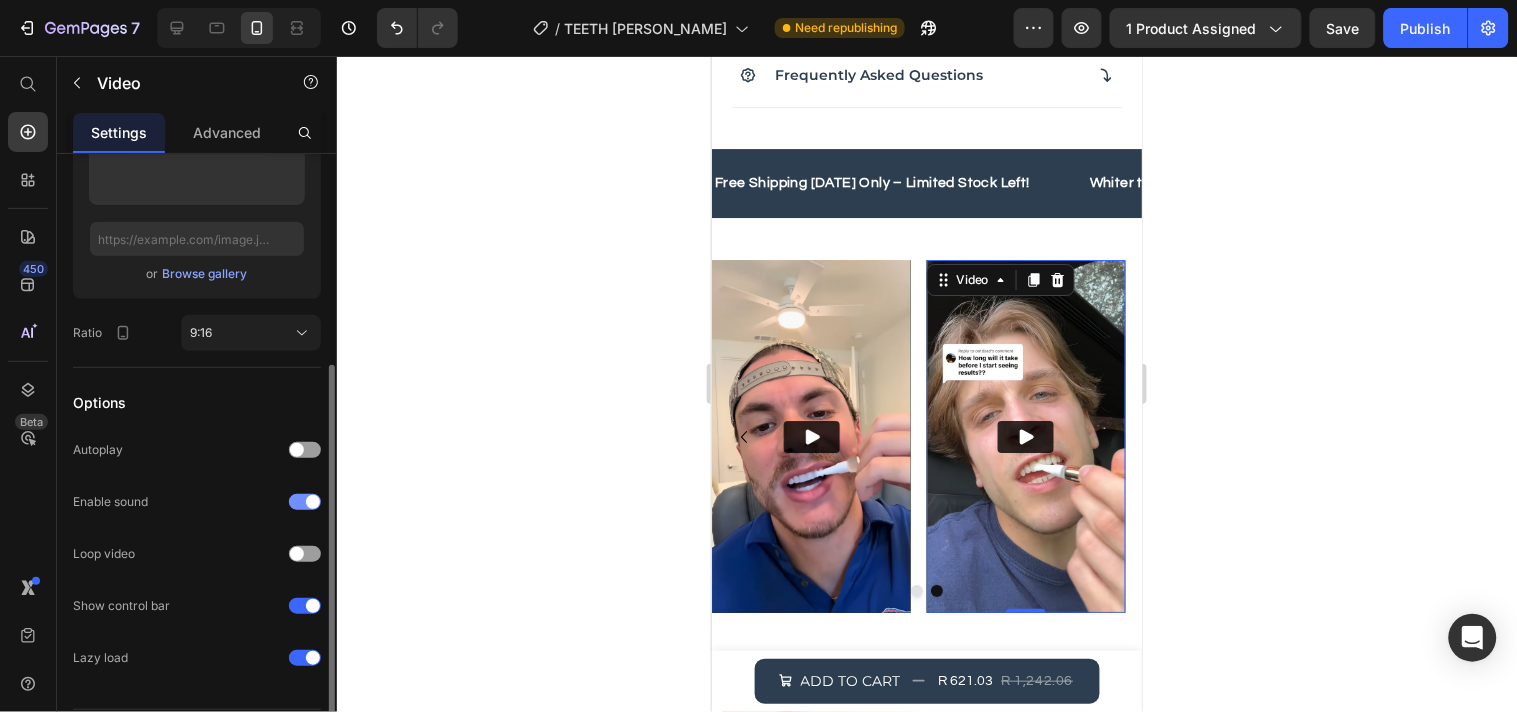 click at bounding box center [313, 502] 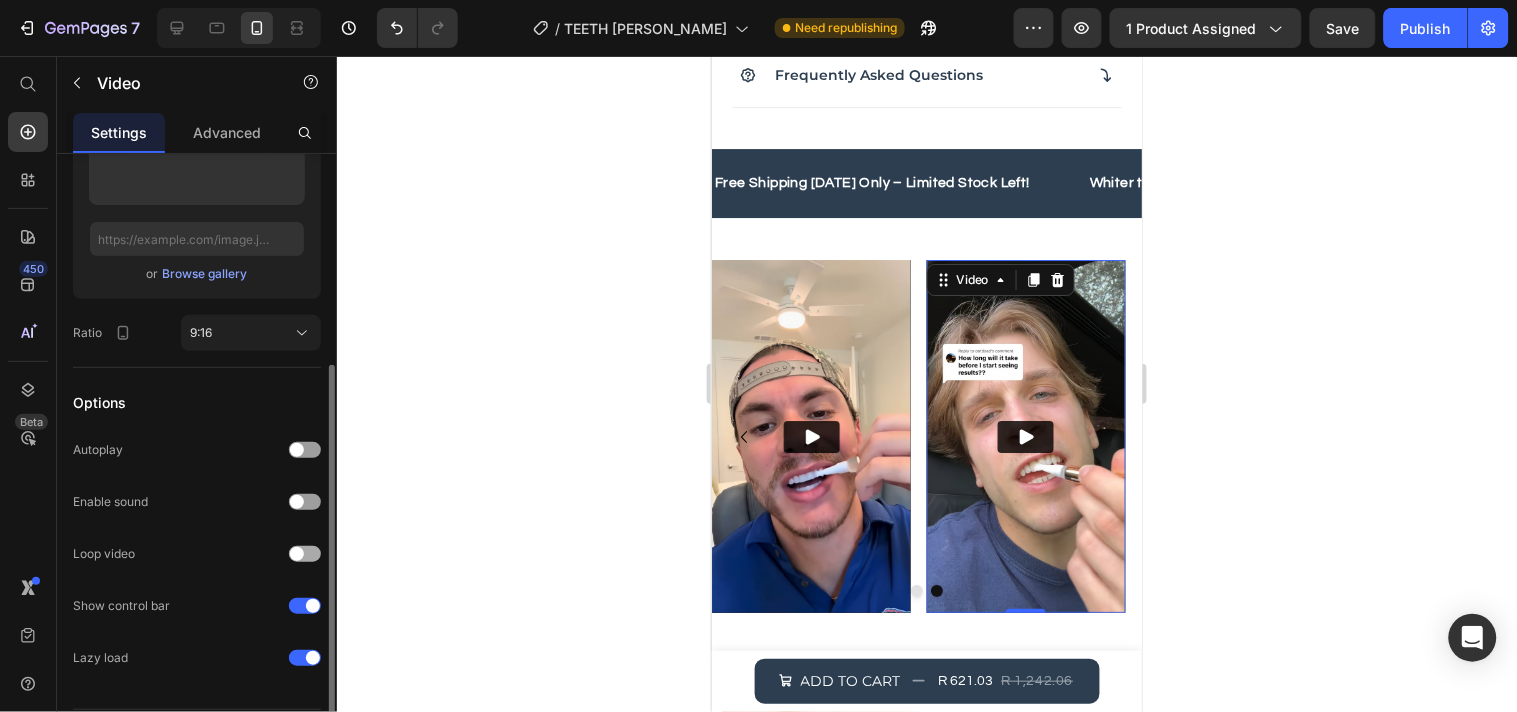 click at bounding box center (305, 554) 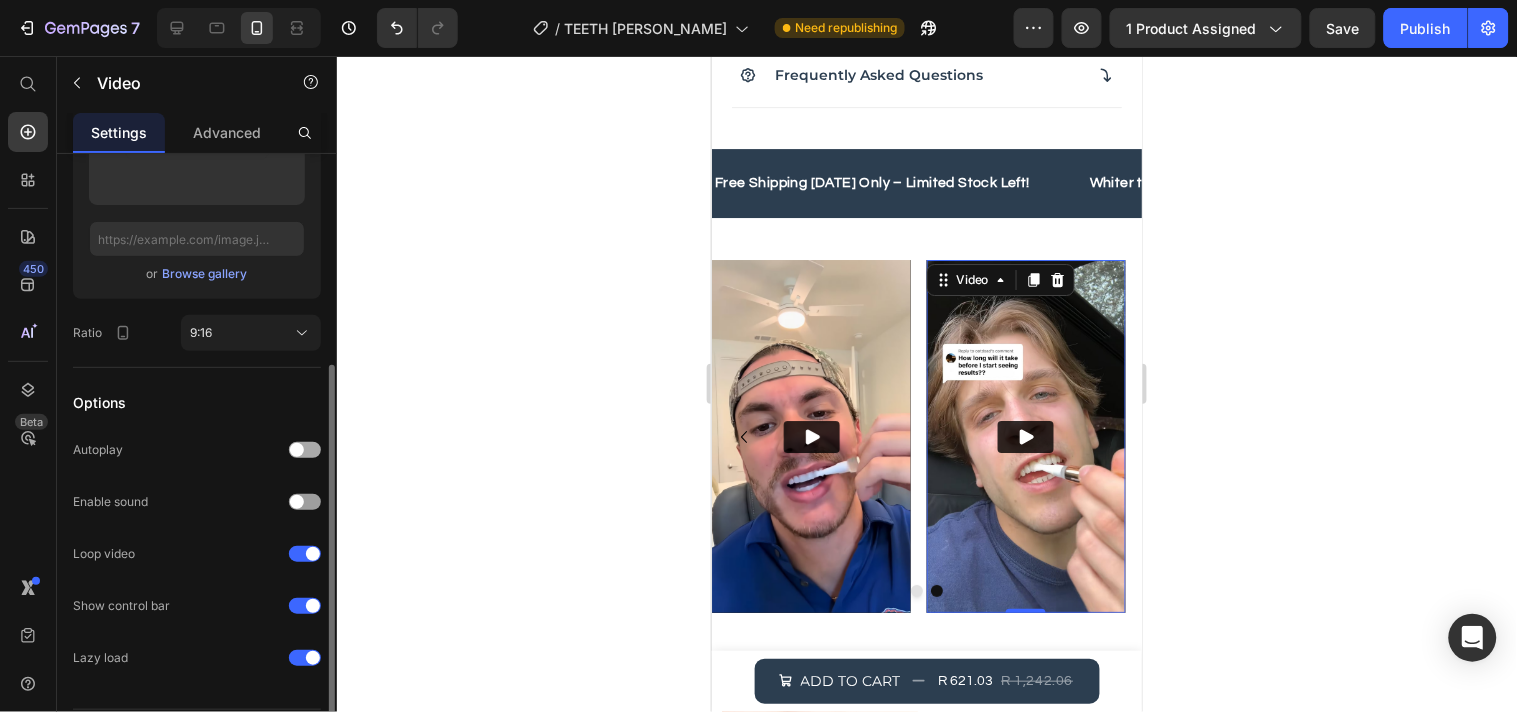 click at bounding box center [305, 450] 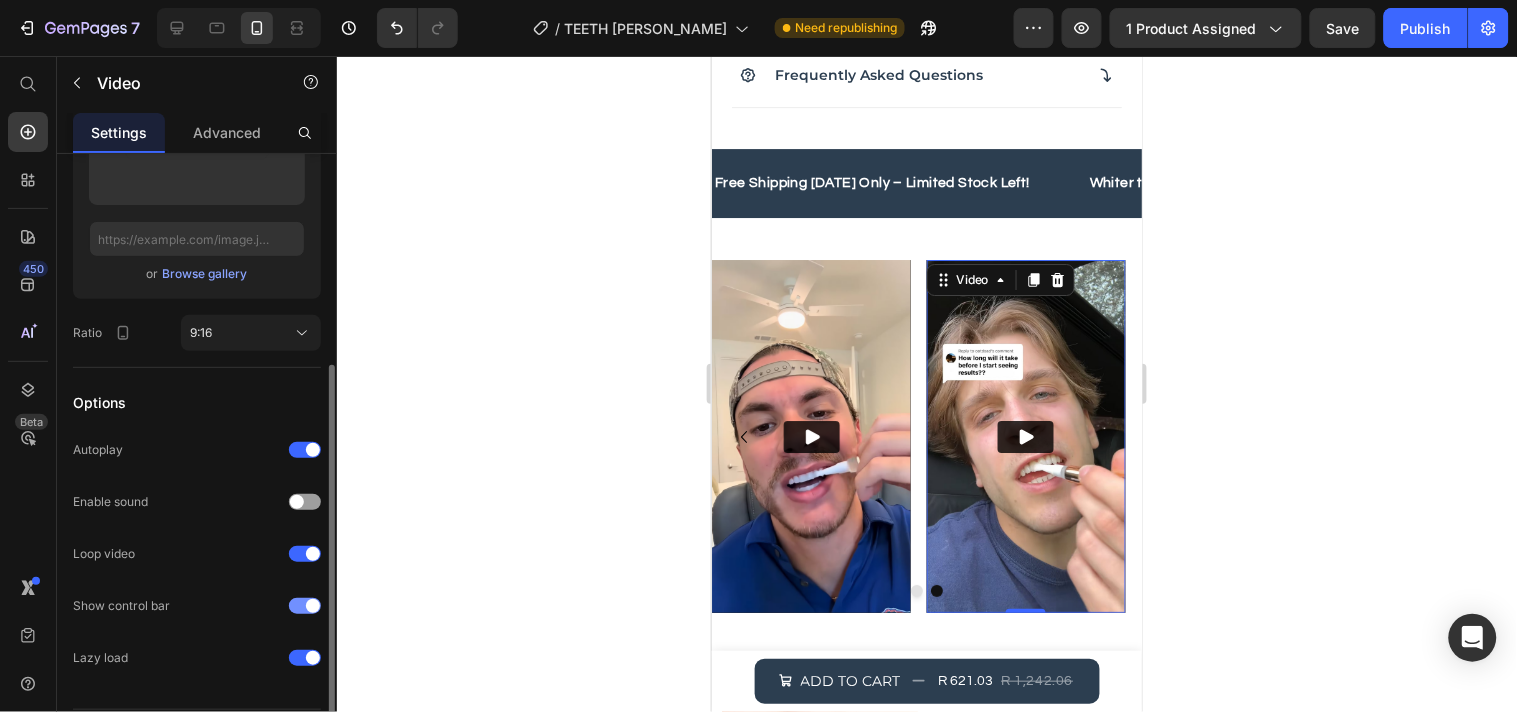 click 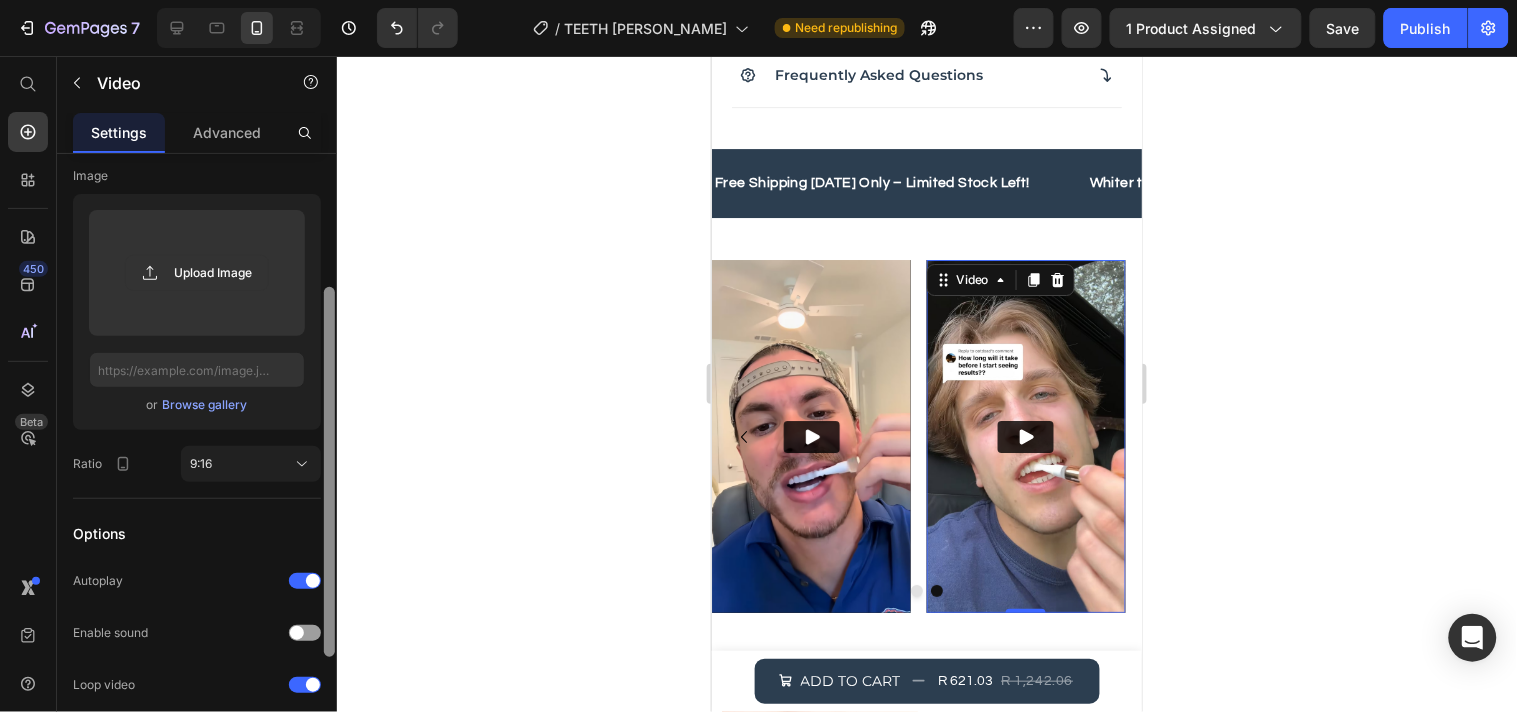 scroll, scrollTop: 0, scrollLeft: 0, axis: both 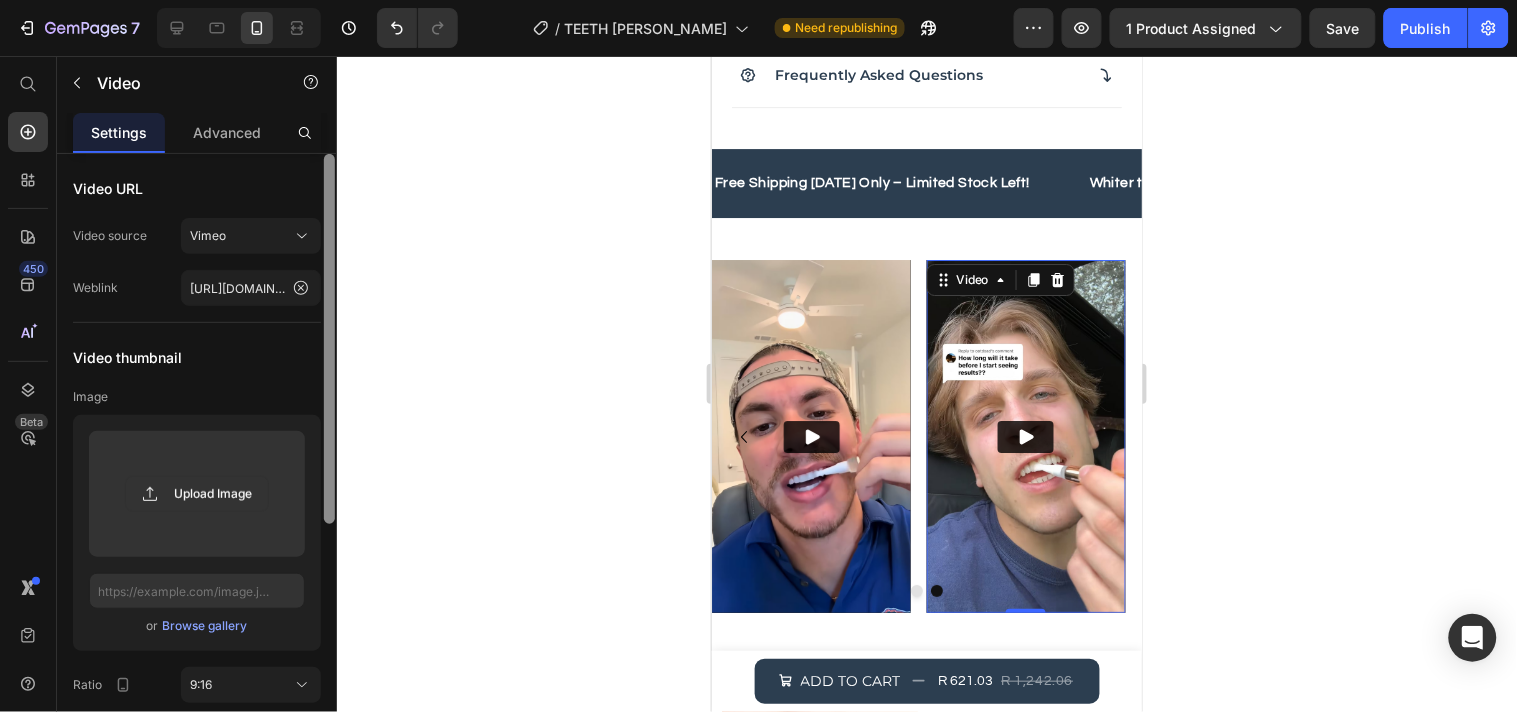 drag, startPoint x: 330, startPoint y: 596, endPoint x: 348, endPoint y: 375, distance: 221.73183 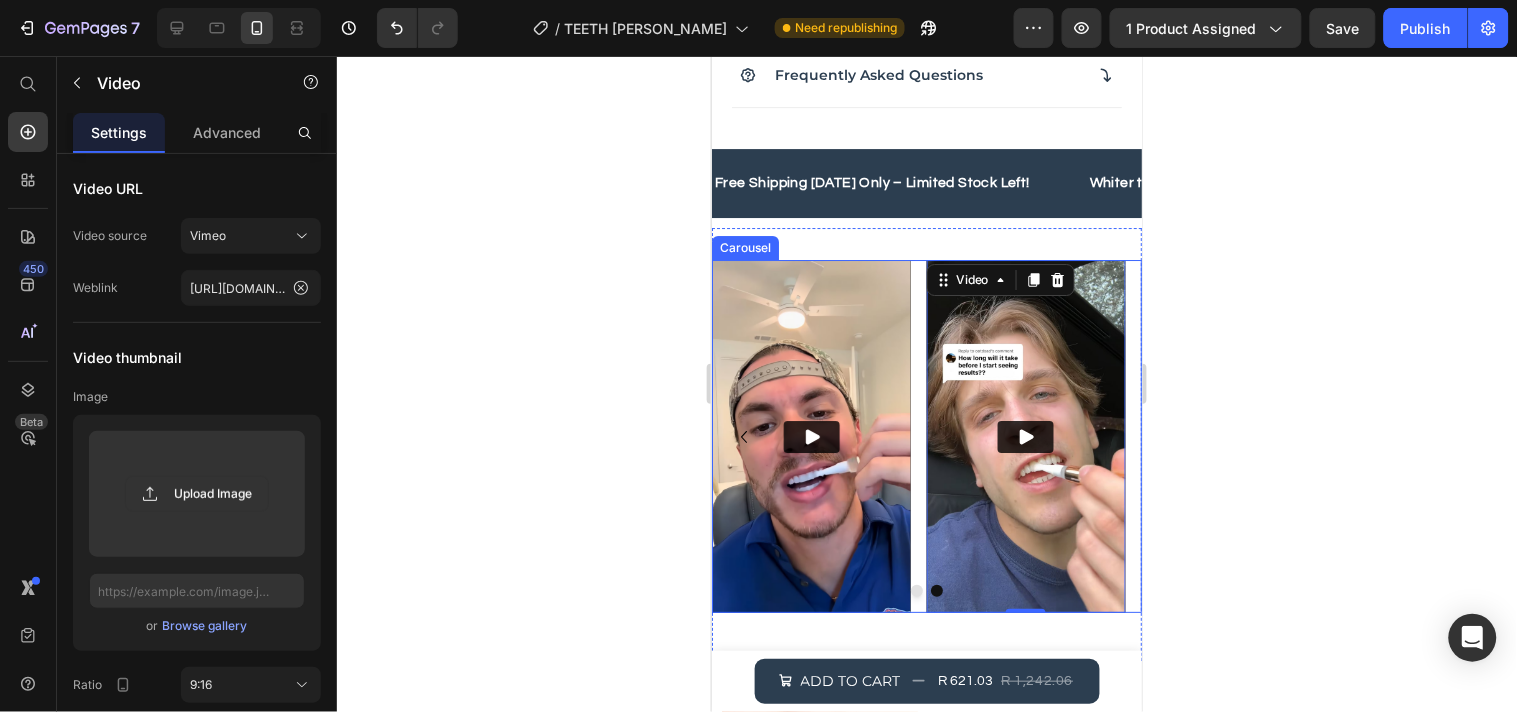 click on "Video Video Video Video   0" at bounding box center (926, 435) 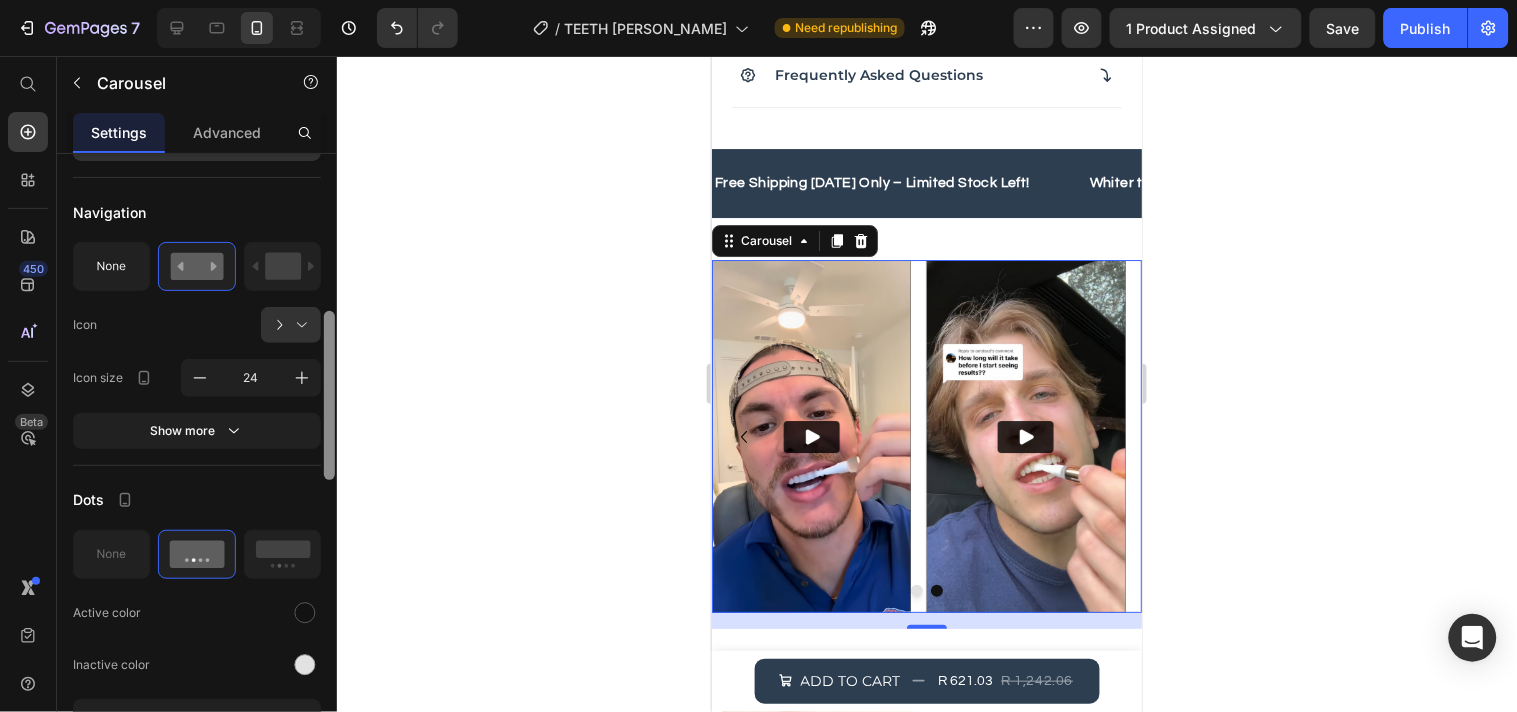 drag, startPoint x: 324, startPoint y: 240, endPoint x: 342, endPoint y: 402, distance: 162.99693 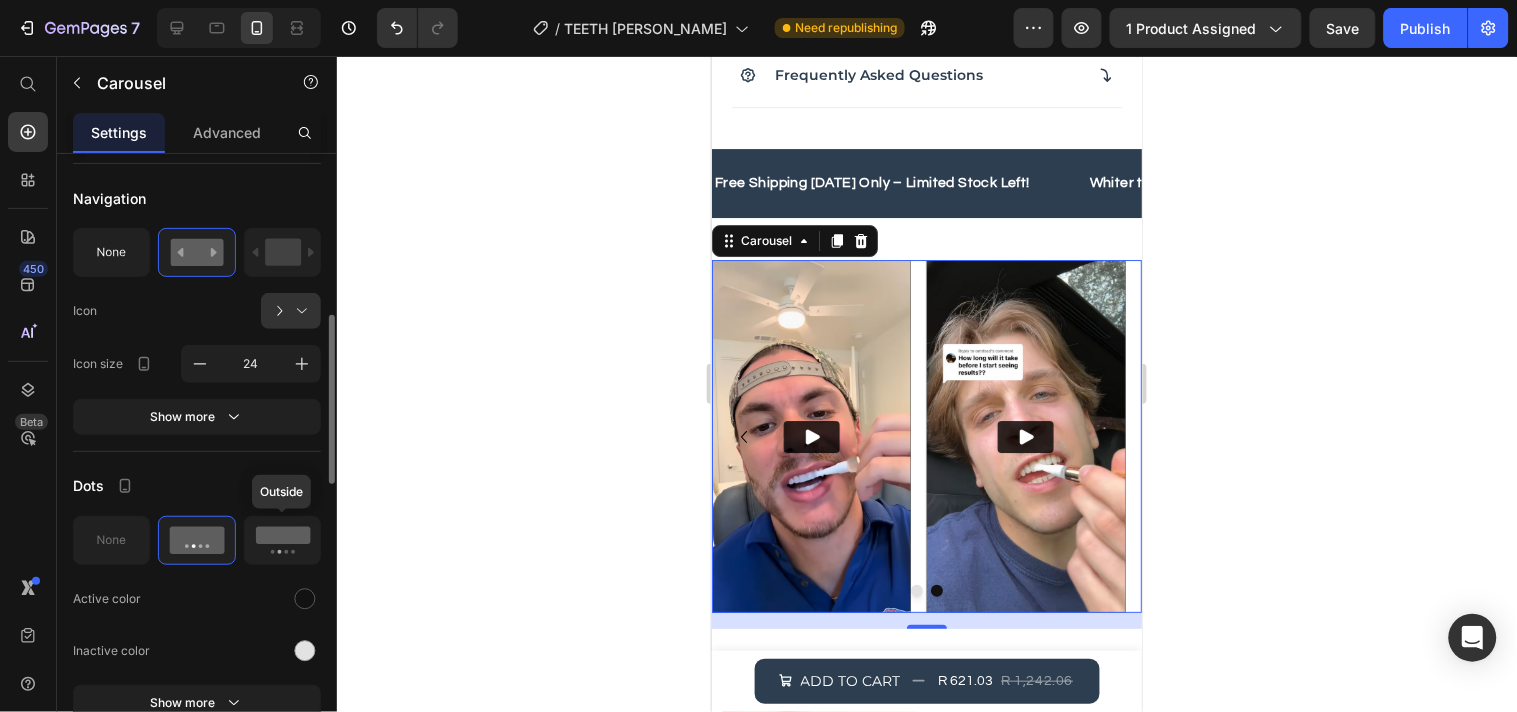 click 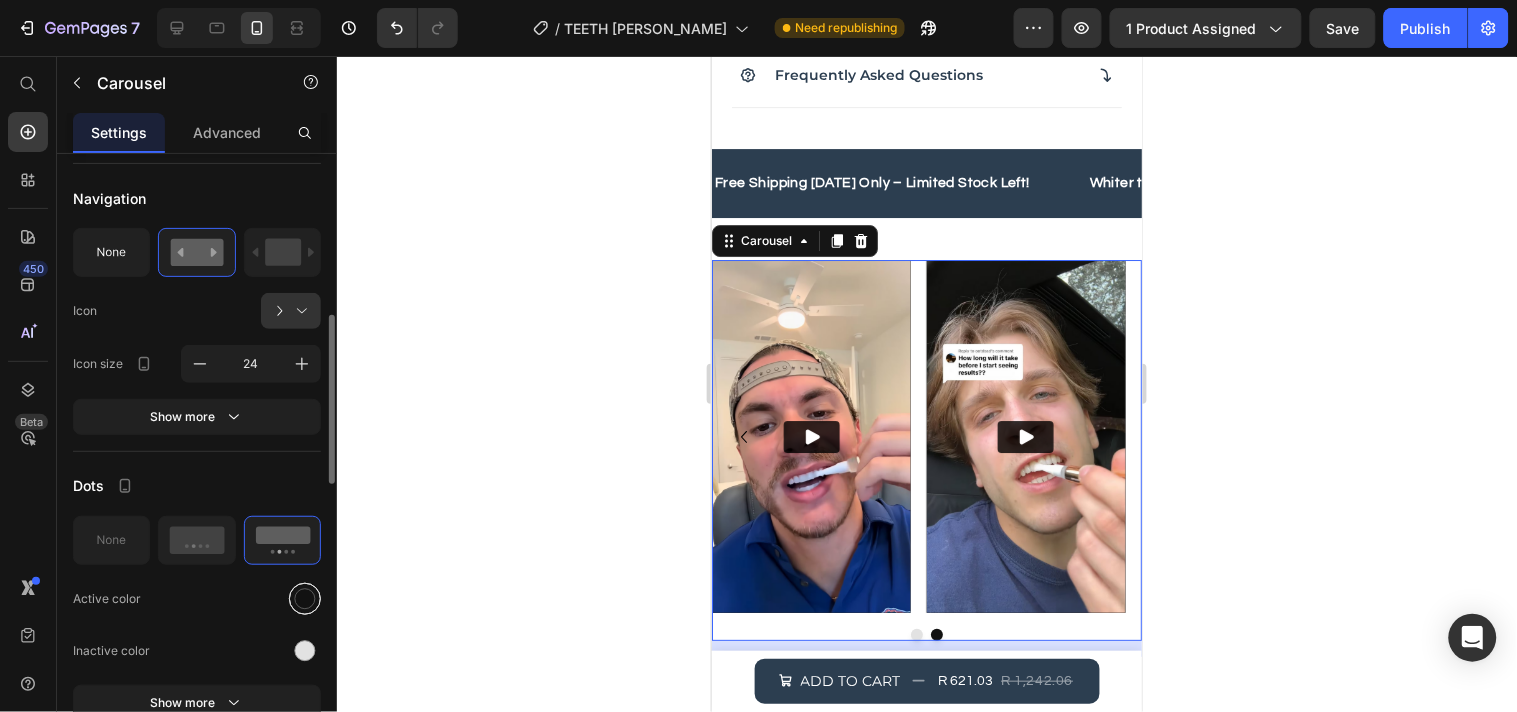 click at bounding box center (305, 599) 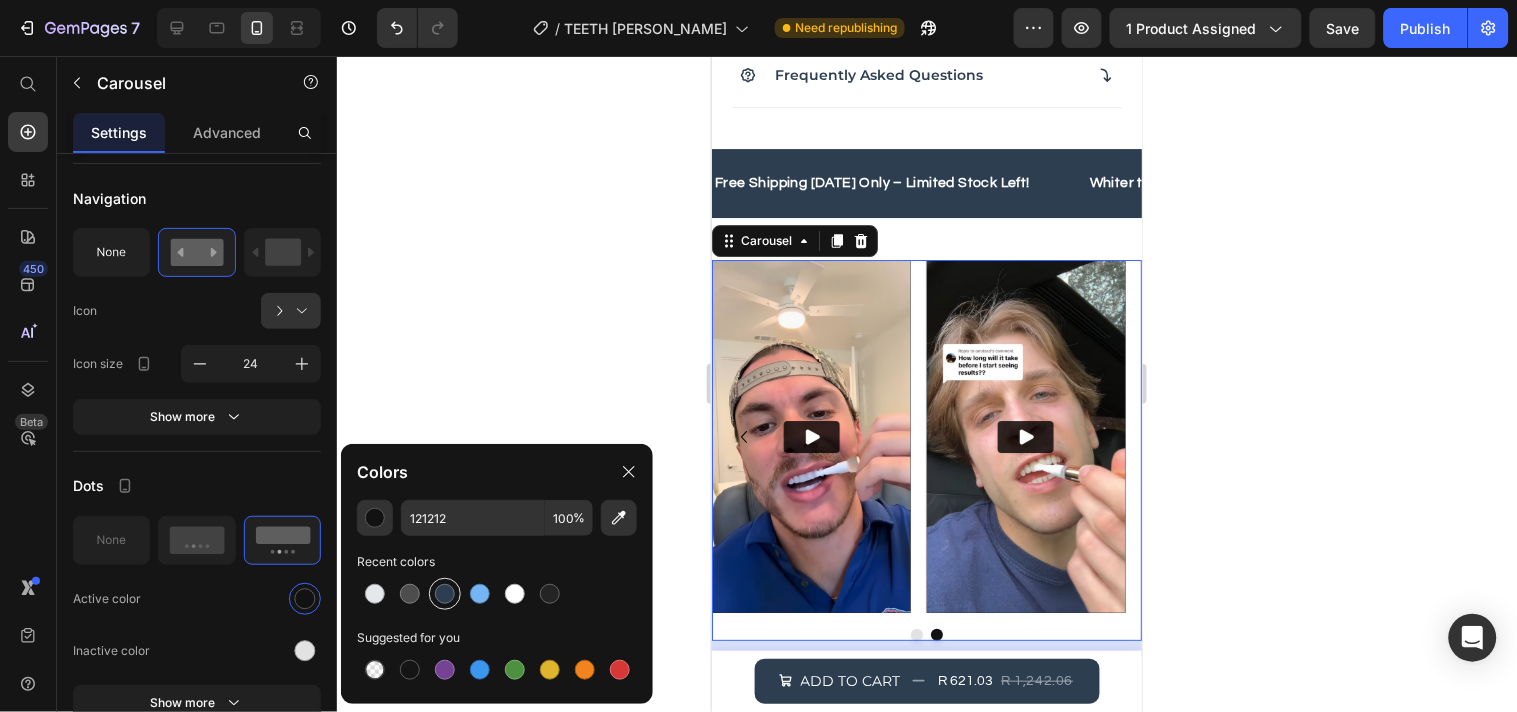click at bounding box center [445, 594] 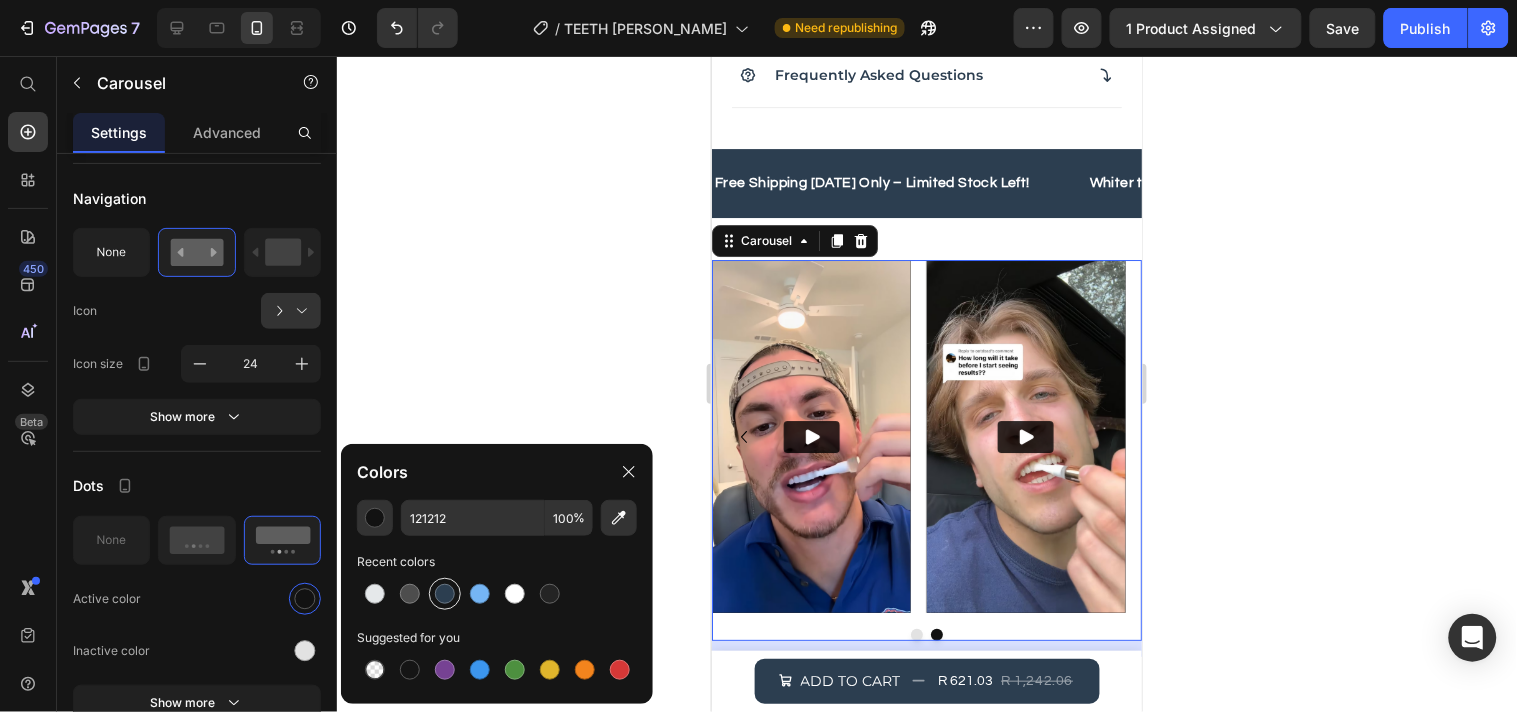 type on "2C3E50" 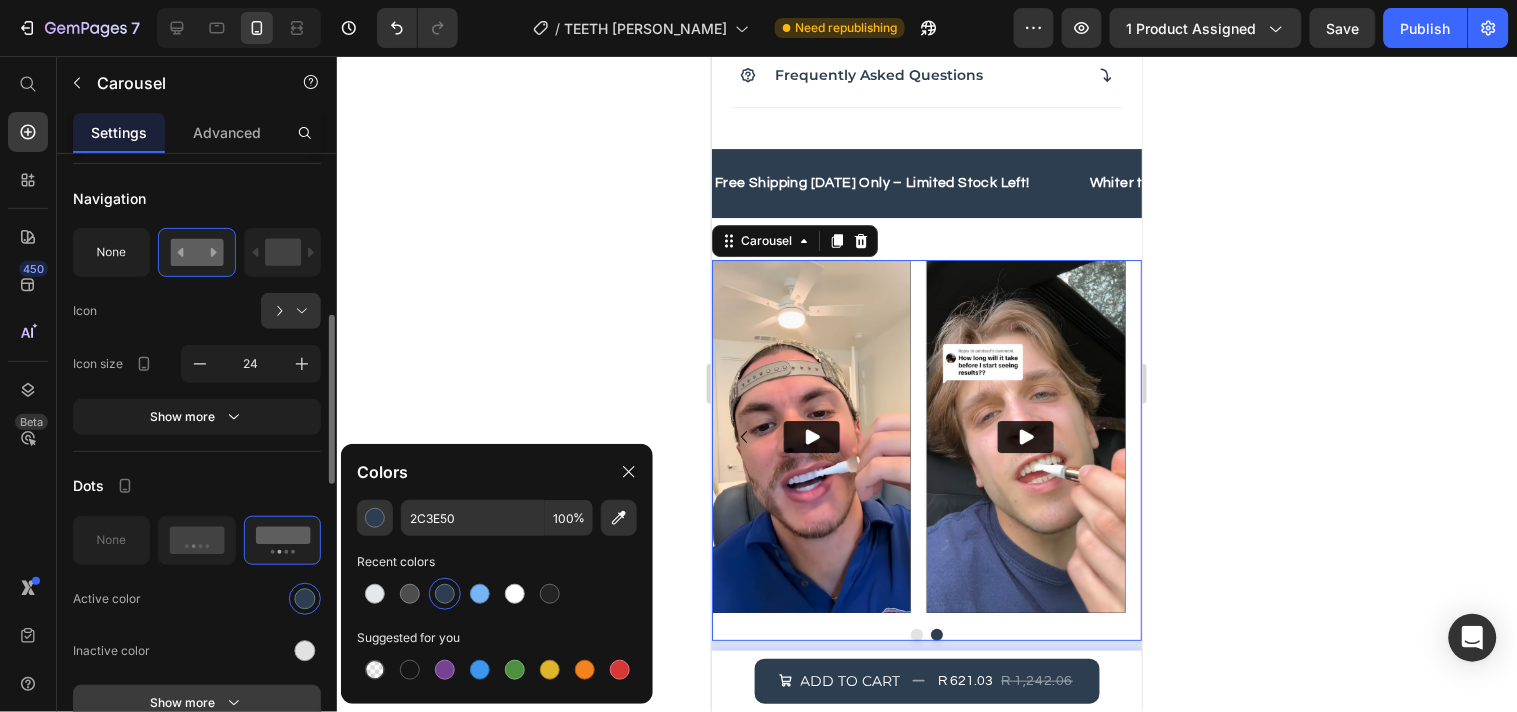 click on "Show more" at bounding box center (197, 703) 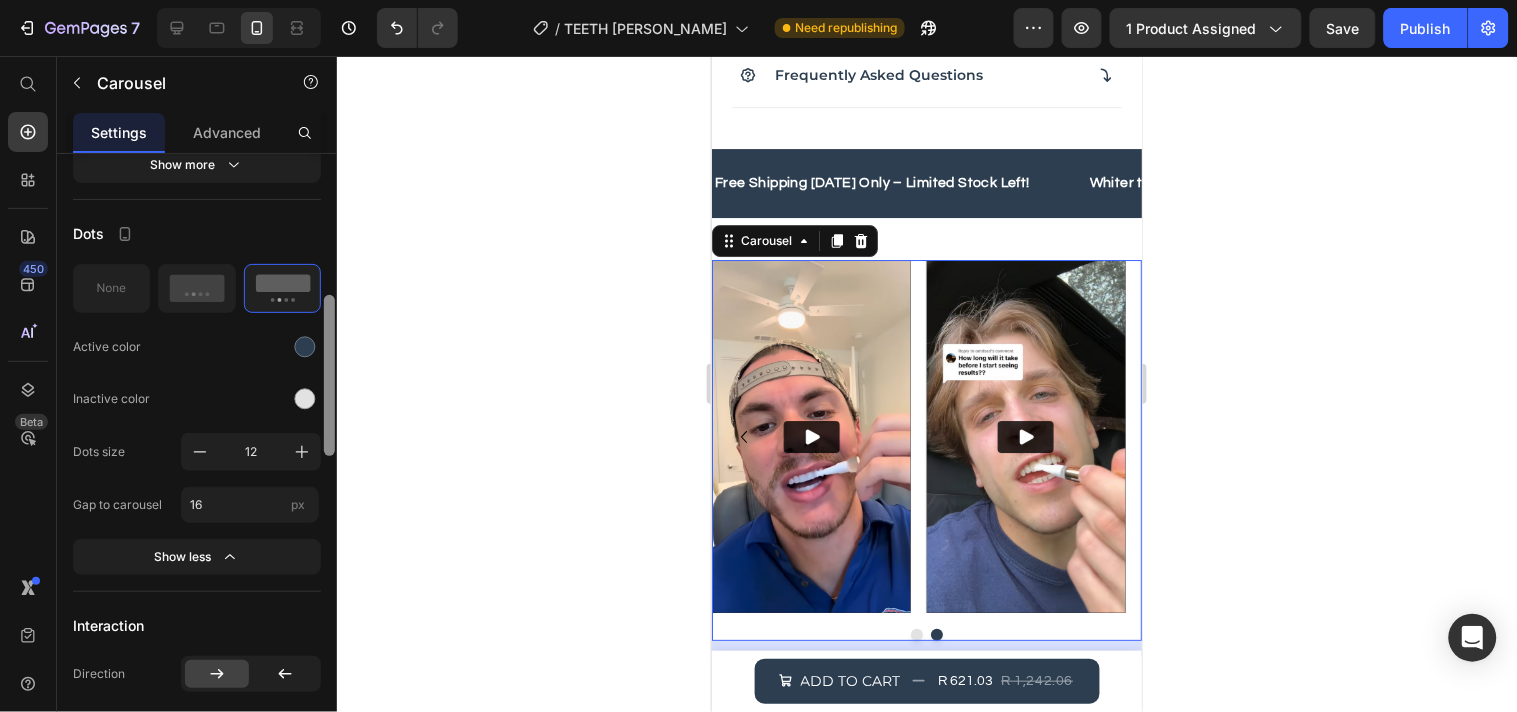scroll, scrollTop: 777, scrollLeft: 0, axis: vertical 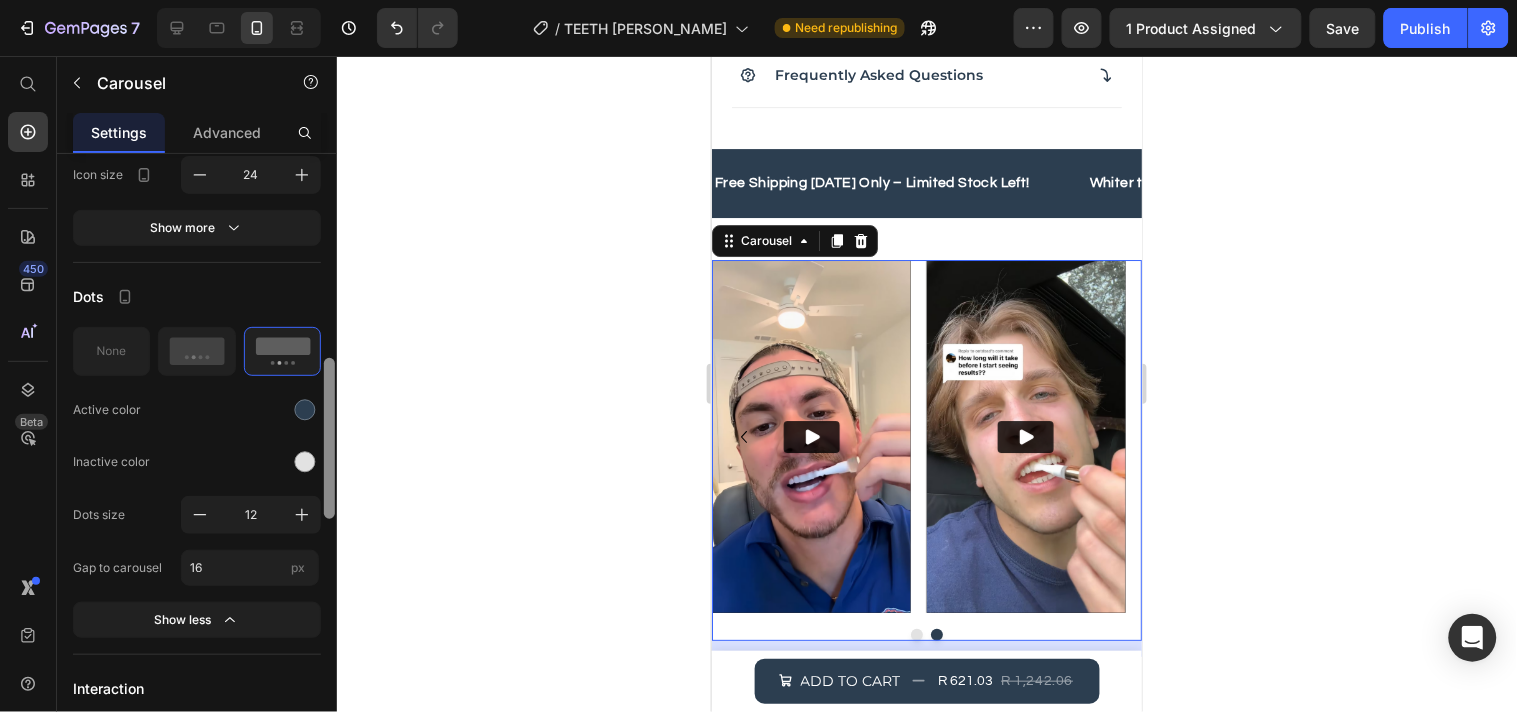 drag, startPoint x: 331, startPoint y: 481, endPoint x: 332, endPoint y: 533, distance: 52.009613 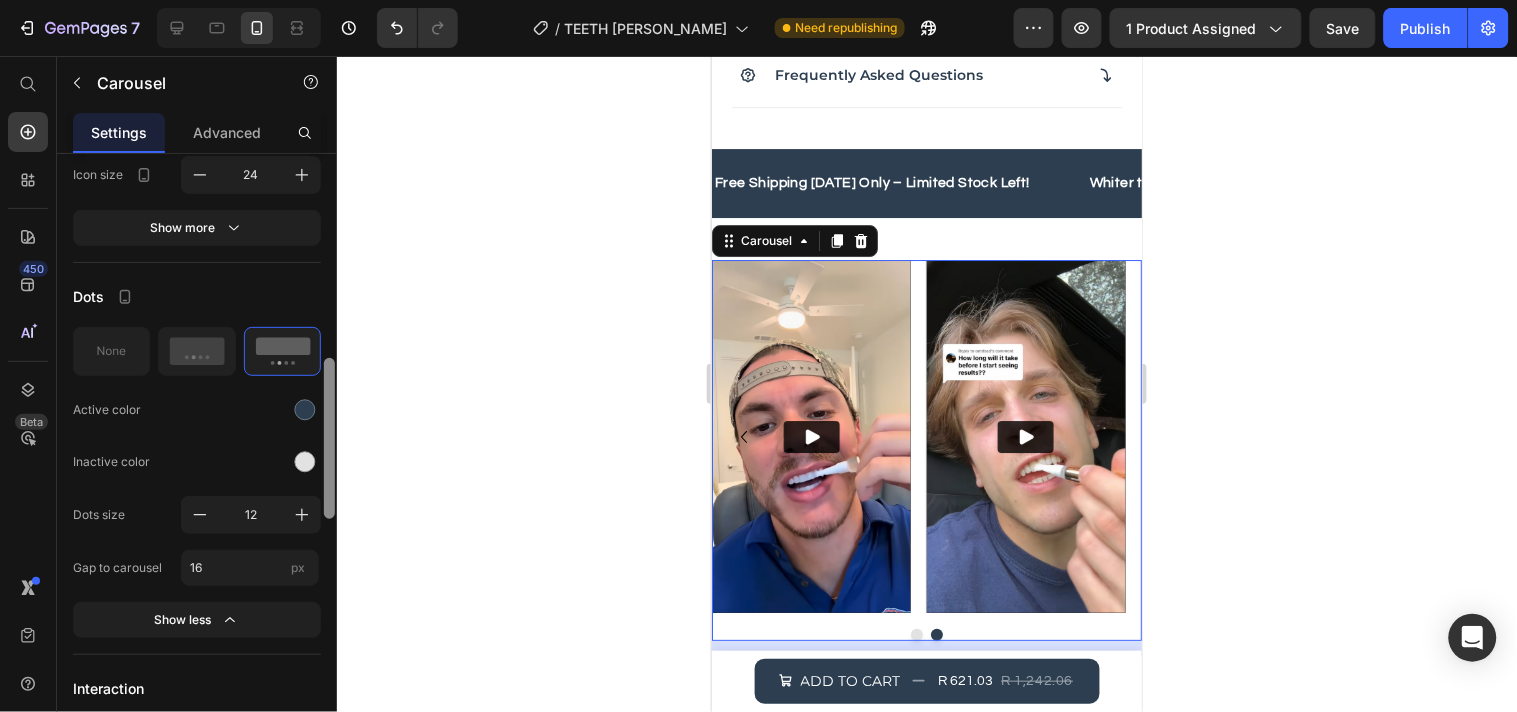 click at bounding box center [329, 461] 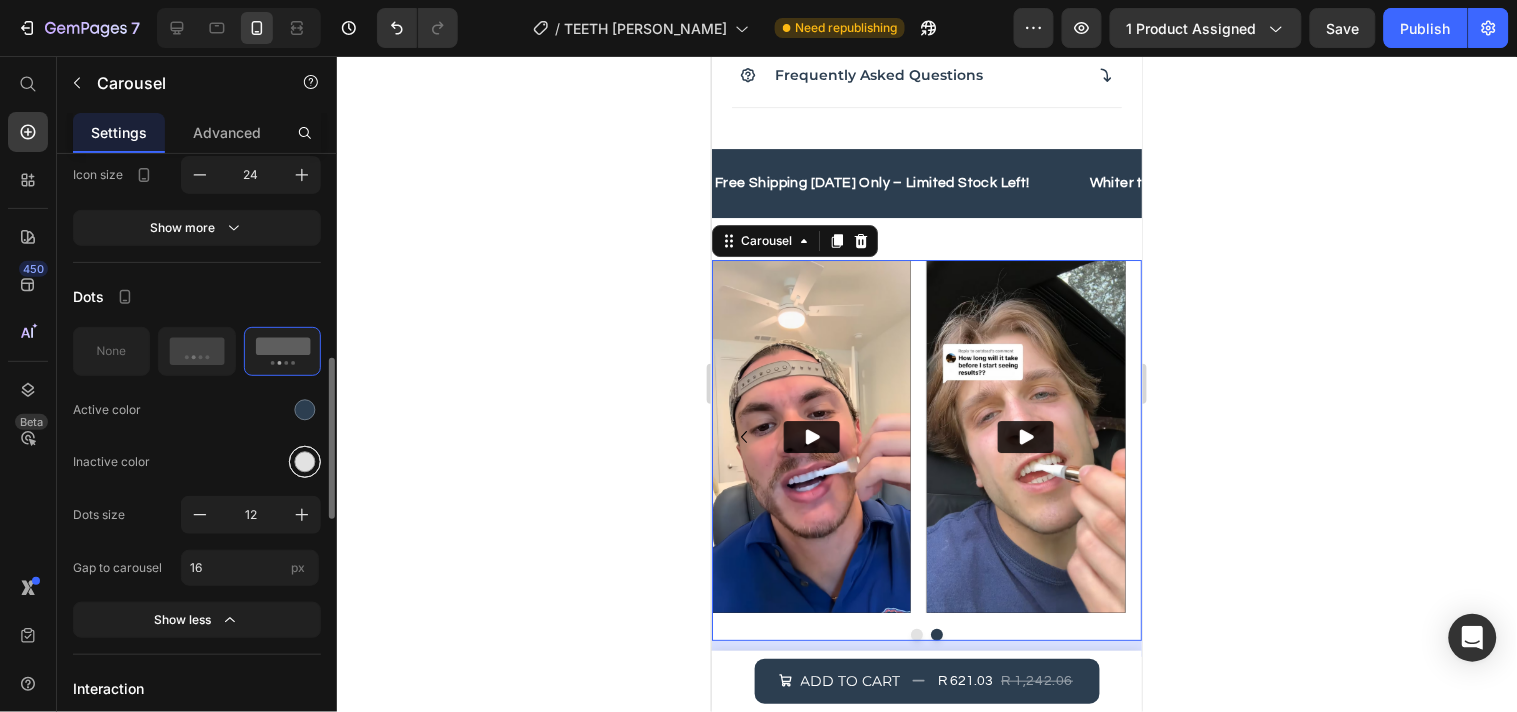 click at bounding box center (305, 461) 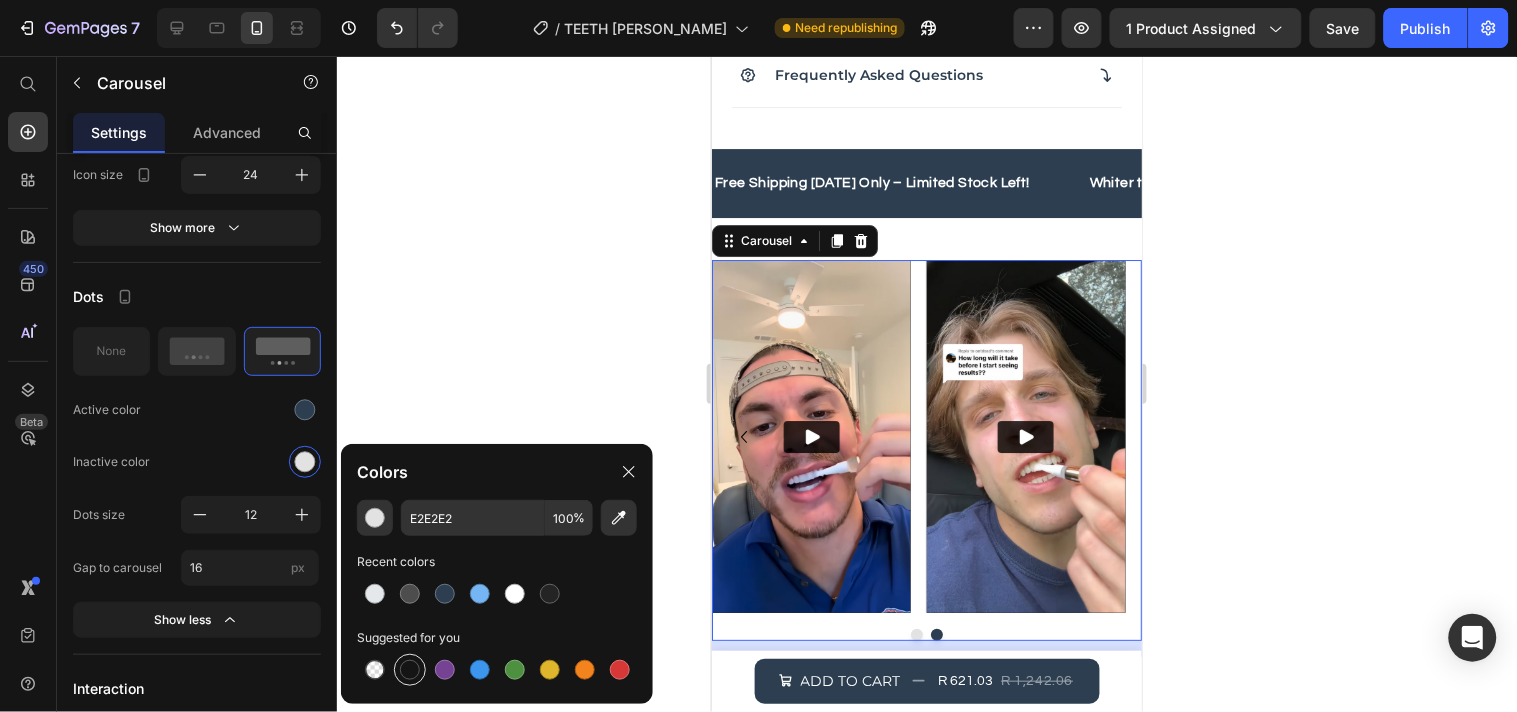 click at bounding box center (410, 670) 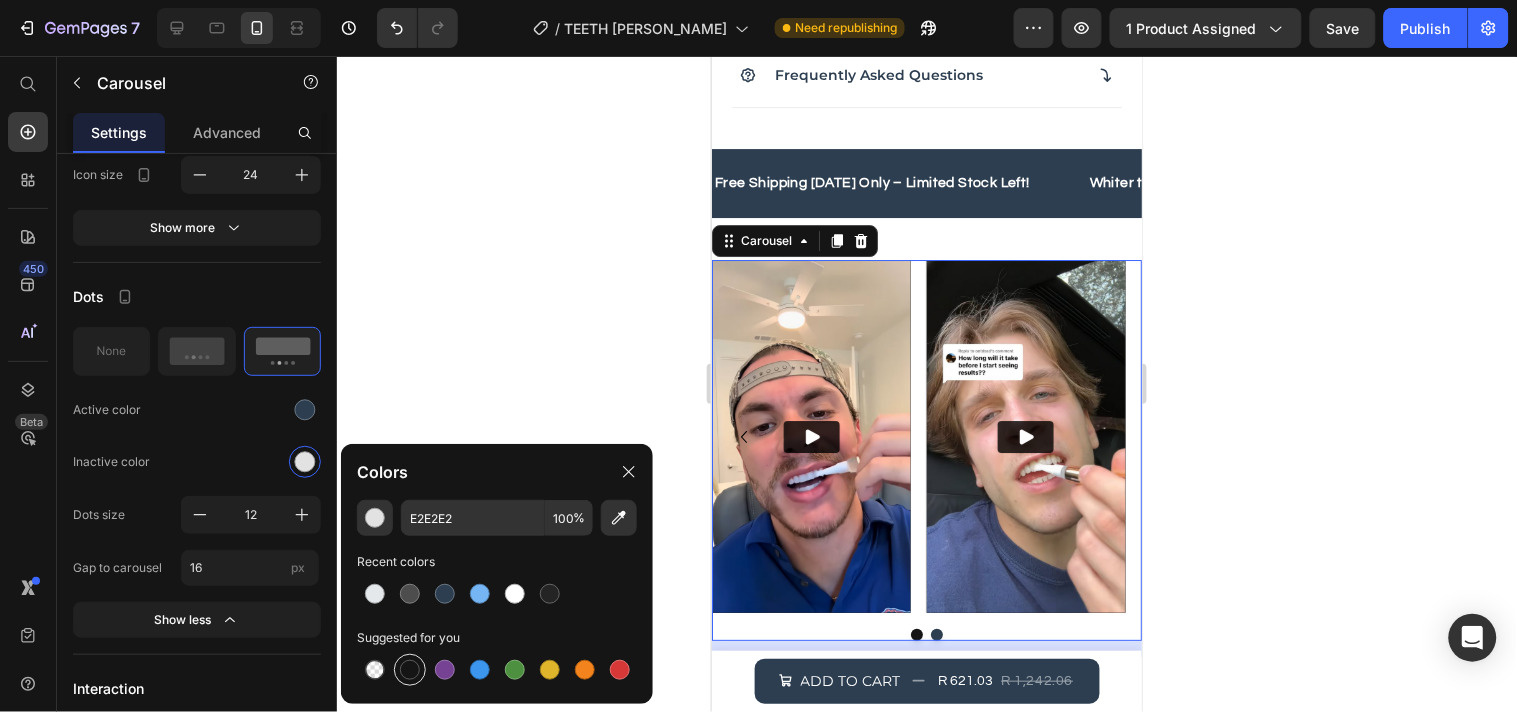 type on "151515" 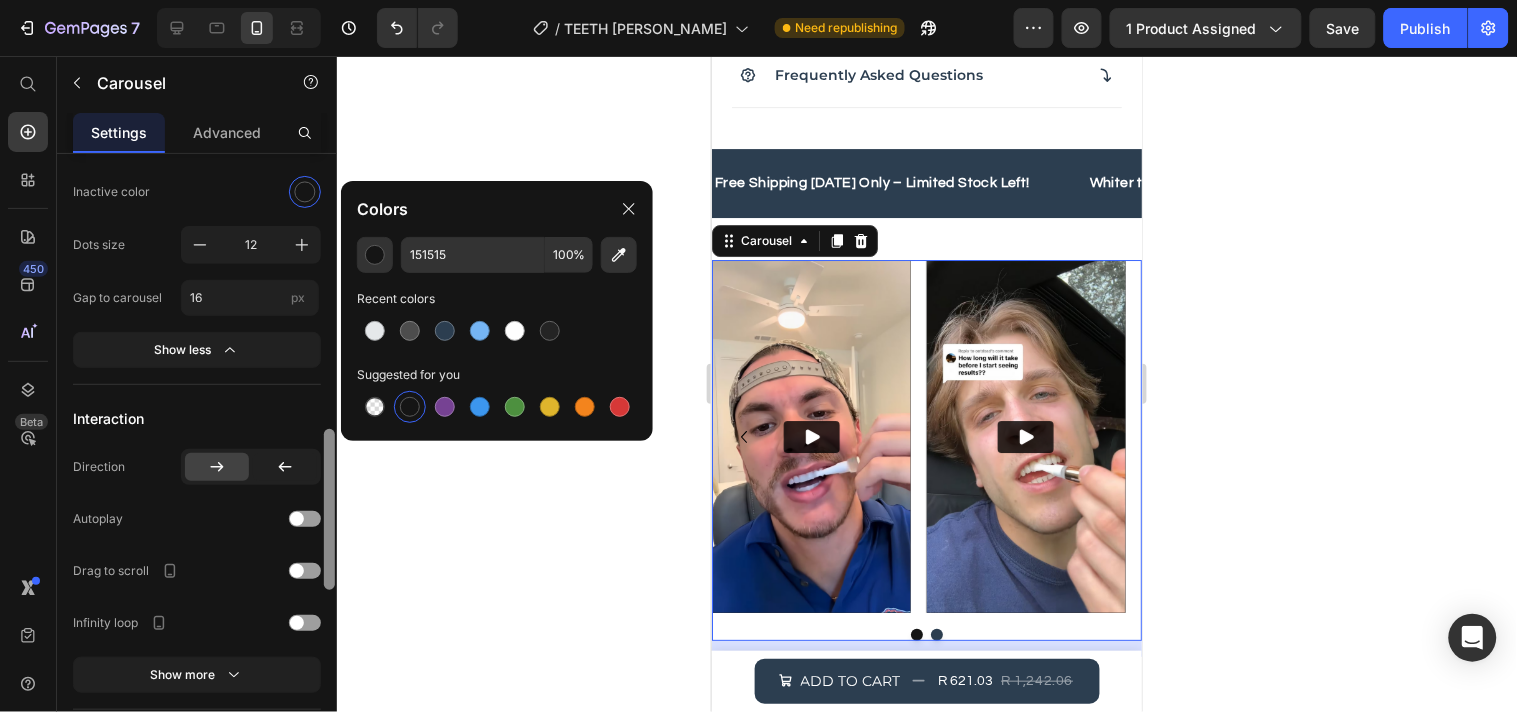 drag, startPoint x: 326, startPoint y: 435, endPoint x: 332, endPoint y: 507, distance: 72.249565 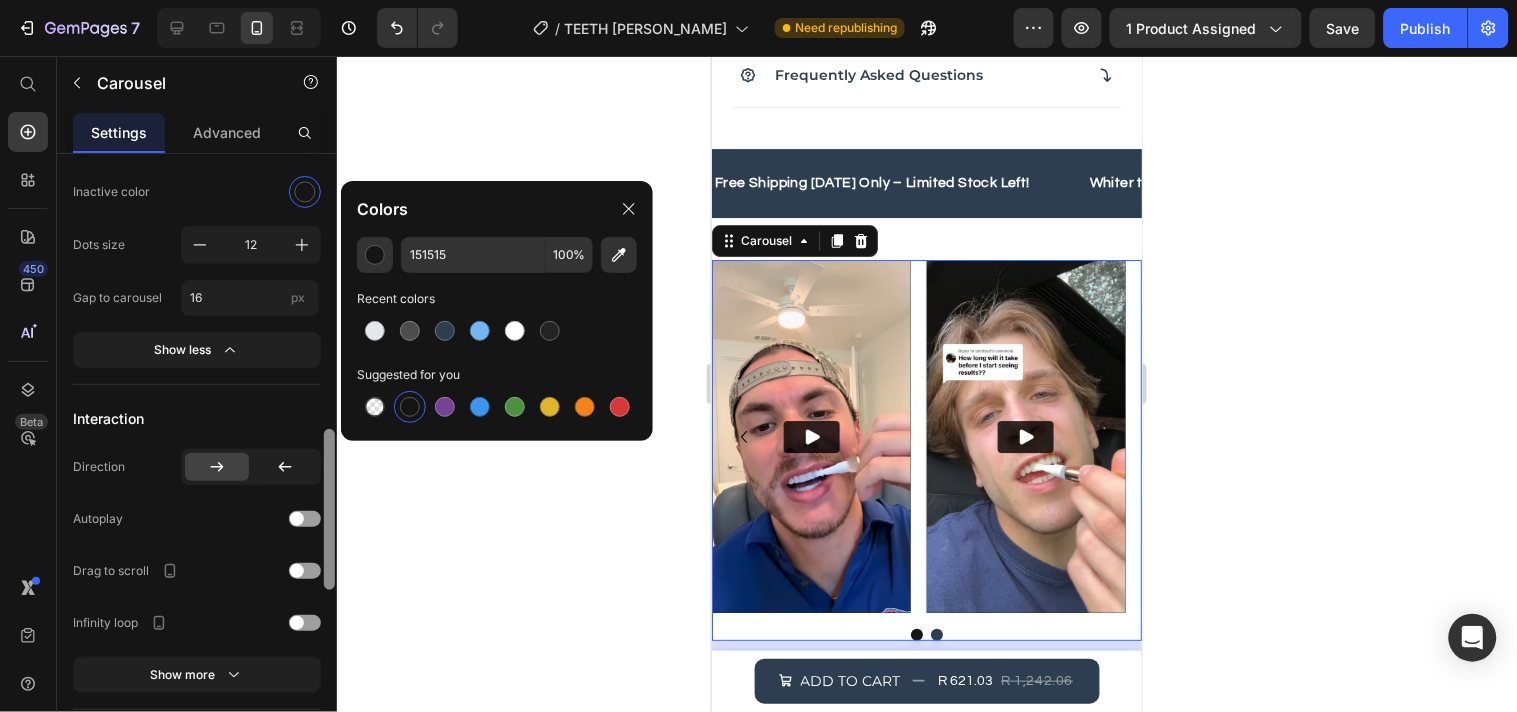 click at bounding box center (329, 509) 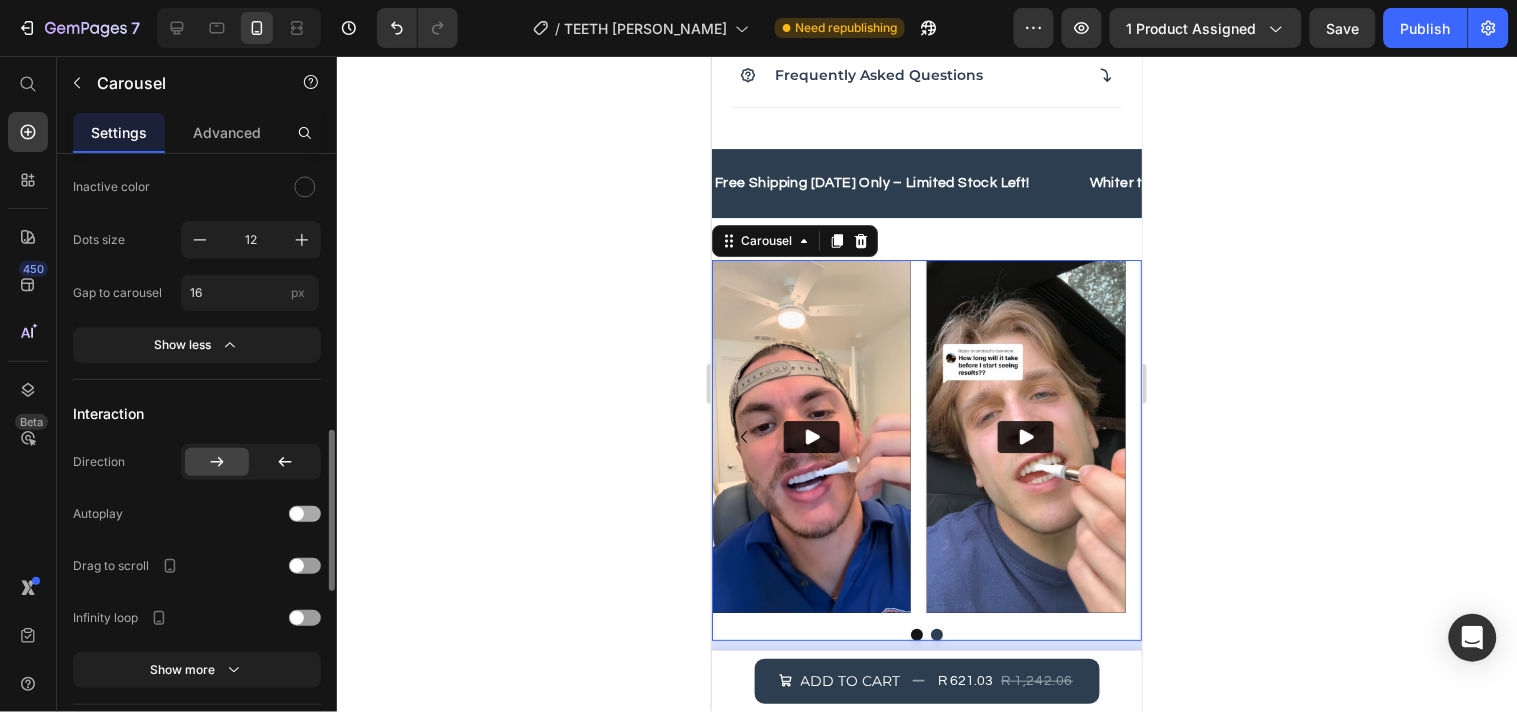 click at bounding box center (305, 514) 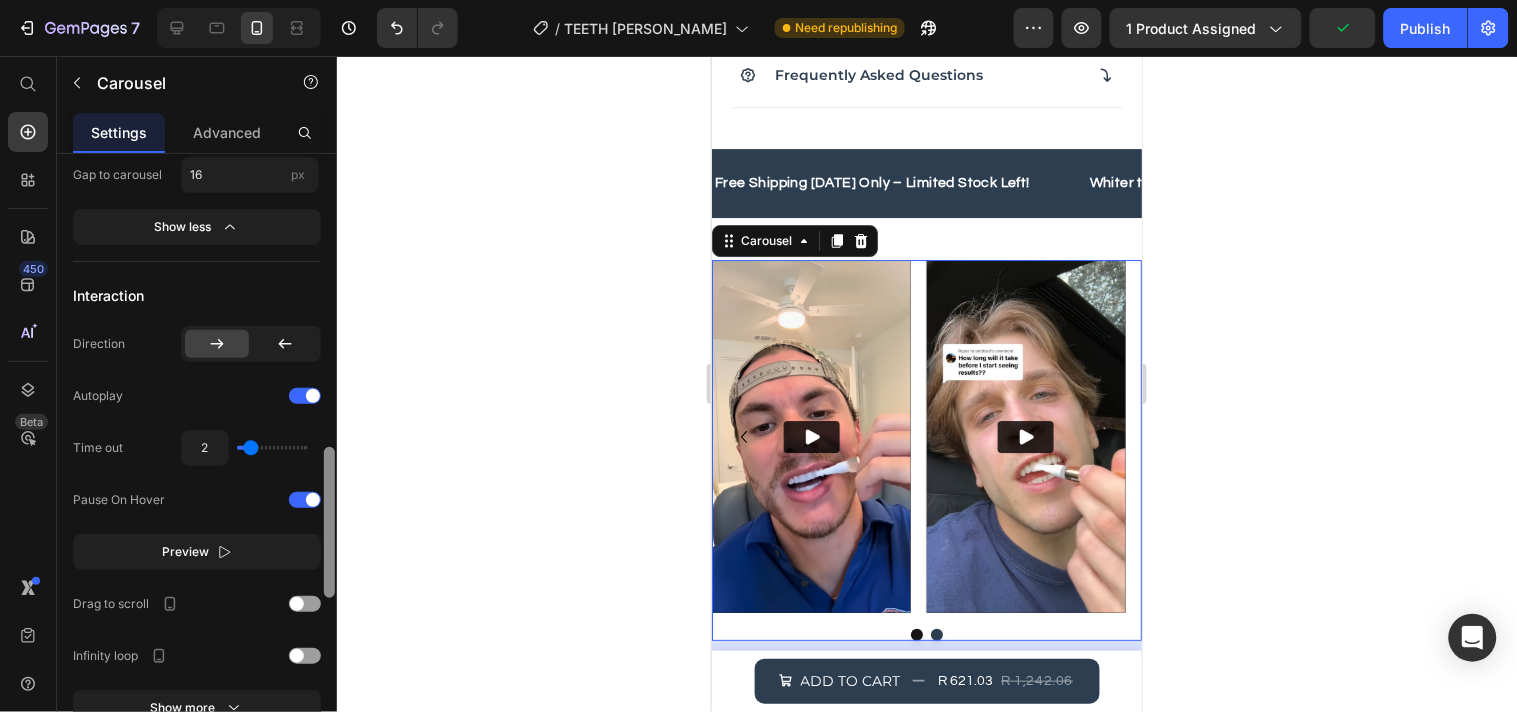 scroll, scrollTop: 1174, scrollLeft: 0, axis: vertical 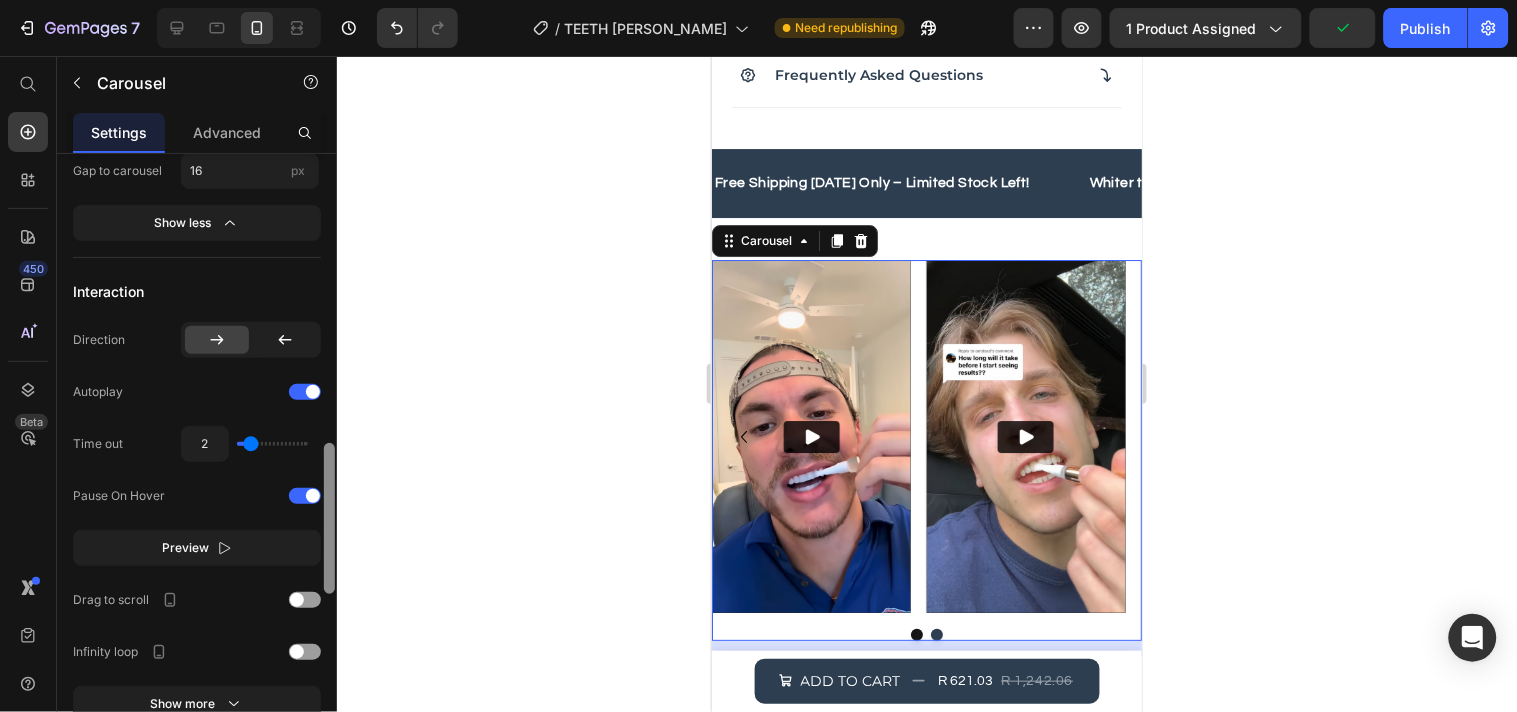 drag, startPoint x: 330, startPoint y: 562, endPoint x: 332, endPoint y: 581, distance: 19.104973 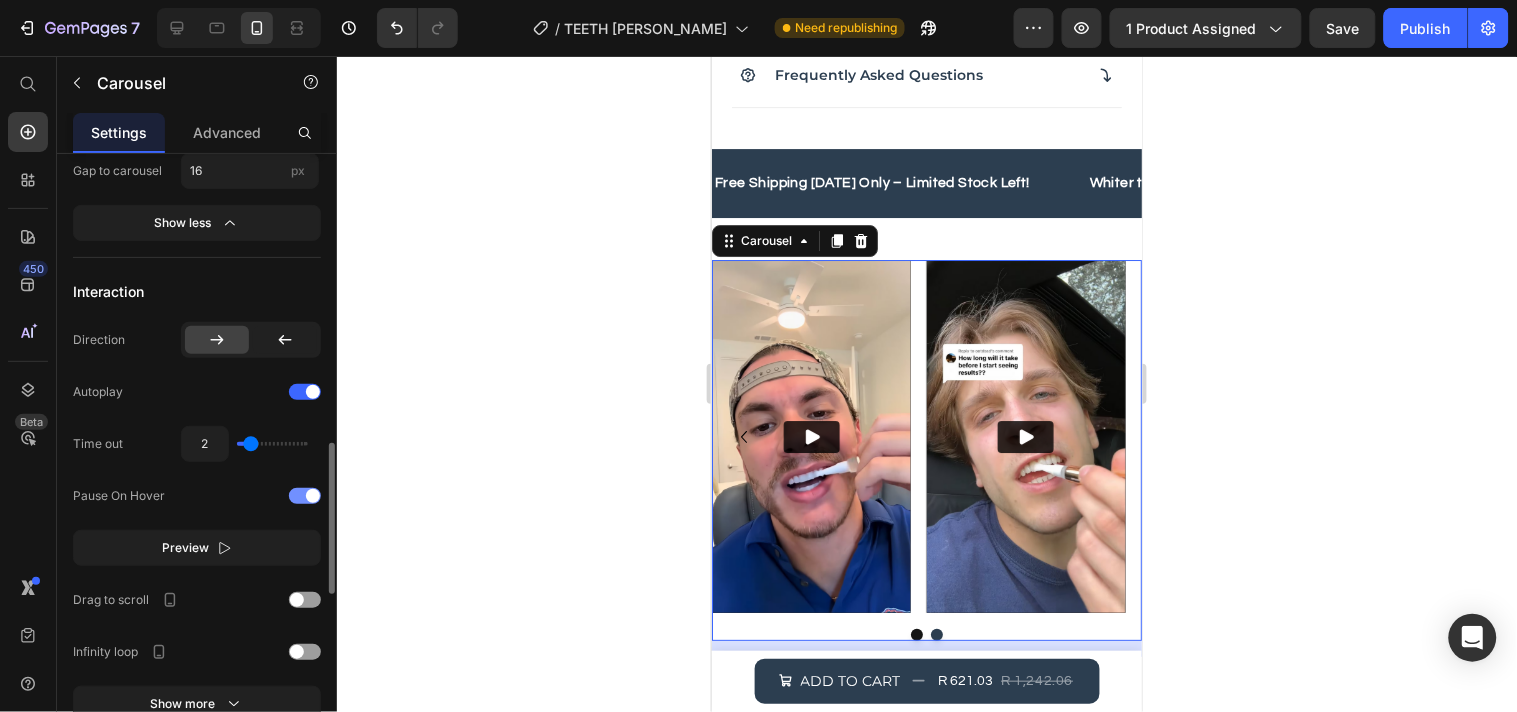 click at bounding box center (313, 496) 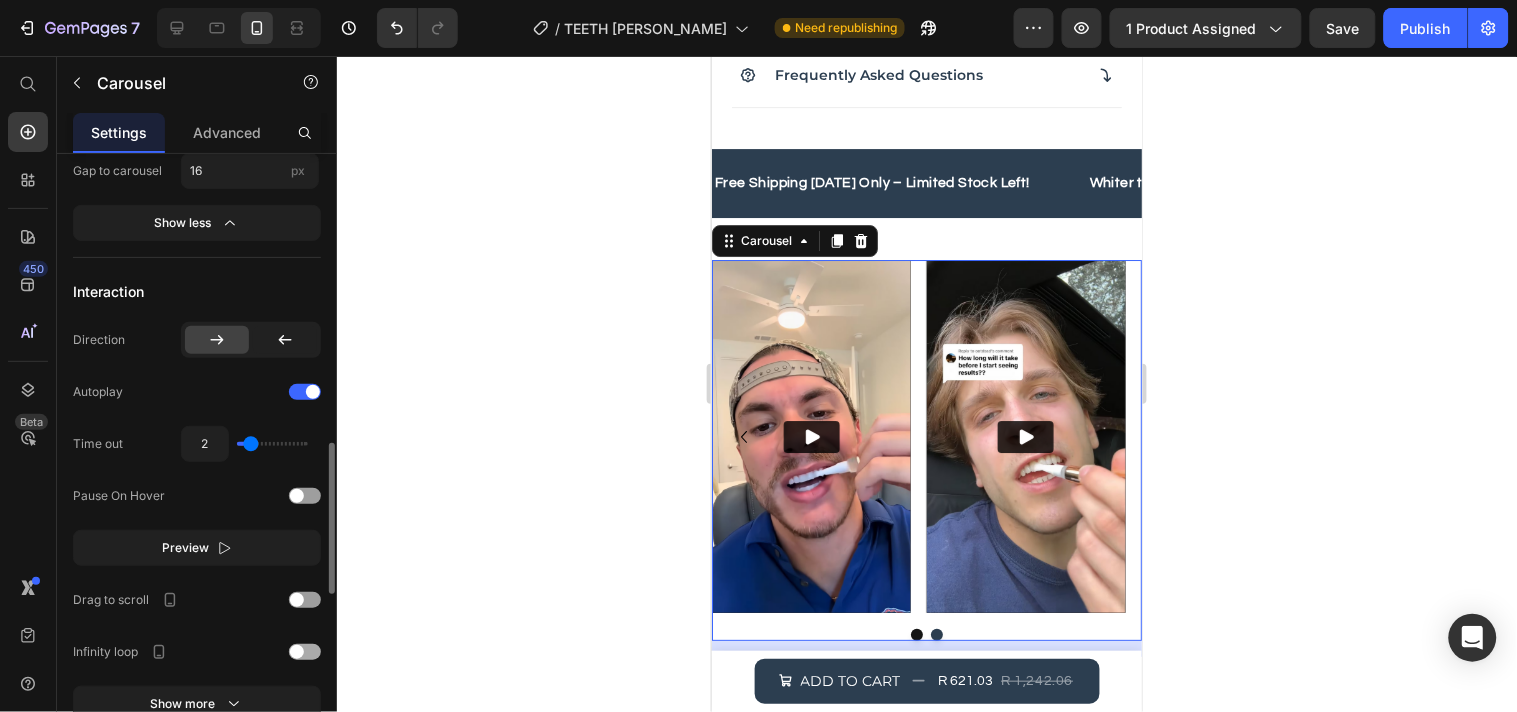 click at bounding box center [305, 652] 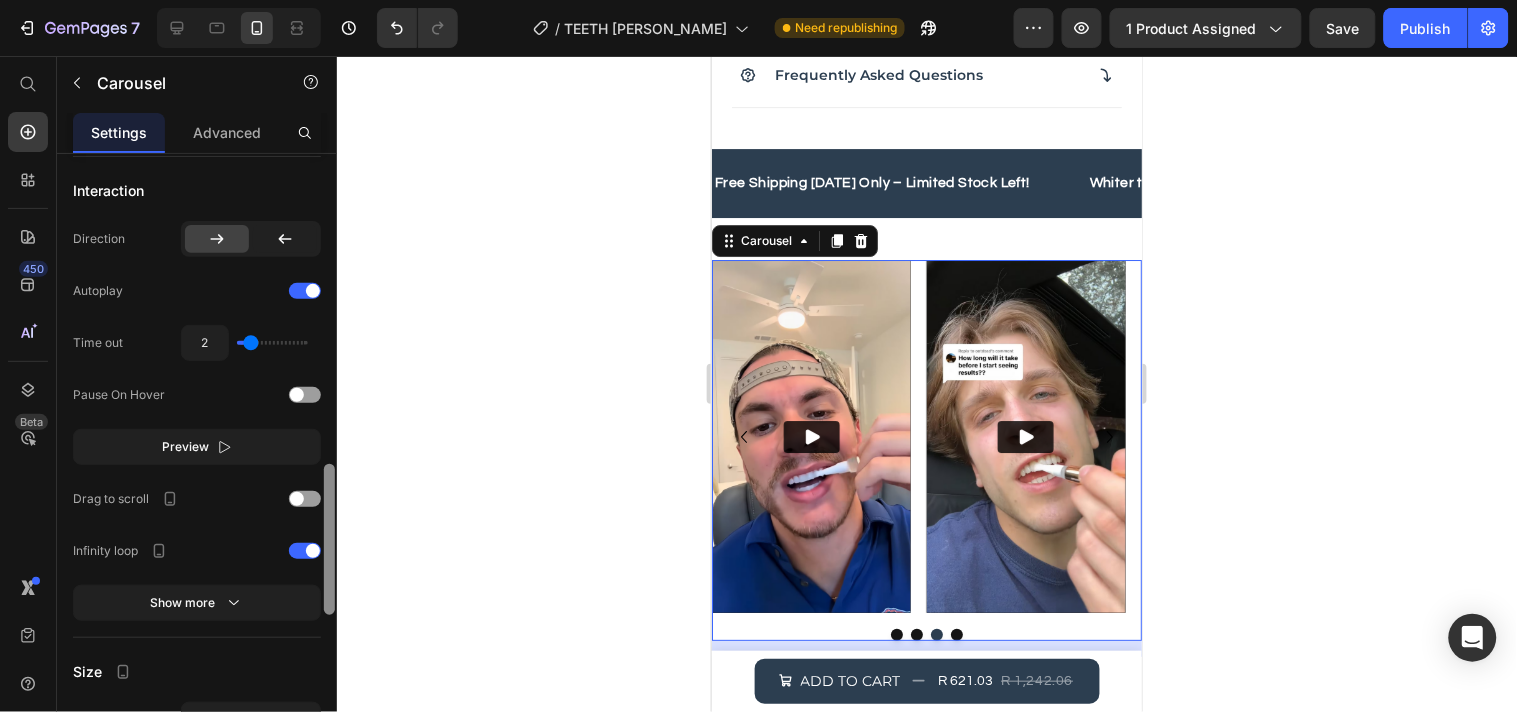 scroll, scrollTop: 1284, scrollLeft: 0, axis: vertical 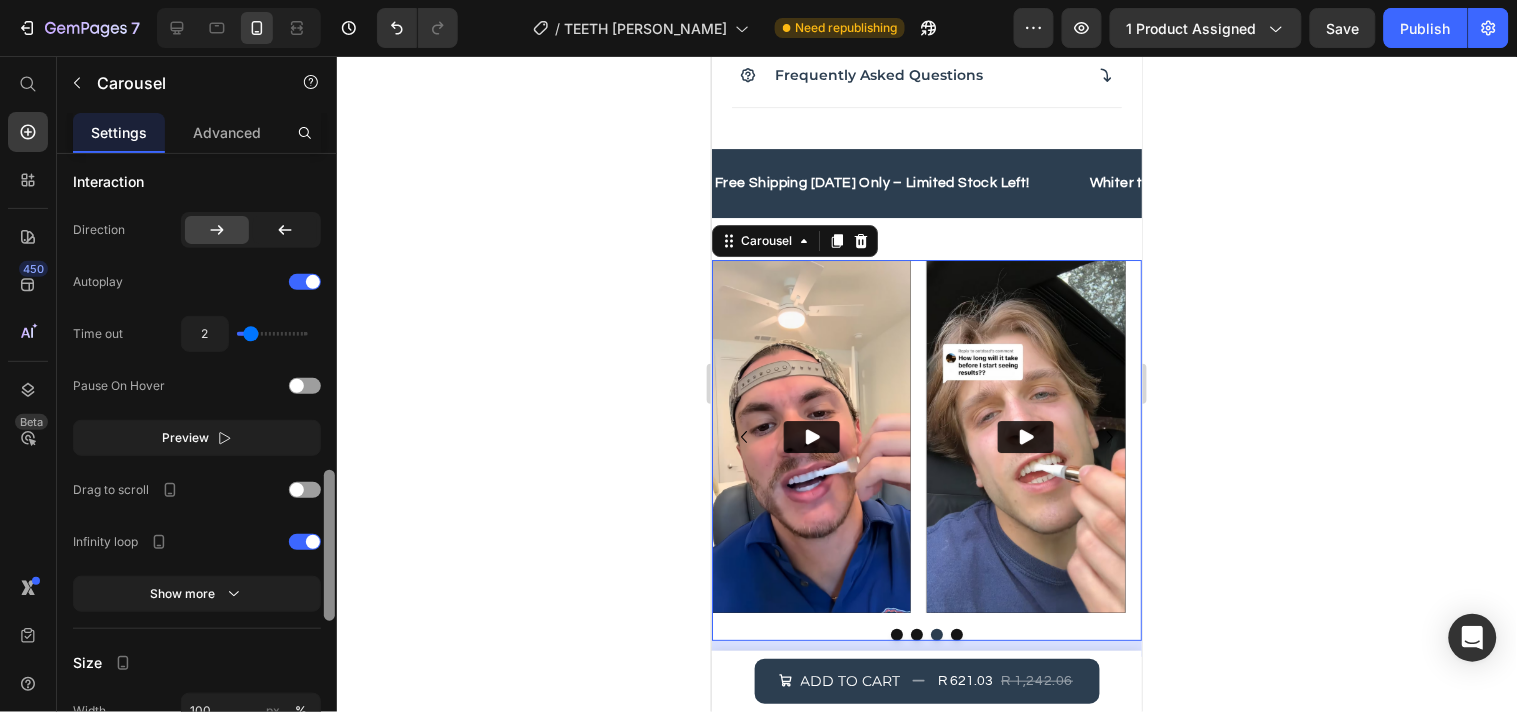 drag, startPoint x: 331, startPoint y: 573, endPoint x: 331, endPoint y: 600, distance: 27 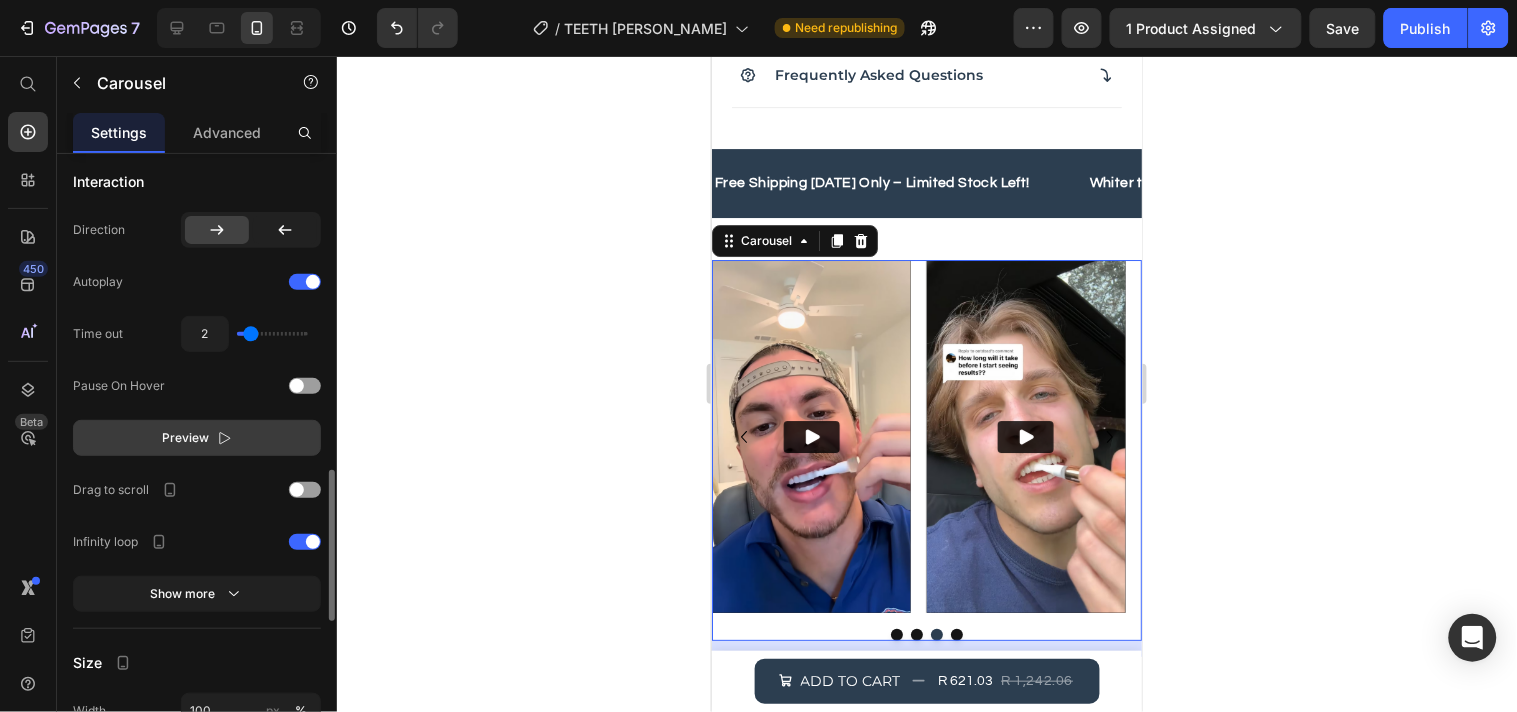 click on "Preview" at bounding box center [197, 438] 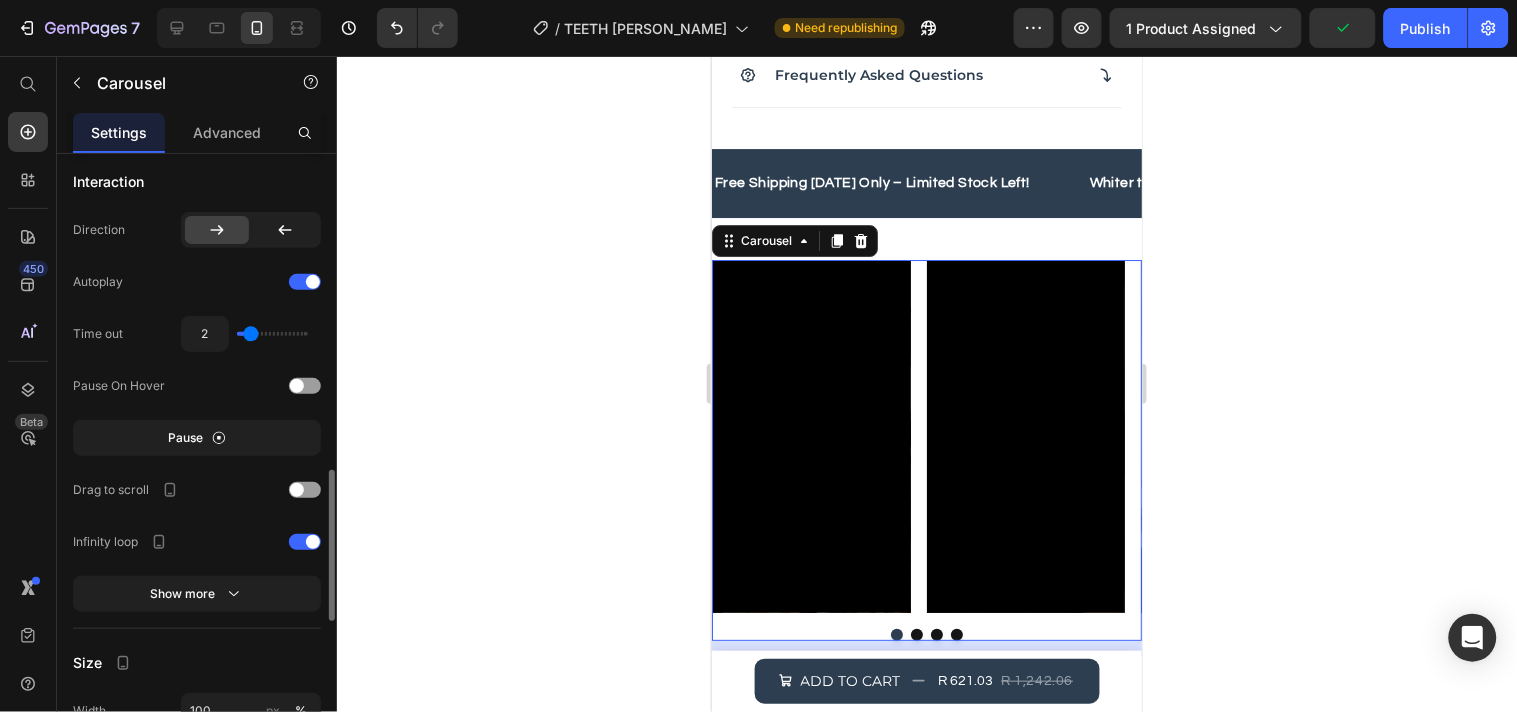 type on "1" 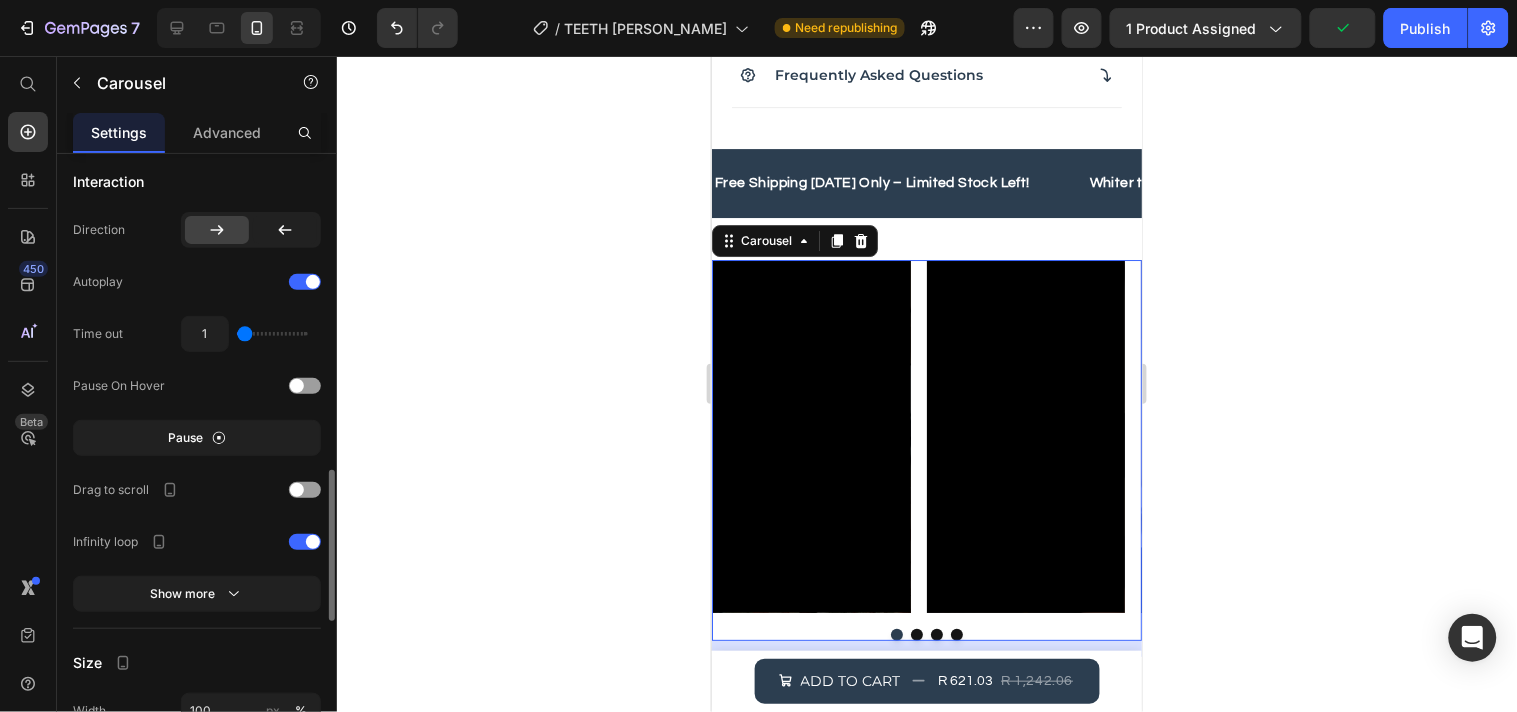 drag, startPoint x: 251, startPoint y: 334, endPoint x: 222, endPoint y: 345, distance: 31.016125 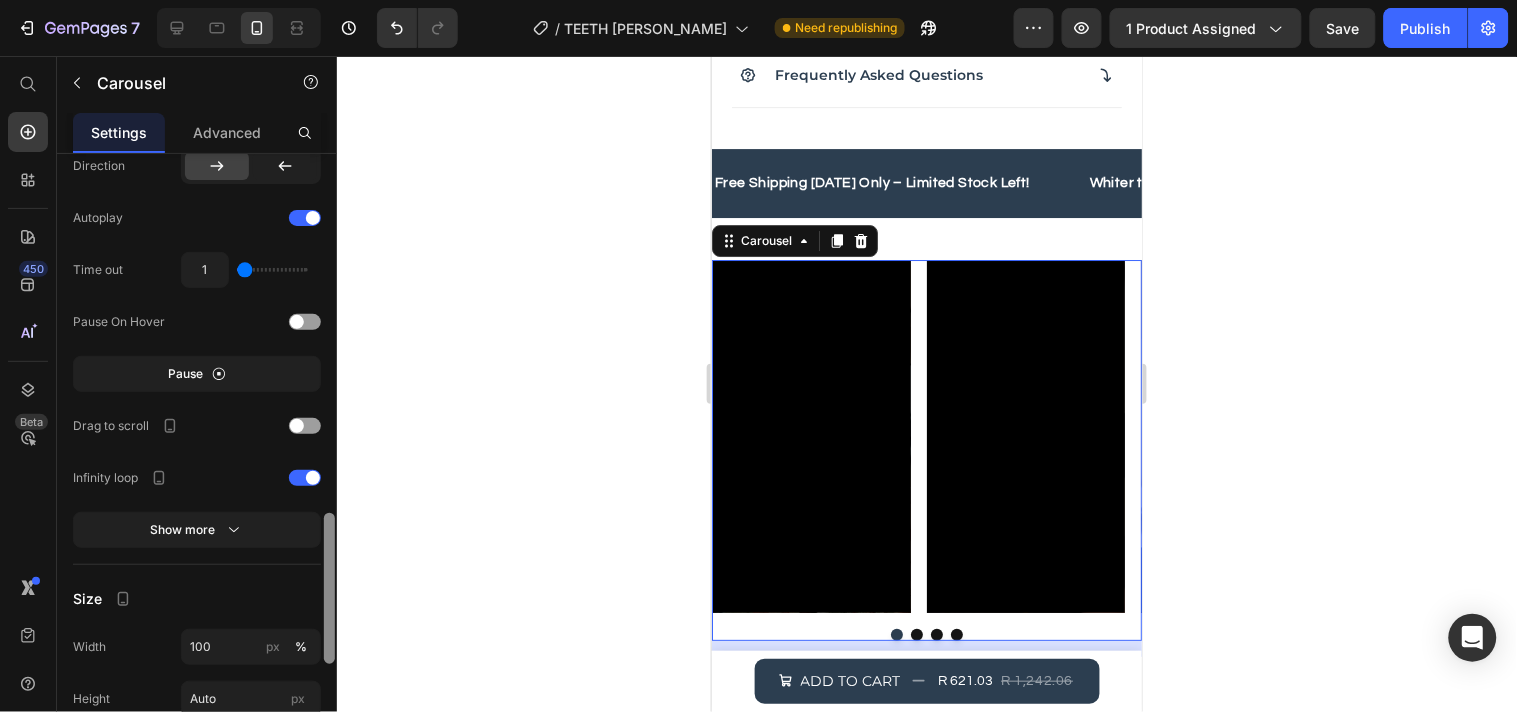 scroll, scrollTop: 1370, scrollLeft: 0, axis: vertical 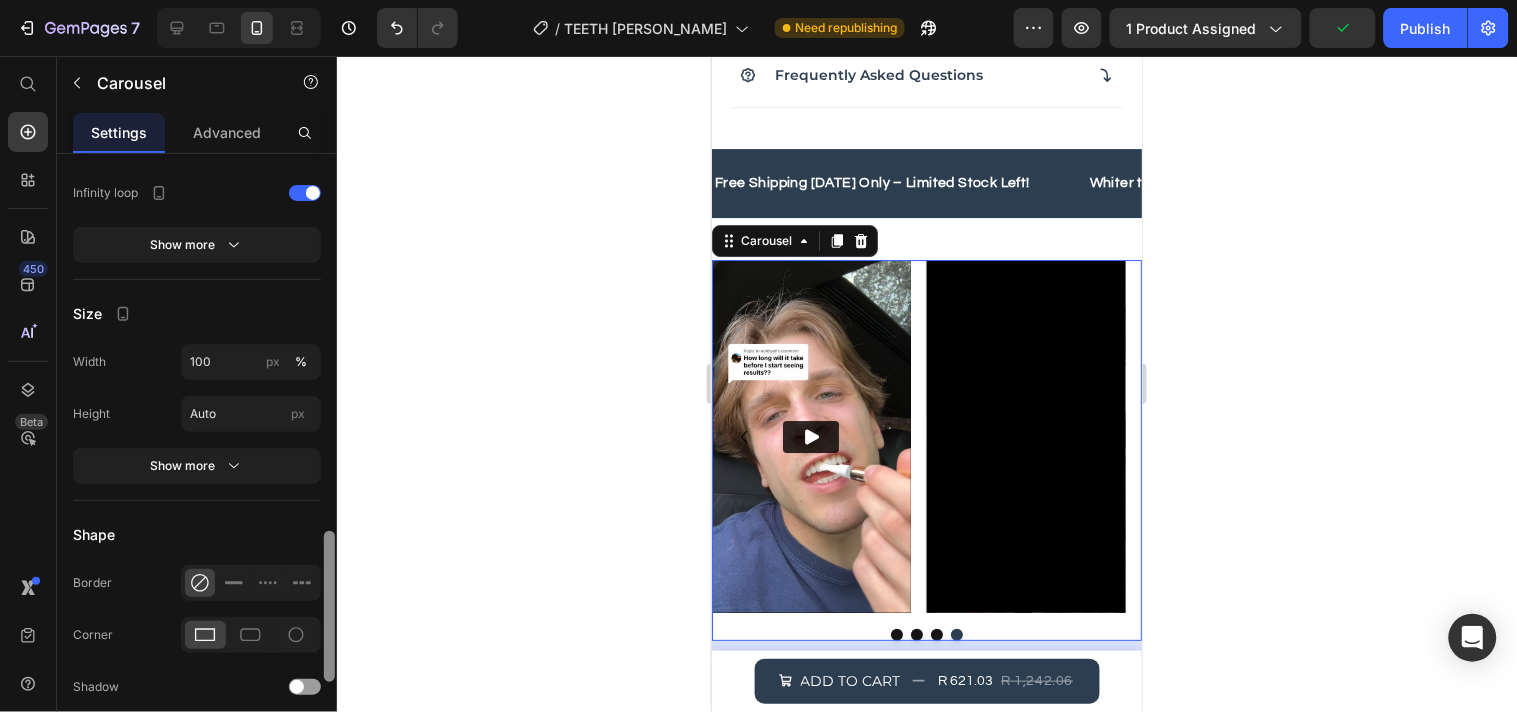 drag, startPoint x: 325, startPoint y: 484, endPoint x: 336, endPoint y: 571, distance: 87.69264 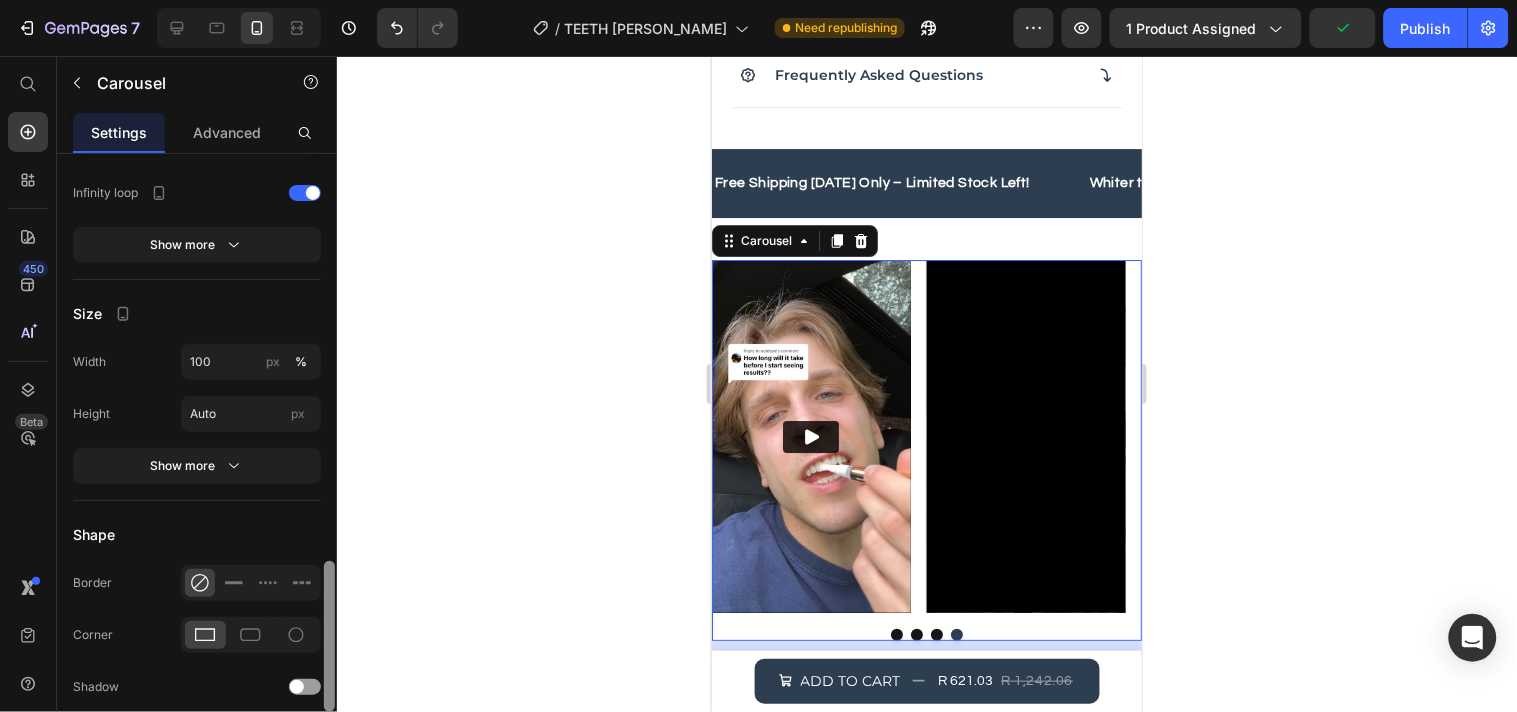 scroll, scrollTop: 1637, scrollLeft: 0, axis: vertical 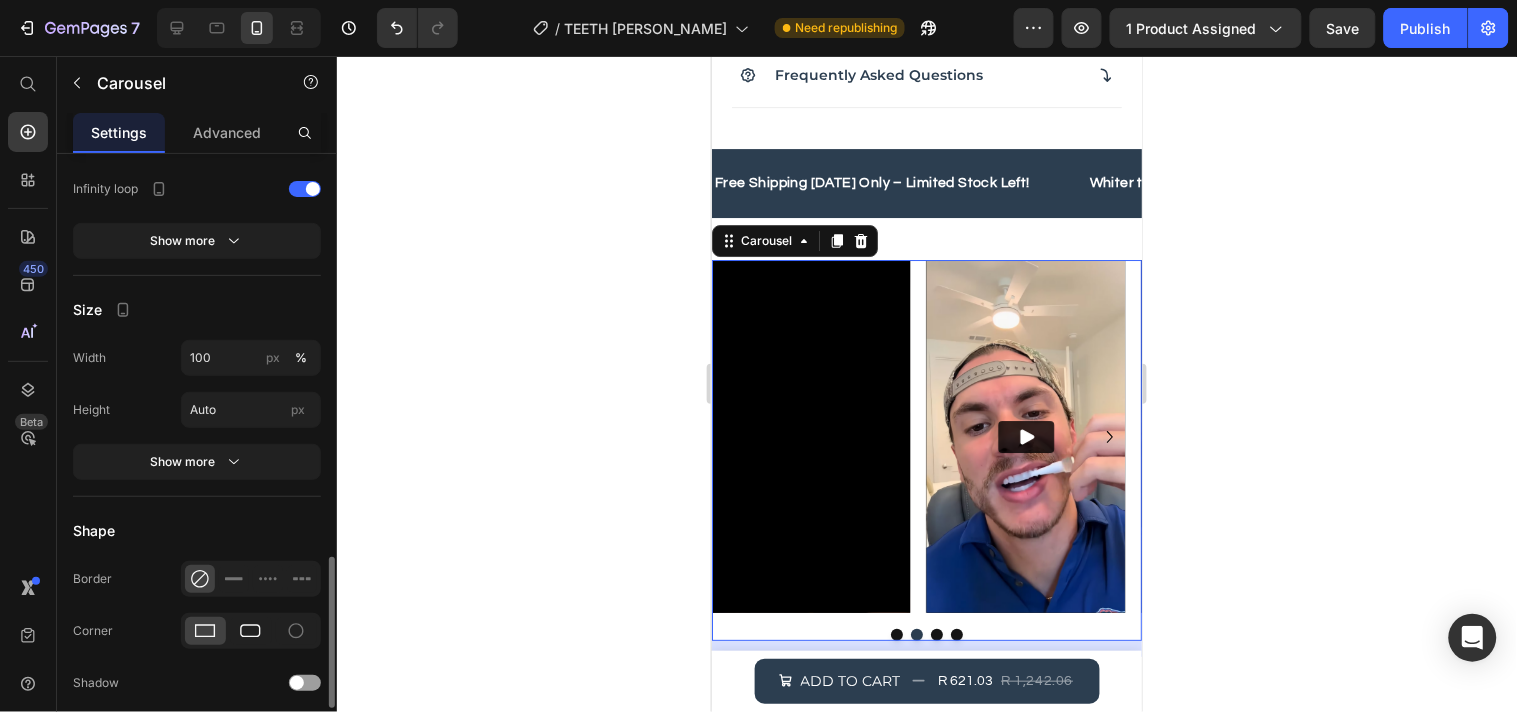 click 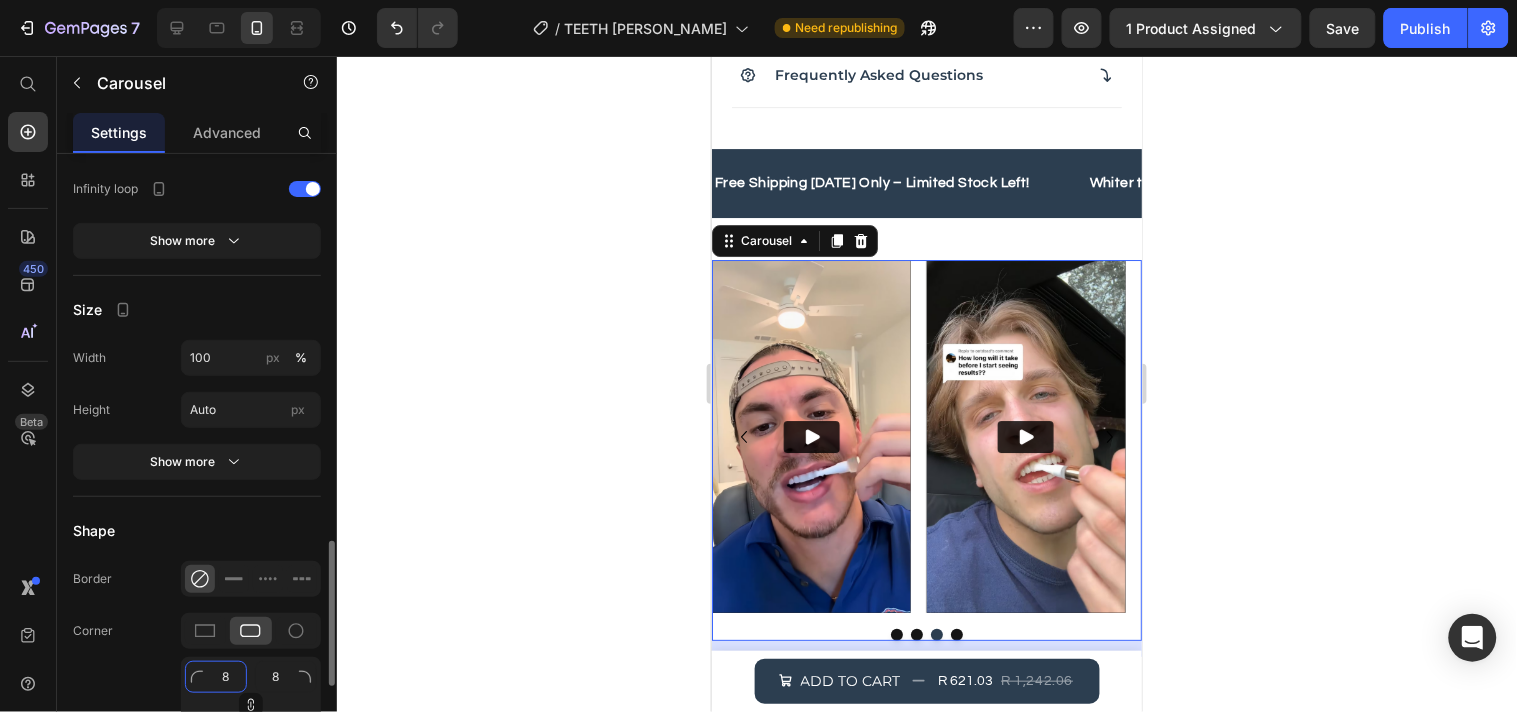 click on "8" 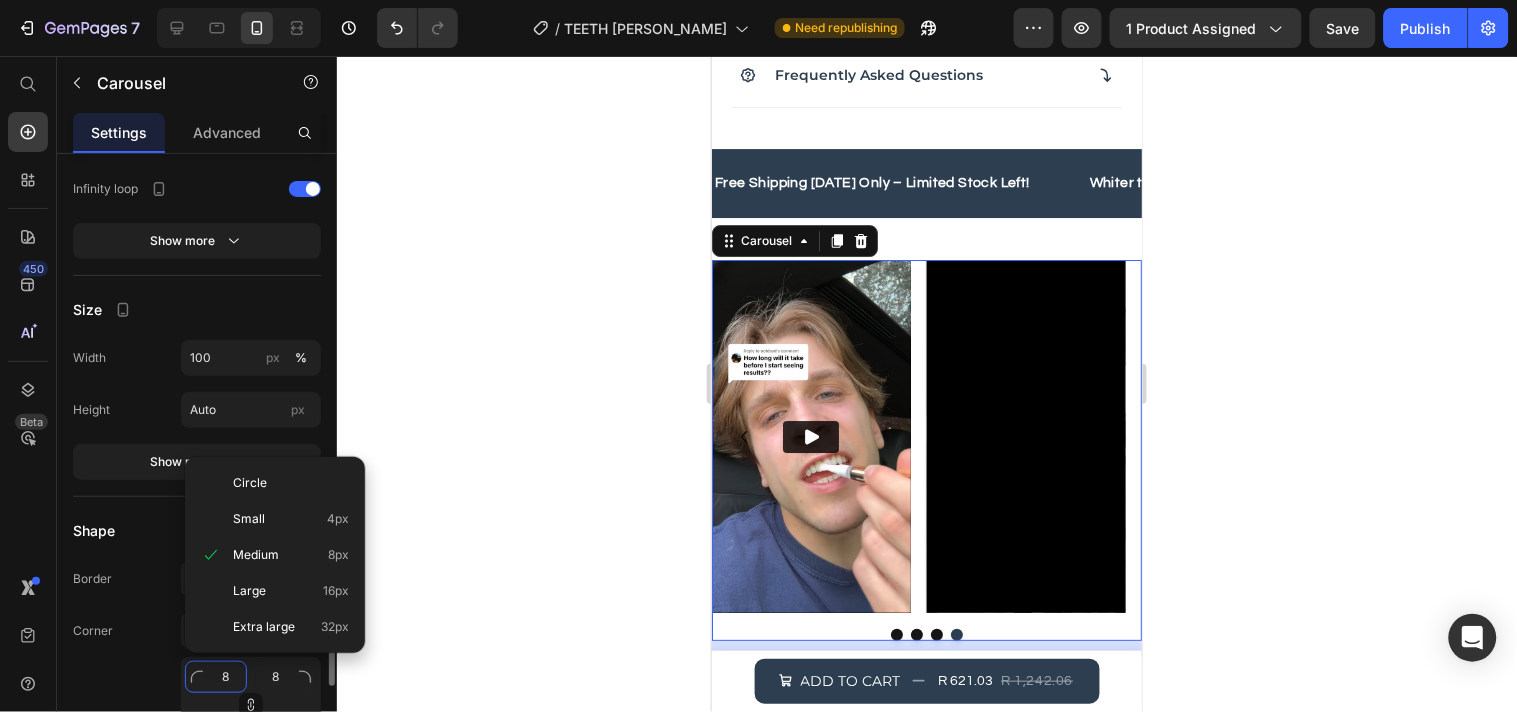 type on "1" 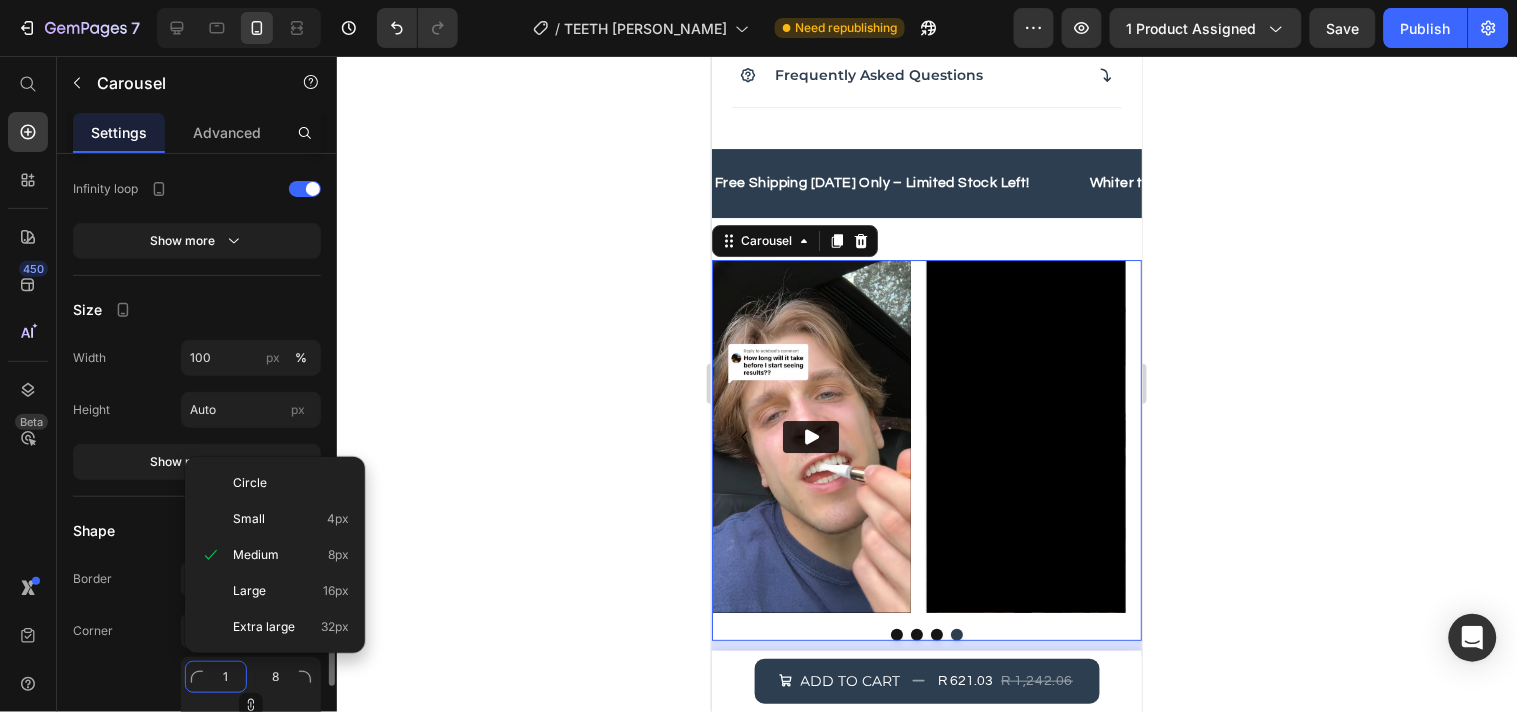 type on "1" 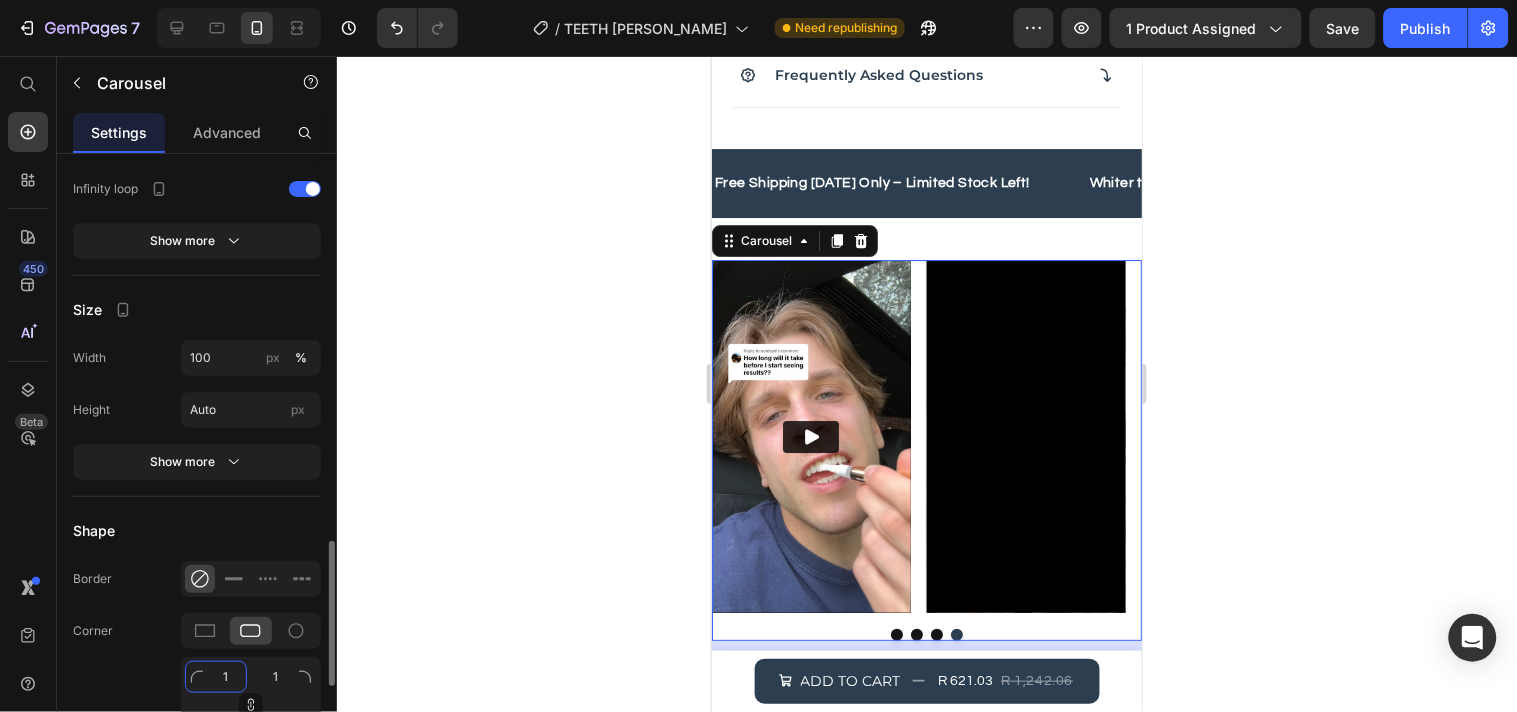 type on "16" 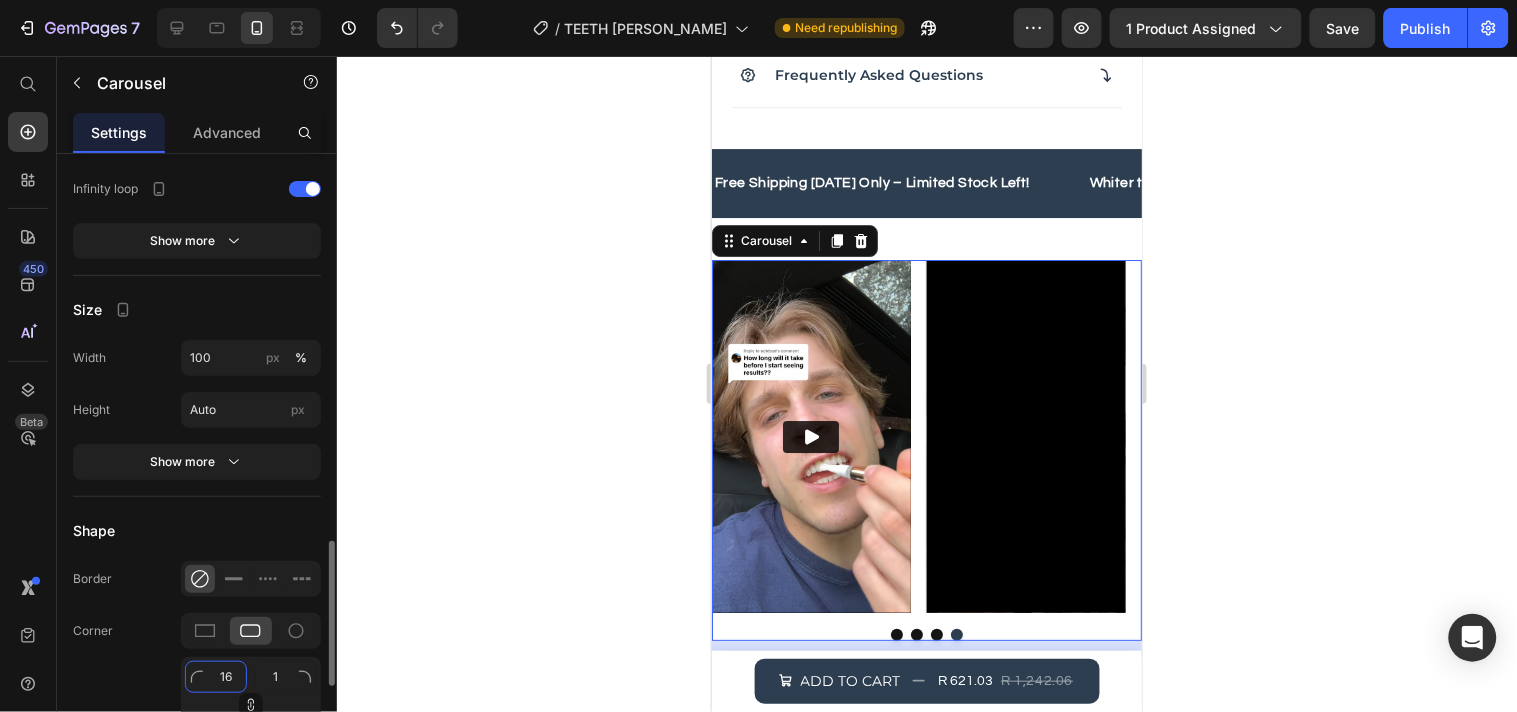 type on "16" 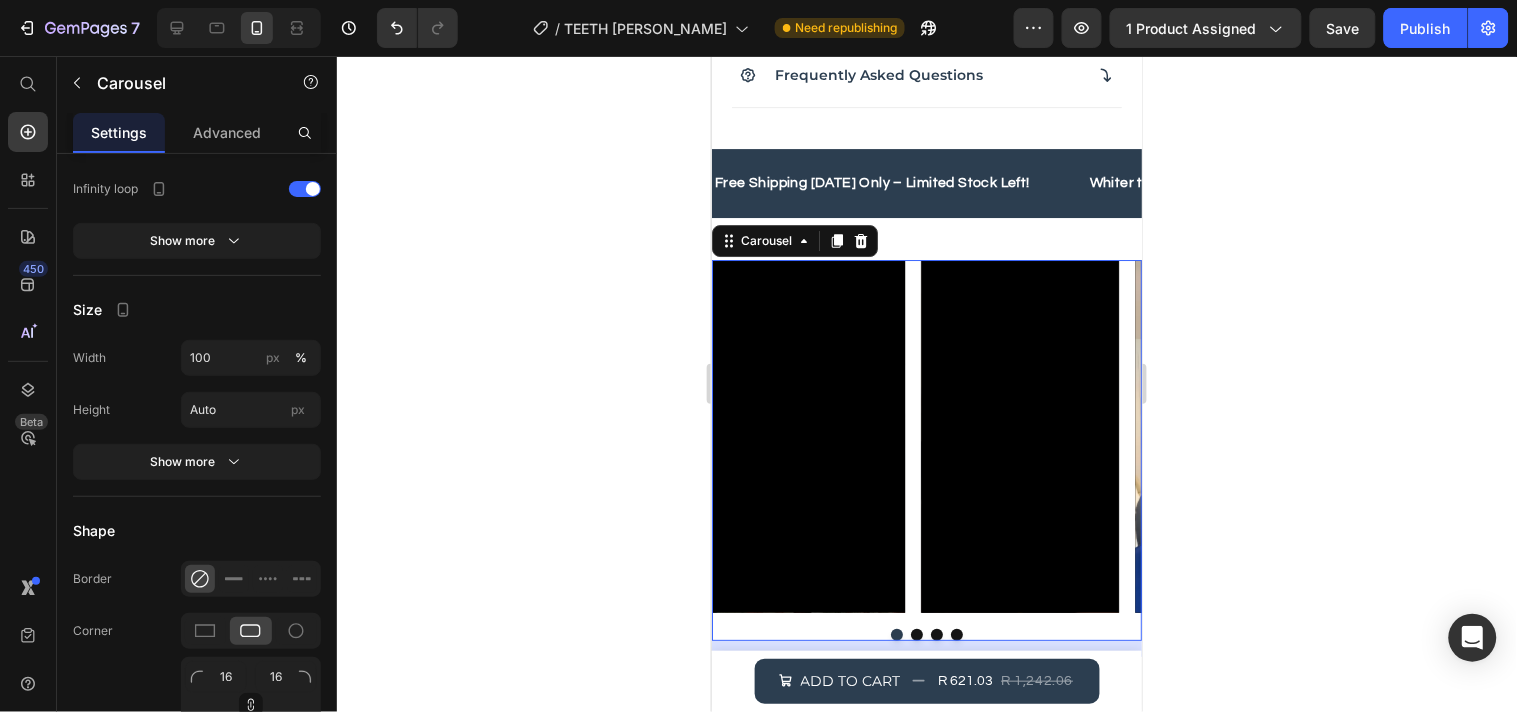 click 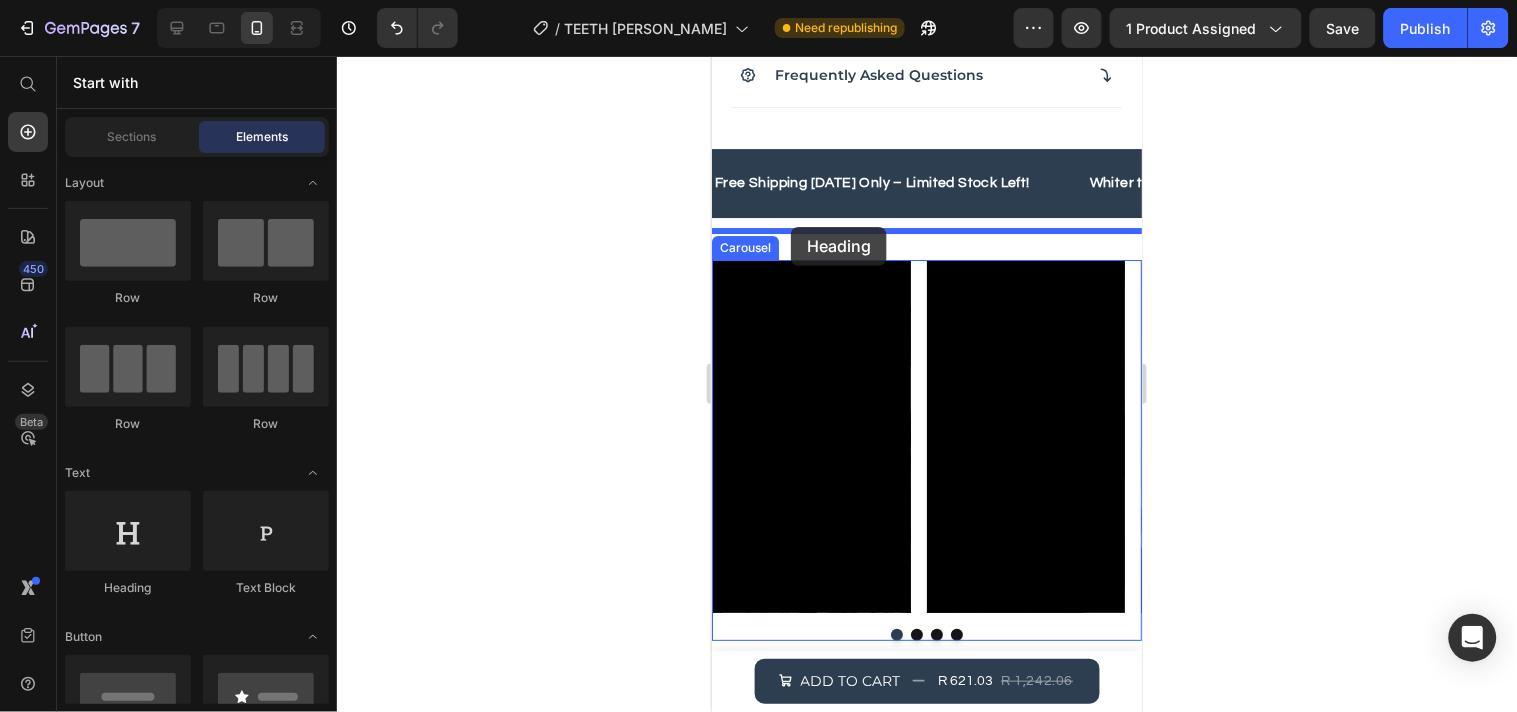 drag, startPoint x: 718, startPoint y: 290, endPoint x: 790, endPoint y: 226, distance: 96.332756 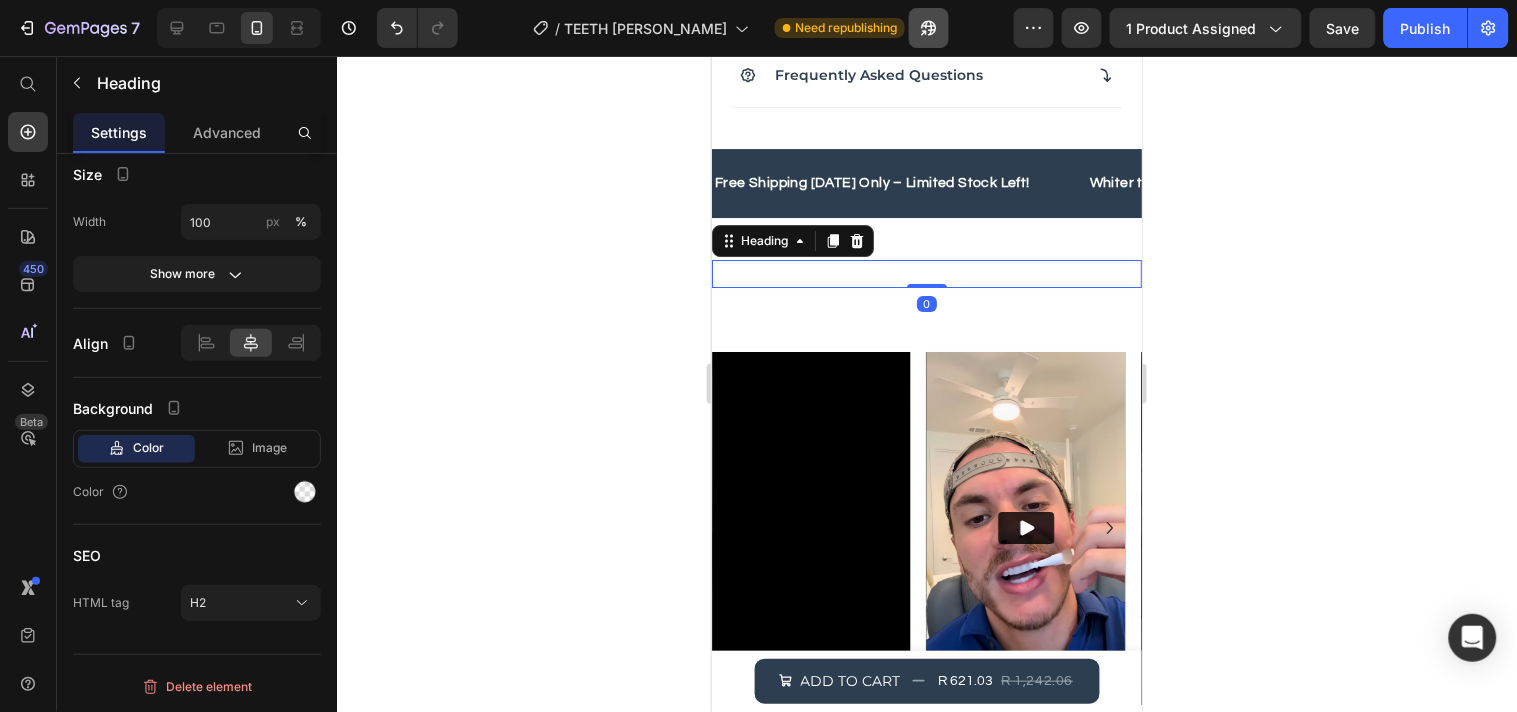 scroll, scrollTop: 0, scrollLeft: 0, axis: both 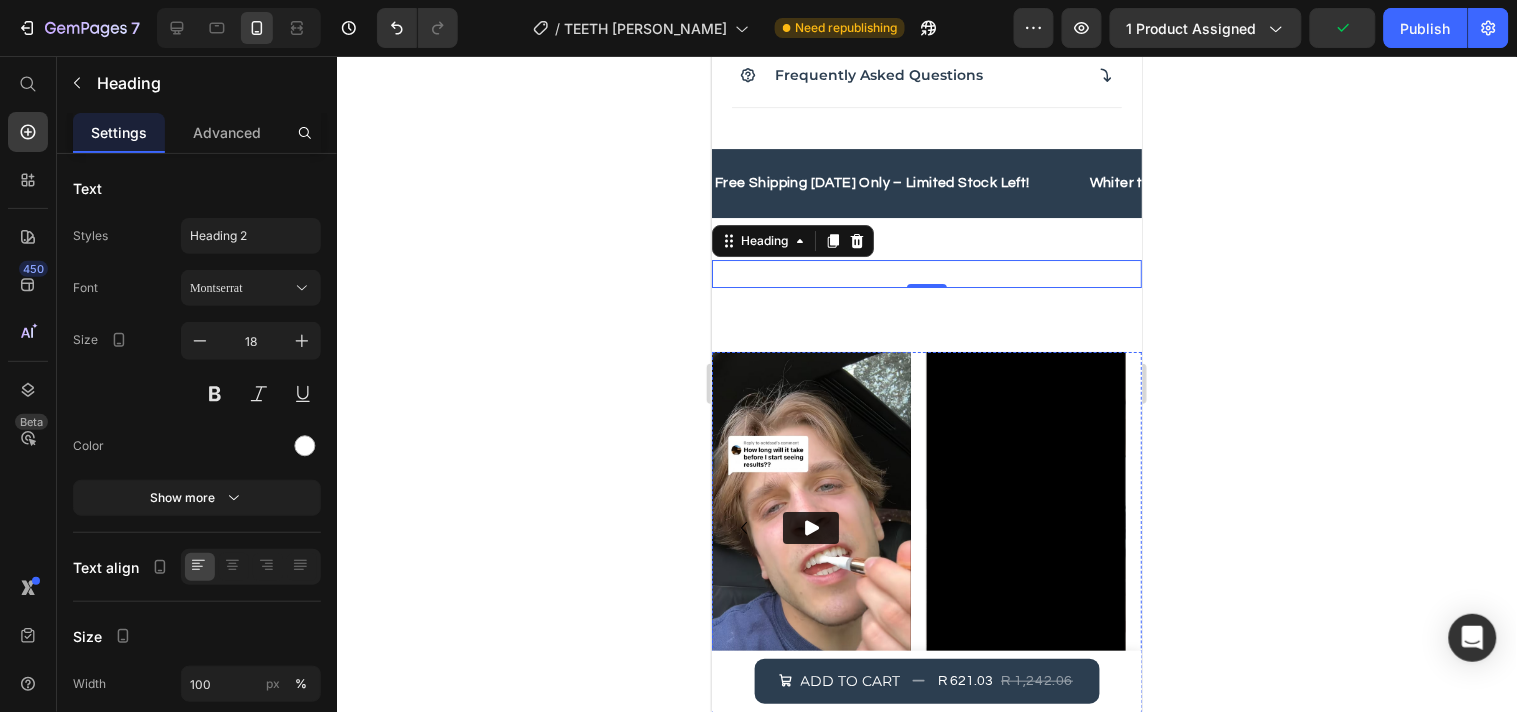 click at bounding box center (810, 527) 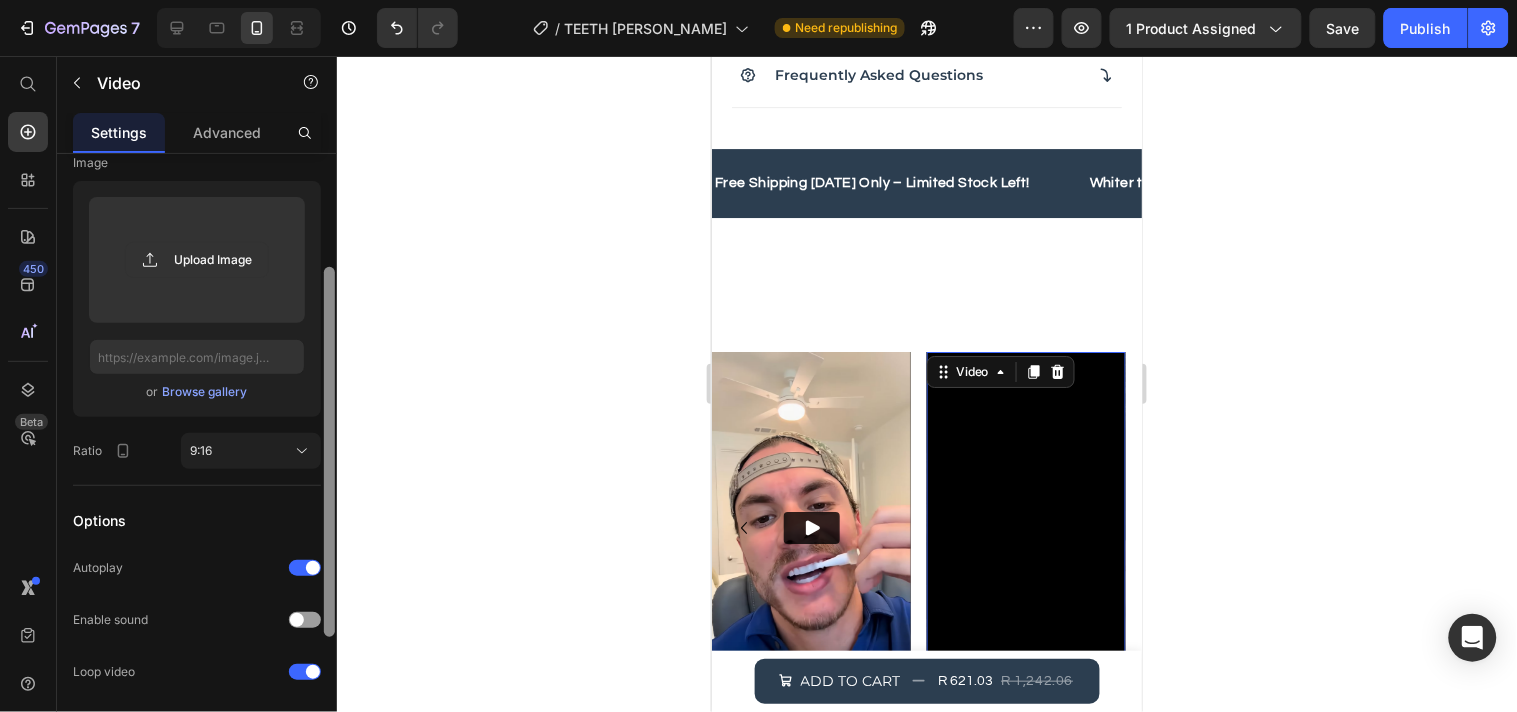 scroll, scrollTop: 217, scrollLeft: 0, axis: vertical 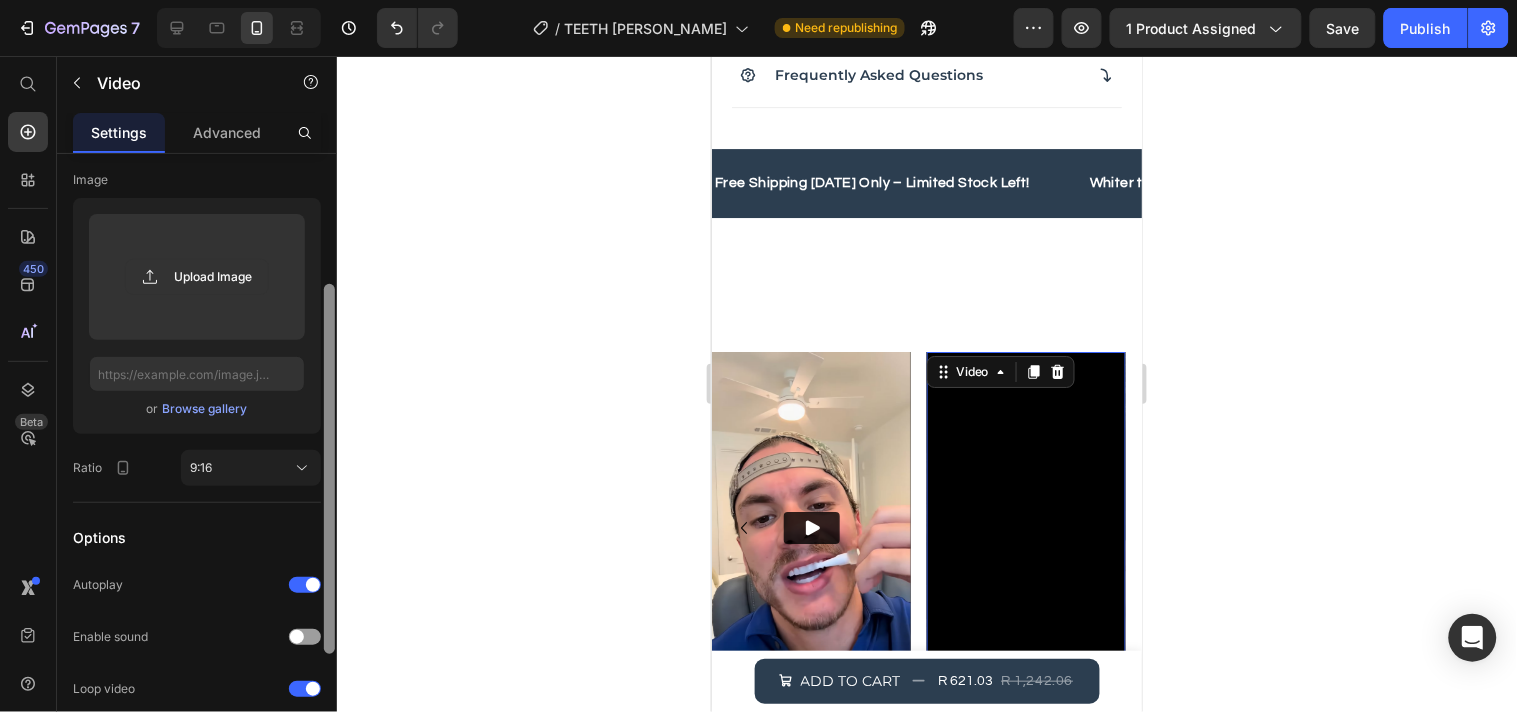 drag, startPoint x: 332, startPoint y: 427, endPoint x: 333, endPoint y: 558, distance: 131.00381 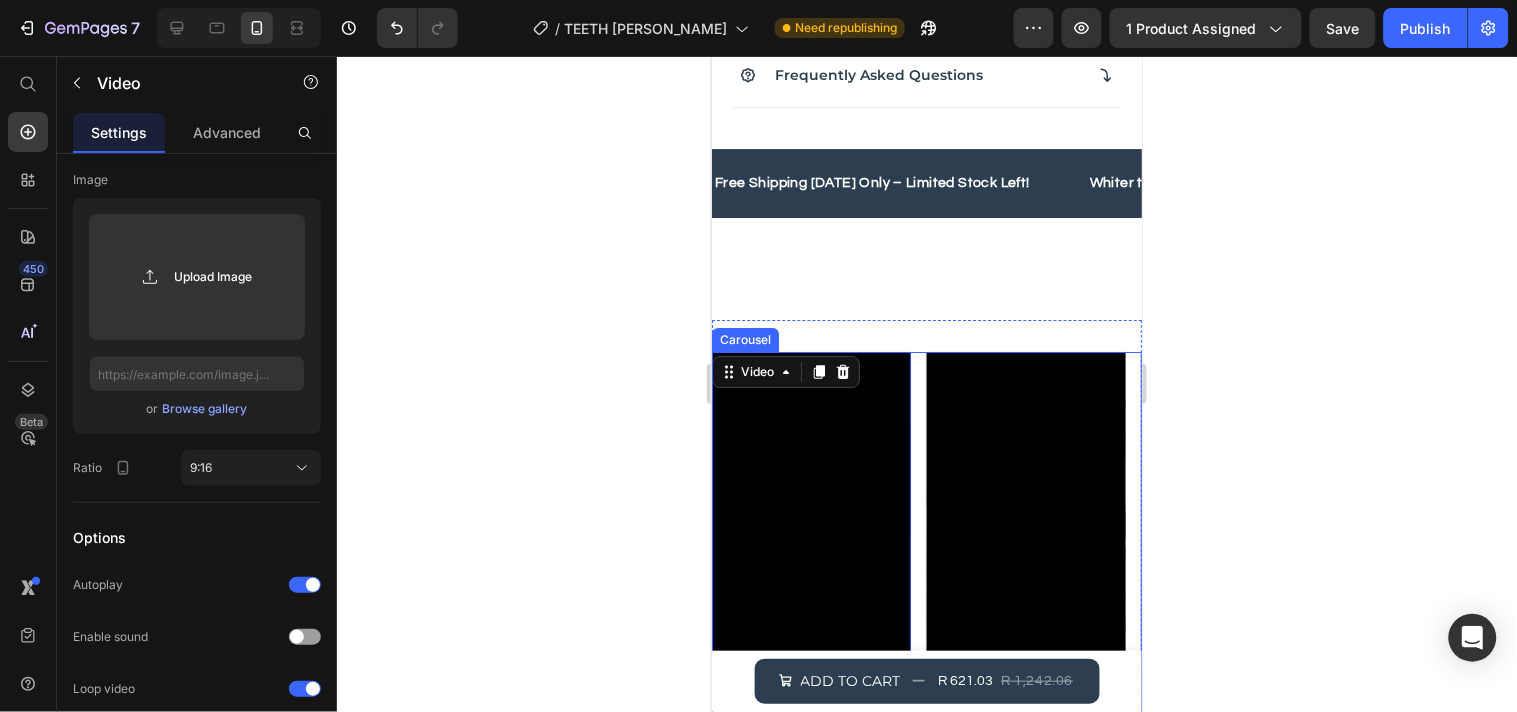click 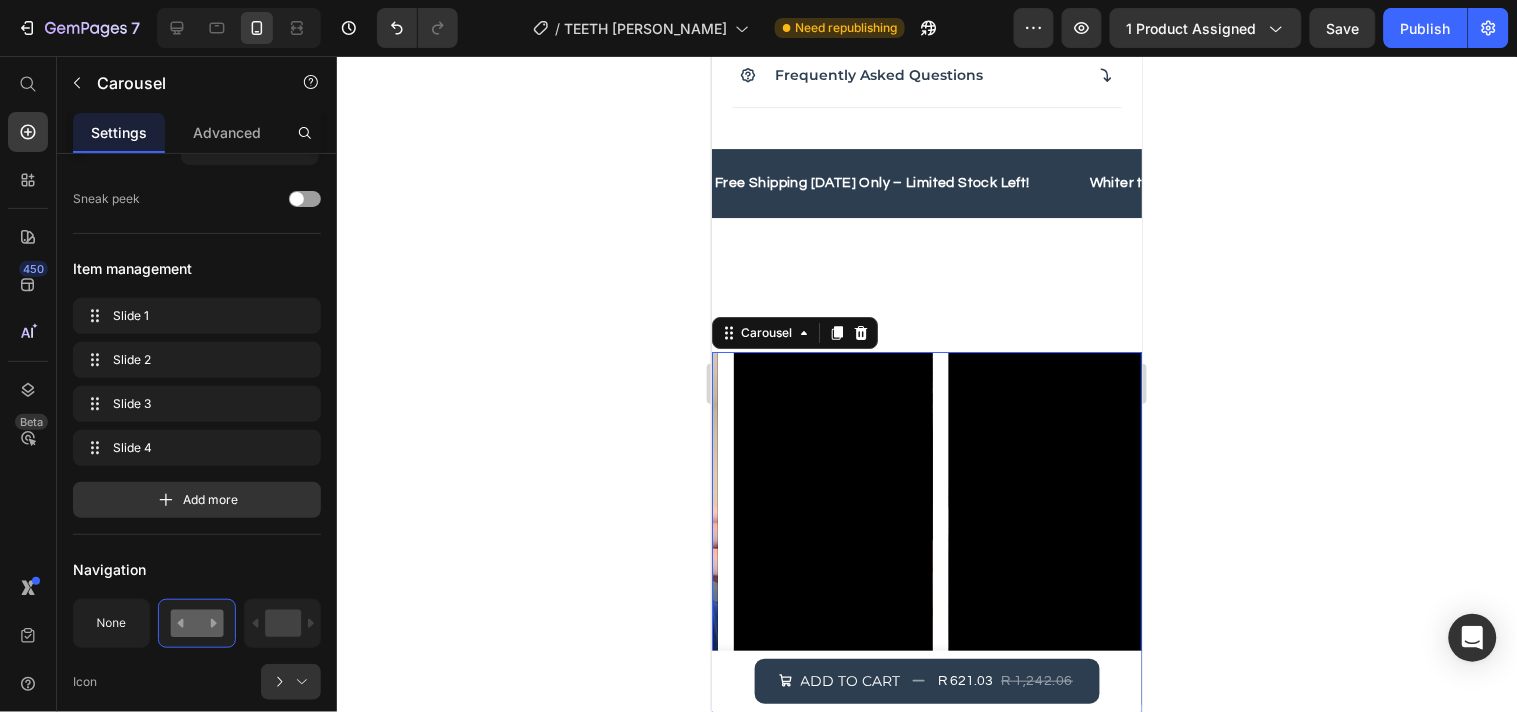 scroll, scrollTop: 0, scrollLeft: 0, axis: both 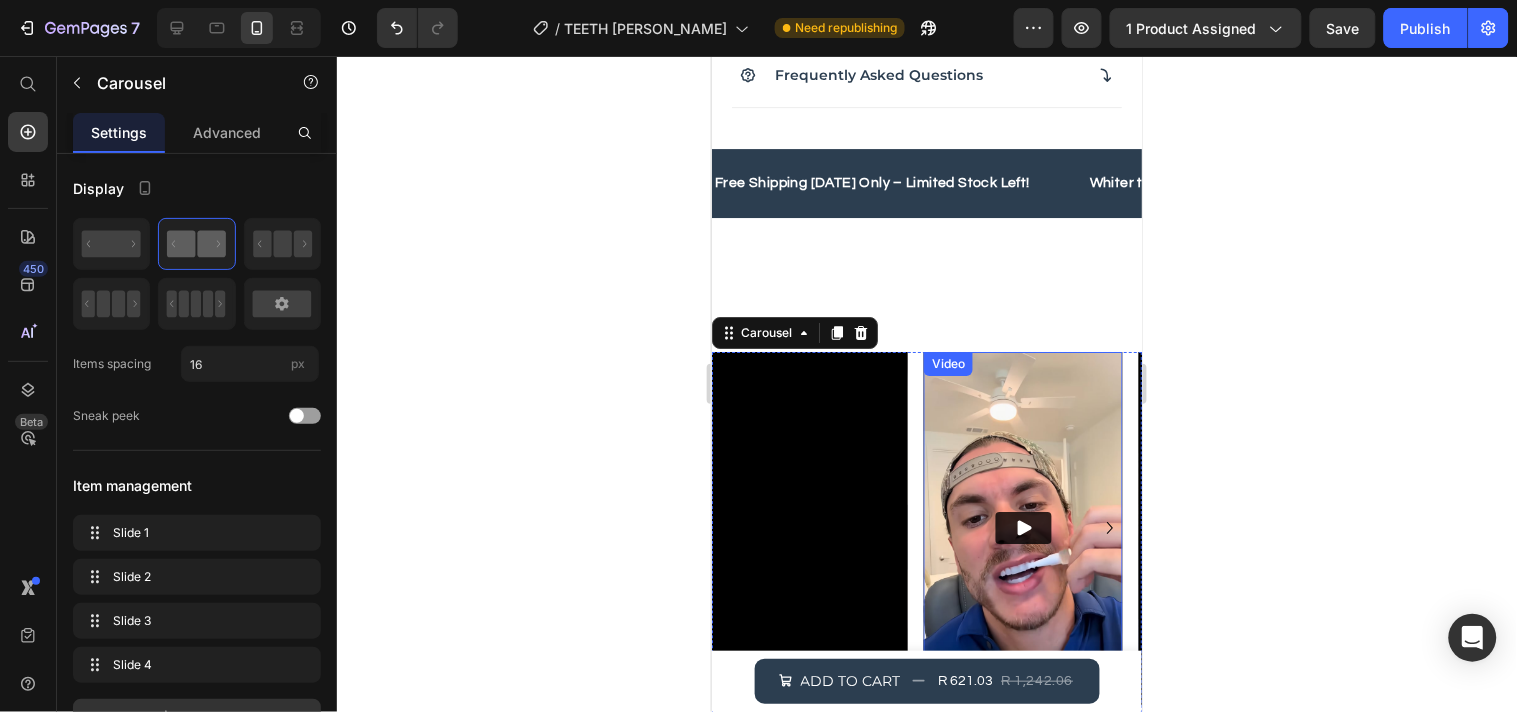 click at bounding box center (1022, 527) 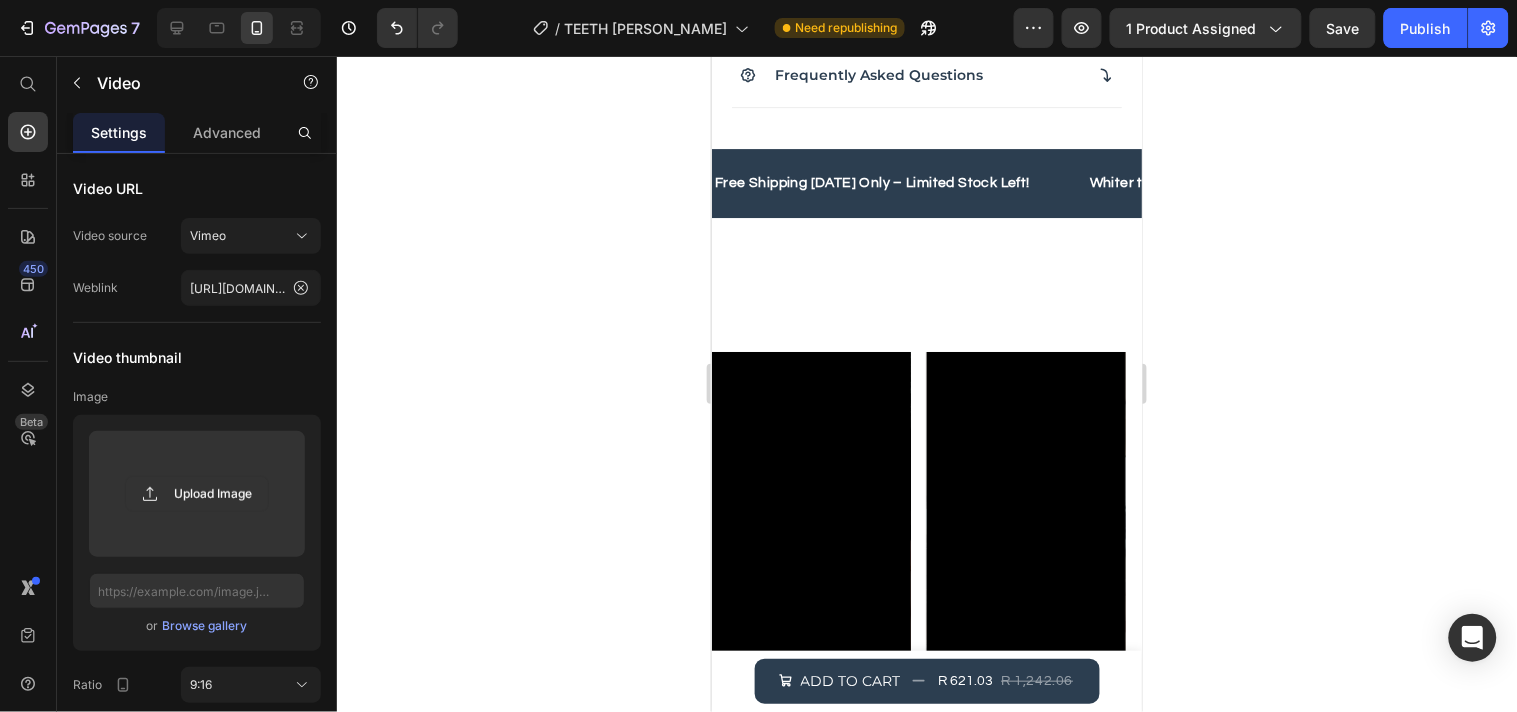 scroll, scrollTop: 406, scrollLeft: 0, axis: vertical 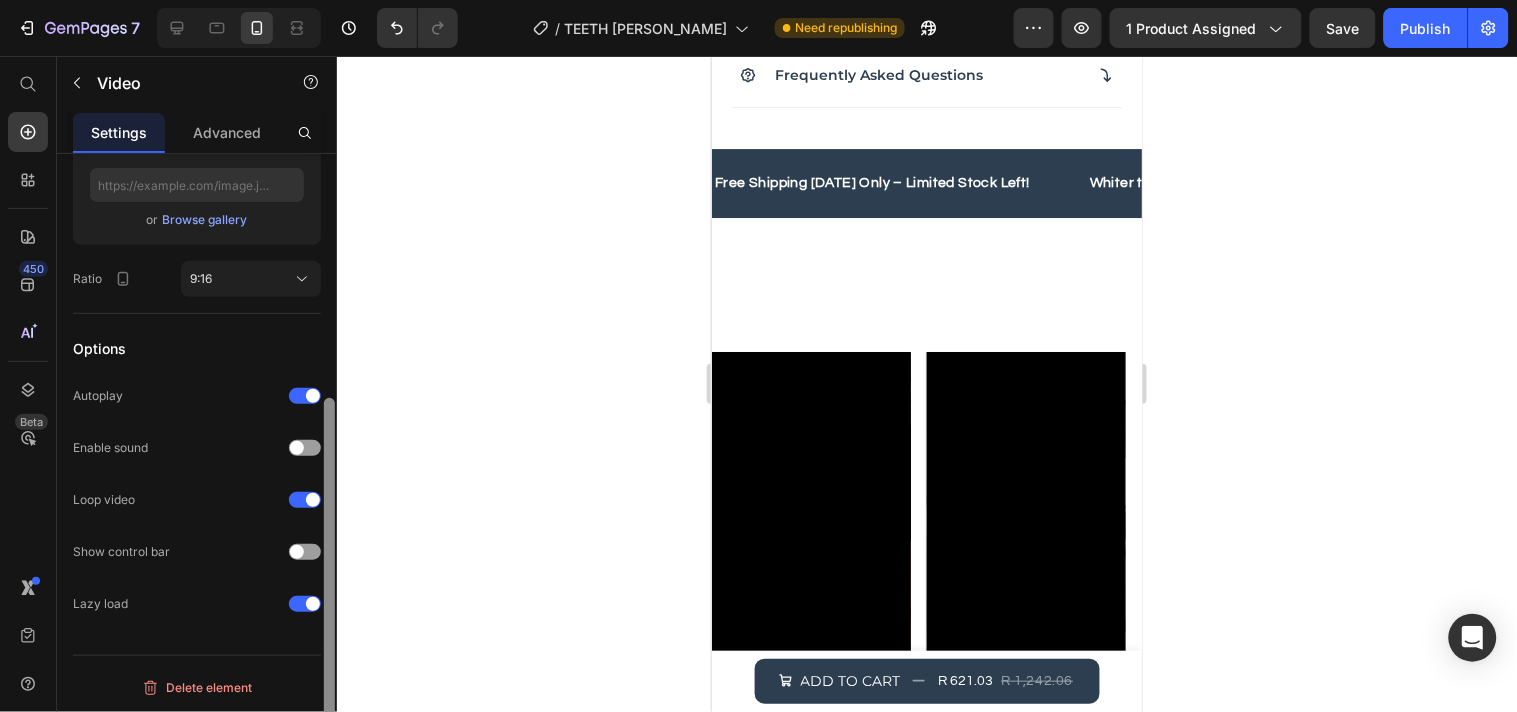 click at bounding box center [329, 461] 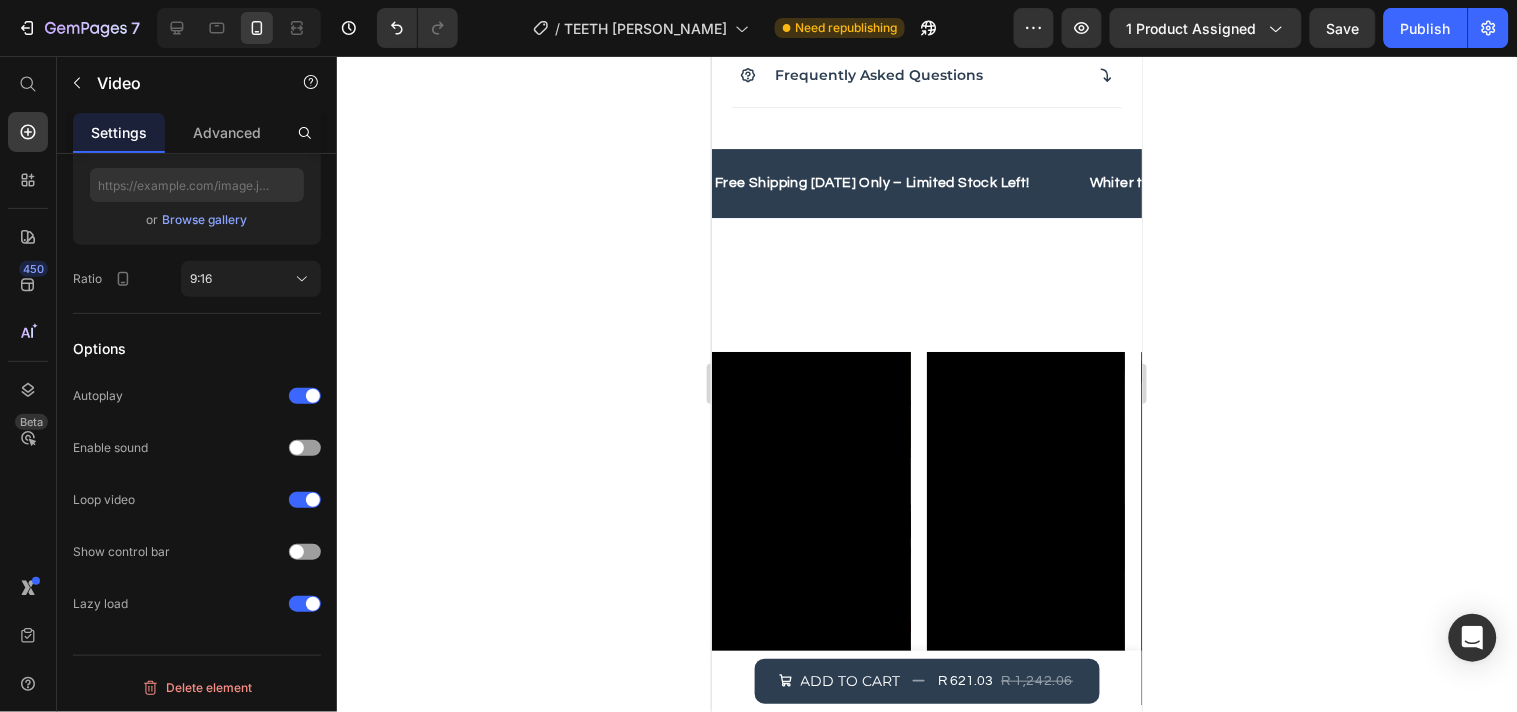 click 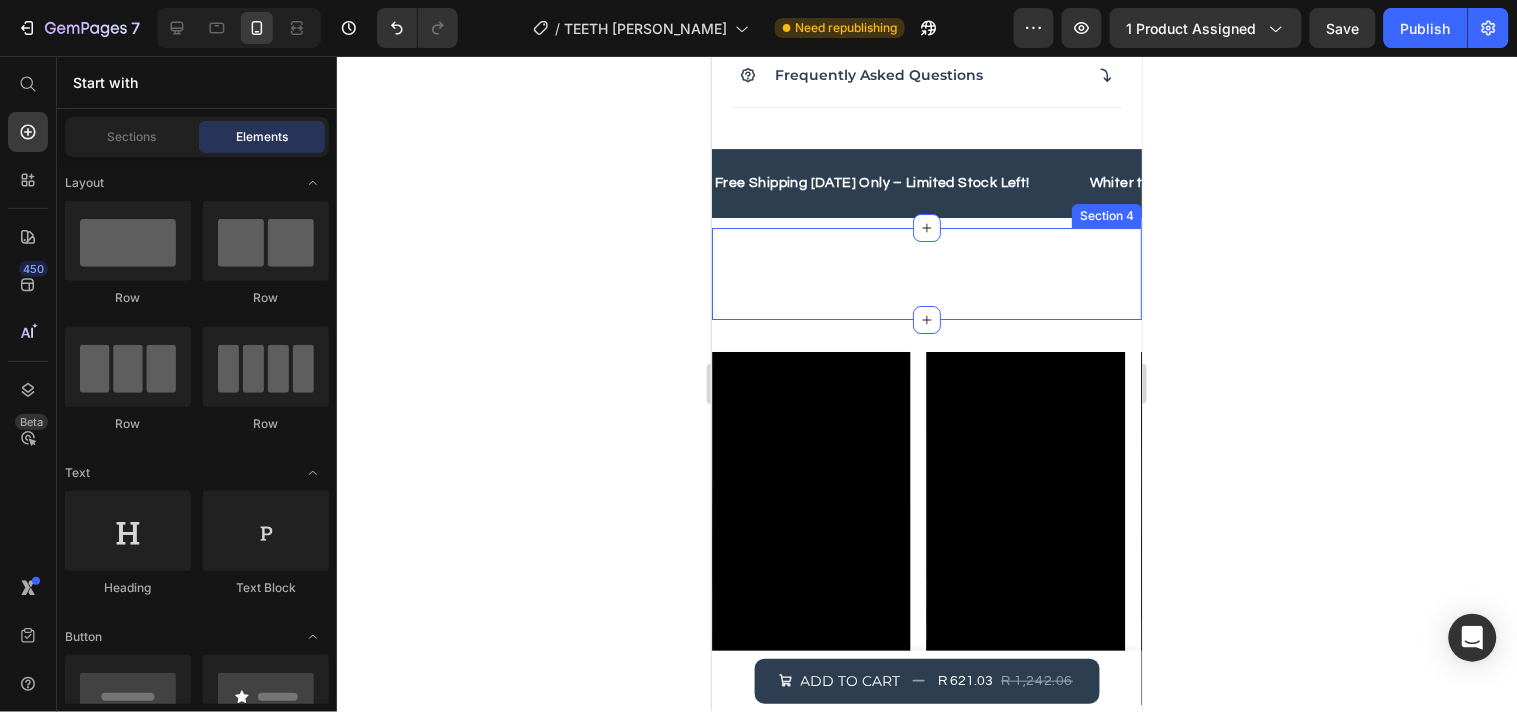 click on "Your heading text goes here Heading Section 4" at bounding box center [926, 272] 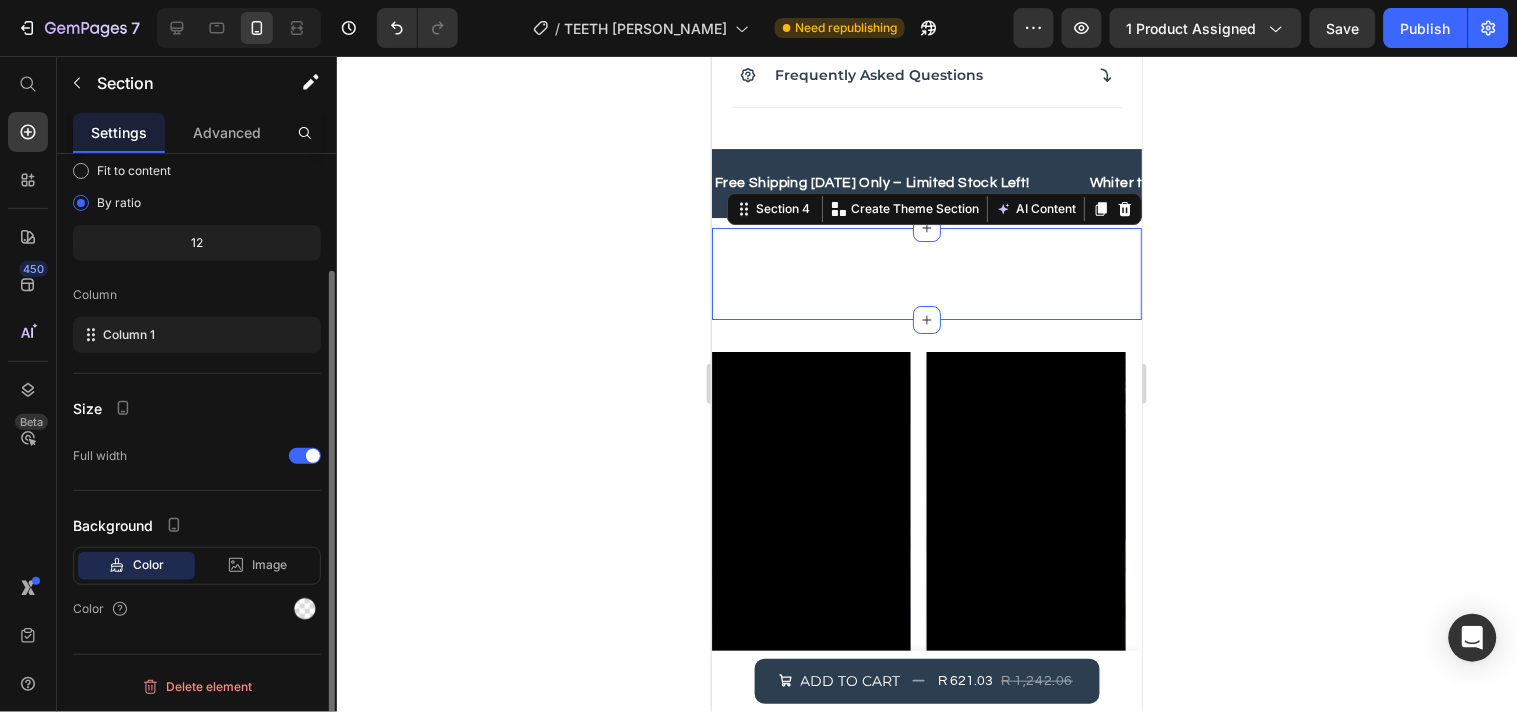 scroll, scrollTop: 0, scrollLeft: 0, axis: both 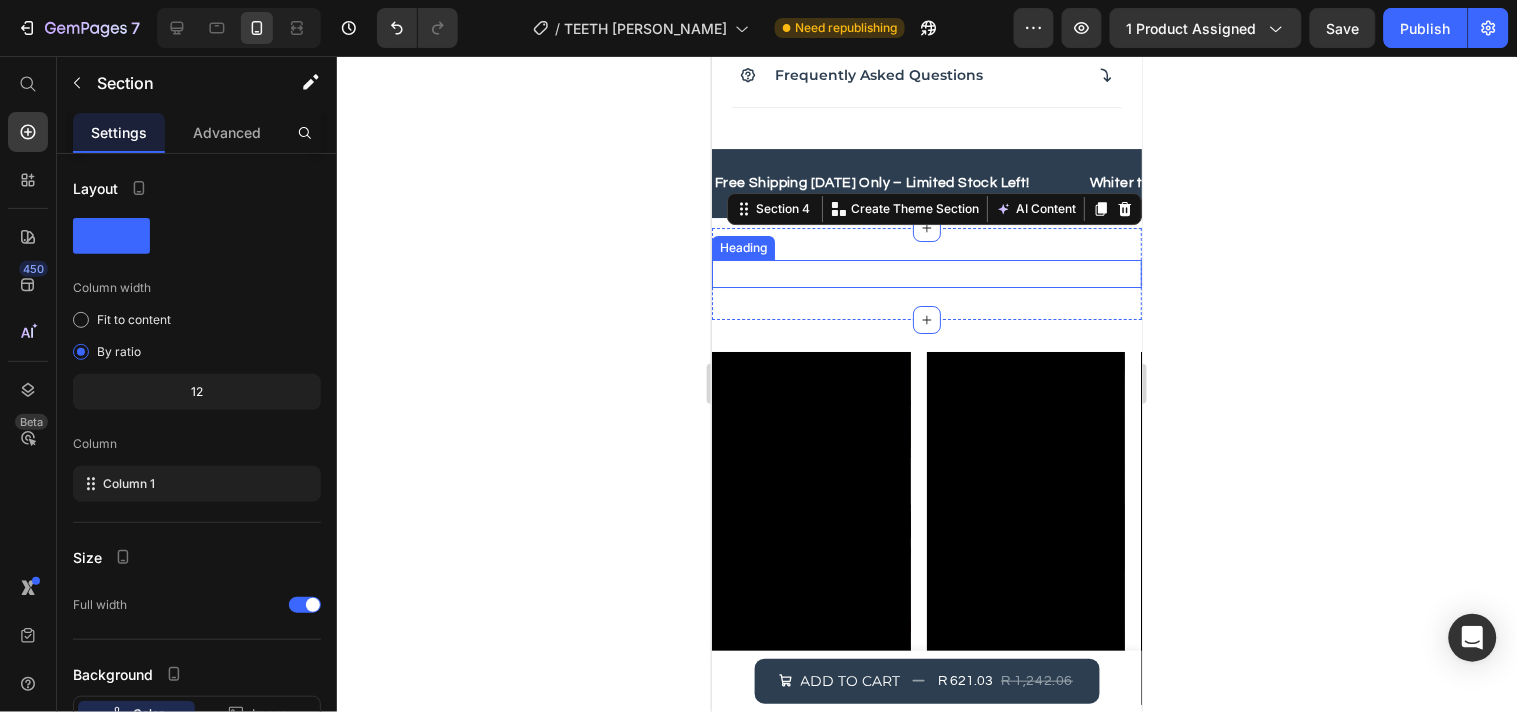 click on "Your heading text goes here" at bounding box center [926, 272] 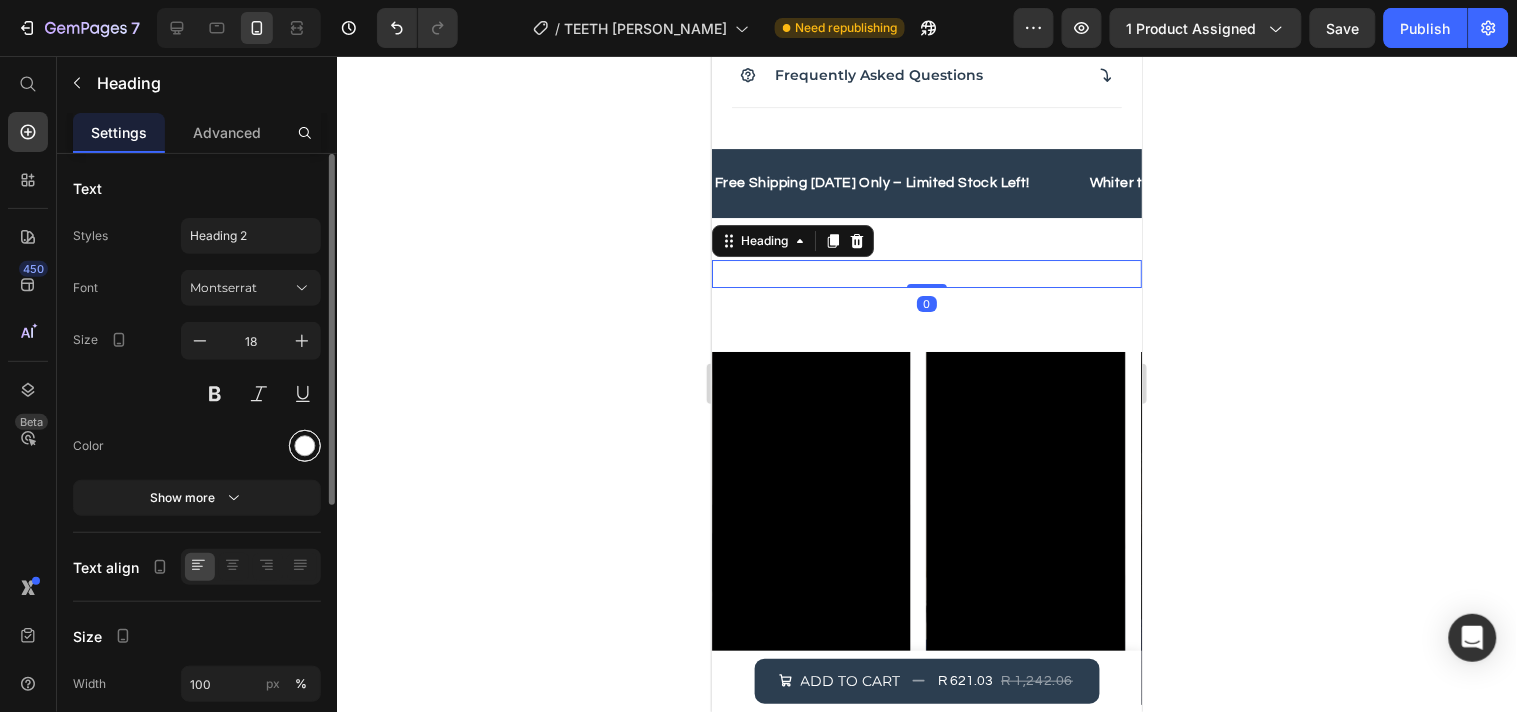 click at bounding box center (305, 446) 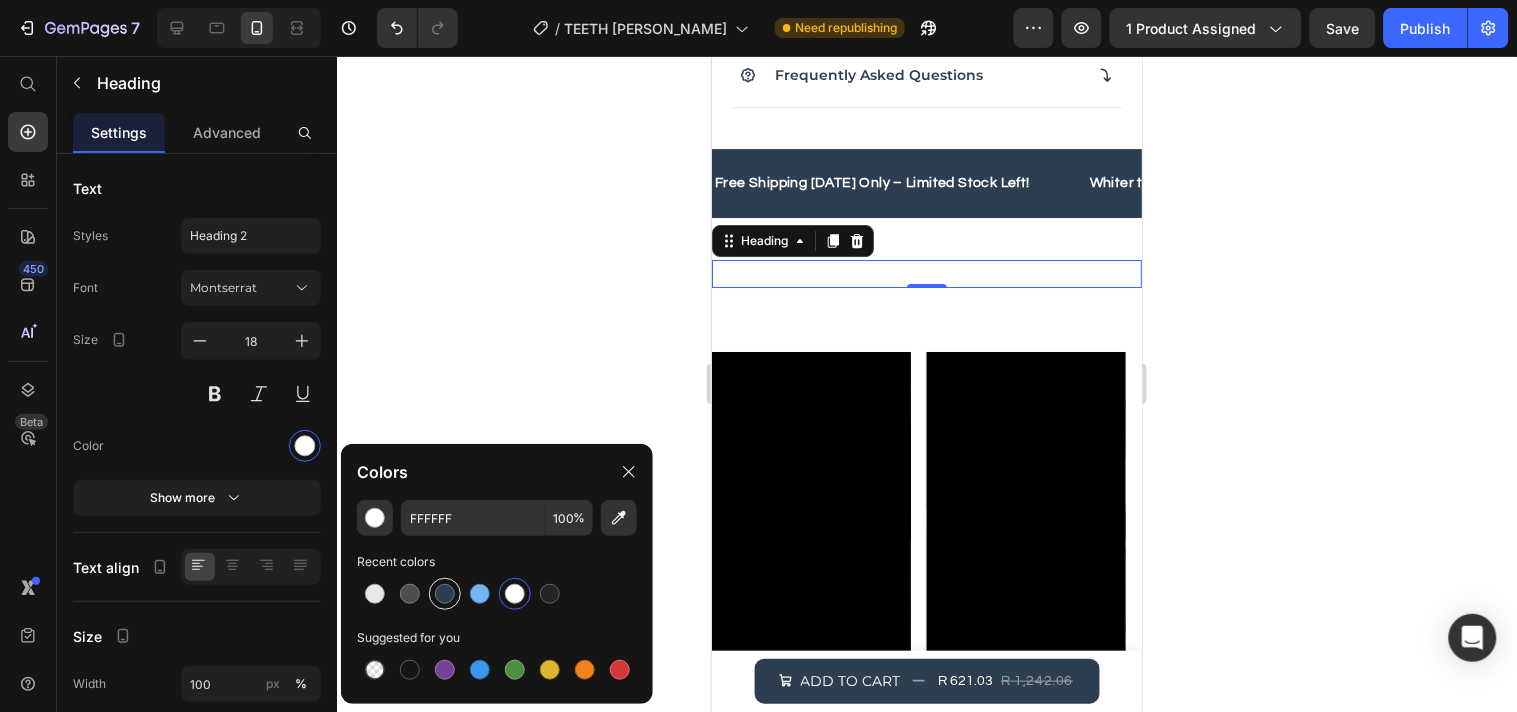 click at bounding box center [445, 594] 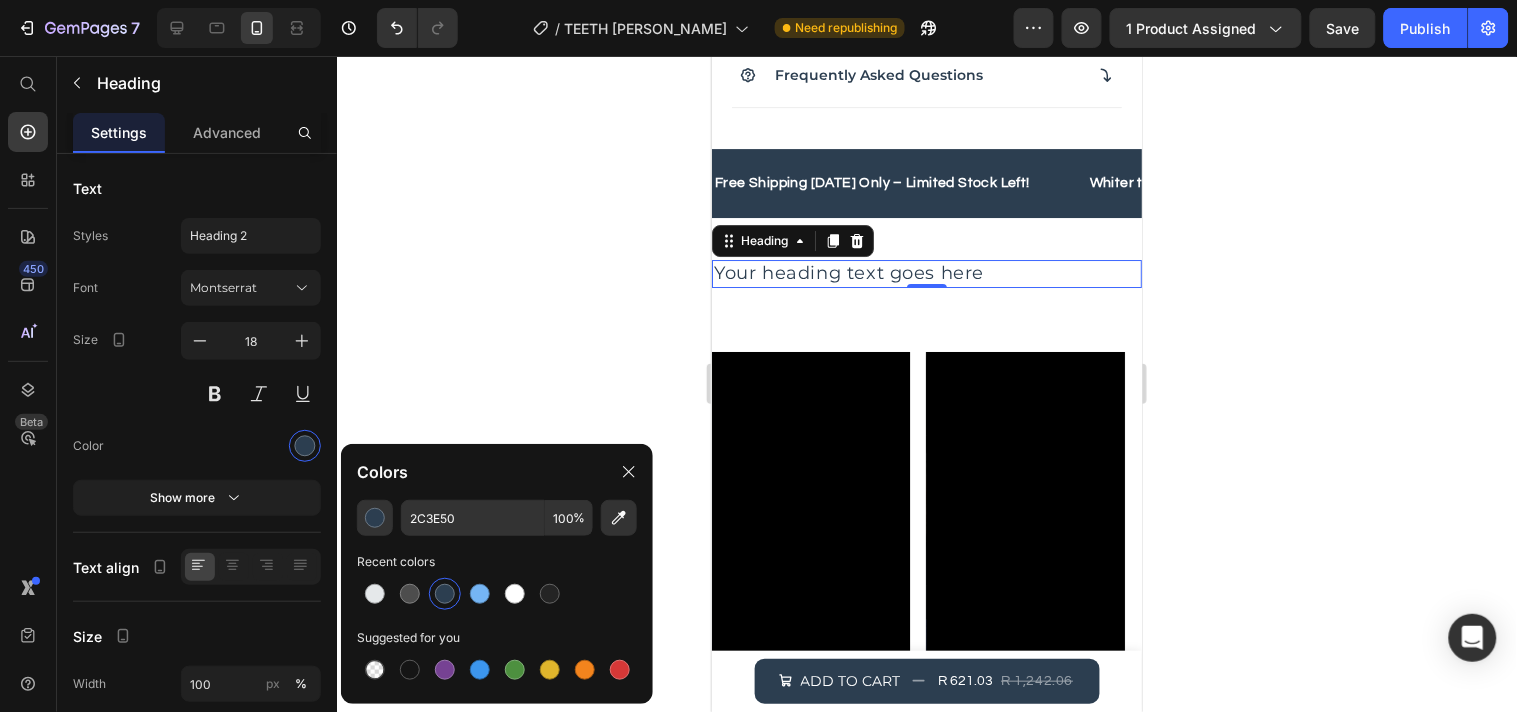 click on "Your heading text goes here" at bounding box center [926, 272] 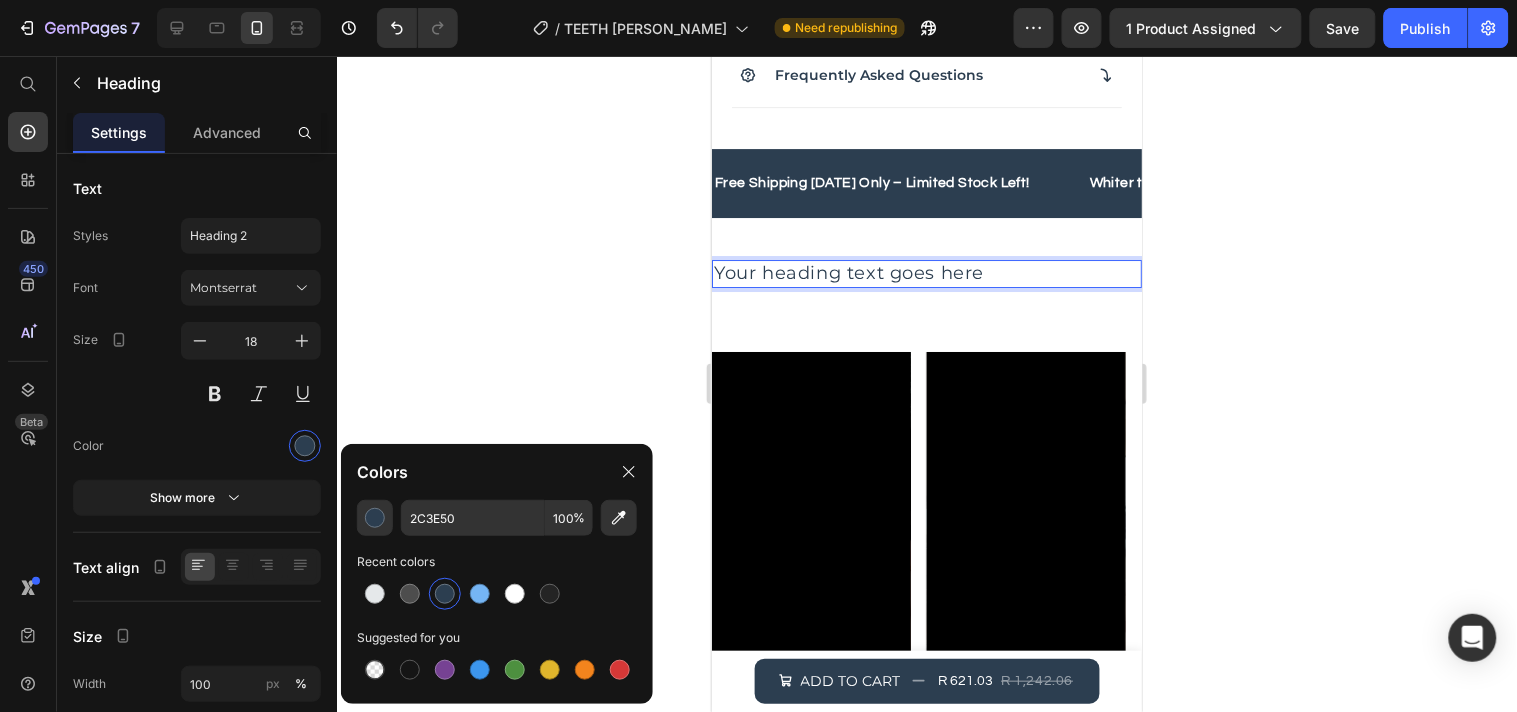 click on "Your heading text goes here" at bounding box center (926, 272) 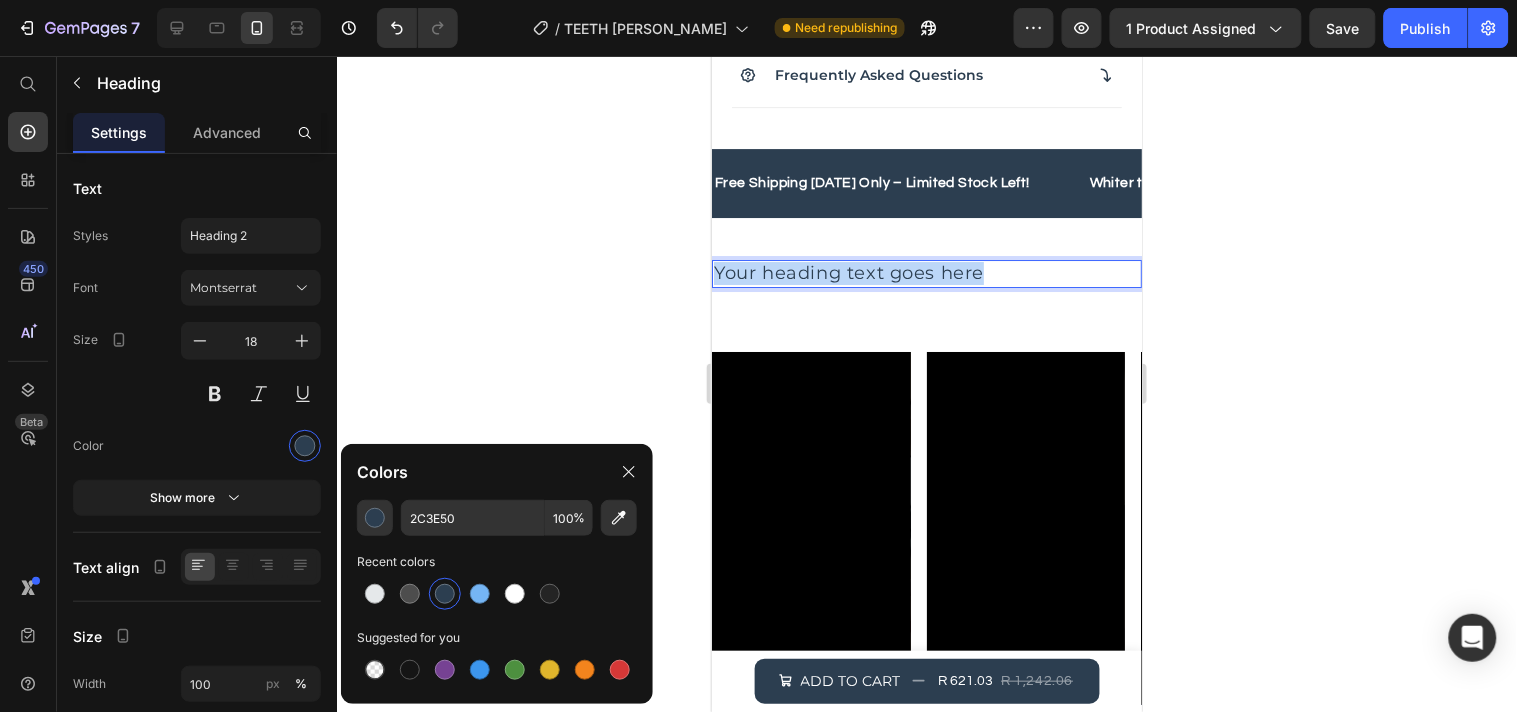 drag, startPoint x: 990, startPoint y: 270, endPoint x: 710, endPoint y: 276, distance: 280.06427 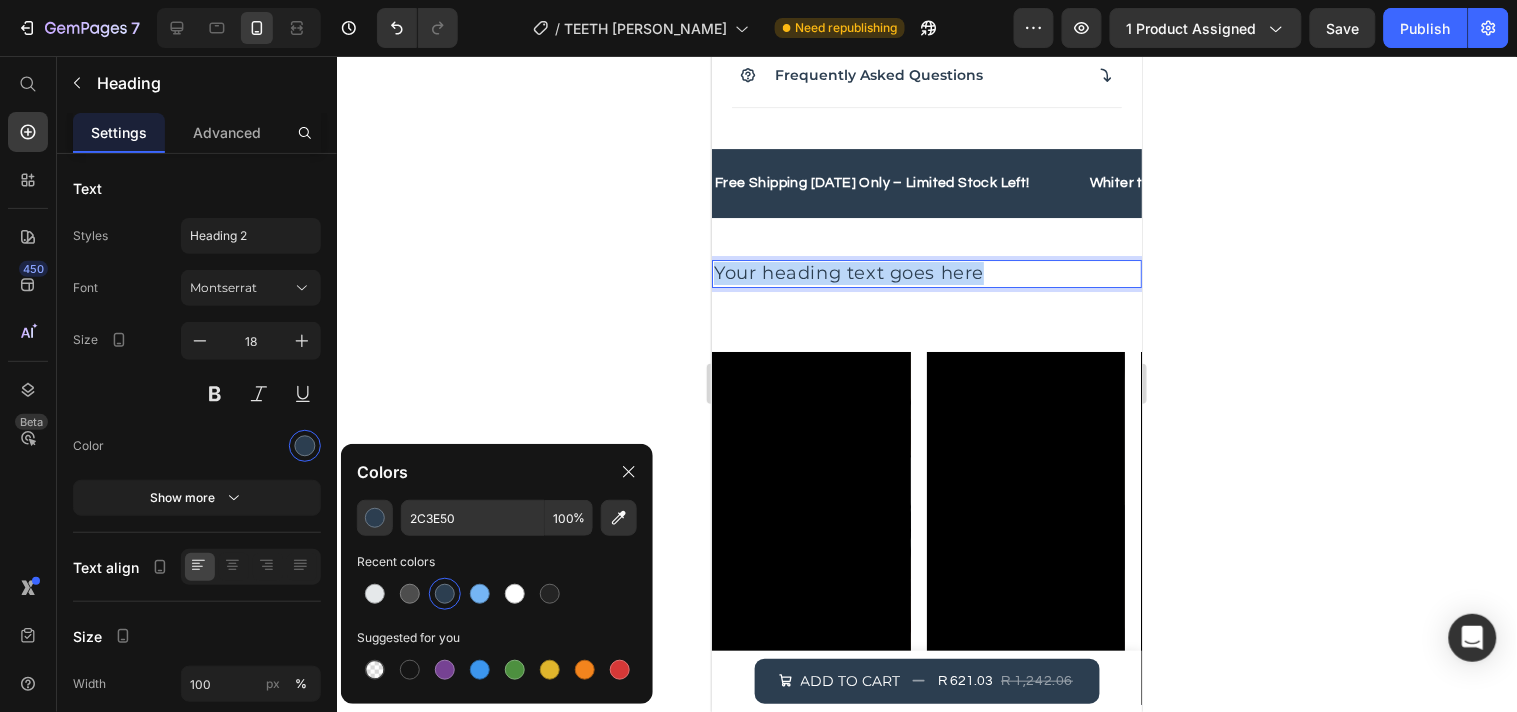 click on "Your heading text goes here" at bounding box center [926, 272] 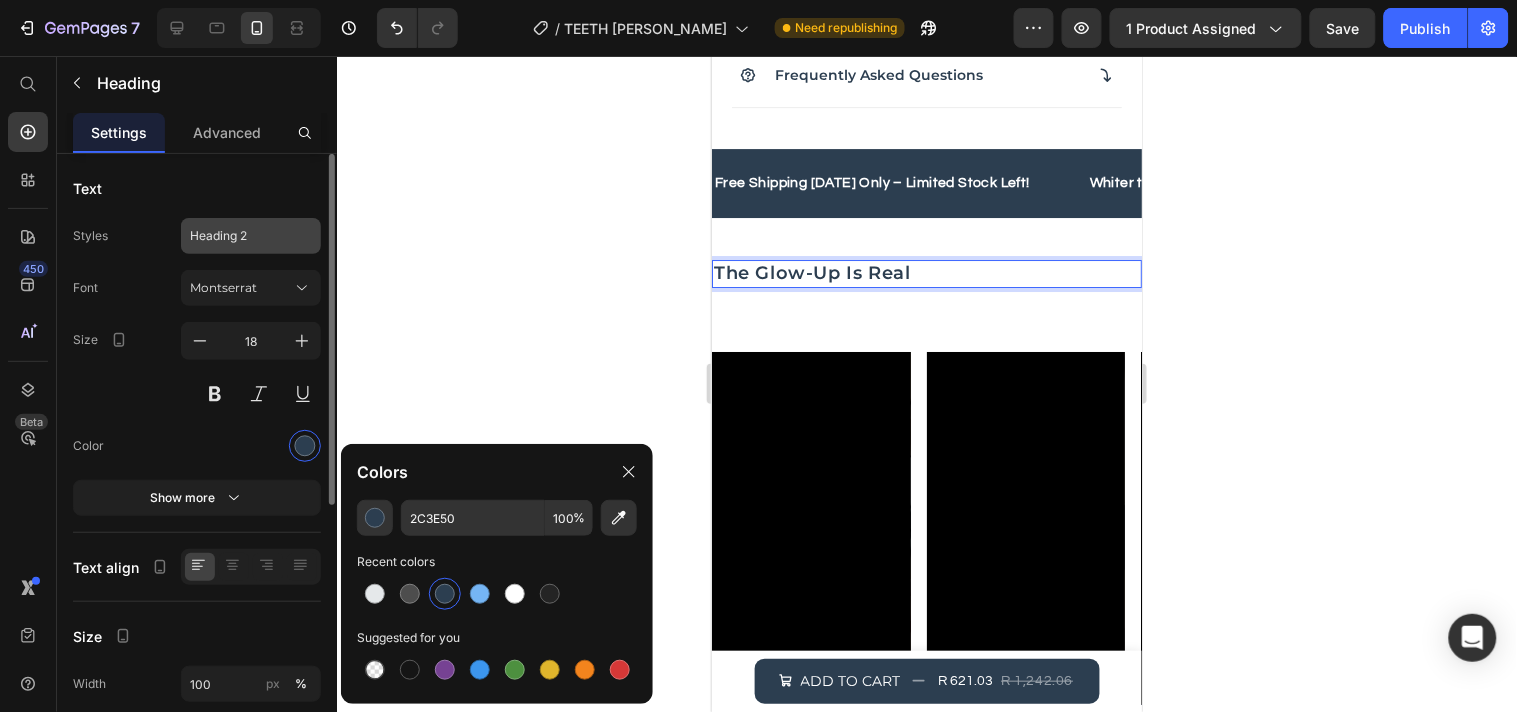 click on "Heading 2" at bounding box center (251, 236) 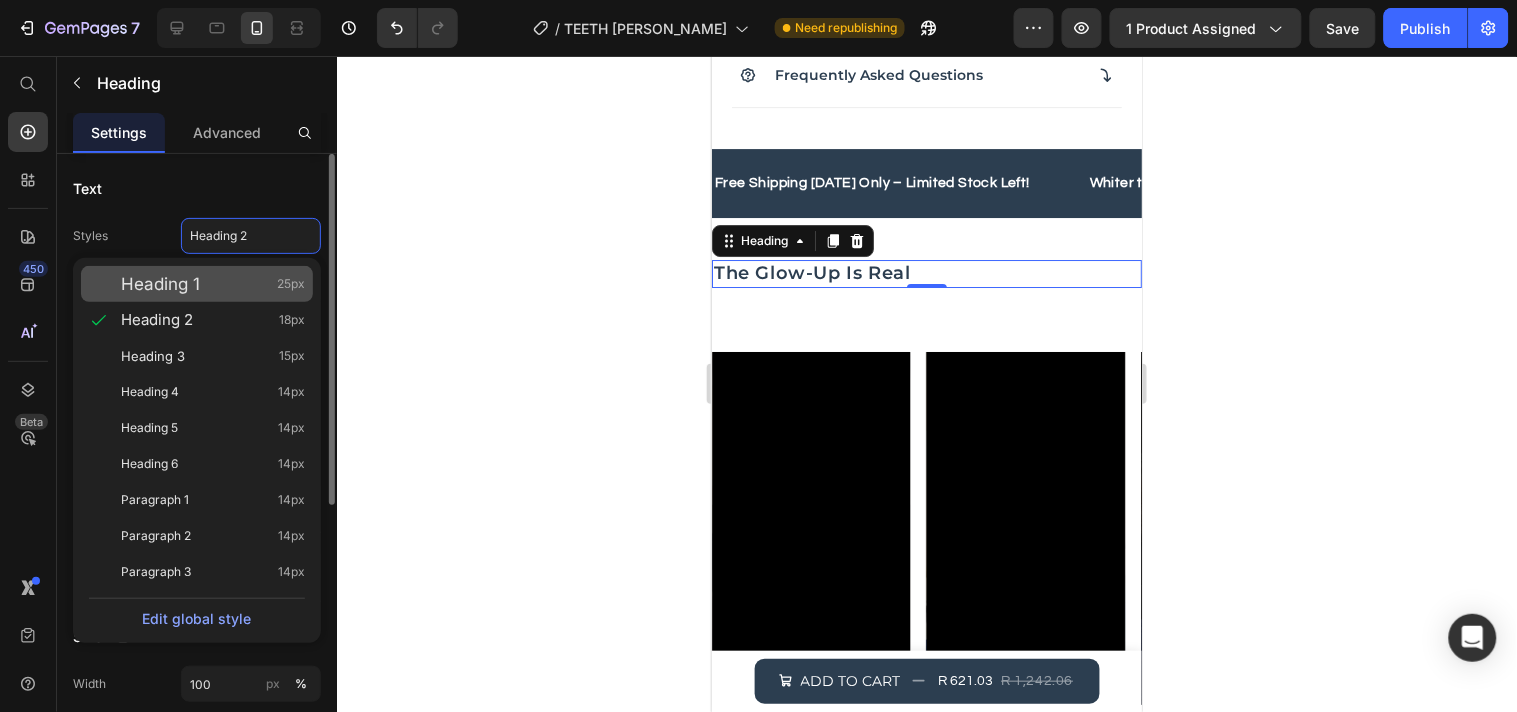 click on "Heading 1 25px" 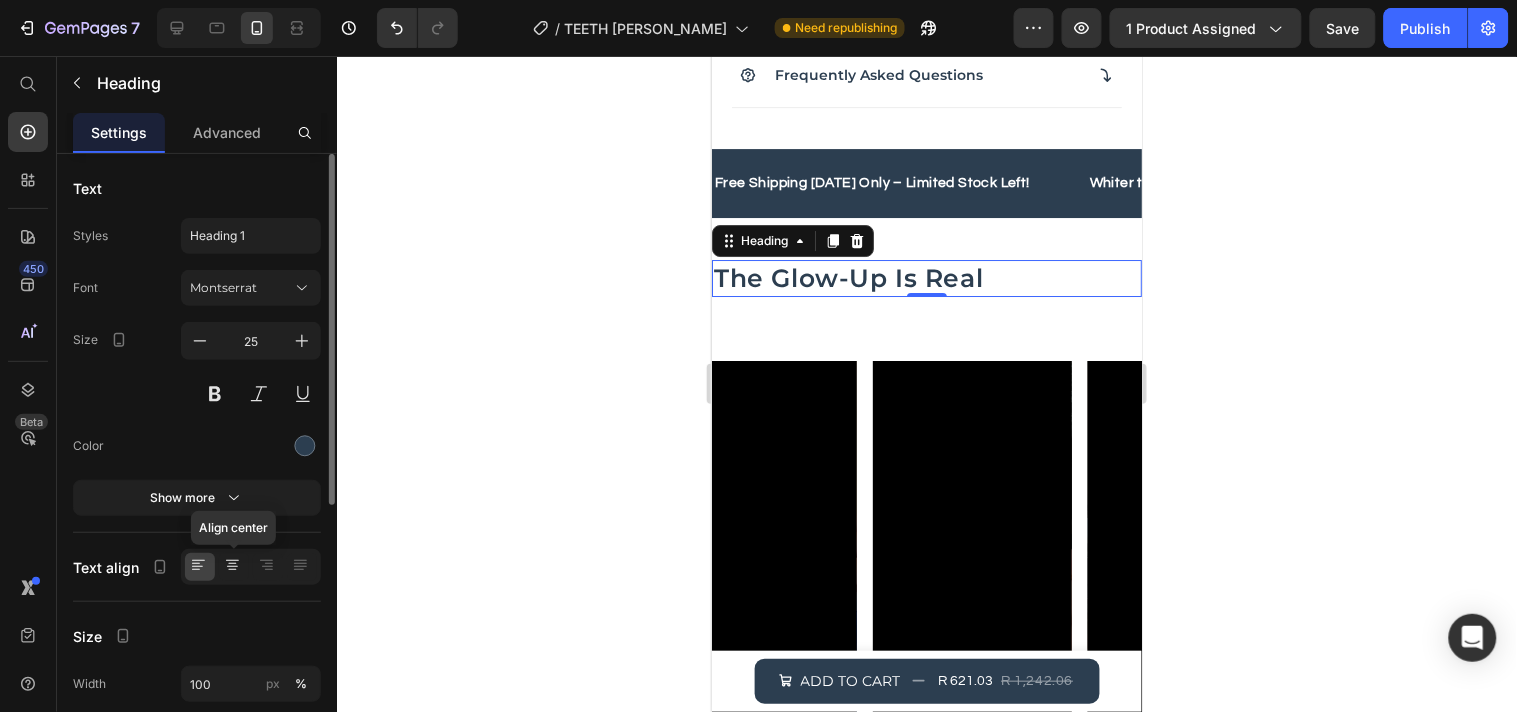 click 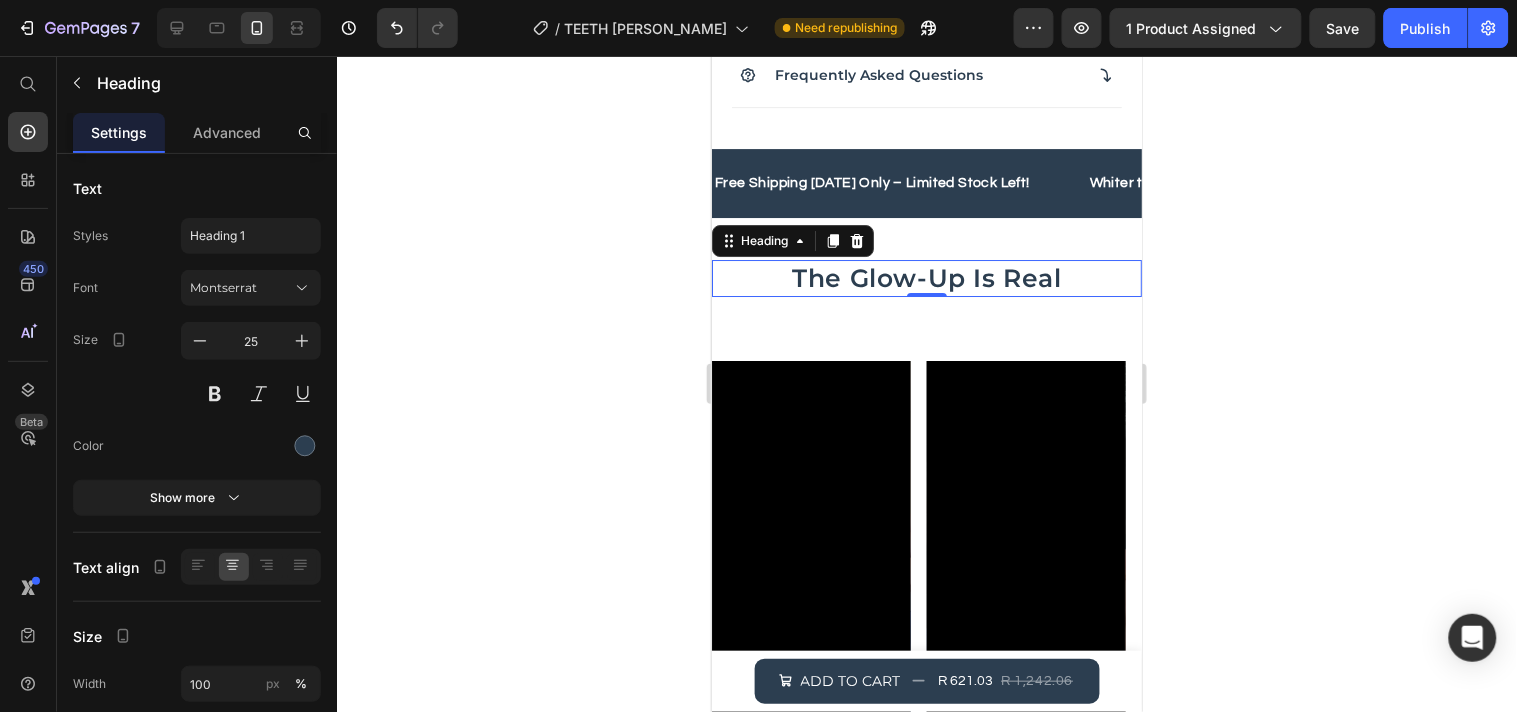 click 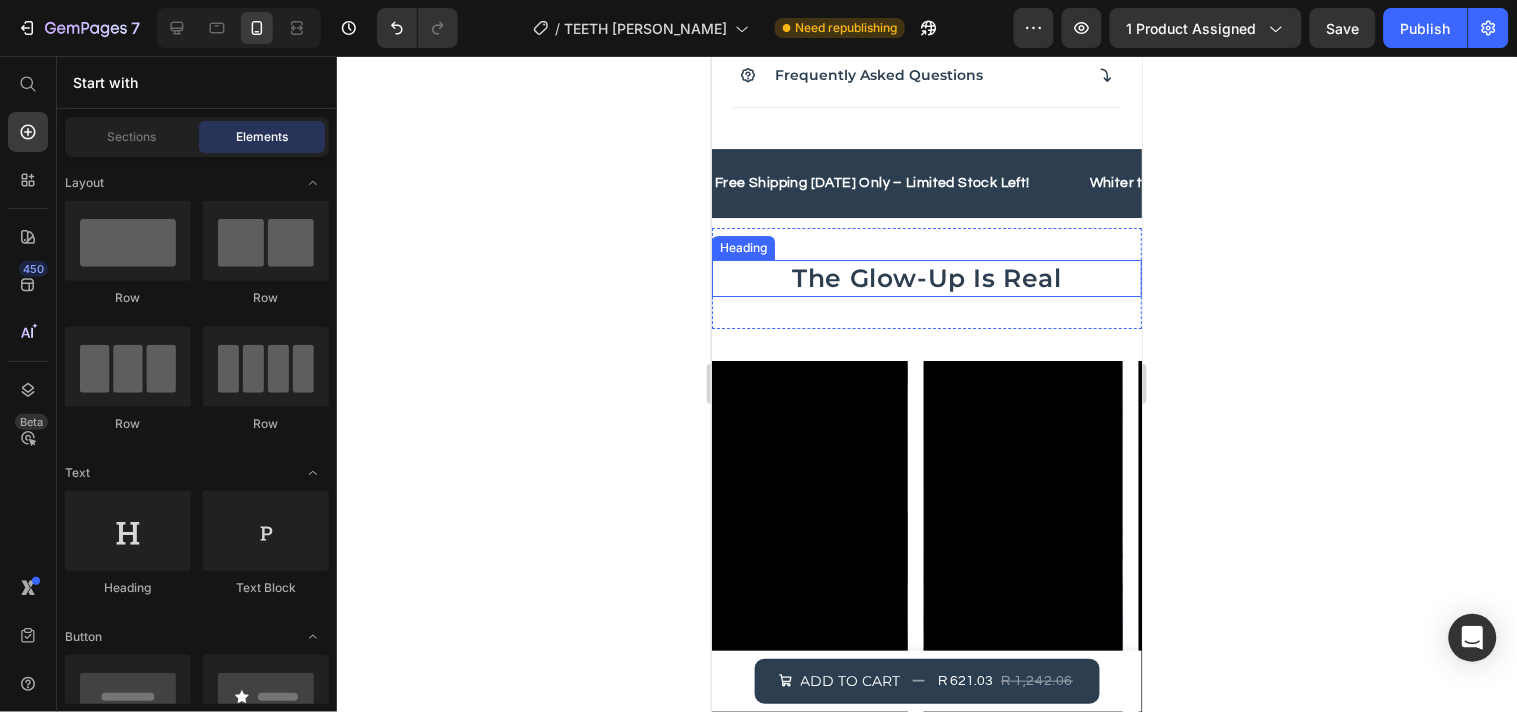 click on "⁠⁠⁠⁠⁠⁠⁠ The Glow-Up Is Real" at bounding box center [926, 277] 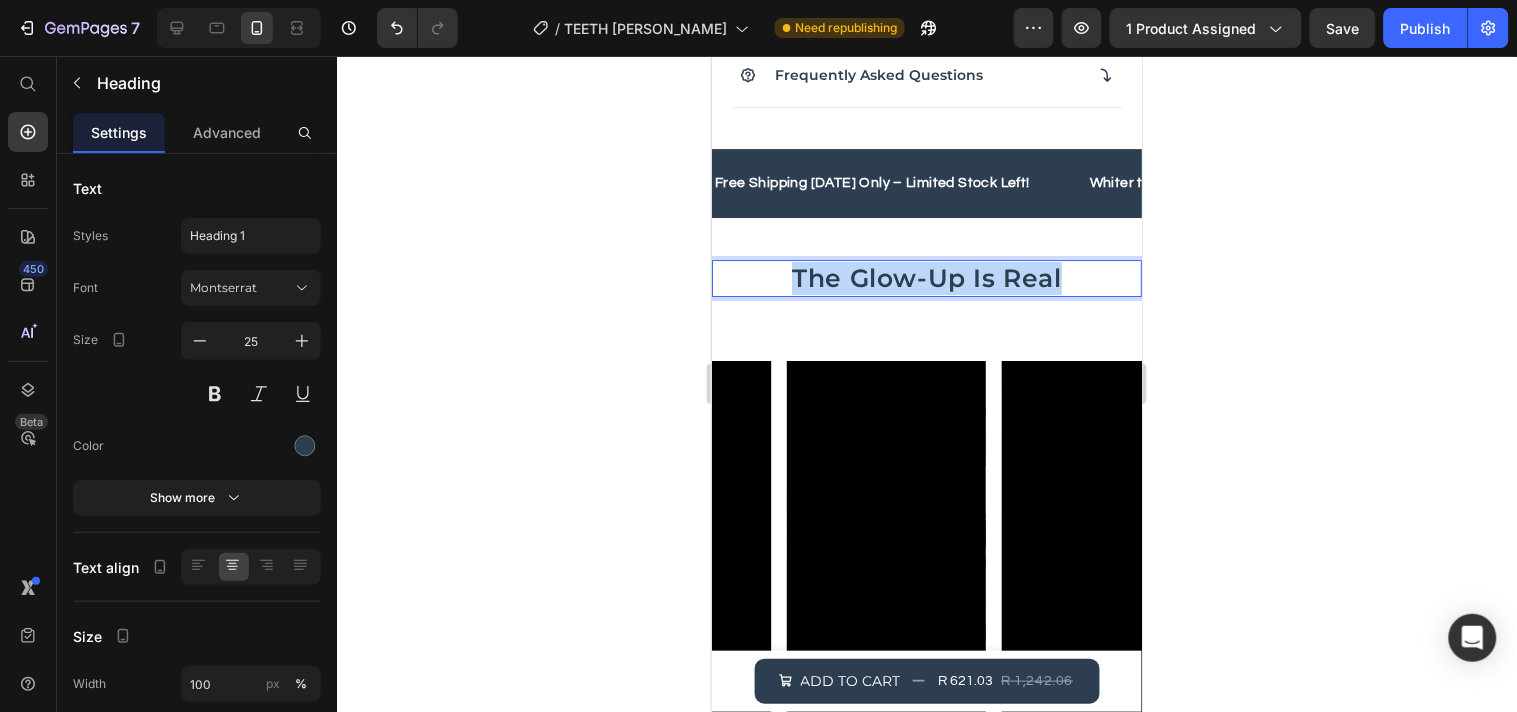 drag, startPoint x: 784, startPoint y: 271, endPoint x: 1056, endPoint y: 290, distance: 272.66278 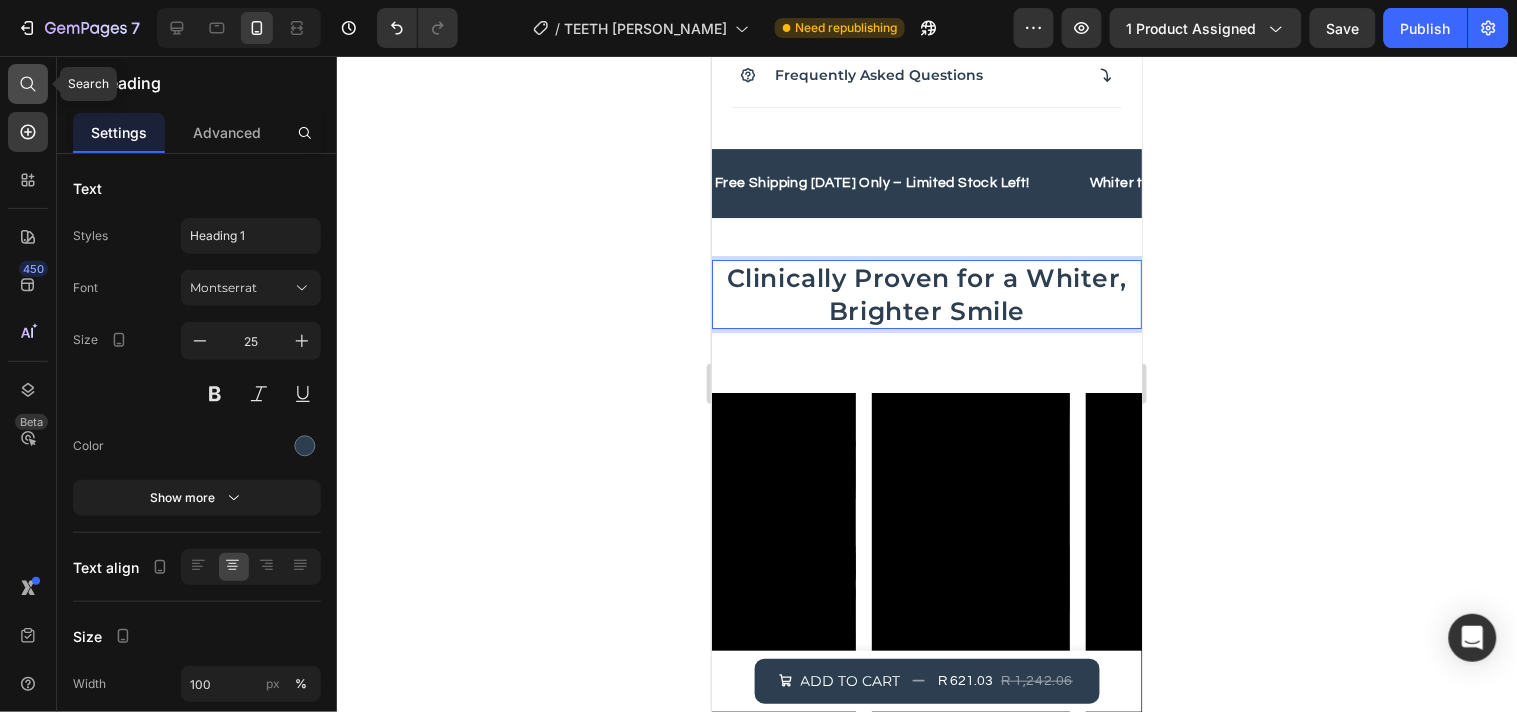 click 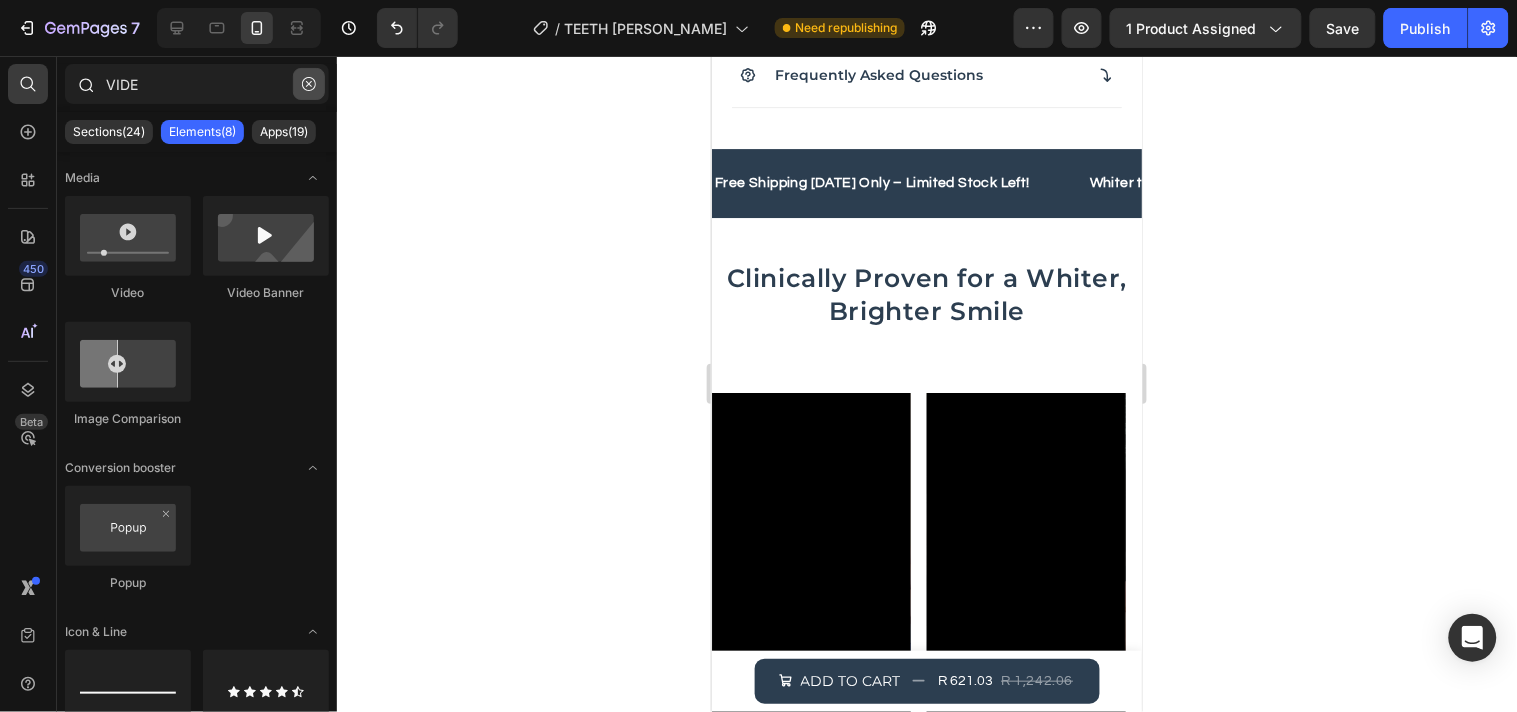 click at bounding box center [309, 84] 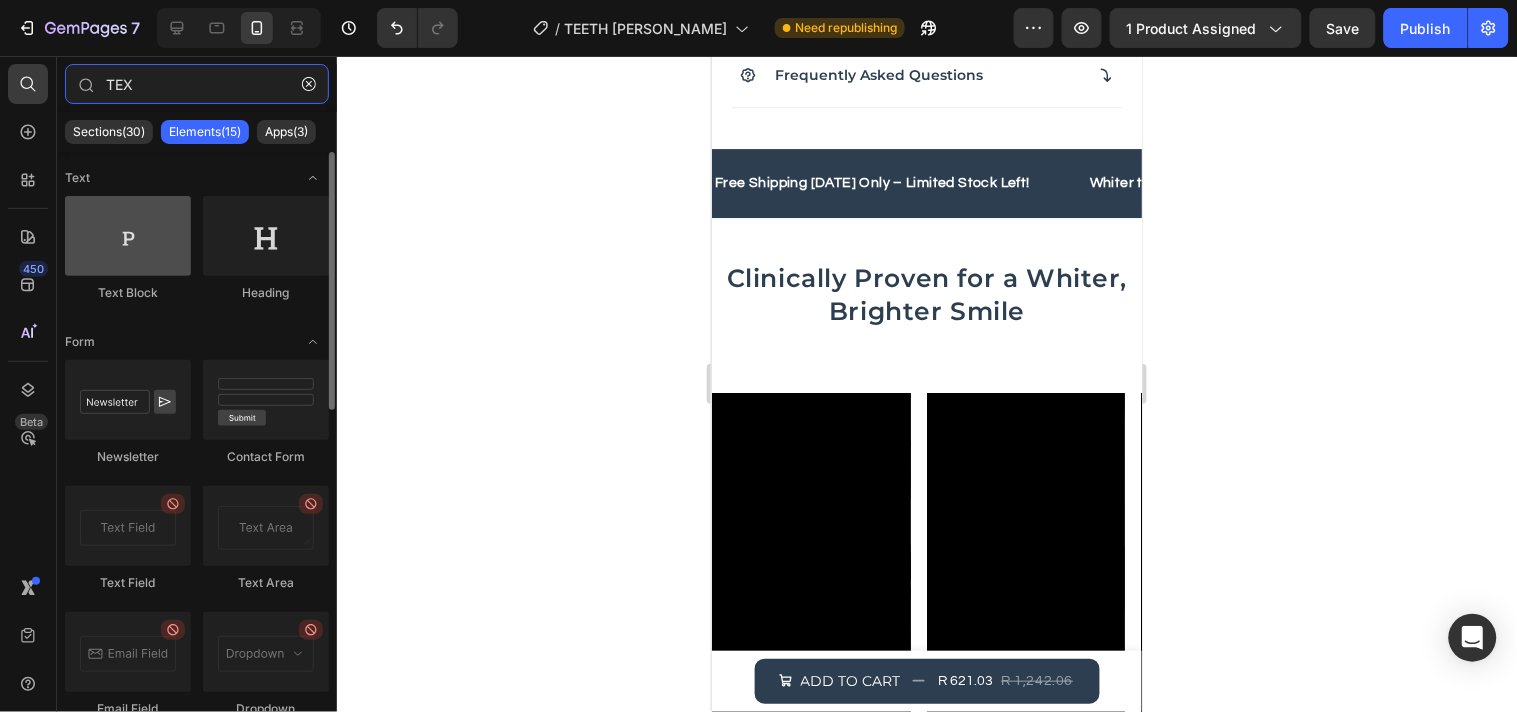 type on "TEX" 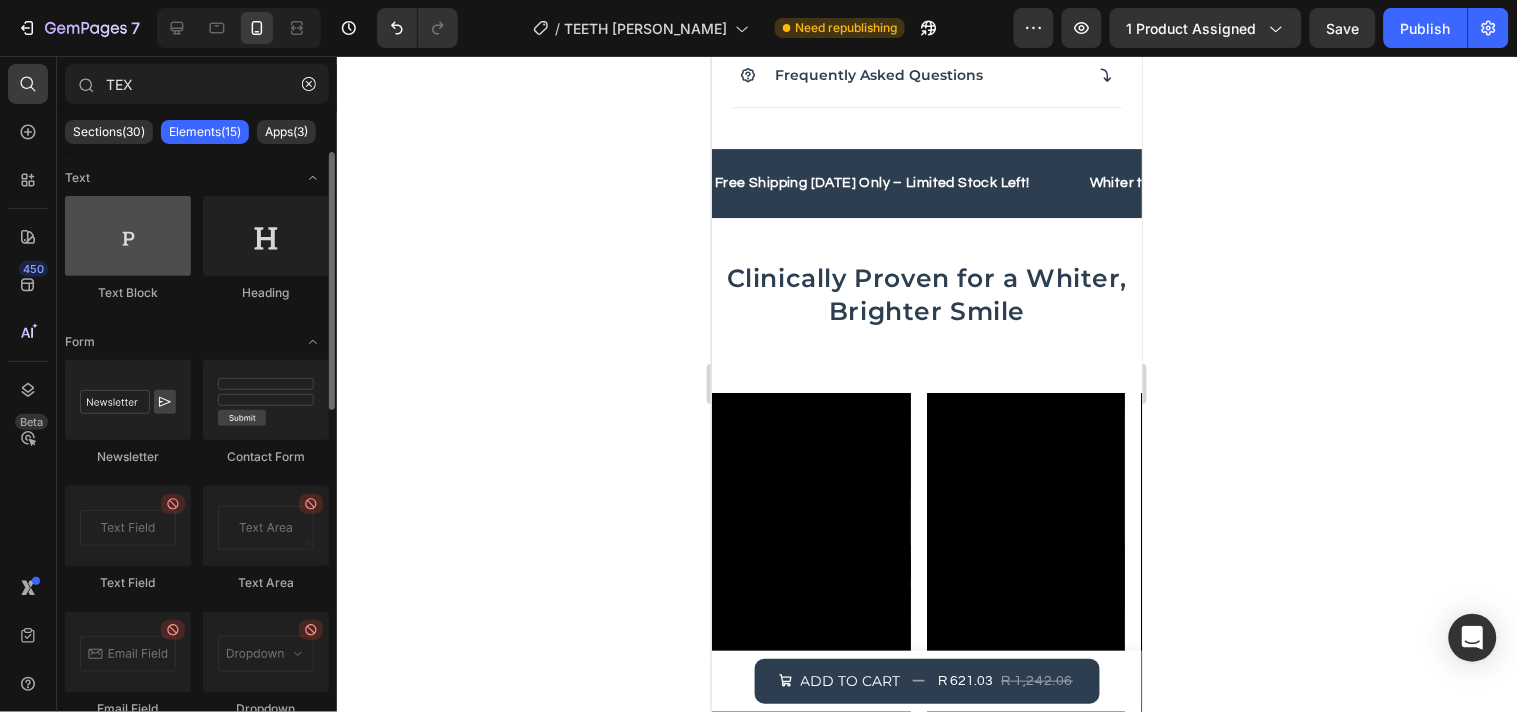 click at bounding box center (128, 236) 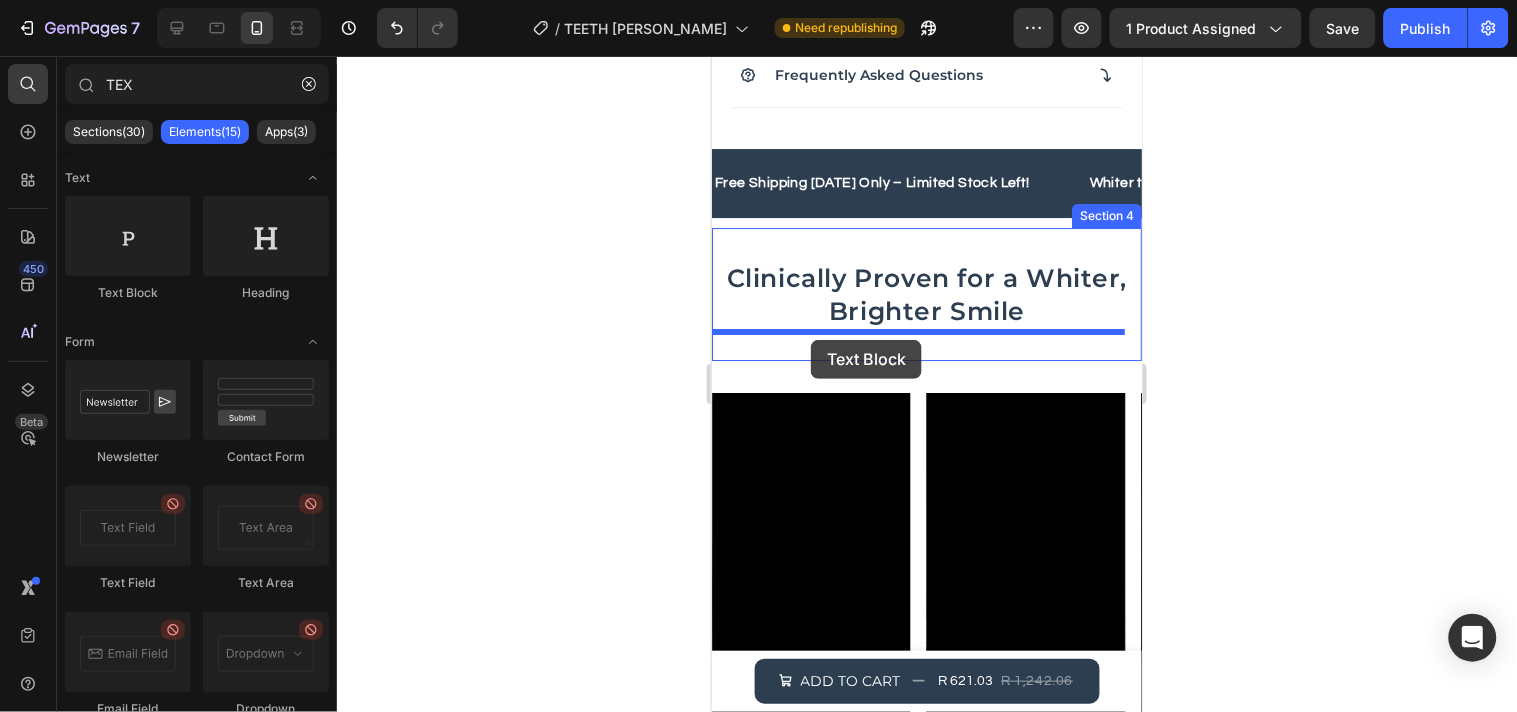 drag, startPoint x: 899, startPoint y: 267, endPoint x: 810, endPoint y: 339, distance: 114.47707 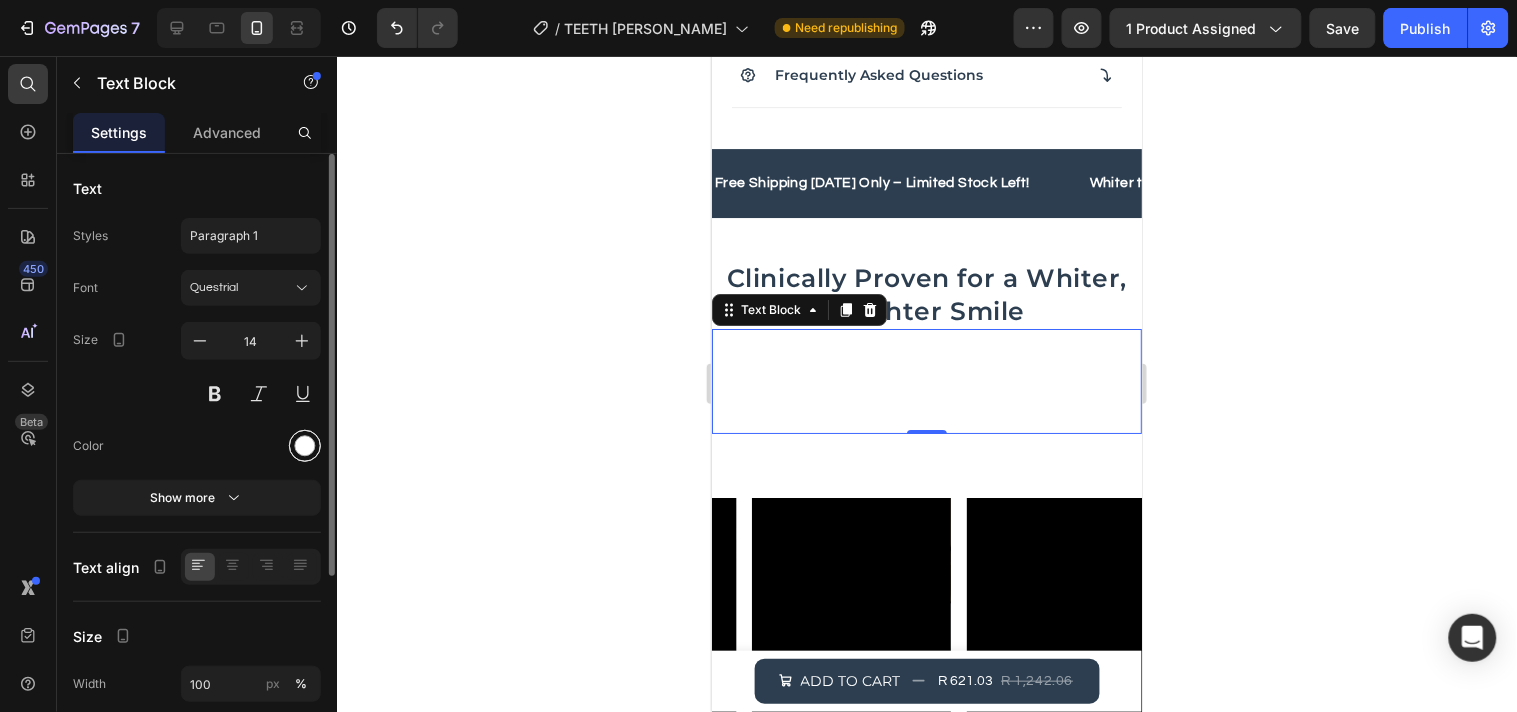 click at bounding box center (305, 446) 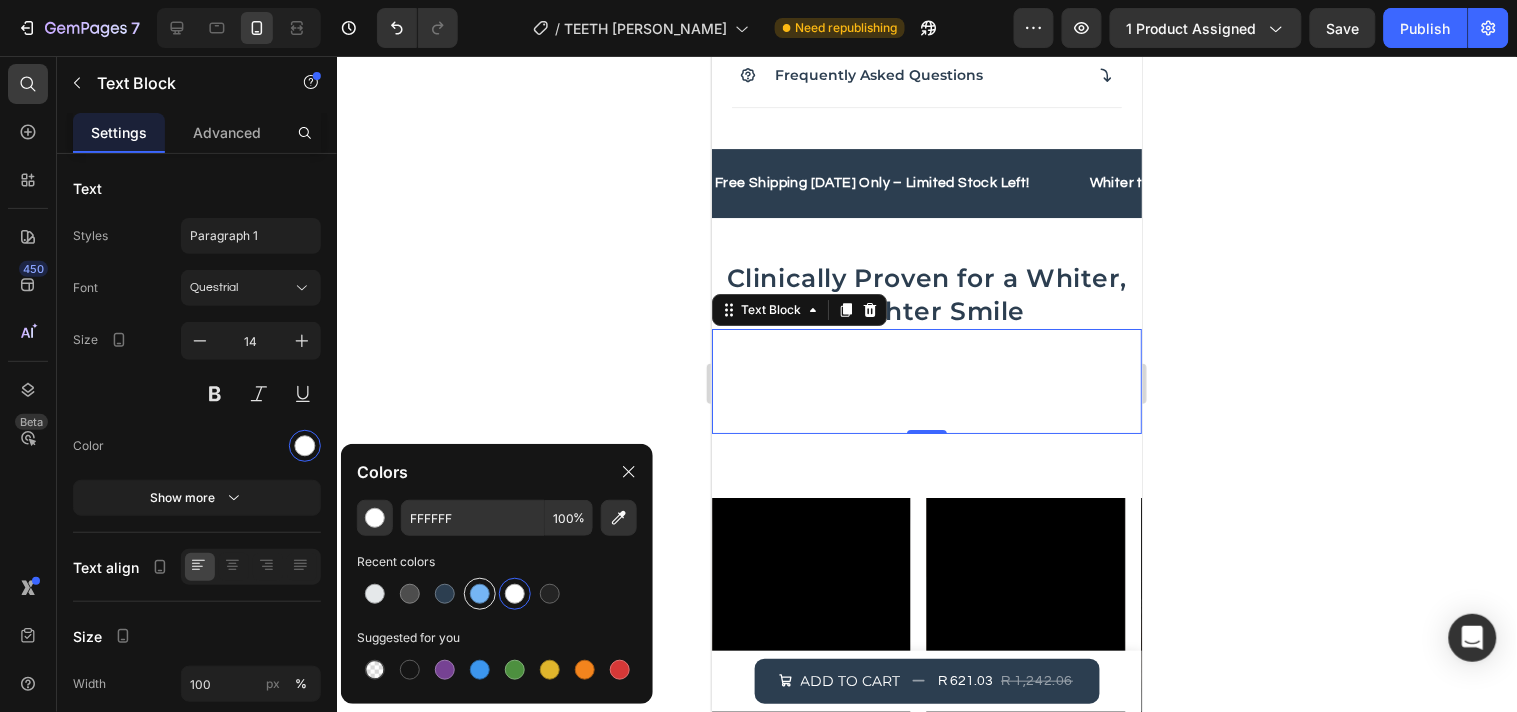 click at bounding box center [480, 594] 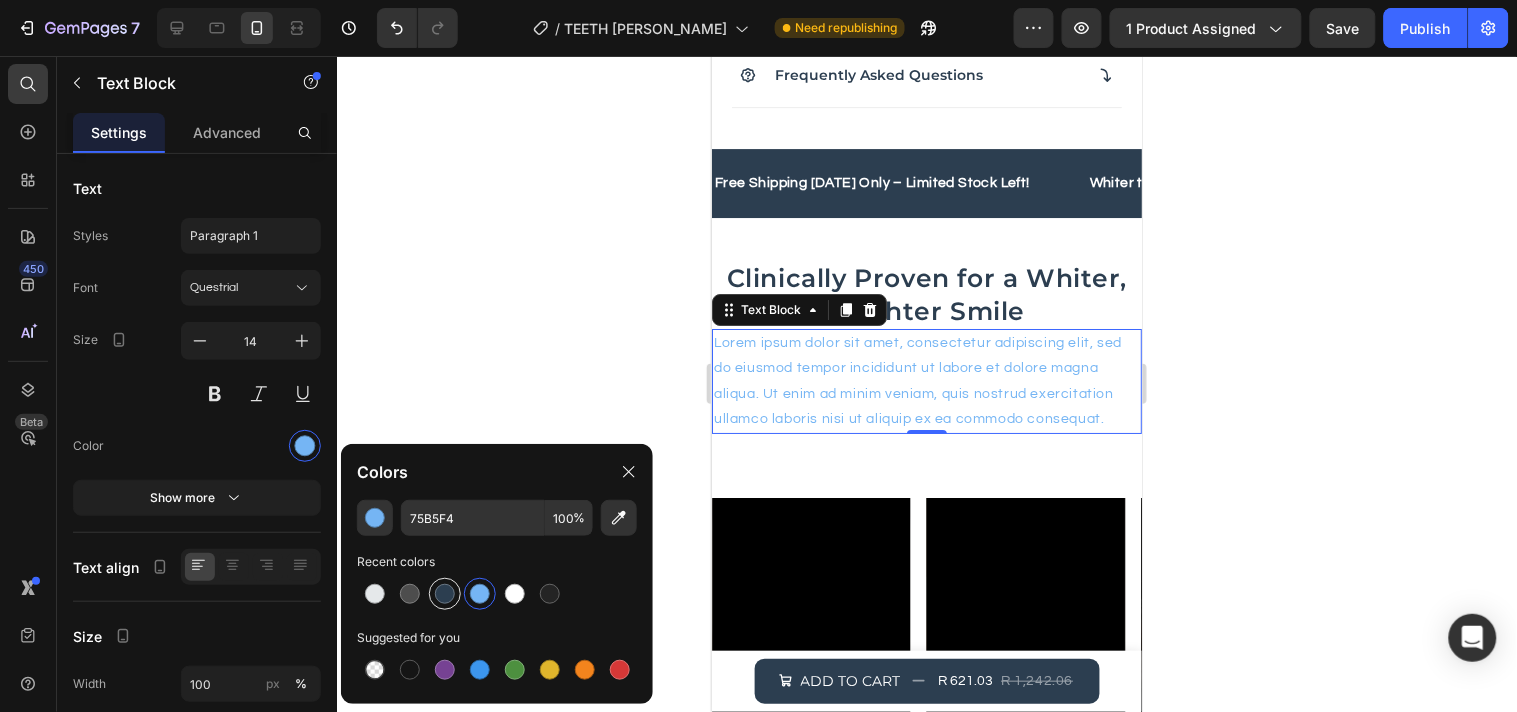 click at bounding box center [445, 594] 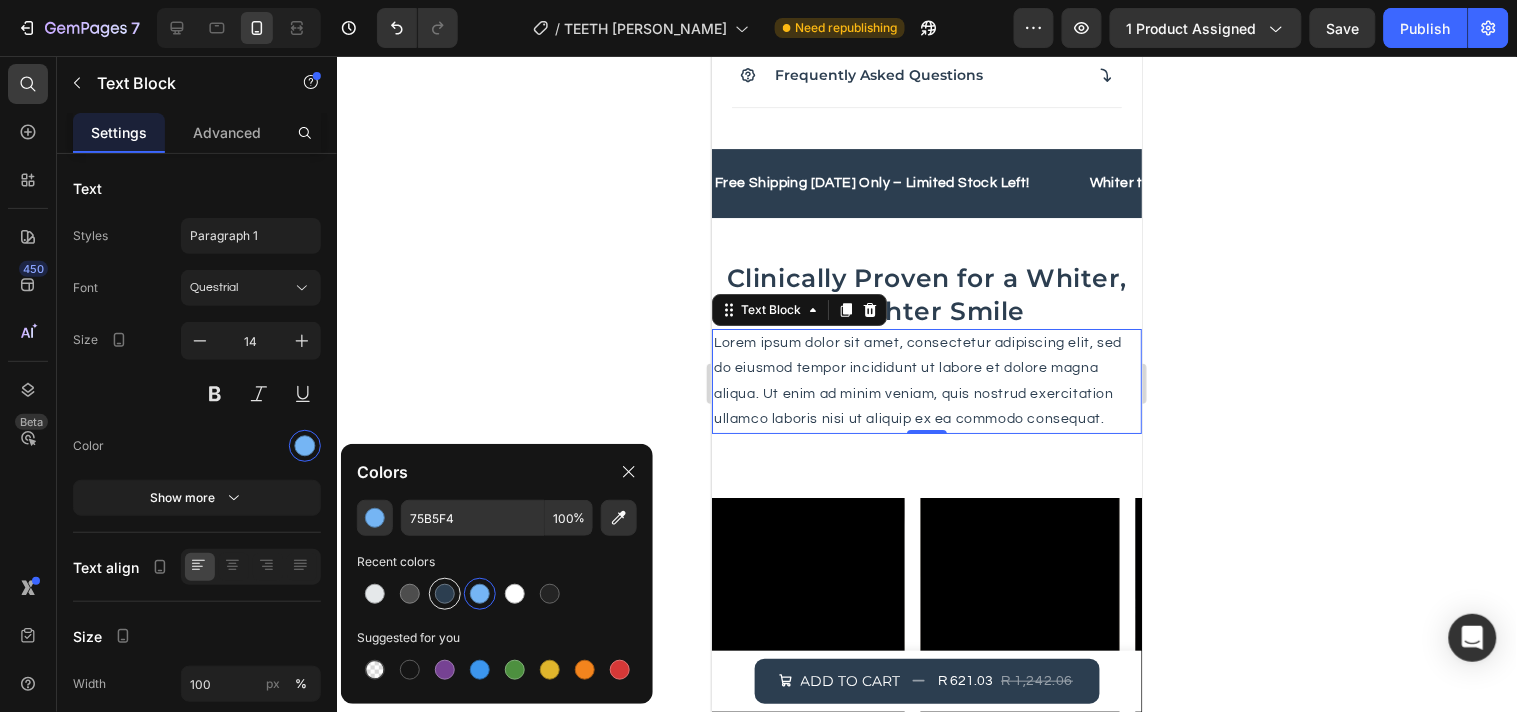type on "2C3E50" 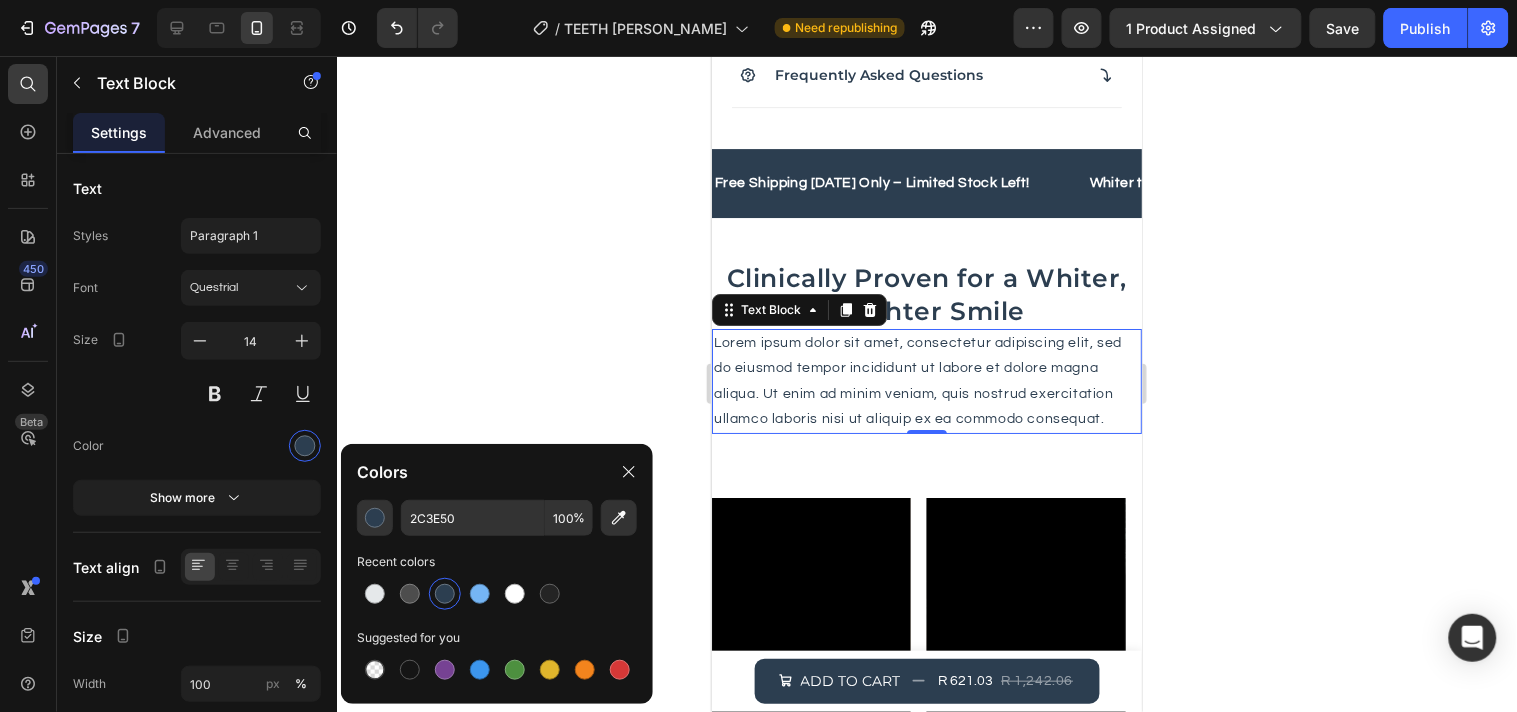 click on "Lorem ipsum dolor sit amet, consectetur adipiscing elit, sed do eiusmod tempor incididunt ut labore et dolore magna aliqua. Ut enim ad minim veniam, quis nostrud exercitation ullamco laboris nisi ut aliquip ex ea commodo consequat." at bounding box center [926, 380] 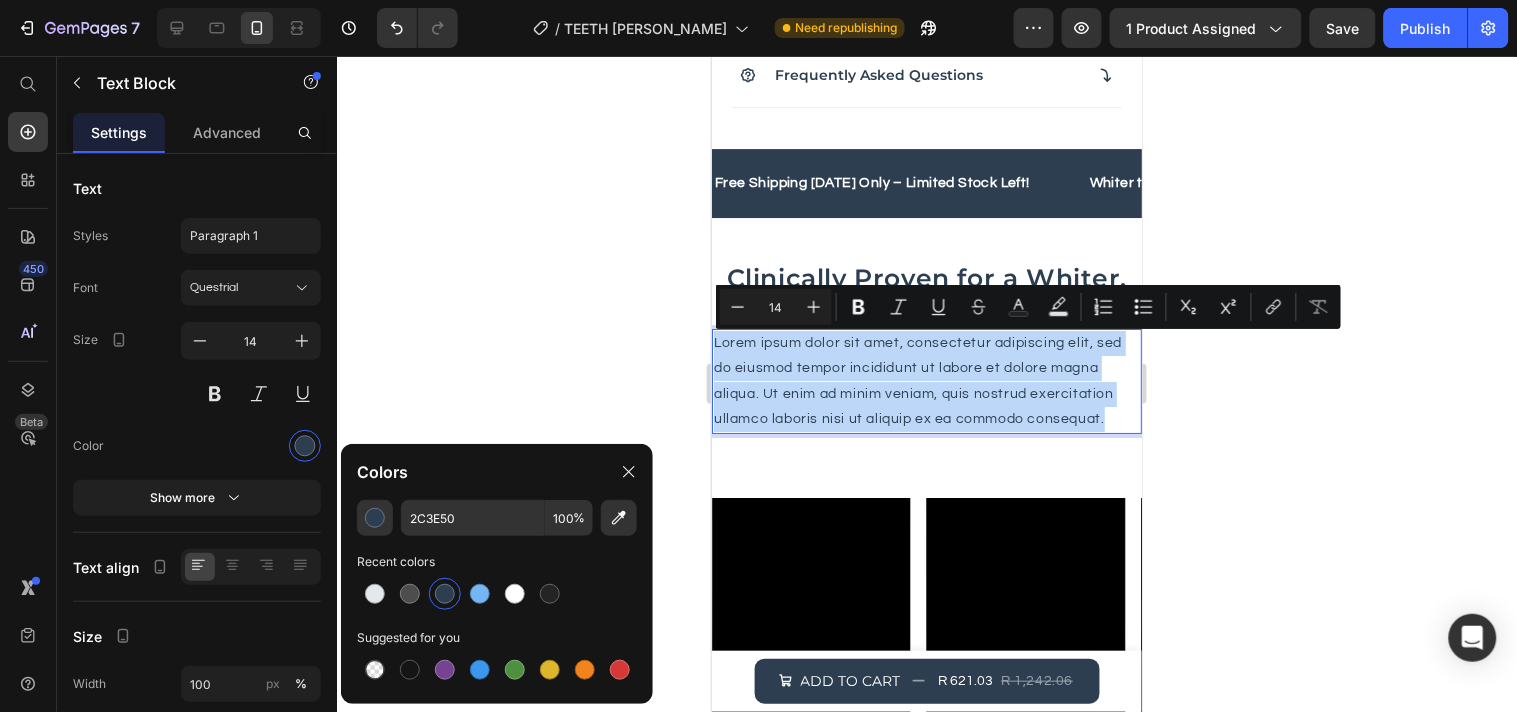drag, startPoint x: 1104, startPoint y: 414, endPoint x: 718, endPoint y: 342, distance: 392.65762 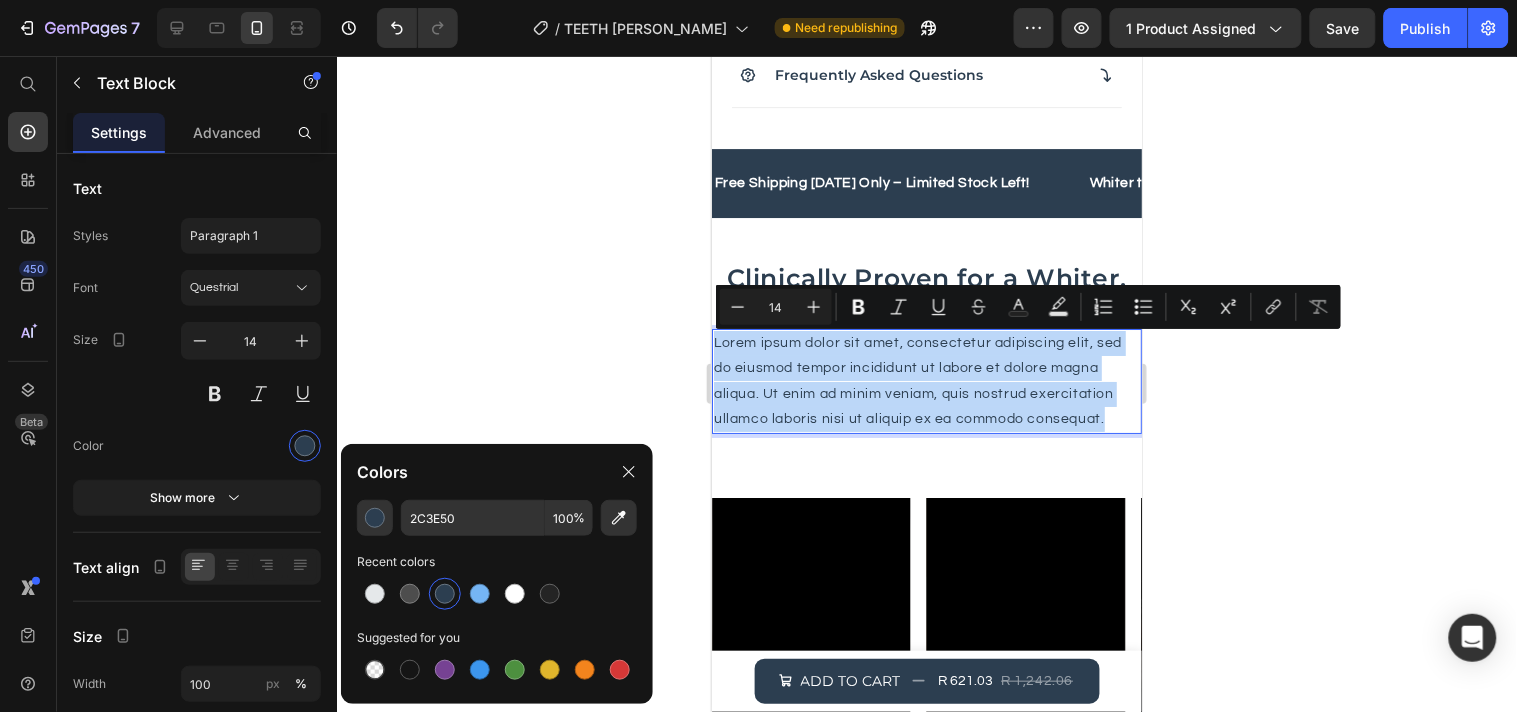 click on "Lorem ipsum dolor sit amet, consectetur adipiscing elit, sed do eiusmod tempor incididunt ut labore et dolore magna aliqua. Ut enim ad minim veniam, quis nostrud exercitation ullamco laboris nisi ut aliquip ex ea commodo consequat." at bounding box center (926, 380) 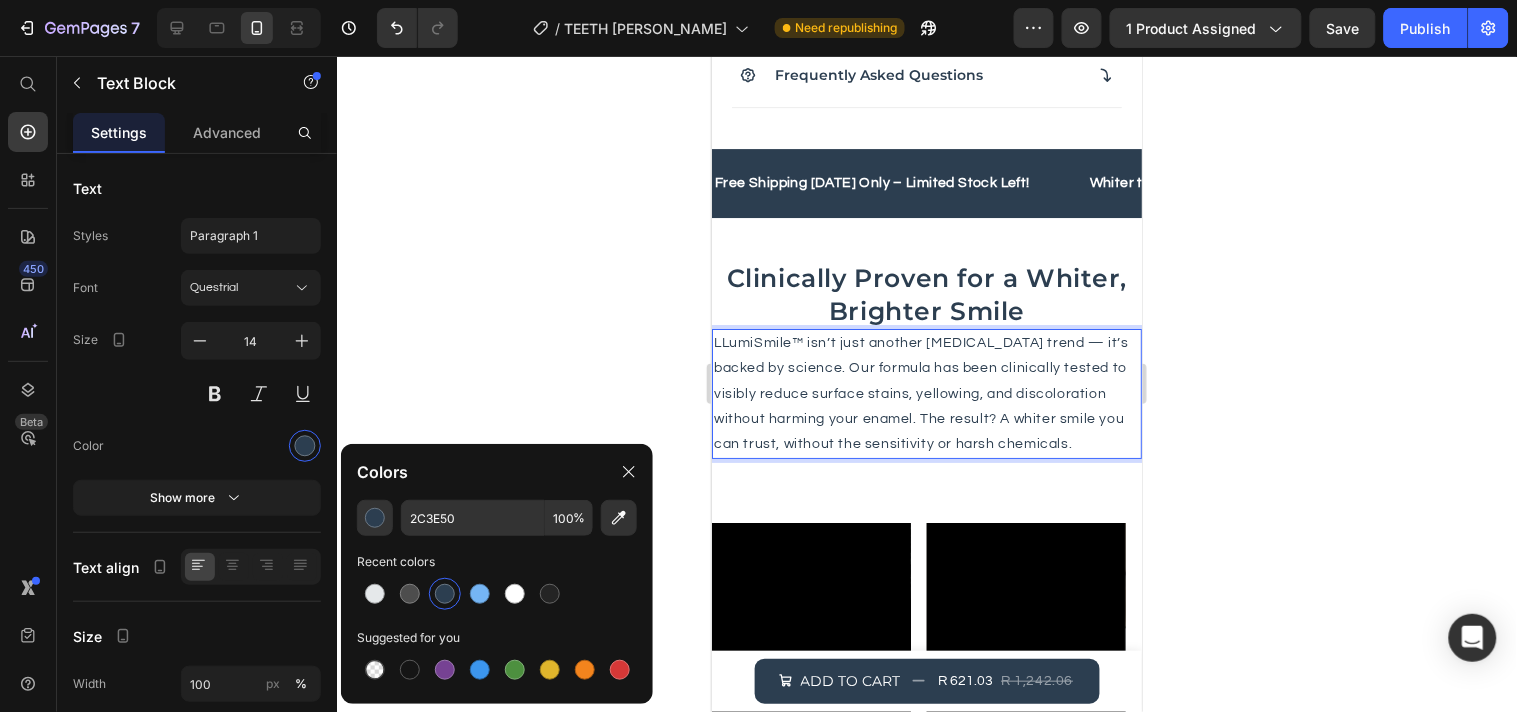click on "LLumiSmile™ isn’t just another [MEDICAL_DATA] trend — it’s backed by science. Our formula has been clinically tested to visibly reduce surface stains, yellowing, and discoloration without harming your enamel. The result? A whiter smile you can trust, without the sensitivity or harsh chemicals." at bounding box center [926, 393] 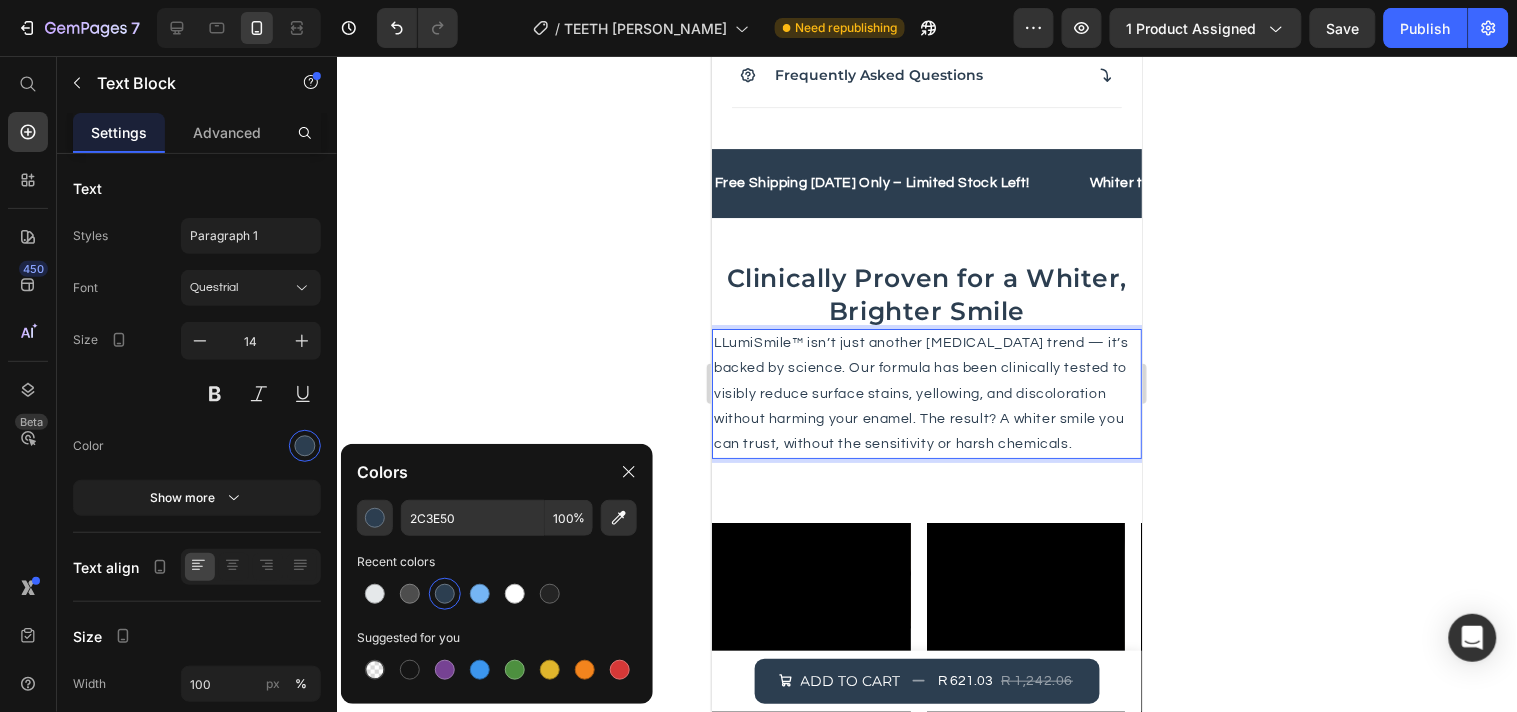 click on "LLumiSmile™ isn’t just another [MEDICAL_DATA] trend — it’s backed by science. Our formula has been clinically tested to visibly reduce surface stains, yellowing, and discoloration without harming your enamel. The result? A whiter smile you can trust, without the sensitivity or harsh chemicals." at bounding box center (926, 393) 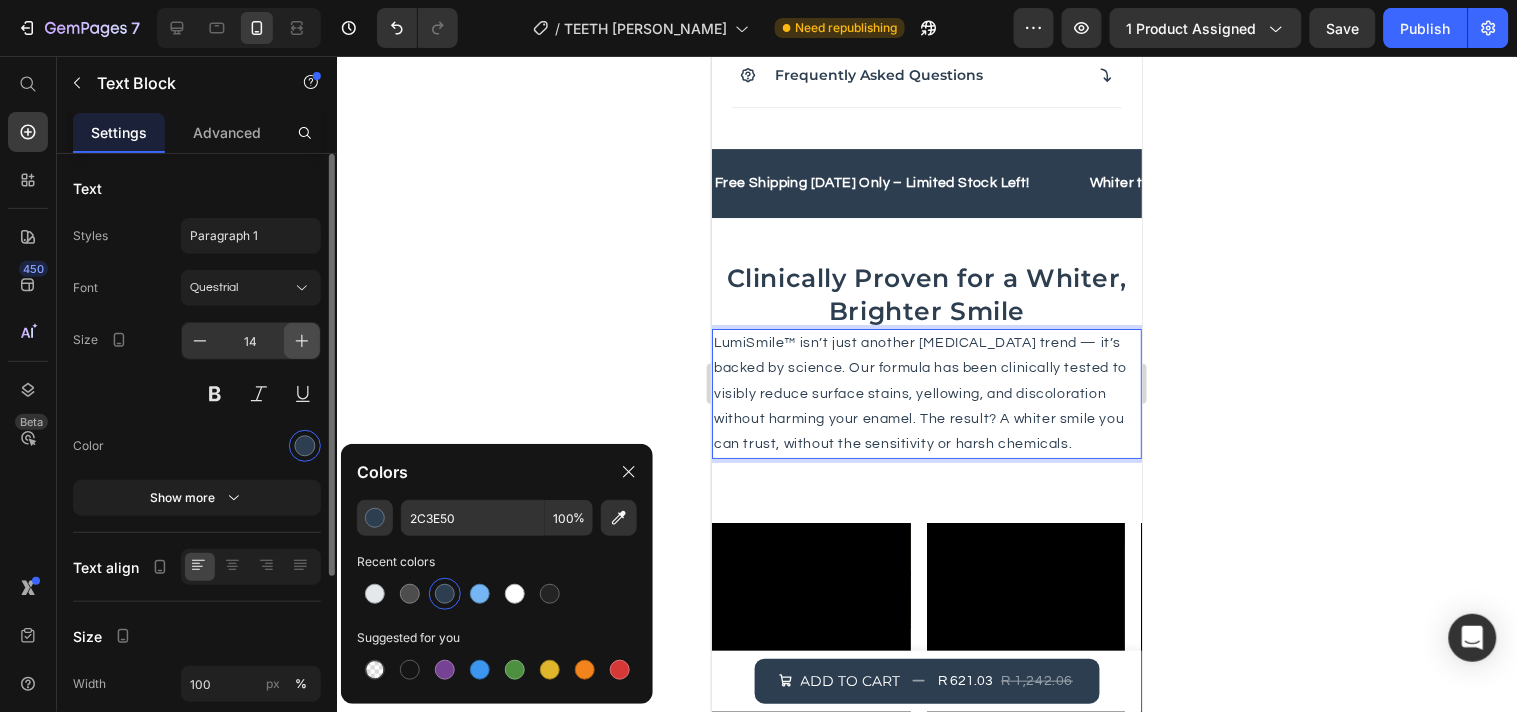 click at bounding box center (302, 341) 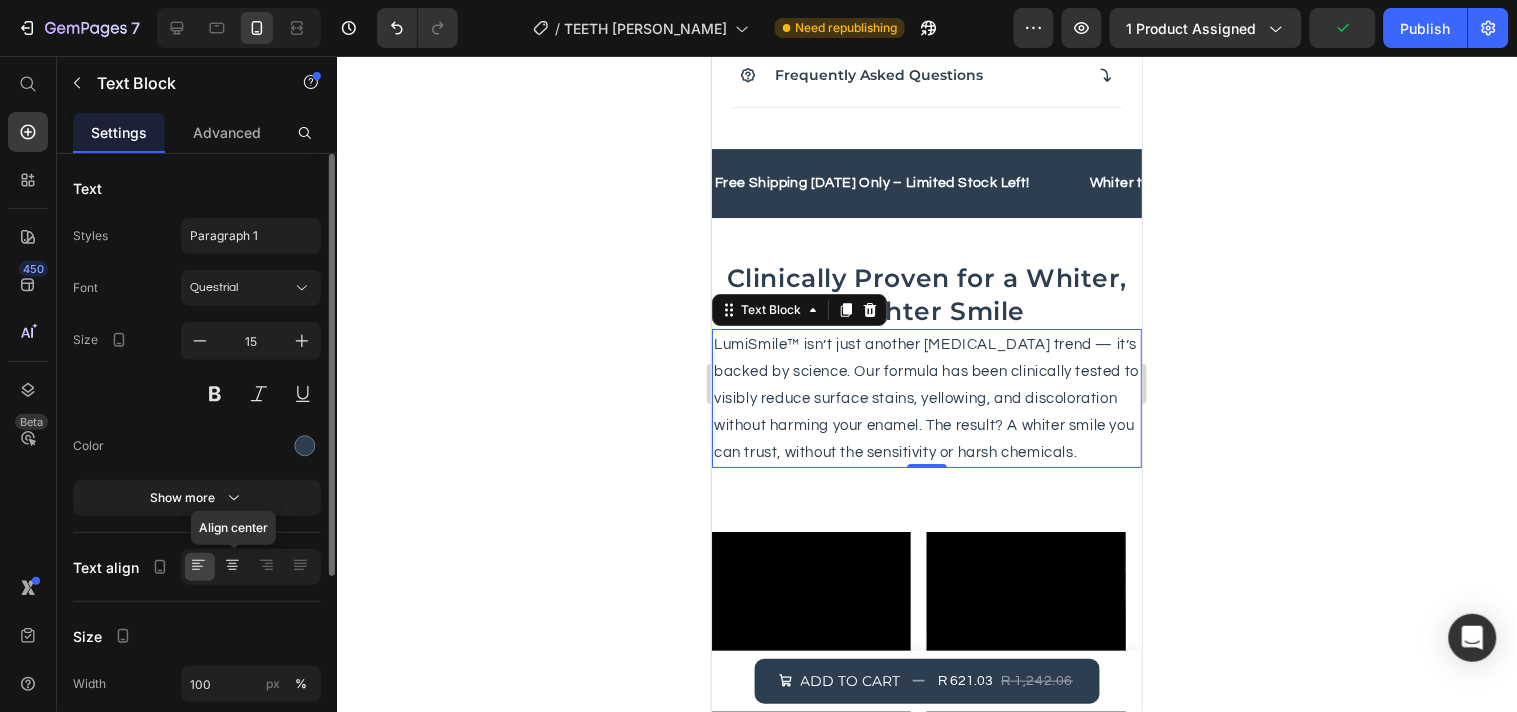 click 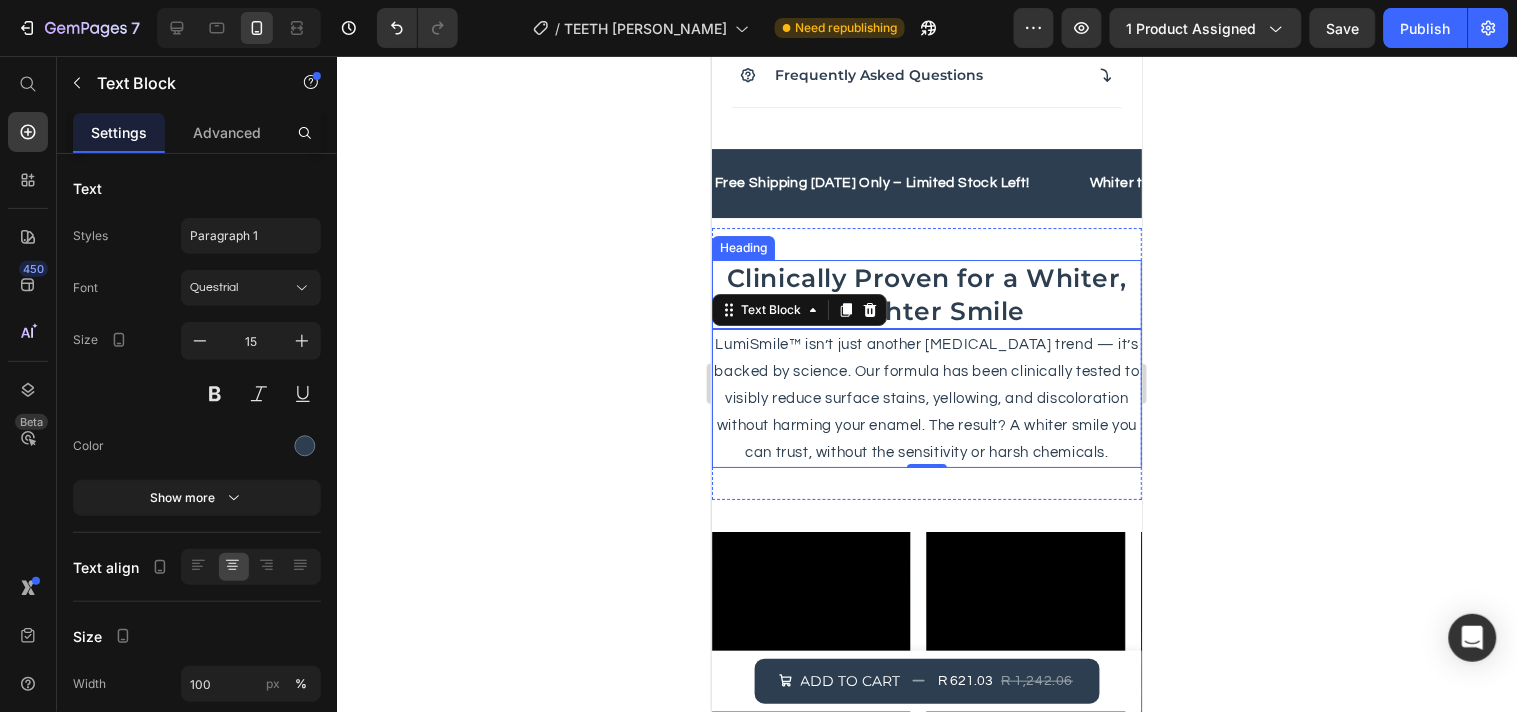 click on "Clinically Proven for a Whiter, Brighter Smile" at bounding box center (926, 293) 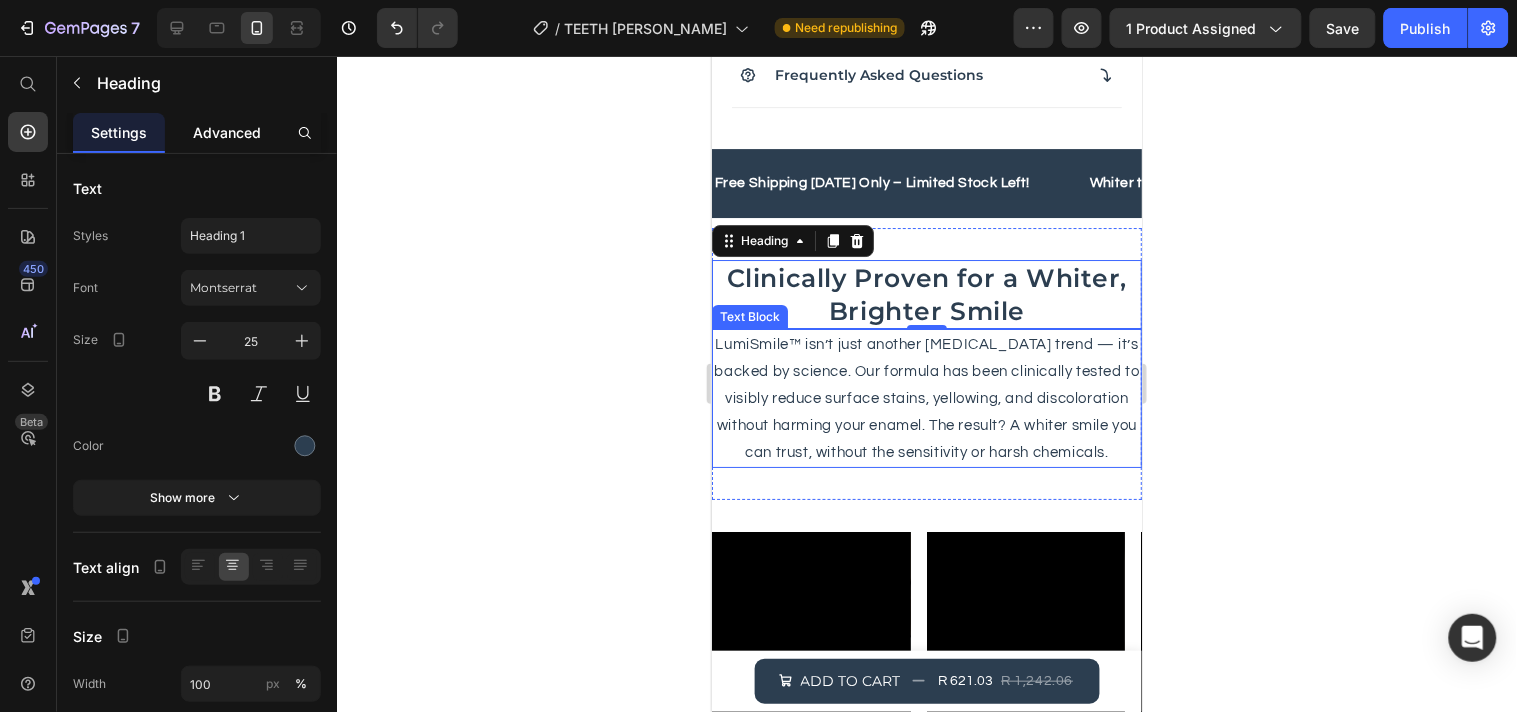 click on "Advanced" at bounding box center [227, 132] 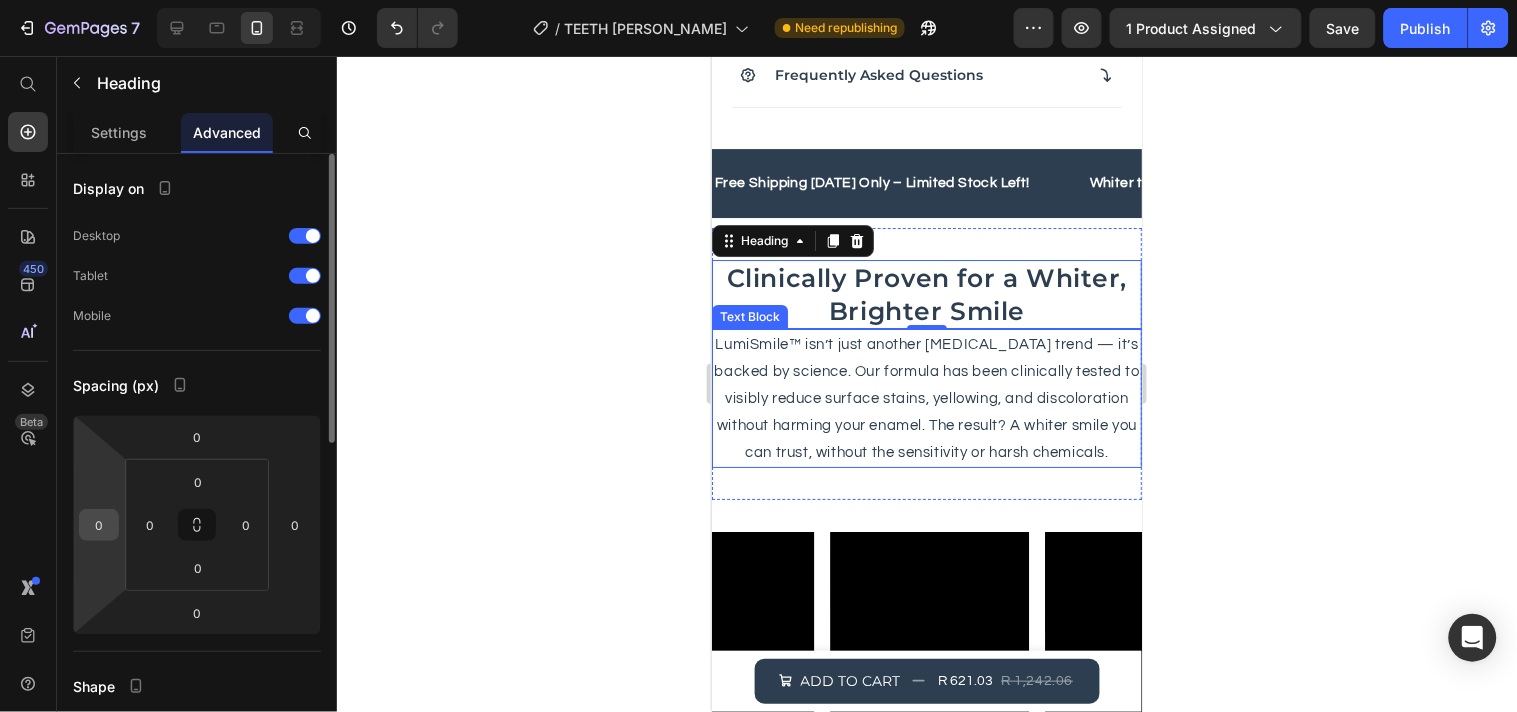 click on "0" at bounding box center (99, 525) 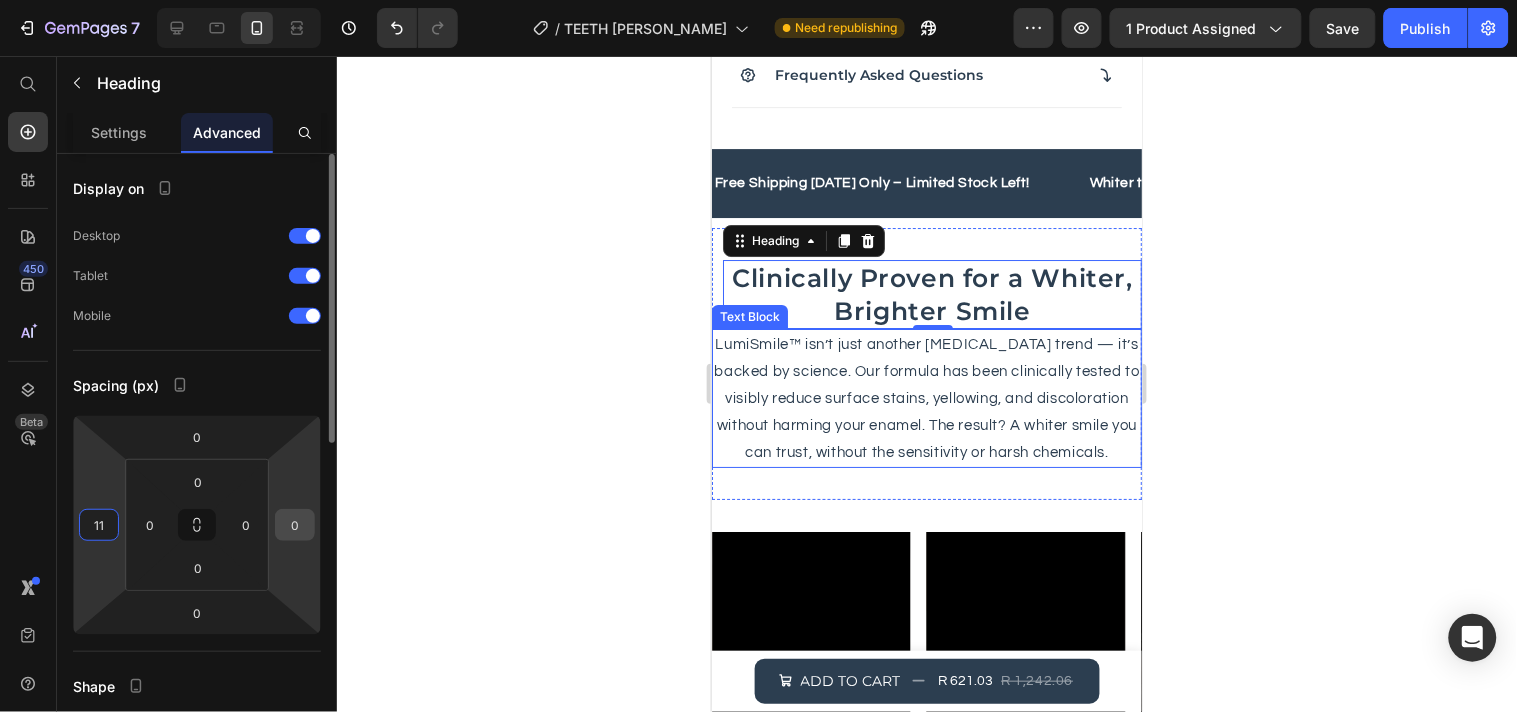 type on "11" 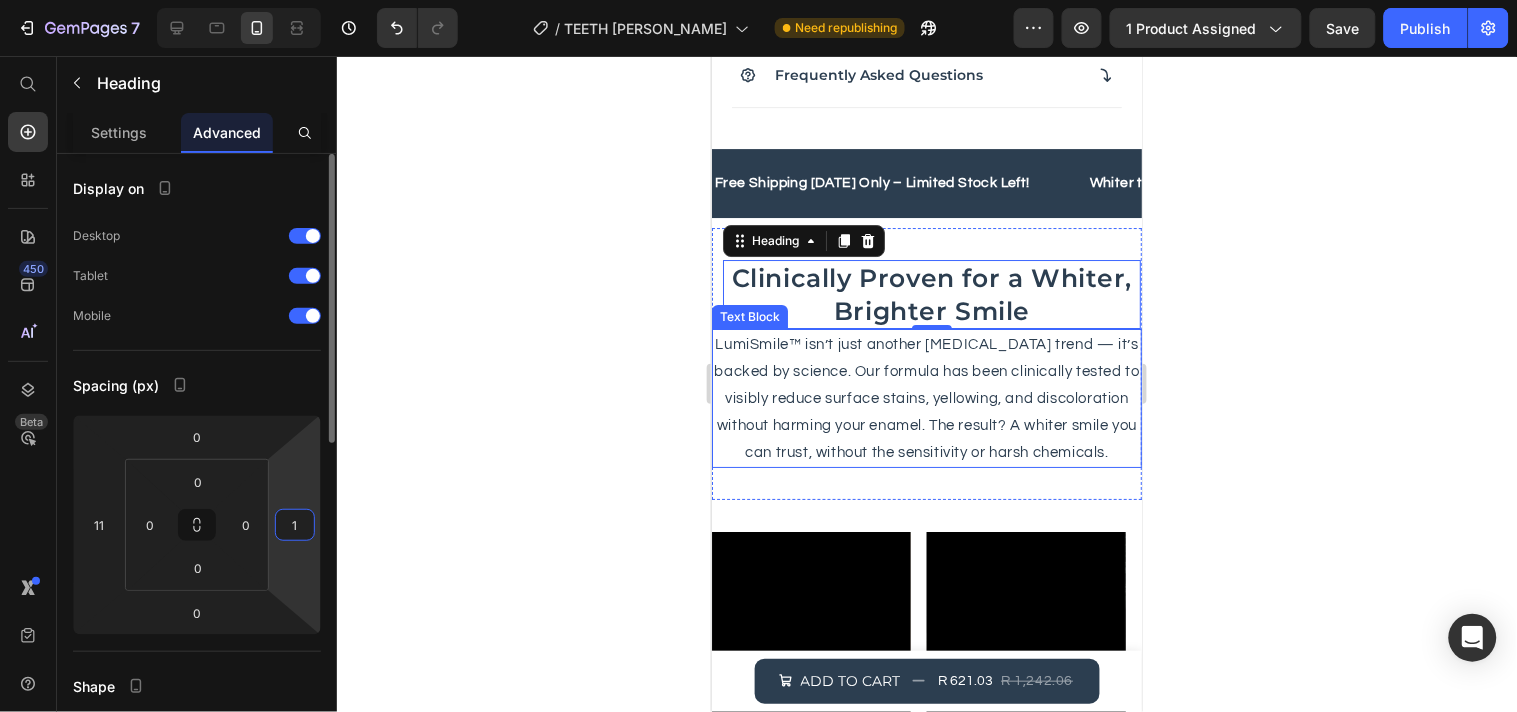 type on "11" 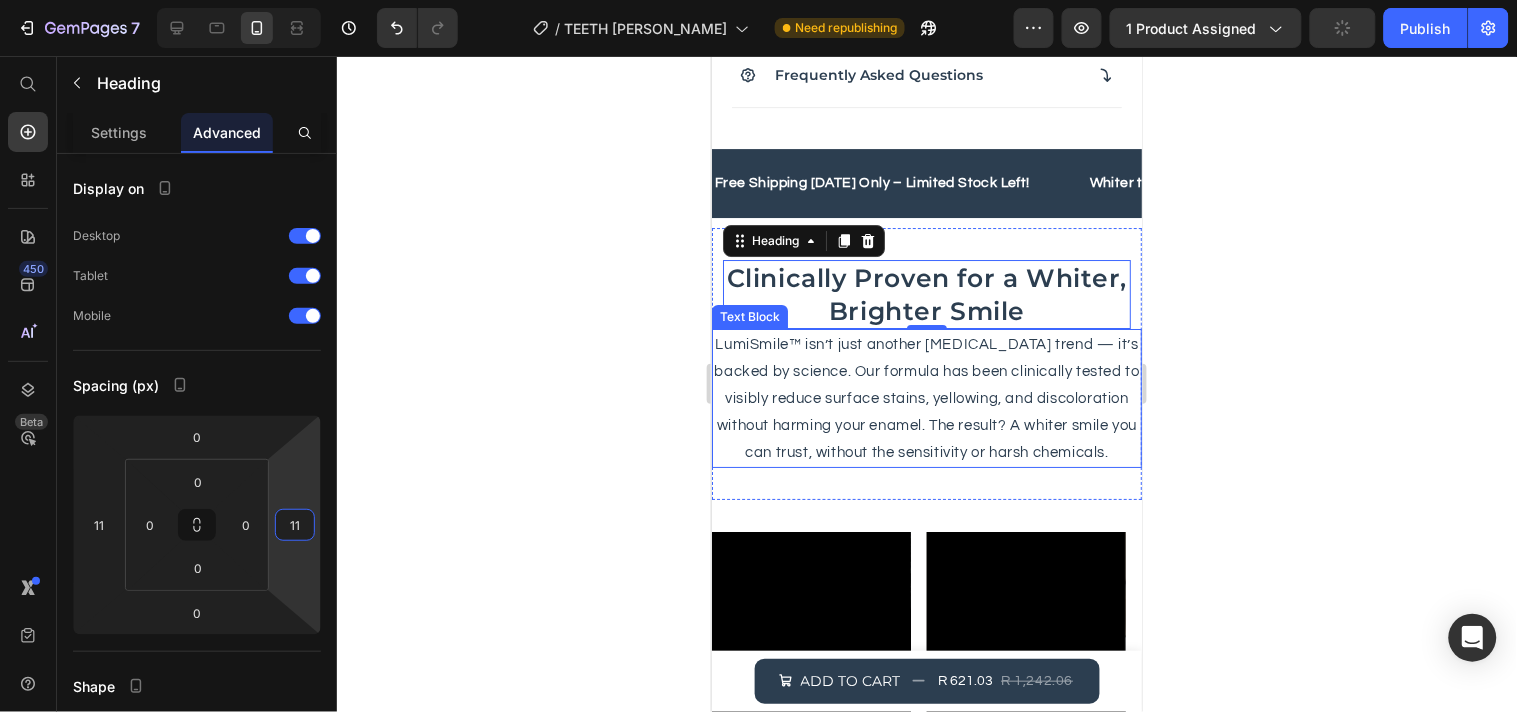 click 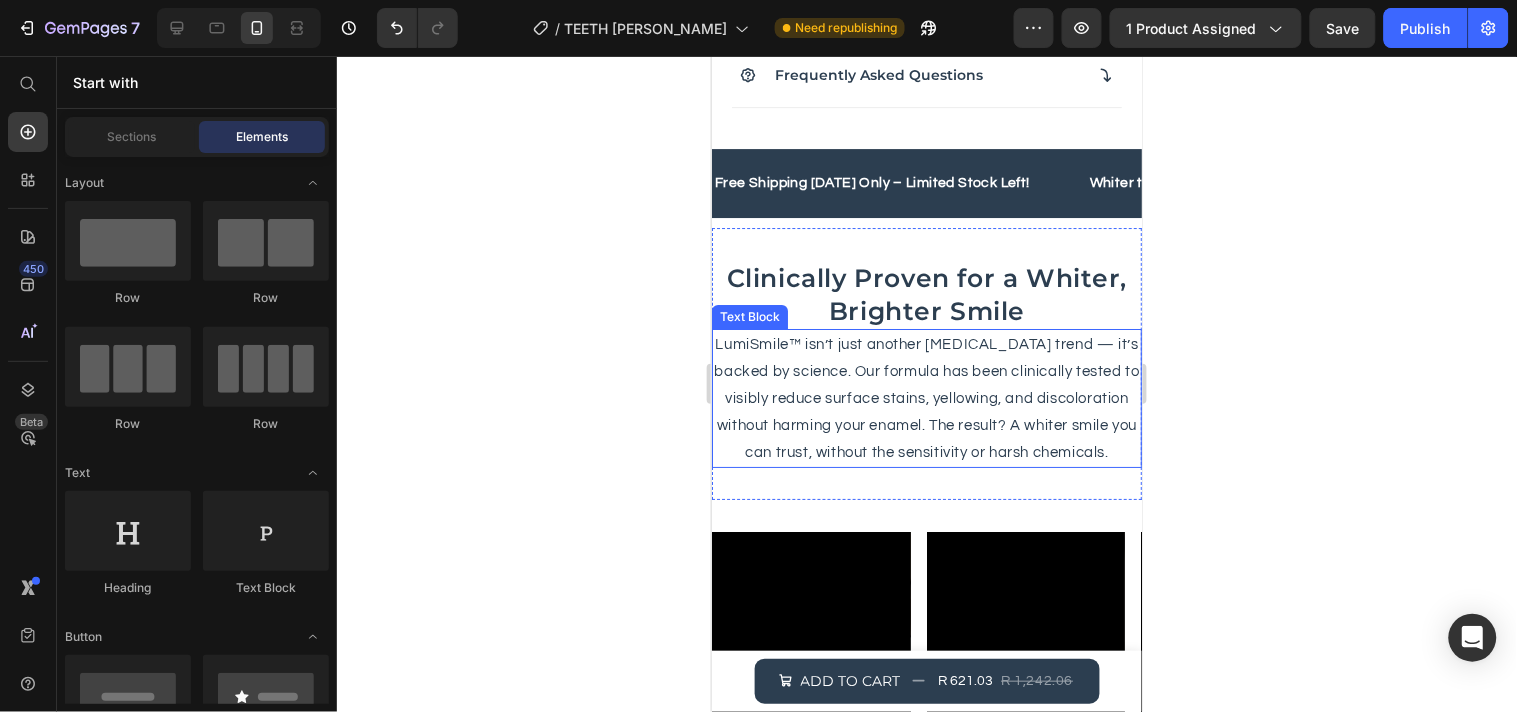 click on "LumiSmile™ isn’t just another [MEDICAL_DATA] trend — it’s backed by science. Our formula has been clinically tested to visibly reduce surface stains, yellowing, and discoloration without harming your enamel. The result? A whiter smile you can trust, without the sensitivity or harsh chemicals." at bounding box center [926, 397] 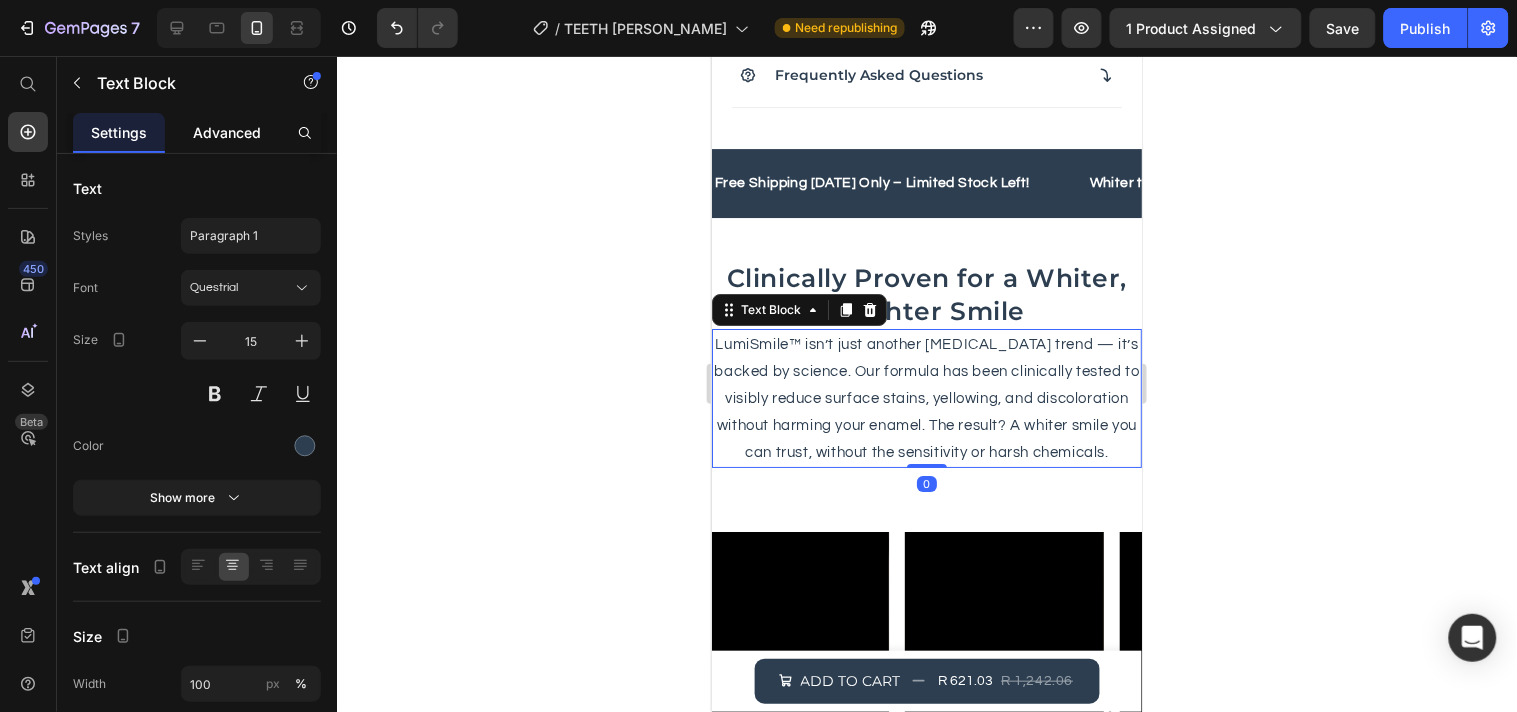 click on "Advanced" 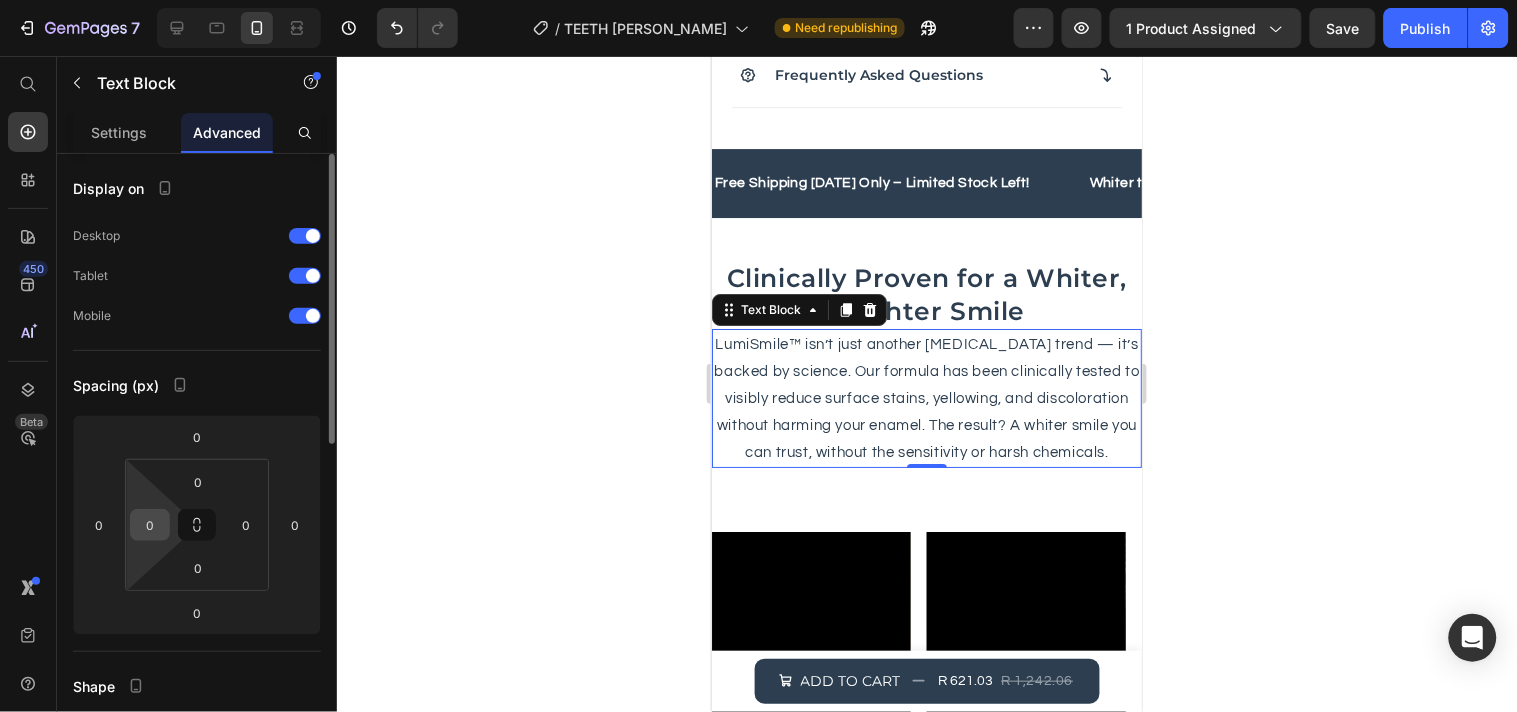 click on "0" at bounding box center [150, 525] 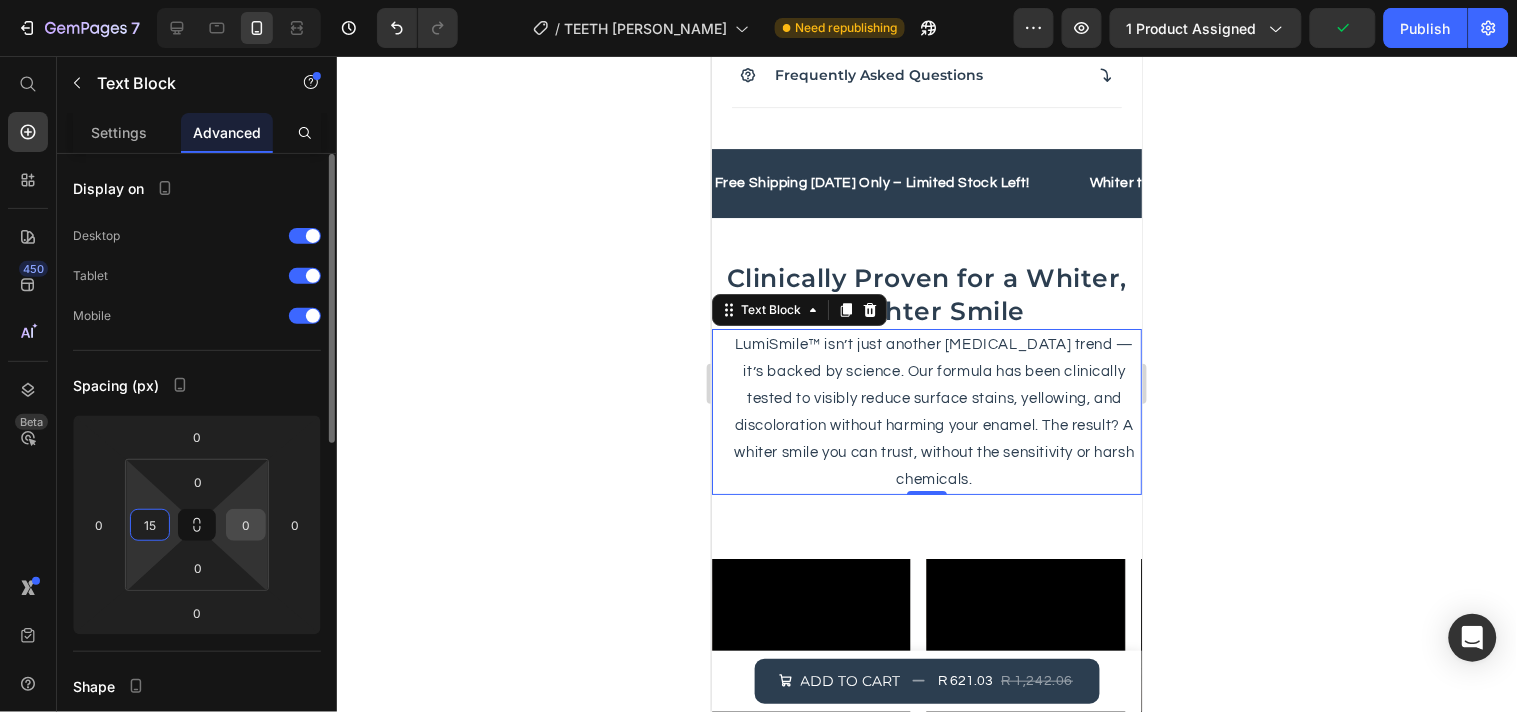 type on "15" 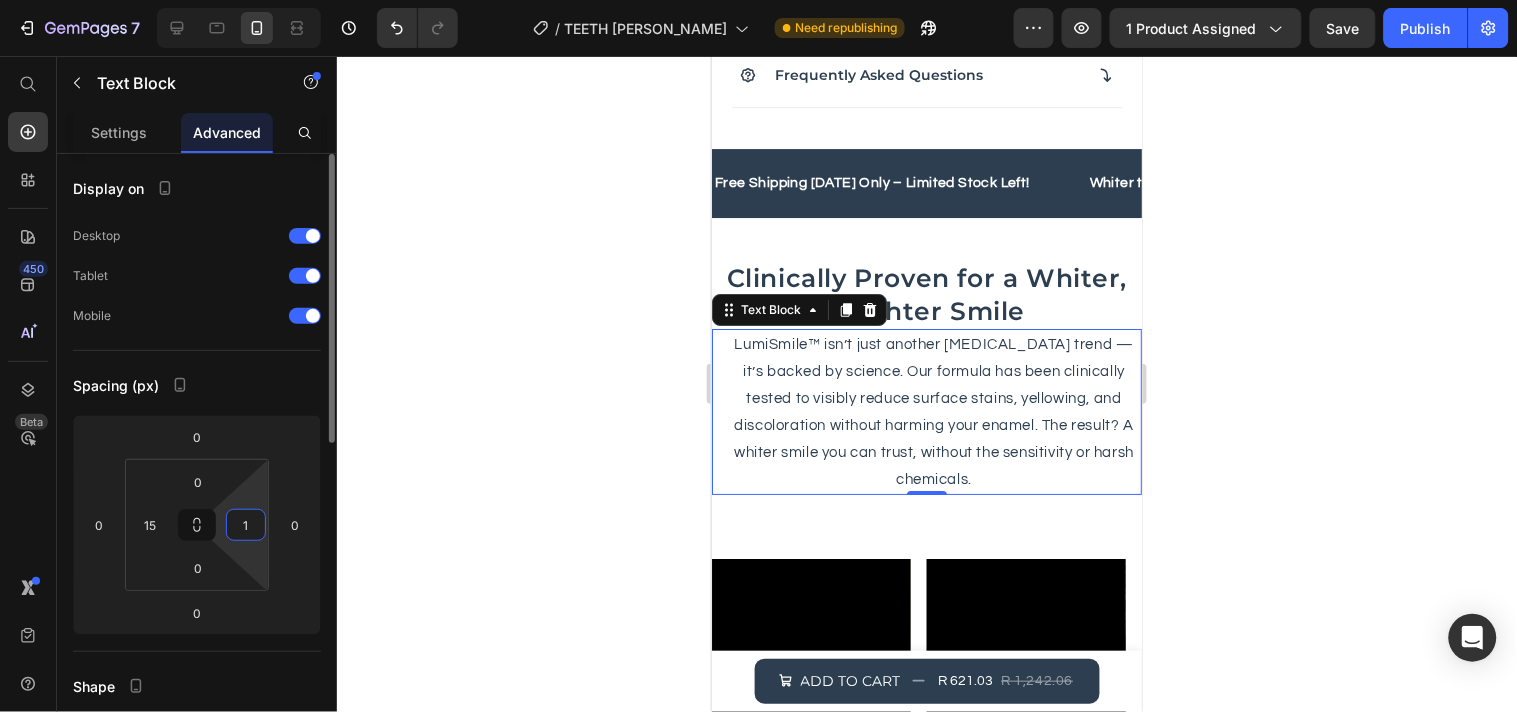 type on "15" 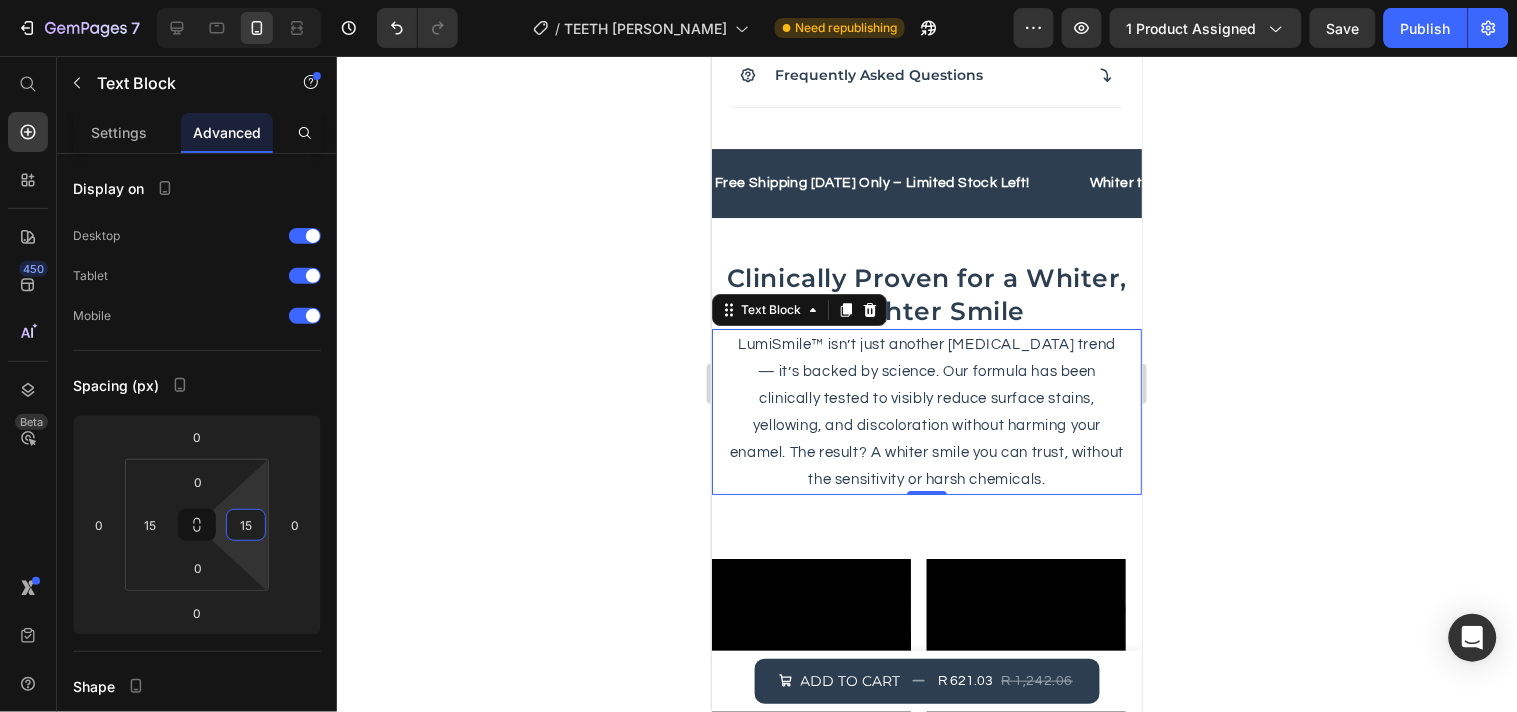 click 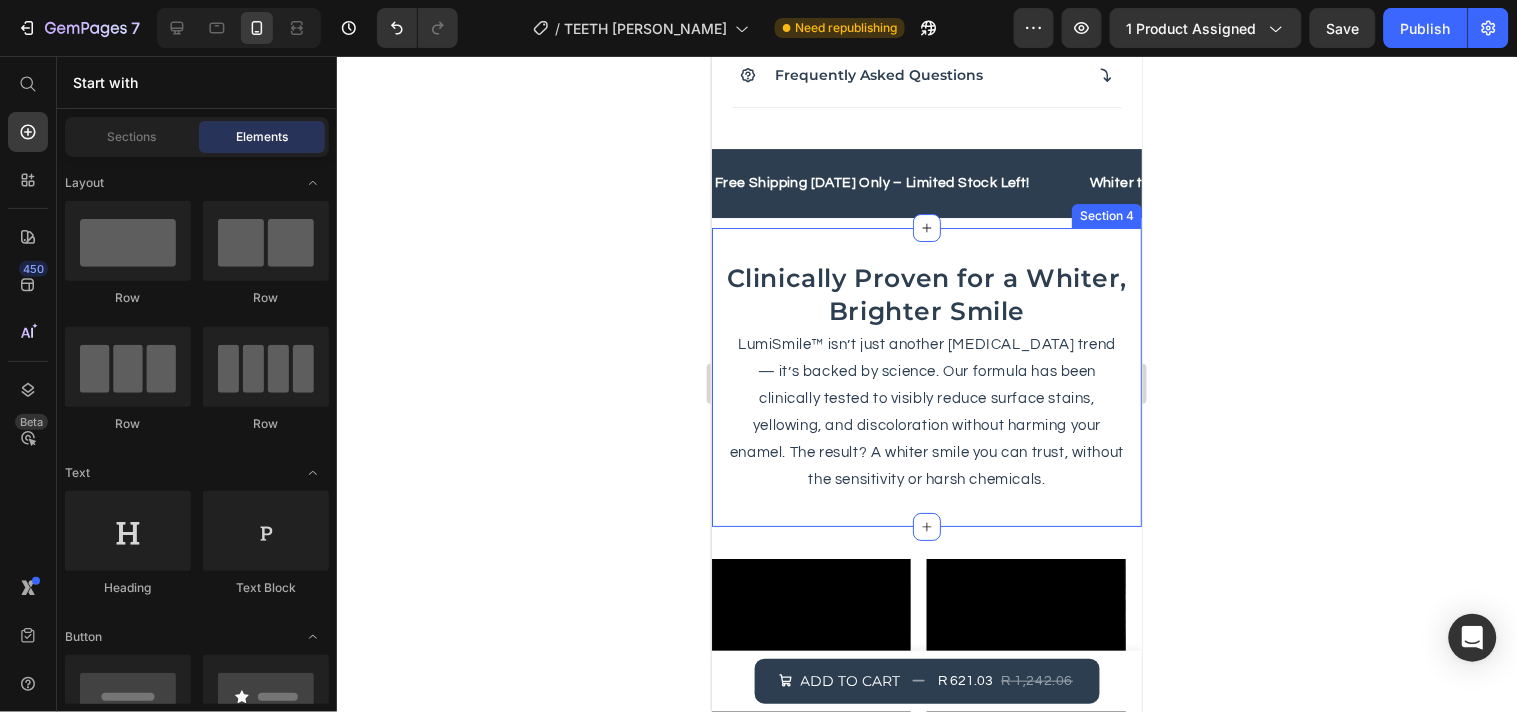 click on "⁠⁠⁠⁠⁠⁠⁠ Clinically Proven for a Whiter, Brighter Smile Heading LumiSmile™ isn’t just another [MEDICAL_DATA] trend — it’s backed by science. Our formula has been clinically tested to visibly reduce surface stains, yellowing, and discoloration without harming your enamel. The result? A whiter smile you can trust, without the sensitivity or harsh chemicals. Text Block Section 4" at bounding box center [926, 376] 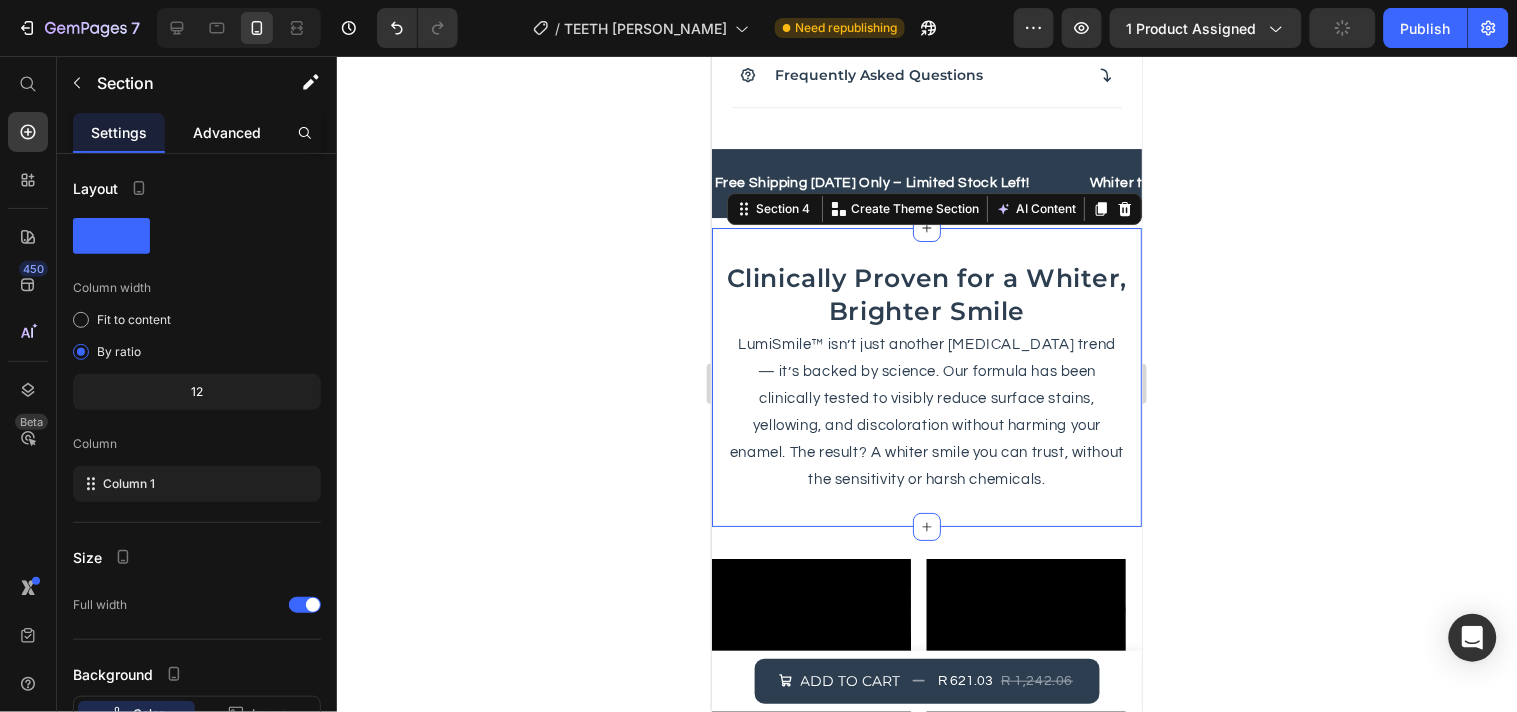click on "Advanced" at bounding box center [227, 132] 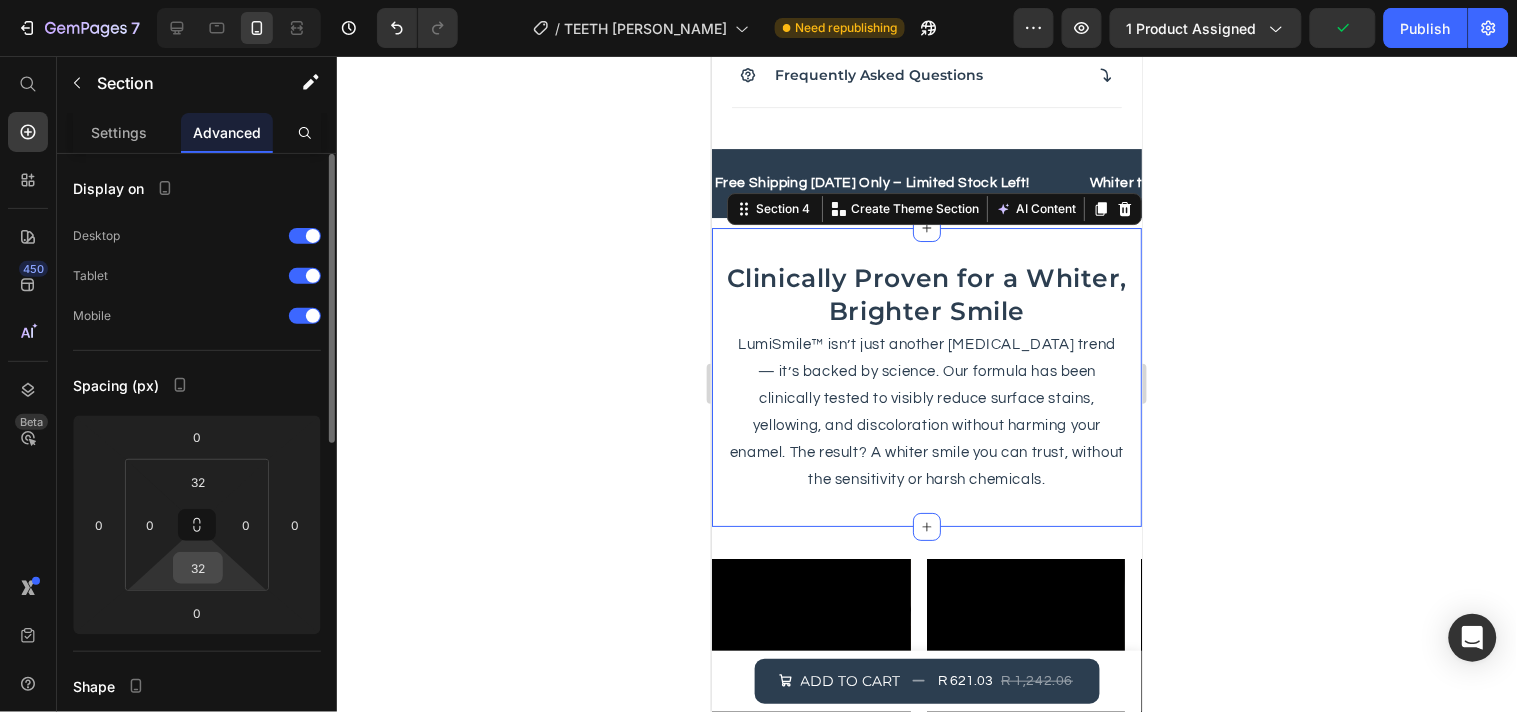 click on "32" at bounding box center [198, 568] 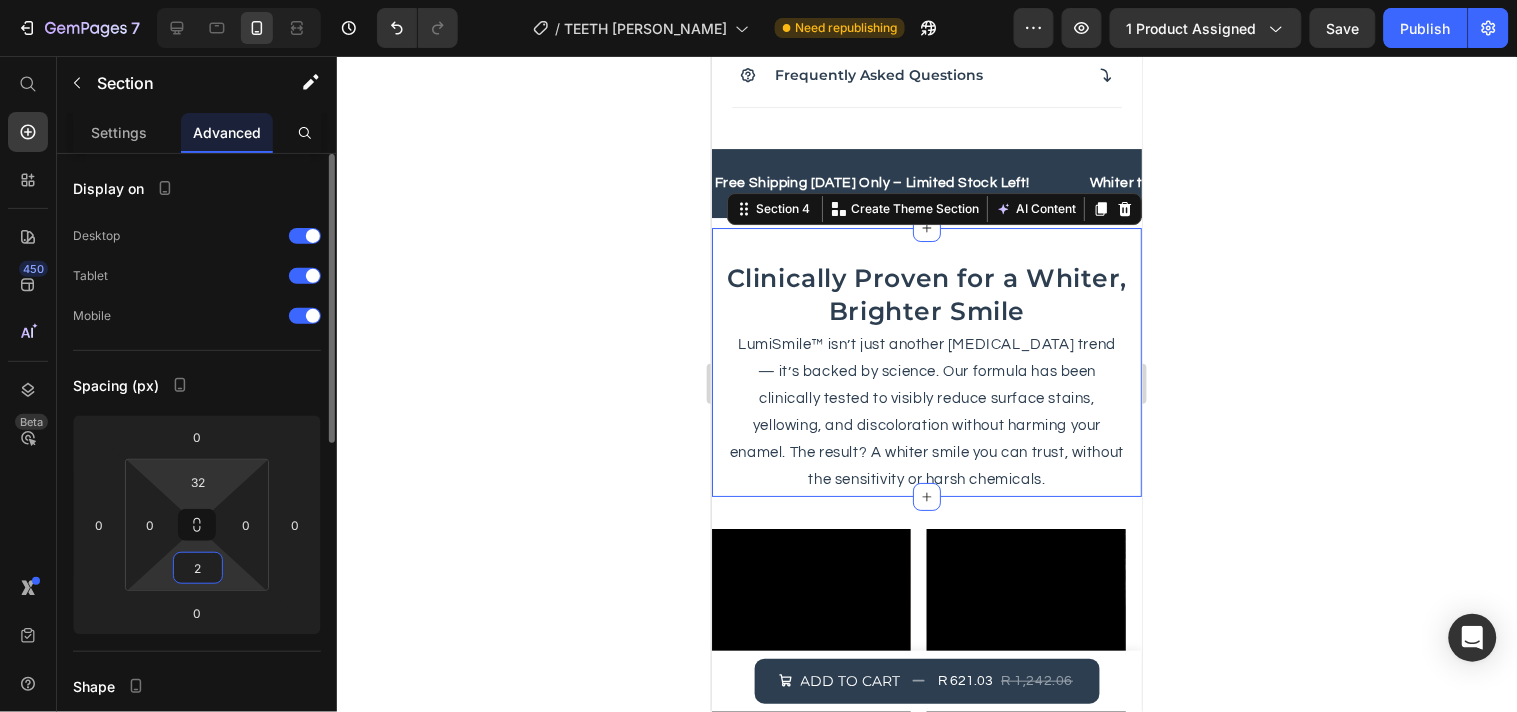 type on "2" 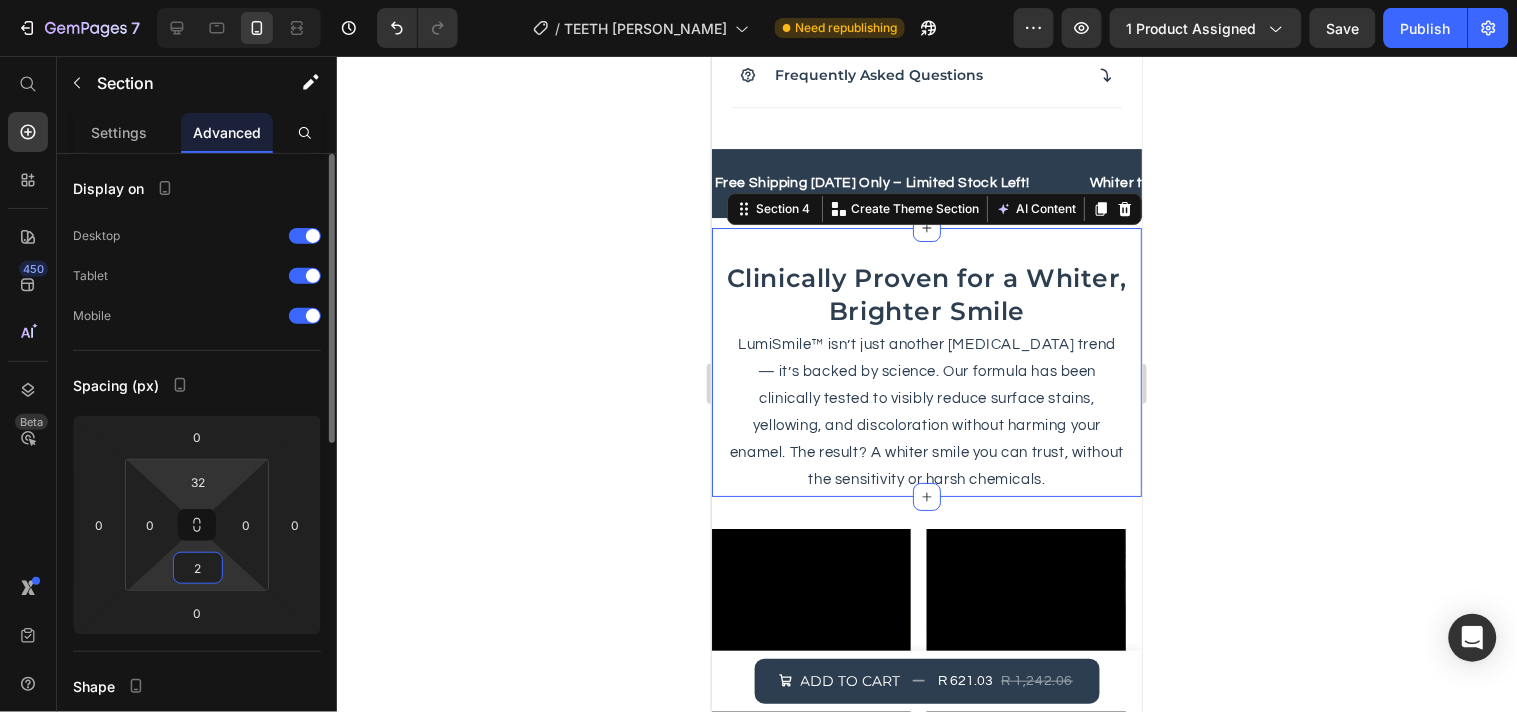 click on "7   /  TEETH [PERSON_NAME] Need republishing Preview 1 product assigned  Save   Publish  450 Beta Start with Sections Elements Hero Section Product Detail Brands Trusted Badges Guarantee Product Breakdown How to use Testimonials Compare Bundle FAQs Social Proof Brand Story Product List Collection Blog List Contact Sticky Add to Cart Custom Footer Browse Library 450 Layout
Row
Row
Row
Row Text
Heading
Text Block Button
Button
Button
Sticky Back to top Media
Image Image" at bounding box center [758, 0] 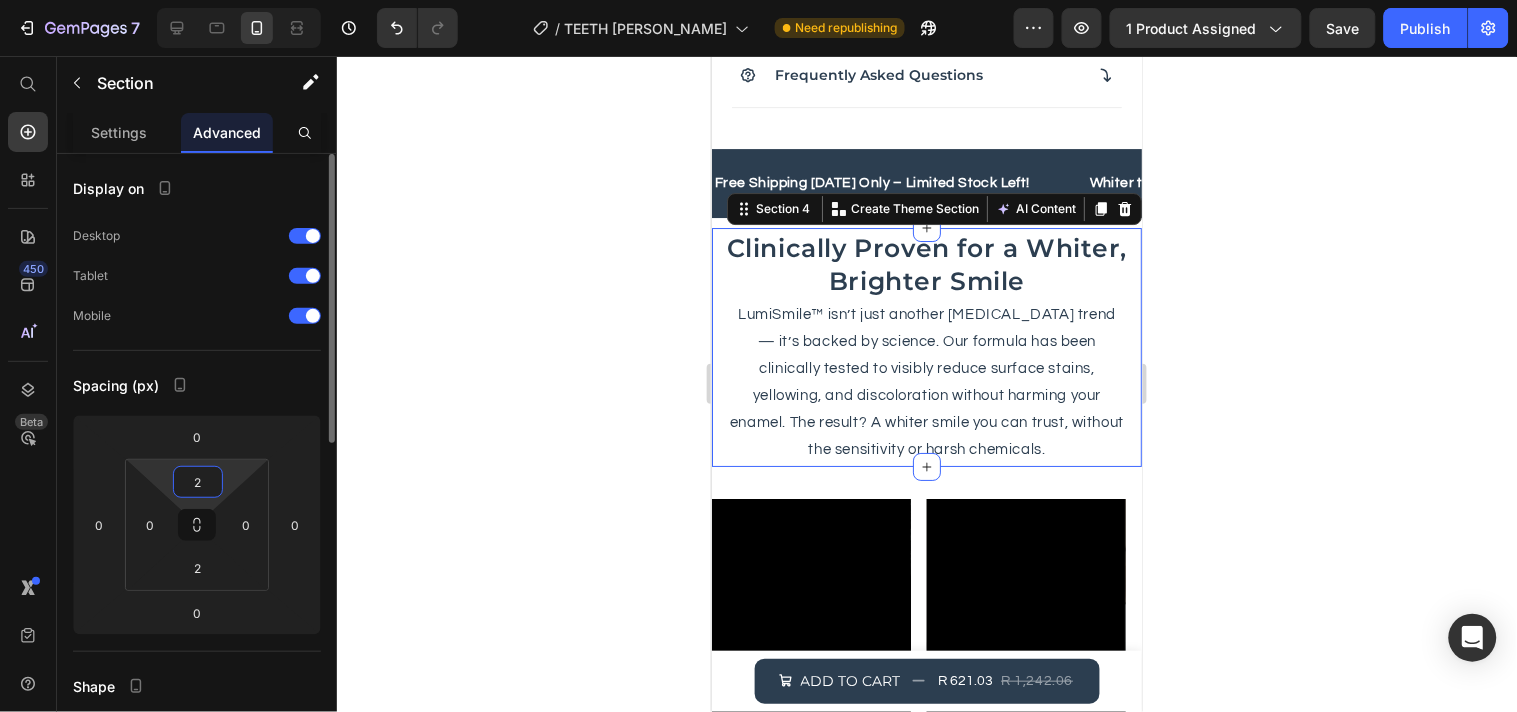 click on "2" at bounding box center [198, 482] 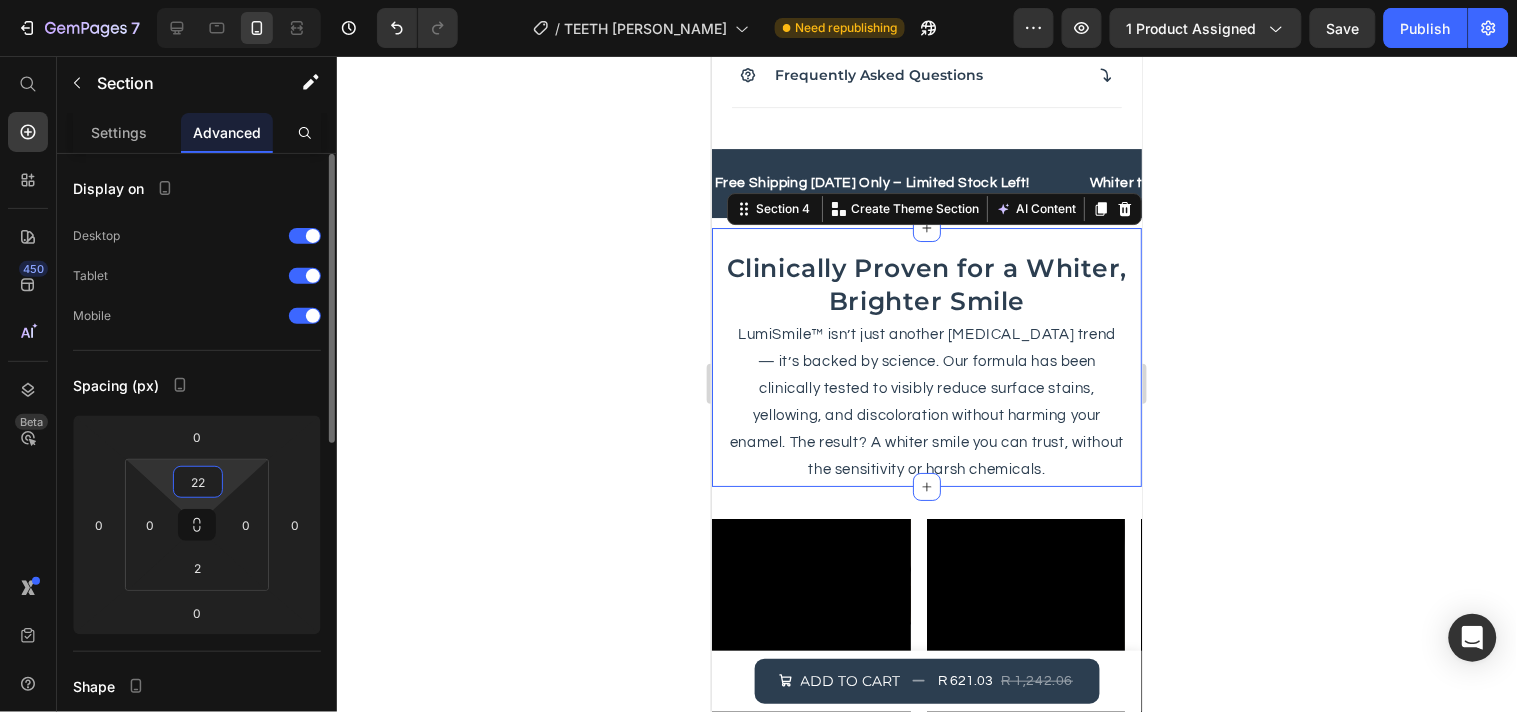 type on "2" 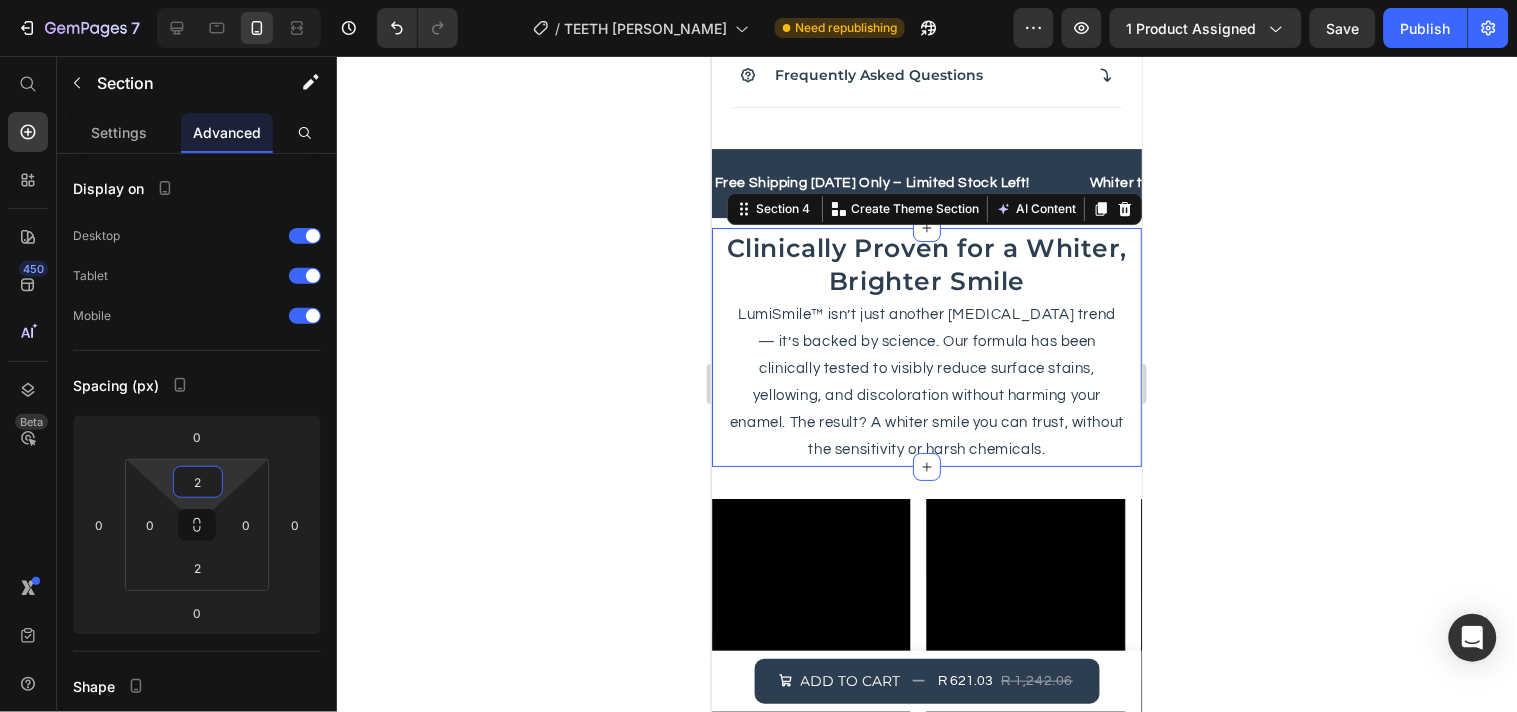click 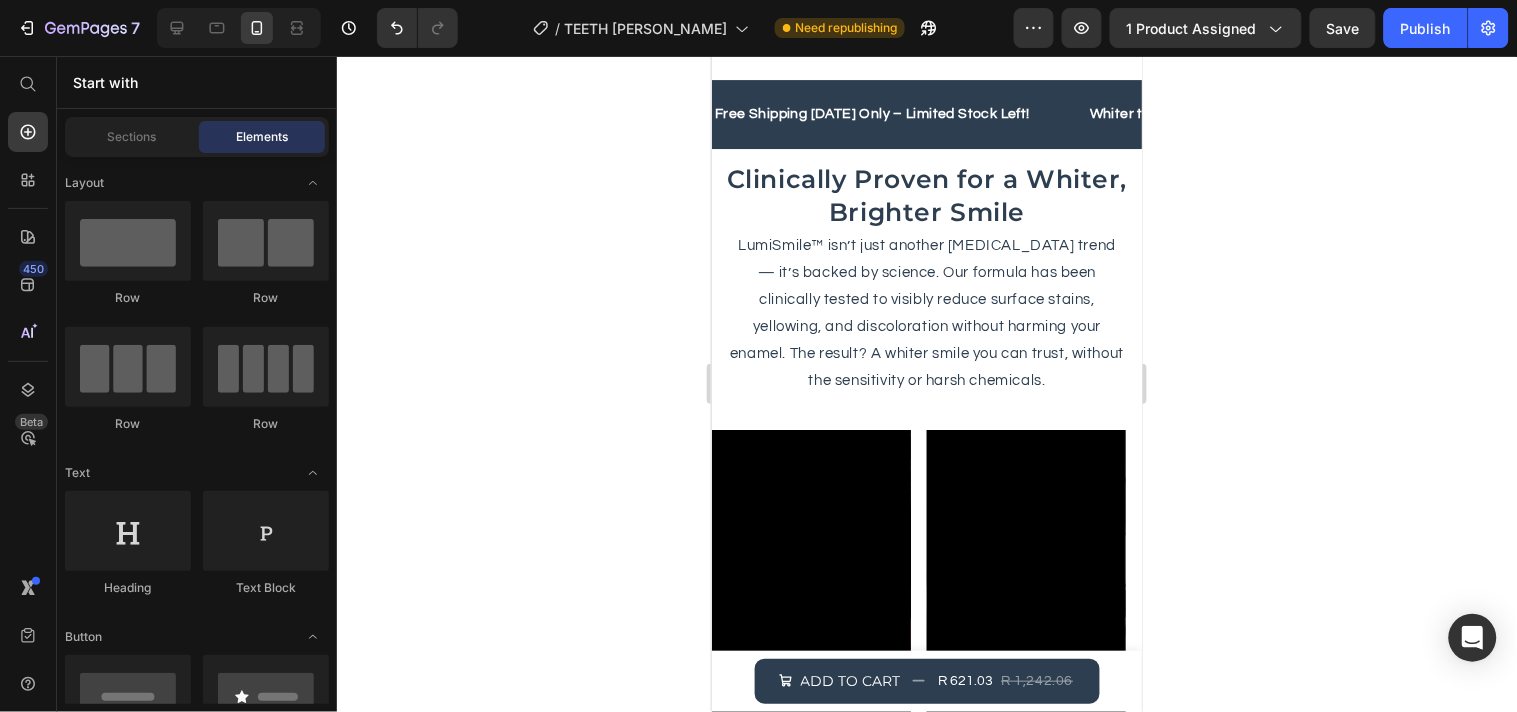 scroll, scrollTop: 1798, scrollLeft: 0, axis: vertical 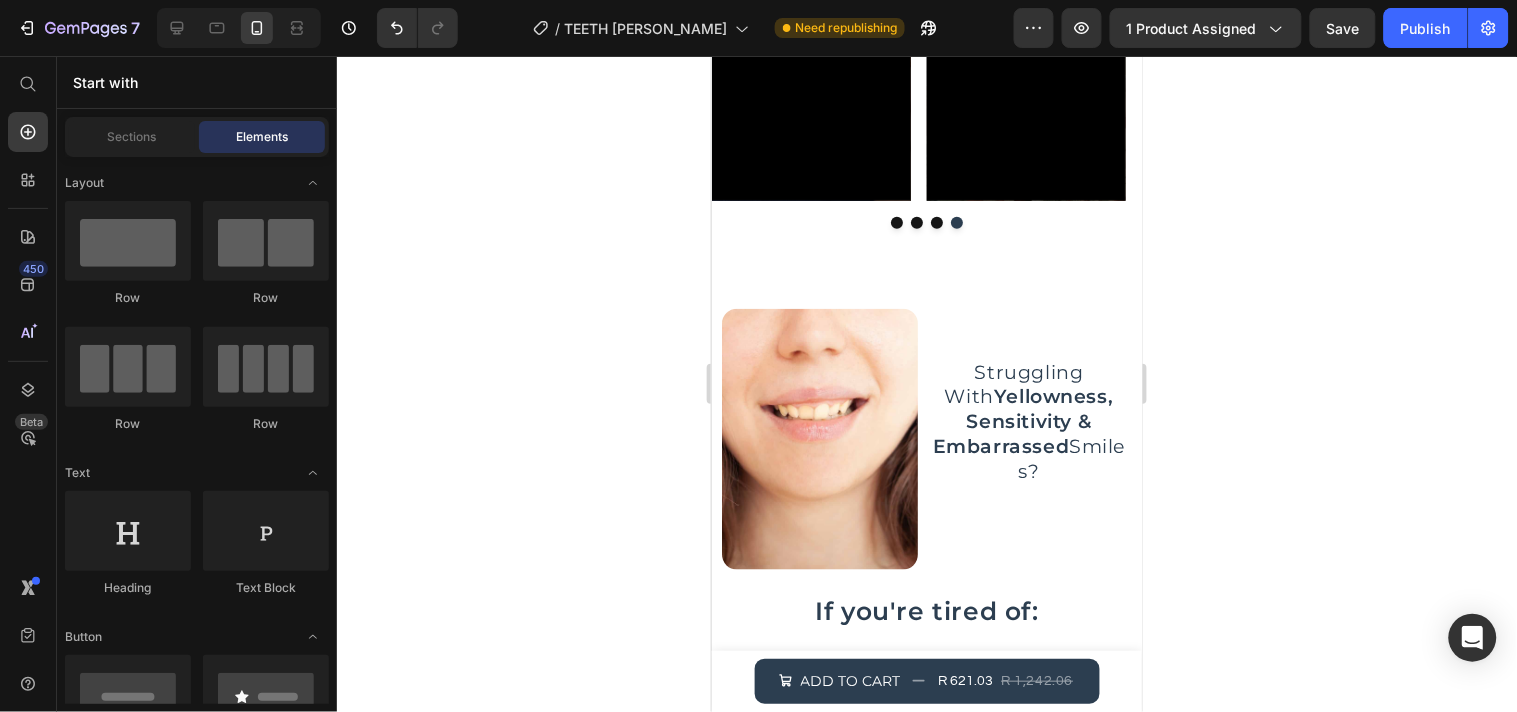 click on "LumiSmile™ isn’t just another [MEDICAL_DATA] trend — it’s backed by science. Our formula has been clinically tested to visibly reduce surface stains, yellowing, and discoloration without harming your enamel. The result? A whiter smile you can trust, without the sensitivity or harsh chemicals. Text Block" at bounding box center [926, -270] 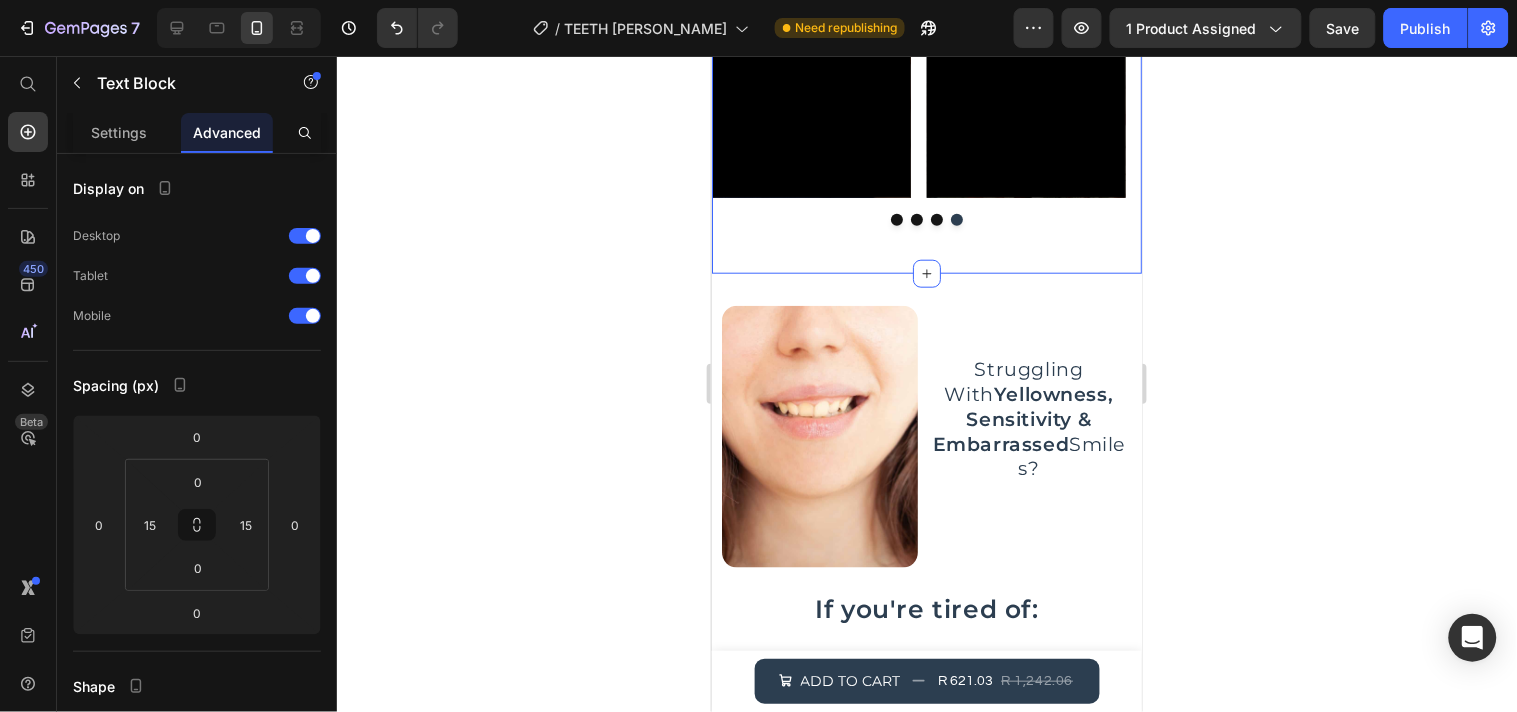 scroll, scrollTop: 1833, scrollLeft: 0, axis: vertical 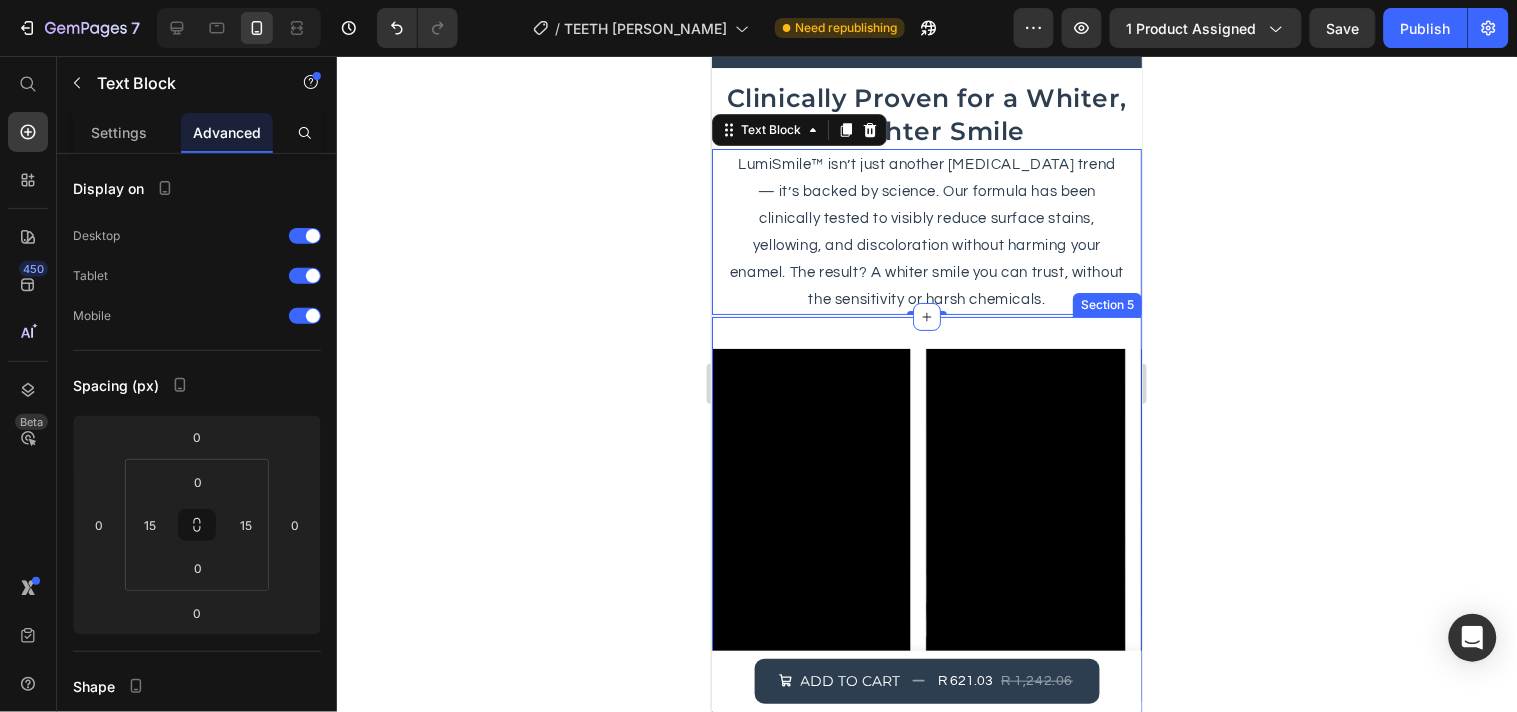click on "Video Video Video Video
Carousel Section 5" at bounding box center [926, 546] 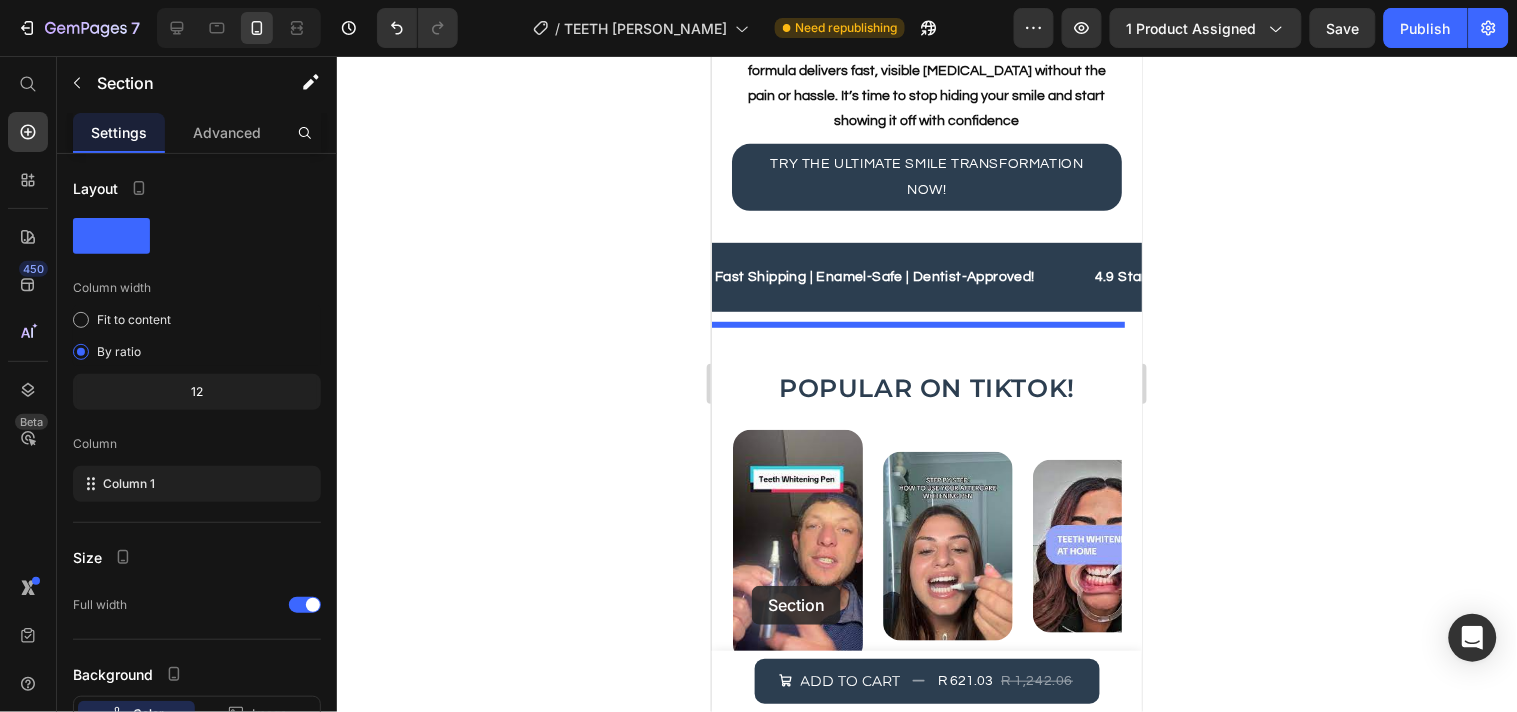 scroll, scrollTop: 4087, scrollLeft: 0, axis: vertical 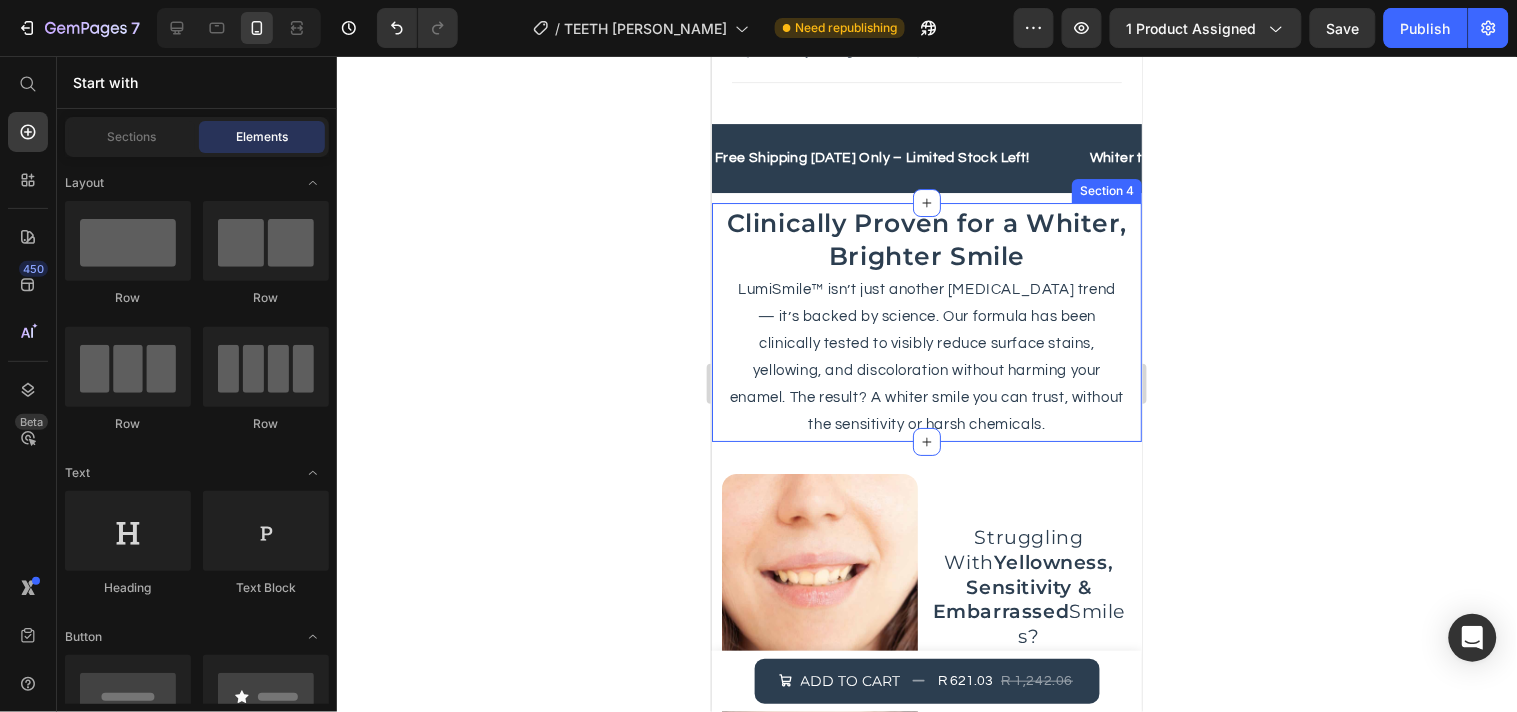 click on "Clinically Proven for a Whiter, Brighter Smile Heading LumiSmile™ isn’t just another [MEDICAL_DATA] trend — it’s backed by science. Our formula has been clinically tested to visibly reduce surface stains, yellowing, and discoloration without harming your enamel. The result? A whiter smile you can trust, without the sensitivity or harsh chemicals. Text Block" at bounding box center [926, 321] 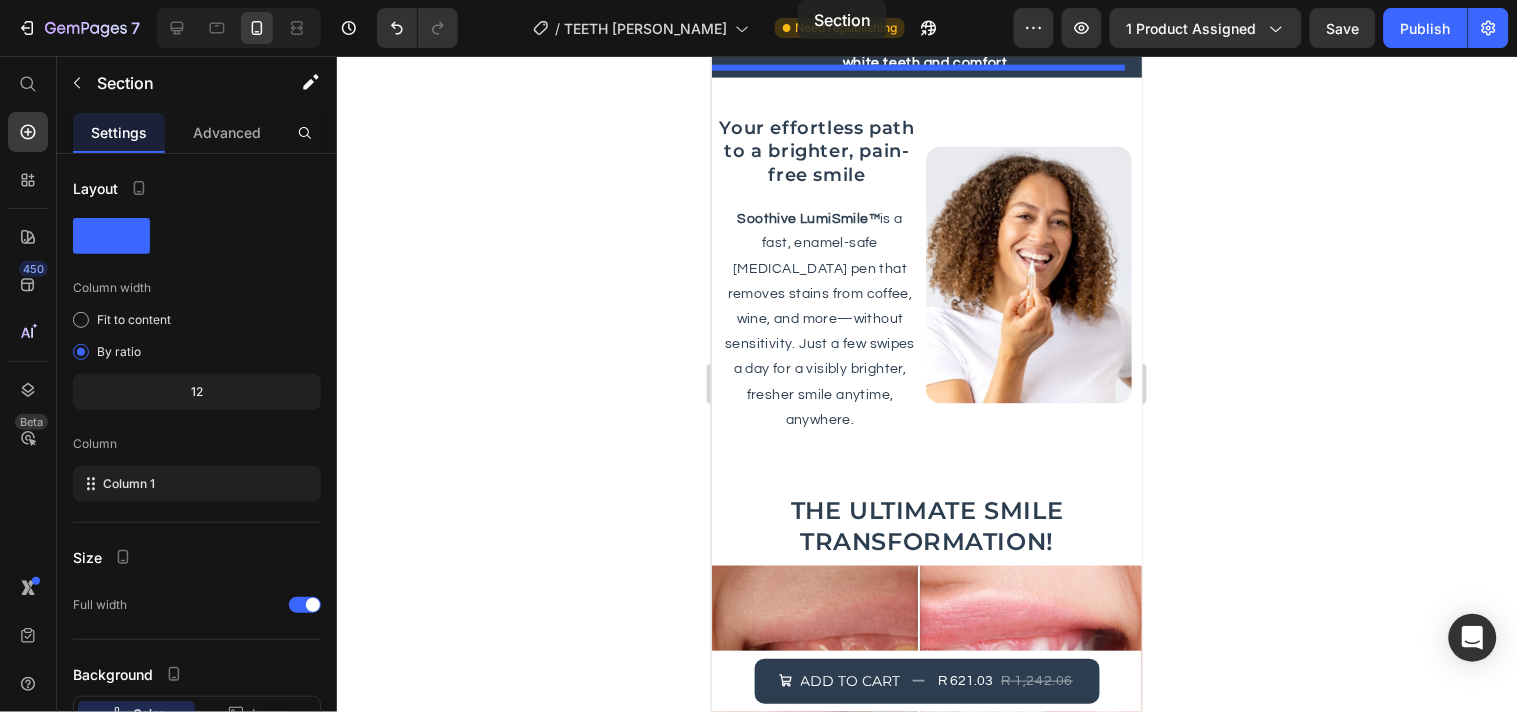 scroll, scrollTop: 2476, scrollLeft: 0, axis: vertical 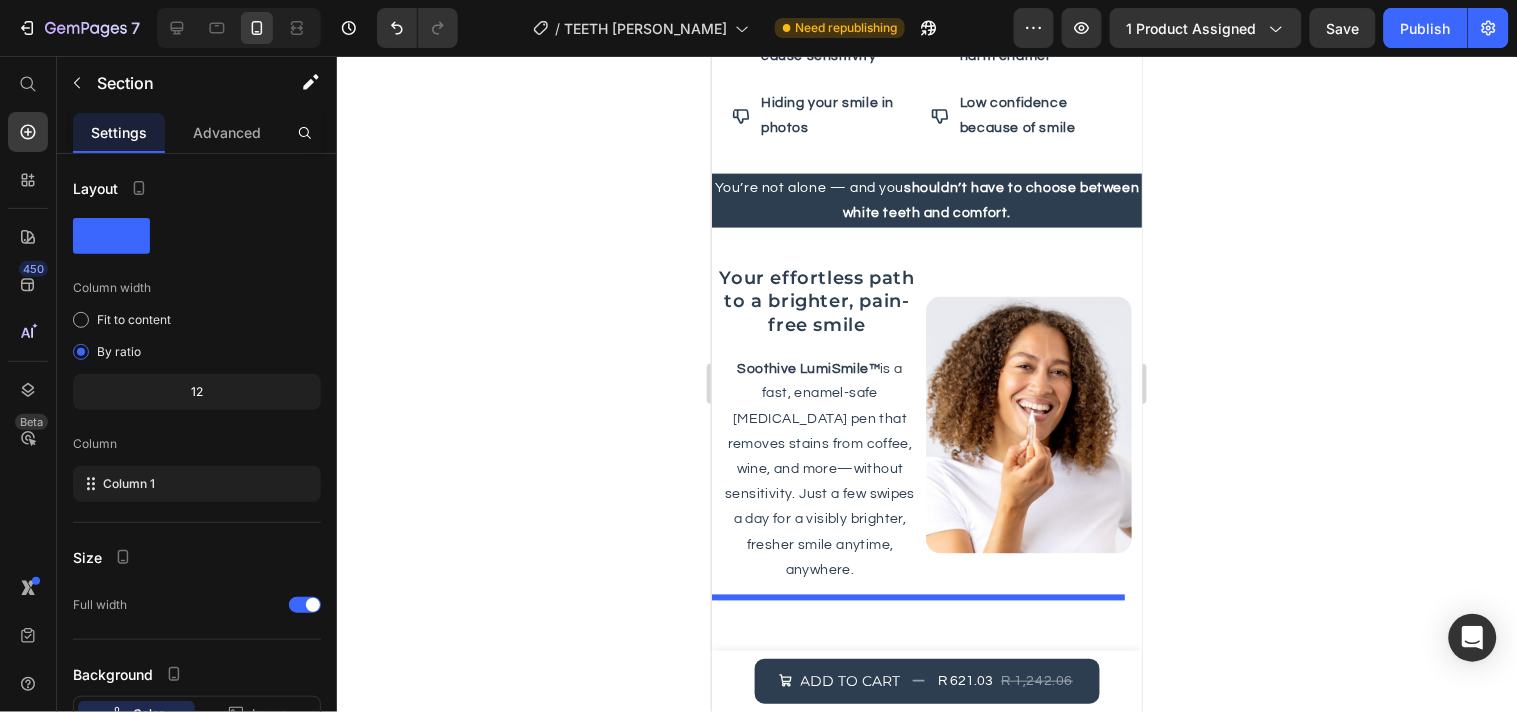 drag, startPoint x: 769, startPoint y: 193, endPoint x: 838, endPoint y: 736, distance: 547.3664 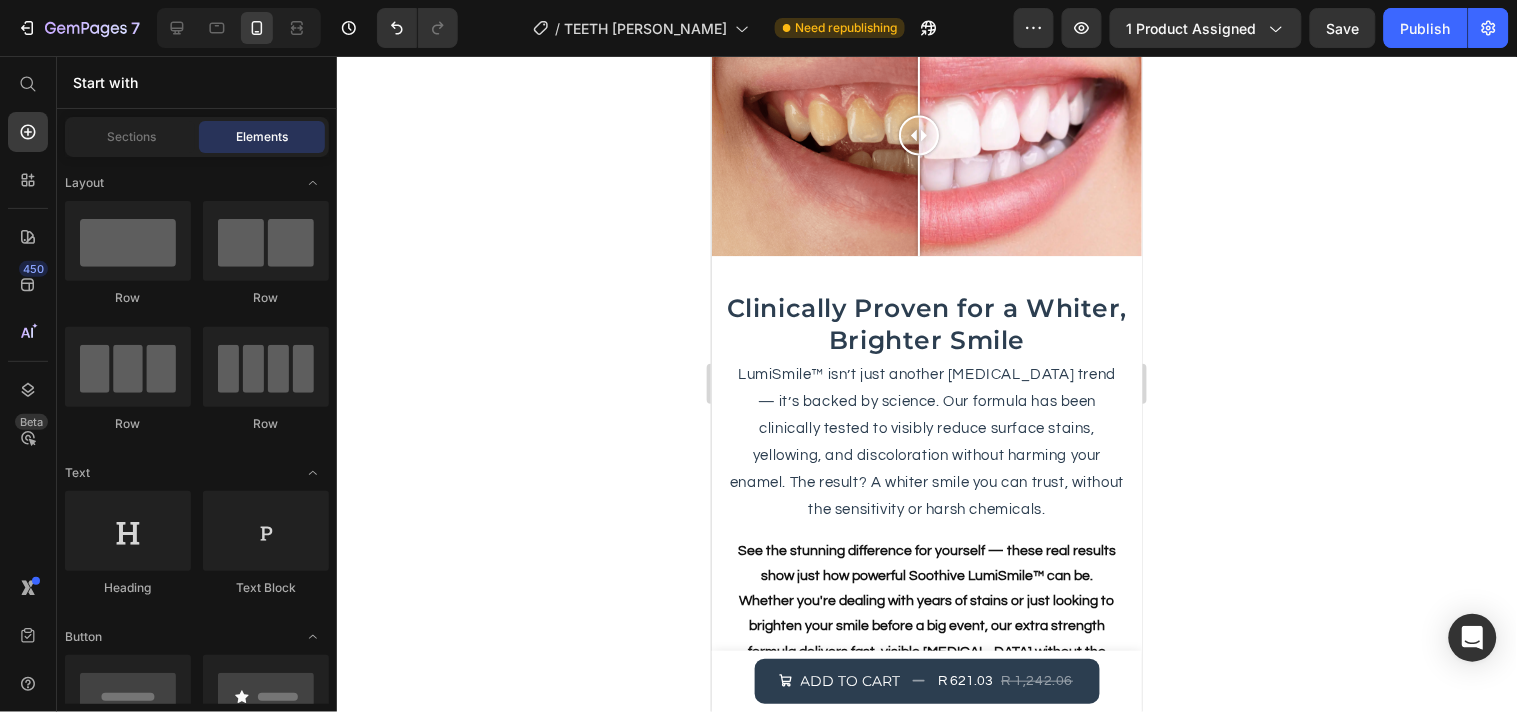 scroll, scrollTop: 3027, scrollLeft: 0, axis: vertical 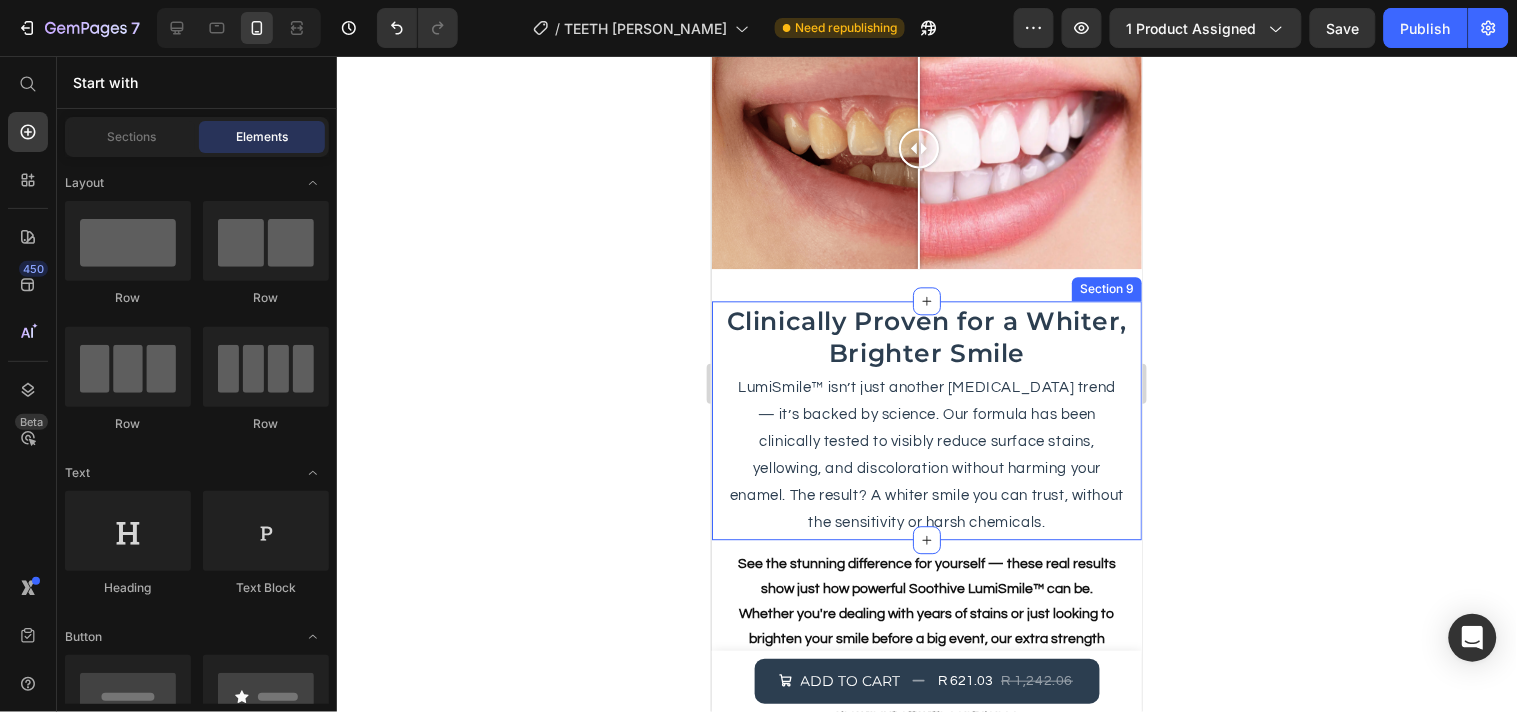 click on "Clinically Proven for a Whiter, Brighter Smile Heading LumiSmile™ isn’t just another [MEDICAL_DATA] trend — it’s backed by science. Our formula has been clinically tested to visibly reduce surface stains, yellowing, and discoloration without harming your enamel. The result? A whiter smile you can trust, without the sensitivity or harsh chemicals. Text Block" at bounding box center (926, 419) 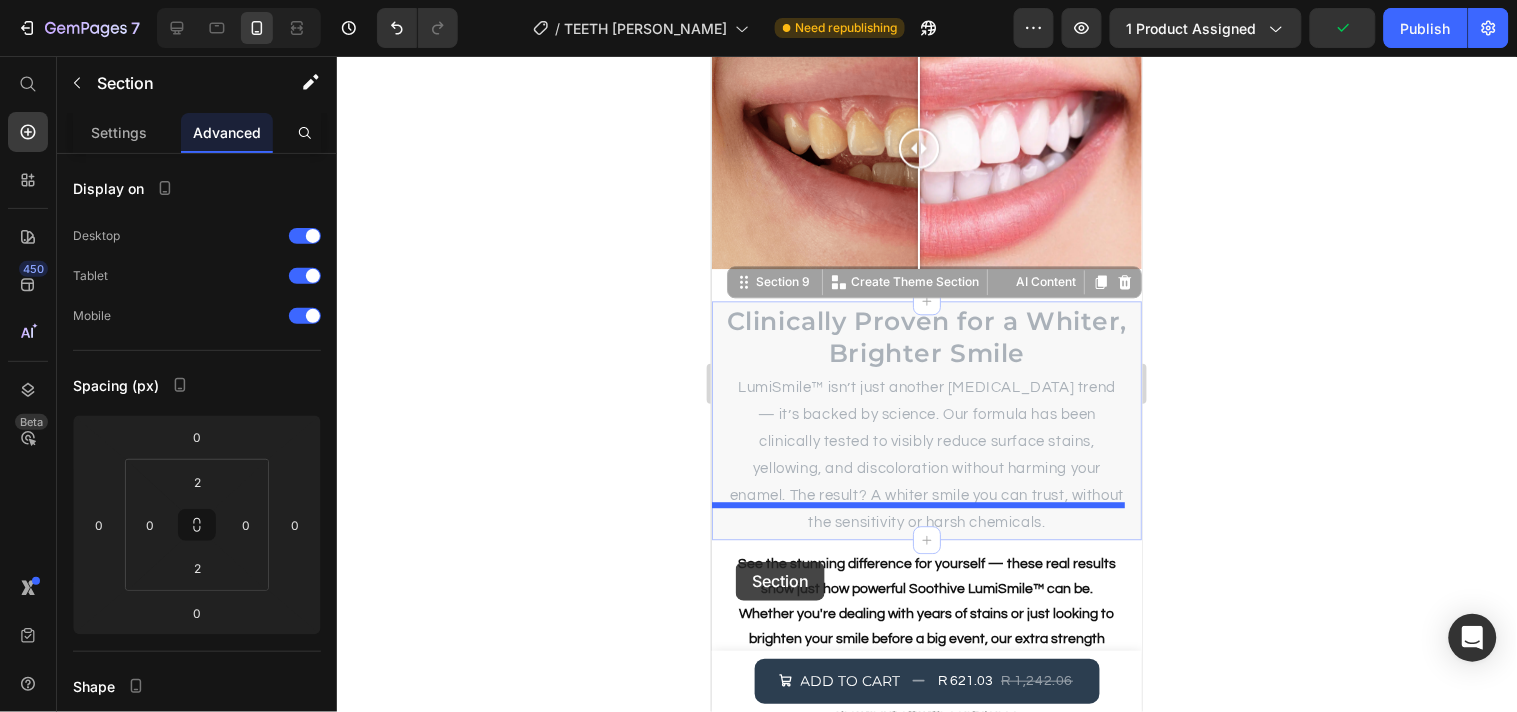 drag, startPoint x: 740, startPoint y: 246, endPoint x: 735, endPoint y: 563, distance: 317.03943 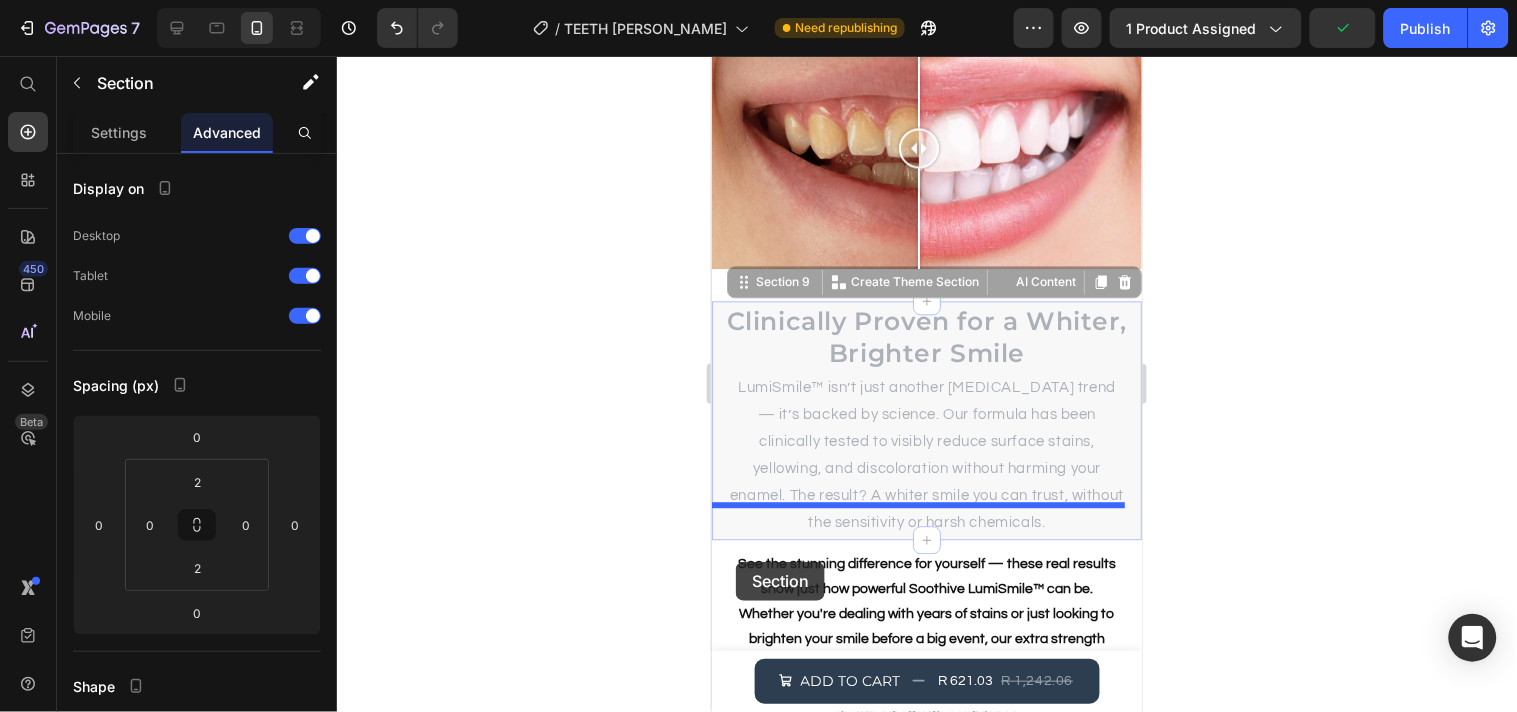 click on "iPhone 15 Pro Max  ( 430 px) iPhone 13 Mini iPhone 13 Pro iPhone 11 Pro Max iPhone 15 Pro Max Pixel 7 Galaxy S8+ Galaxy S20 Ultra iPad Mini iPad Air iPad Pro Header Product Images Soothive LumiSmile™ Product Title R 621.03 Product Price Row Buy 1 -  R 621.03   Product Variants & Swatches 1 Product Quantity
Add to cart
R 621.03 R 1,242.06 Product Cart Button Row Product Sticky Your effortless path to a brighter, pain-free smile Heading Row Soothive LumiSmile™  is a fast, enamel-safe [MEDICAL_DATA] pen that removes stains from coffee, wine, and more—without sensitivity. Just a few swipes a day for a visibly brighter, fresher smile anytime, anywhere. Text Block Image Row Section 7 THE ULTIMATE SMILE TRANSFORMATION! Heading Image Comparison Section 8 Clinically Proven for a Whiter, Brighter Smile Heading Text Block Section 9   You can create reusable sections Create Theme Section AI Content Write with GemAI What would you like to describe here? Tone and Voice Persuasive Product Show more" at bounding box center [926, 409] 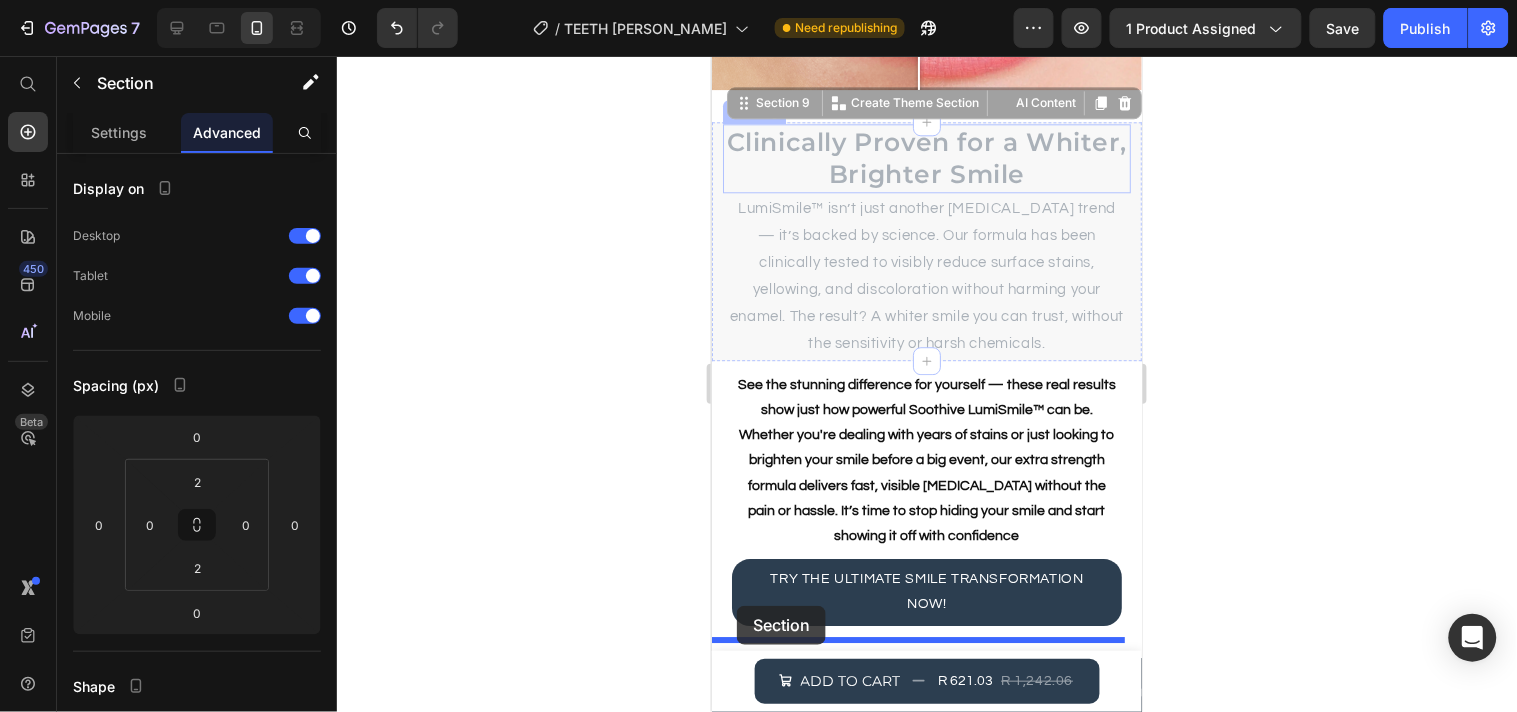 scroll, scrollTop: 3255, scrollLeft: 0, axis: vertical 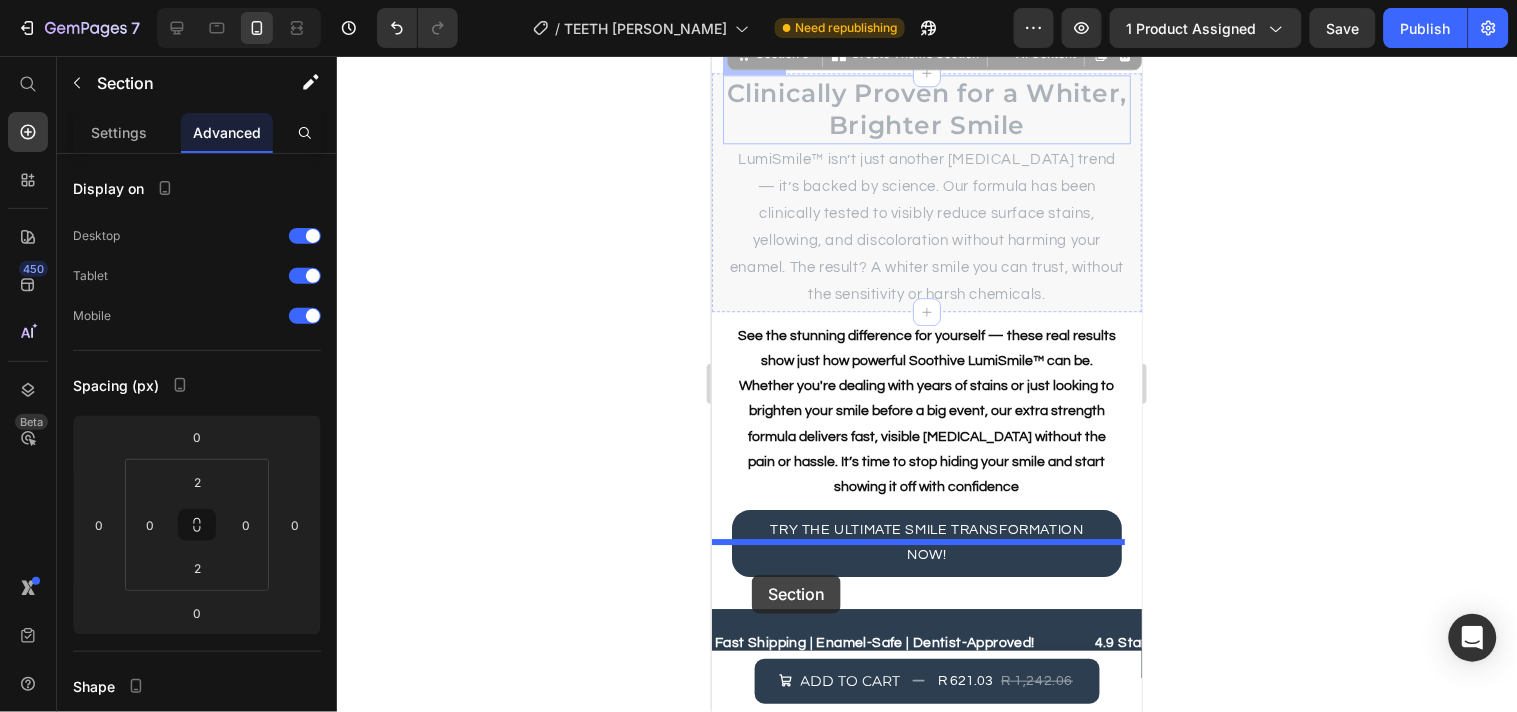 drag, startPoint x: 758, startPoint y: 241, endPoint x: 751, endPoint y: 574, distance: 333.07358 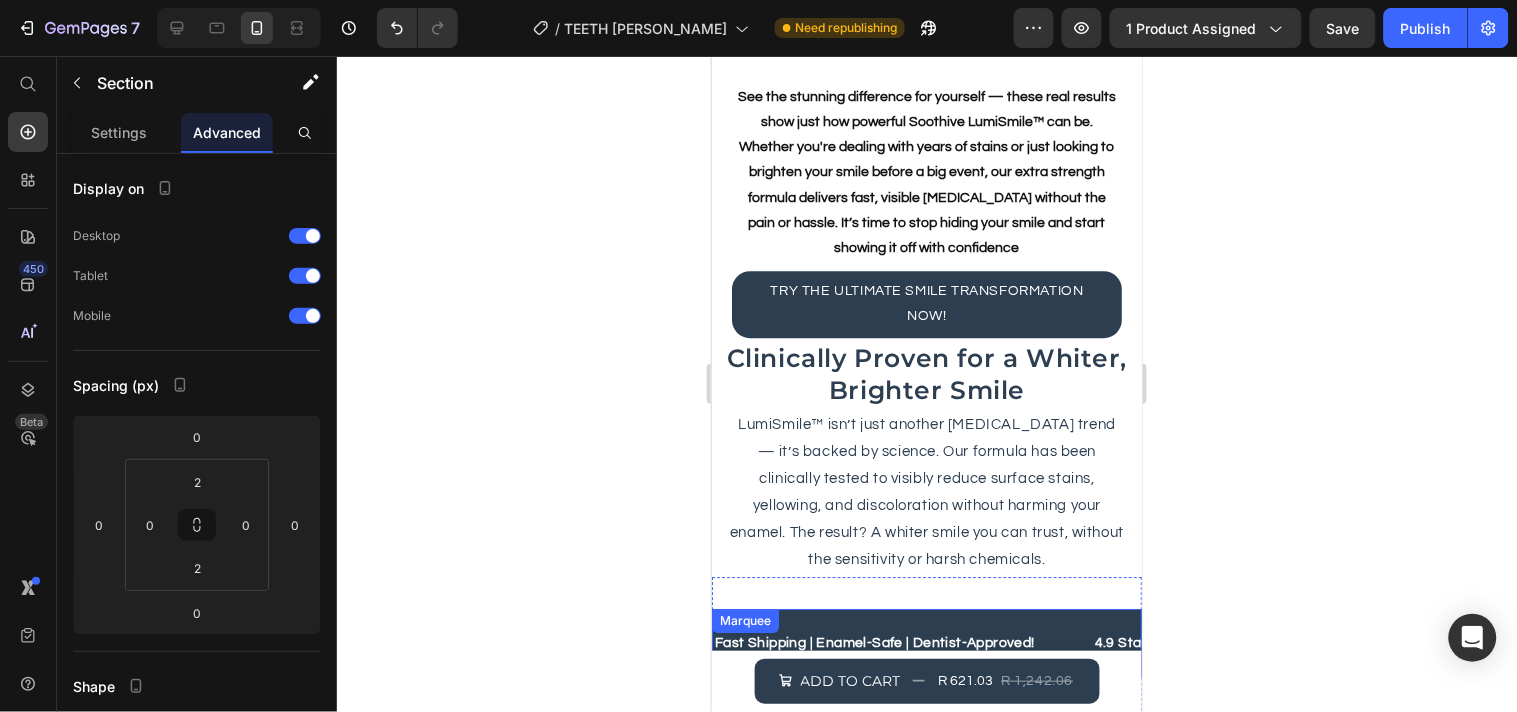 scroll, scrollTop: 3016, scrollLeft: 0, axis: vertical 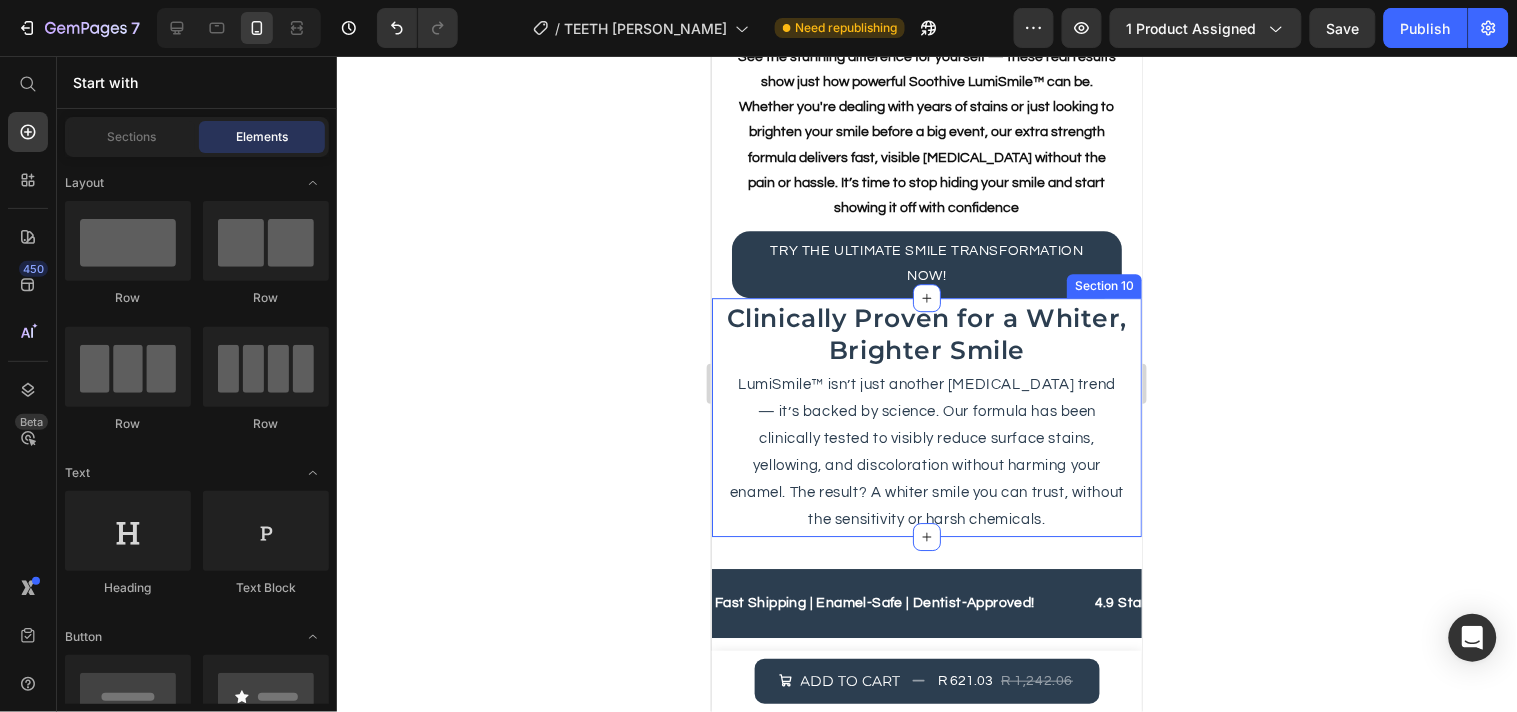 click on "Clinically Proven for a Whiter, Brighter Smile Heading LumiSmile™ isn’t just another [MEDICAL_DATA] trend — it’s backed by science. Our formula has been clinically tested to visibly reduce surface stains, yellowing, and discoloration without harming your enamel. The result? A whiter smile you can trust, without the sensitivity or harsh chemicals. Text Block" at bounding box center [926, 416] 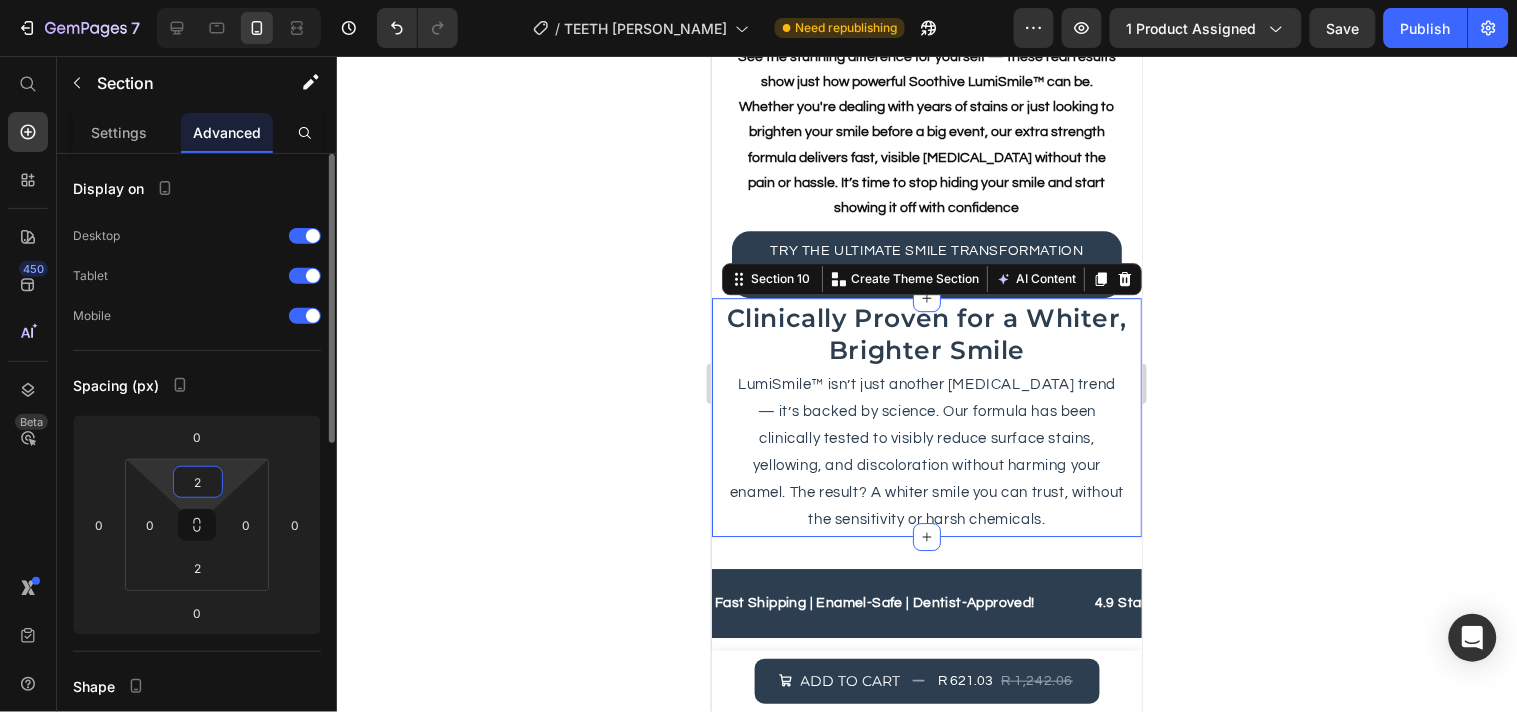 click on "2" at bounding box center (198, 482) 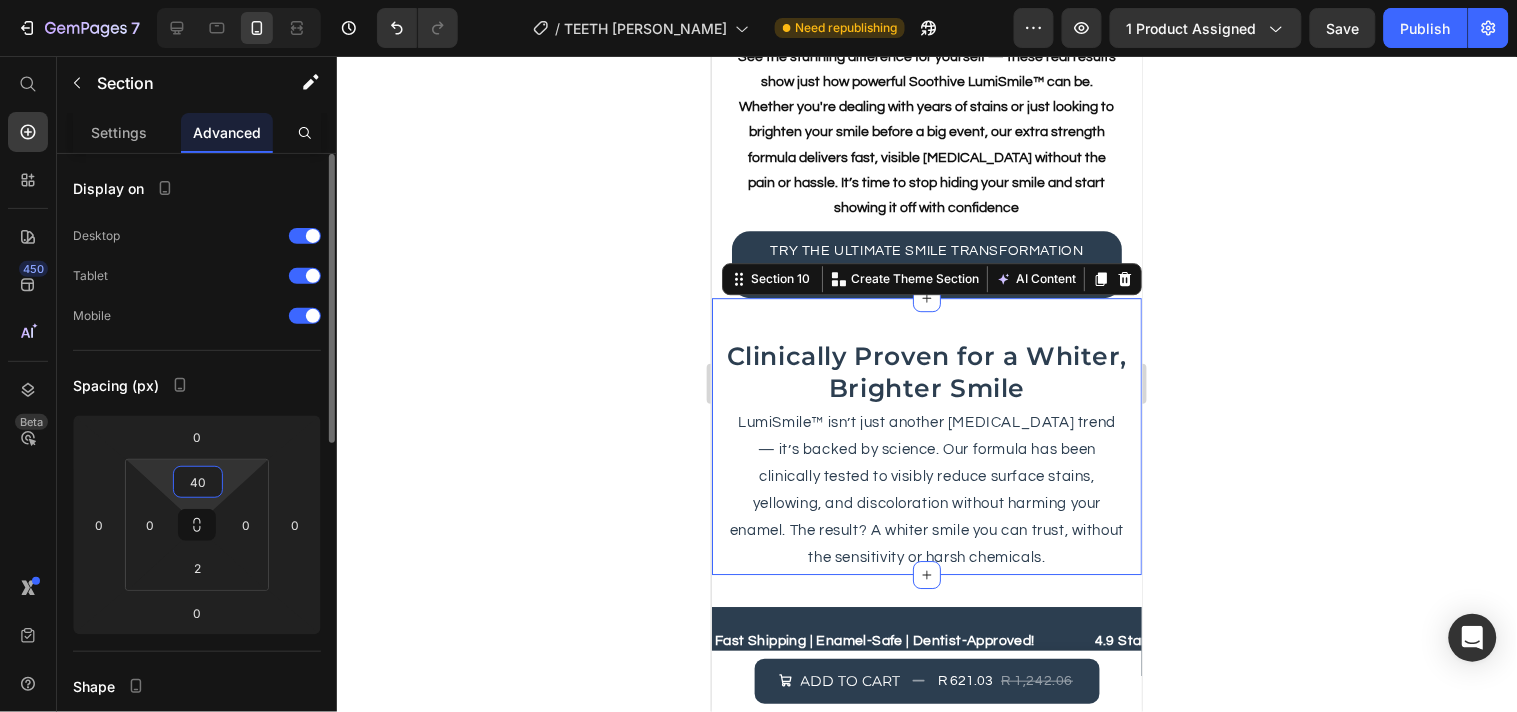 type on "4" 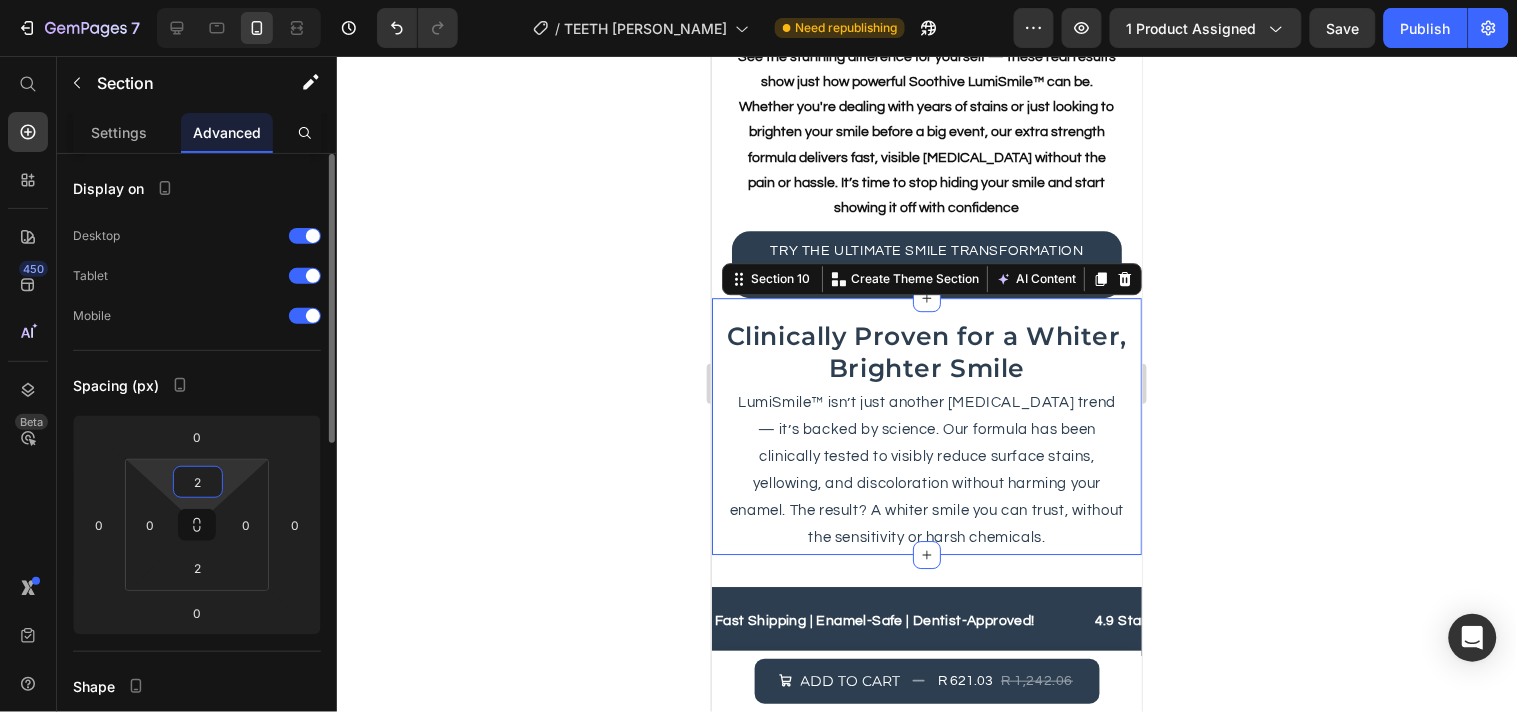 type on "20" 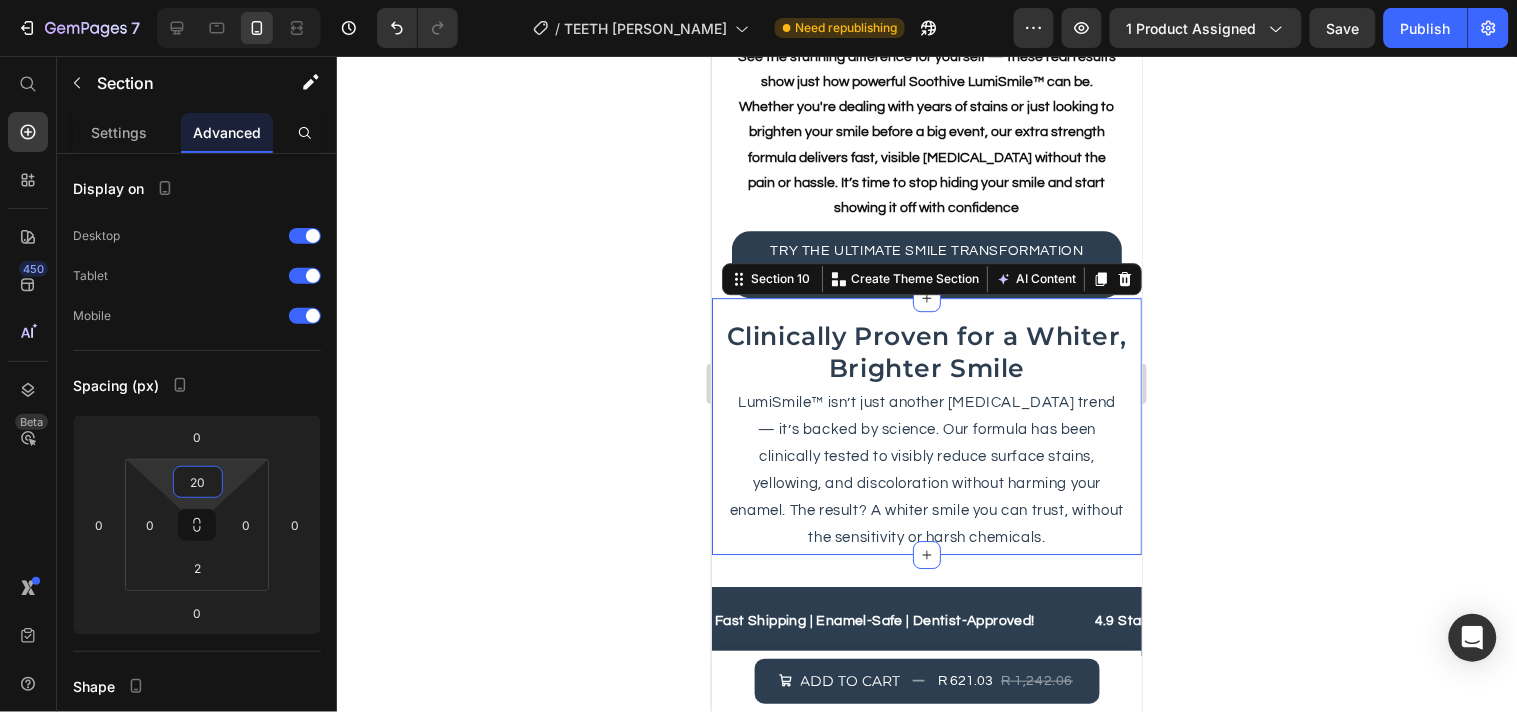 click 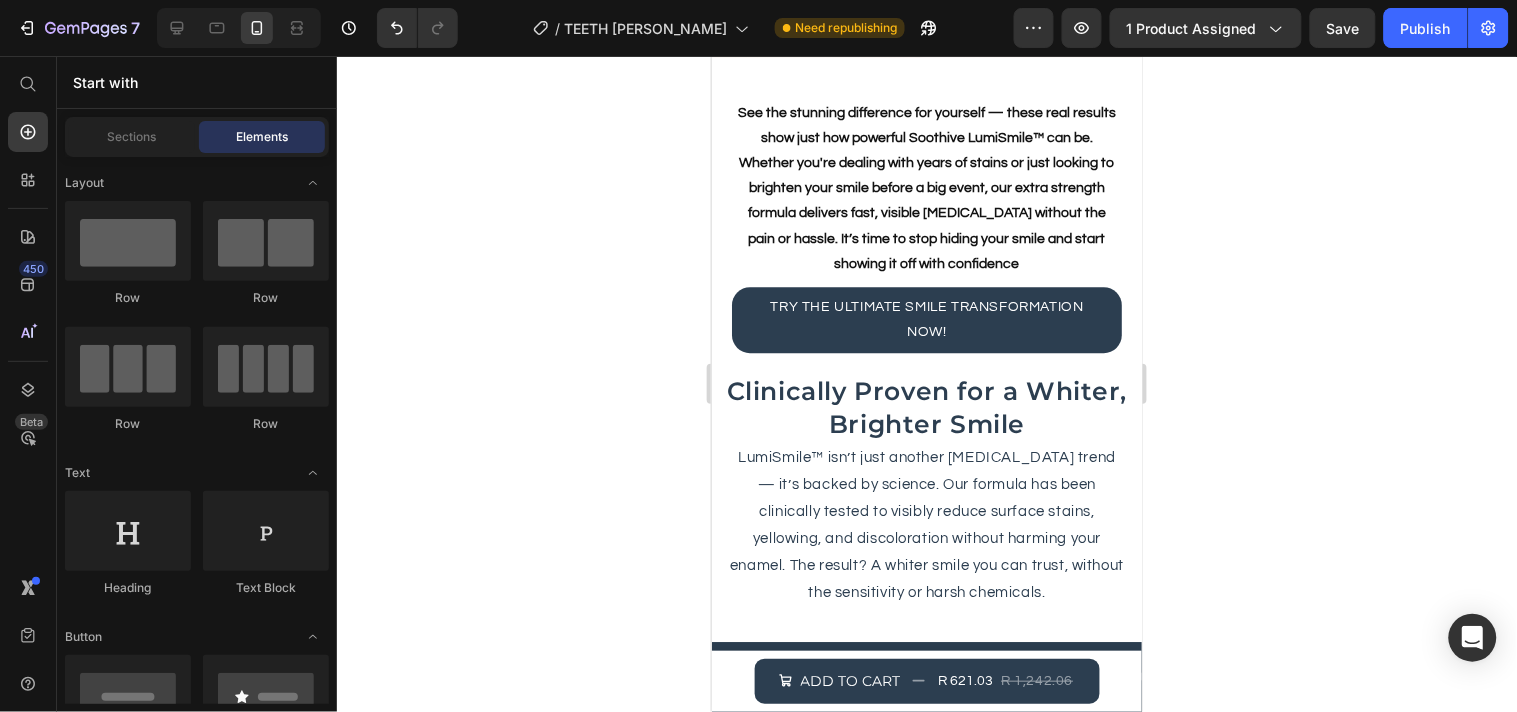 scroll, scrollTop: 3421, scrollLeft: 0, axis: vertical 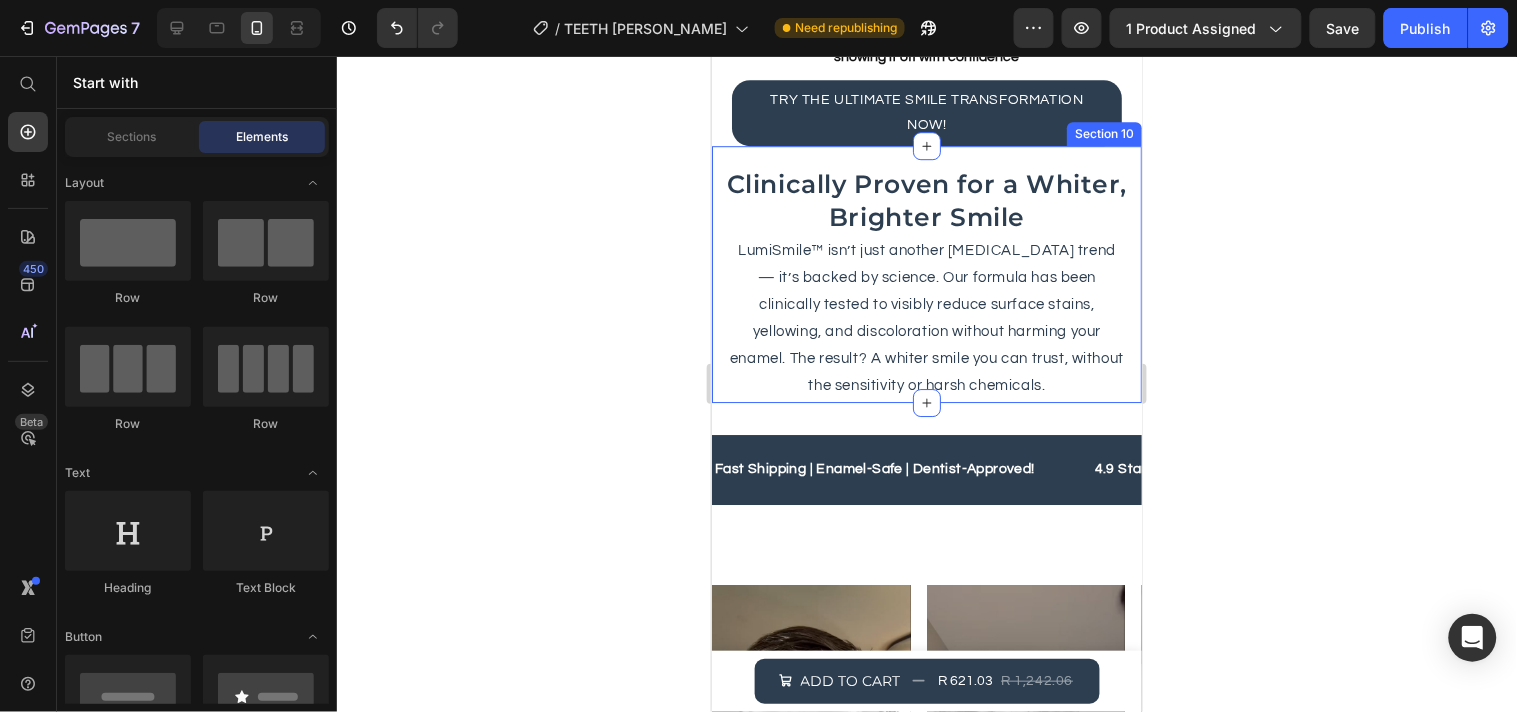 click on "Clinically Proven for a Whiter, Brighter Smile Heading LumiSmile™ isn’t just another [MEDICAL_DATA] trend — it’s backed by science. Our formula has been clinically tested to visibly reduce surface stains, yellowing, and discoloration without harming your enamel. The result? A whiter smile you can trust, without the sensitivity or harsh chemicals. Text Block" at bounding box center (926, 282) 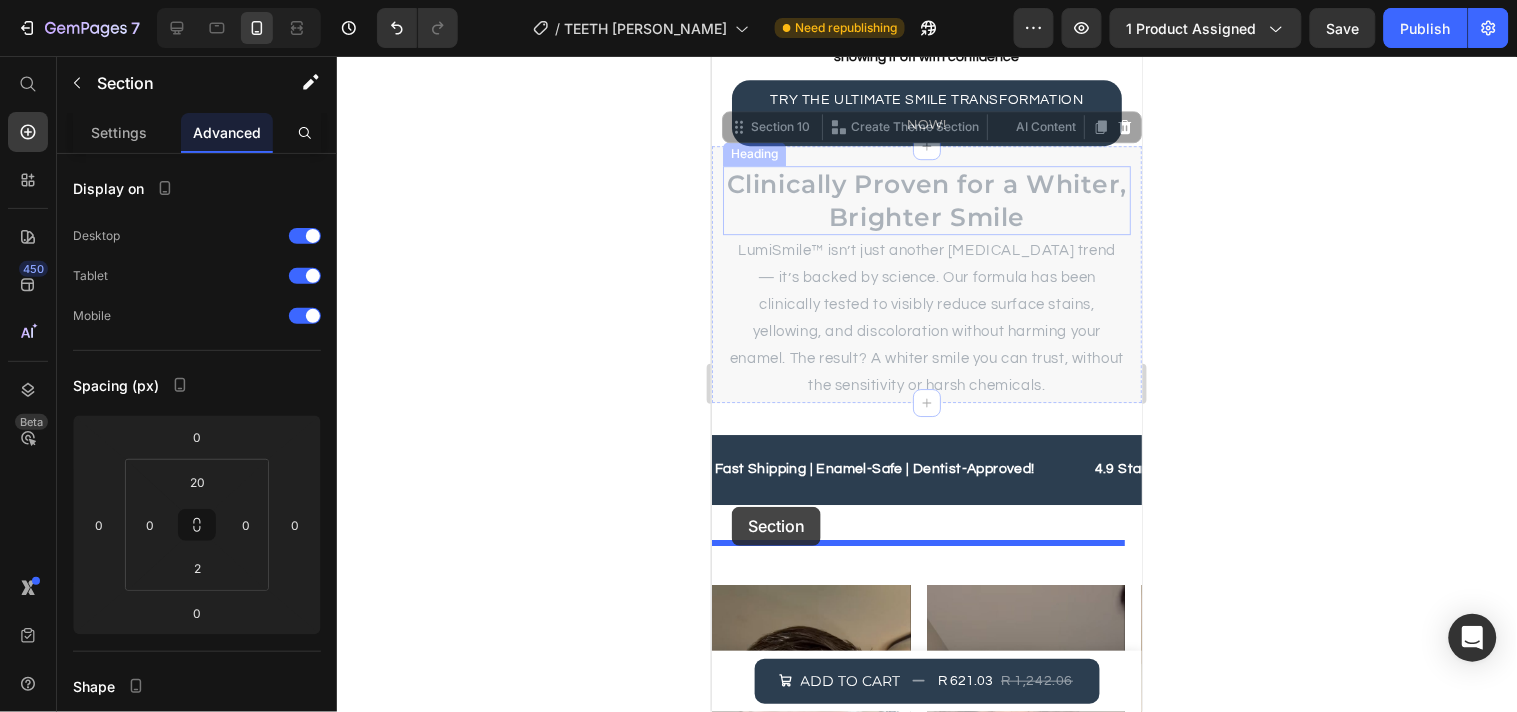drag, startPoint x: 747, startPoint y: 125, endPoint x: 731, endPoint y: 506, distance: 381.33582 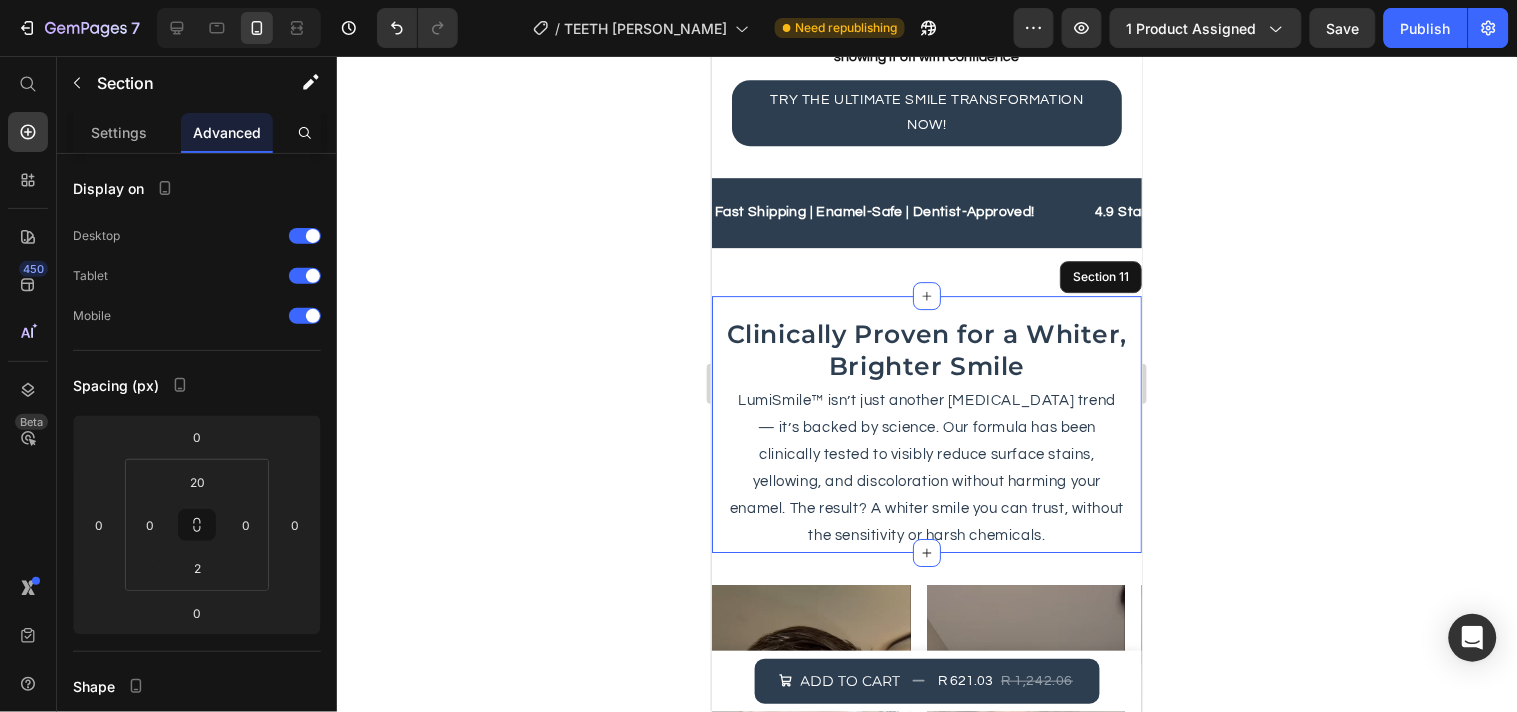 click 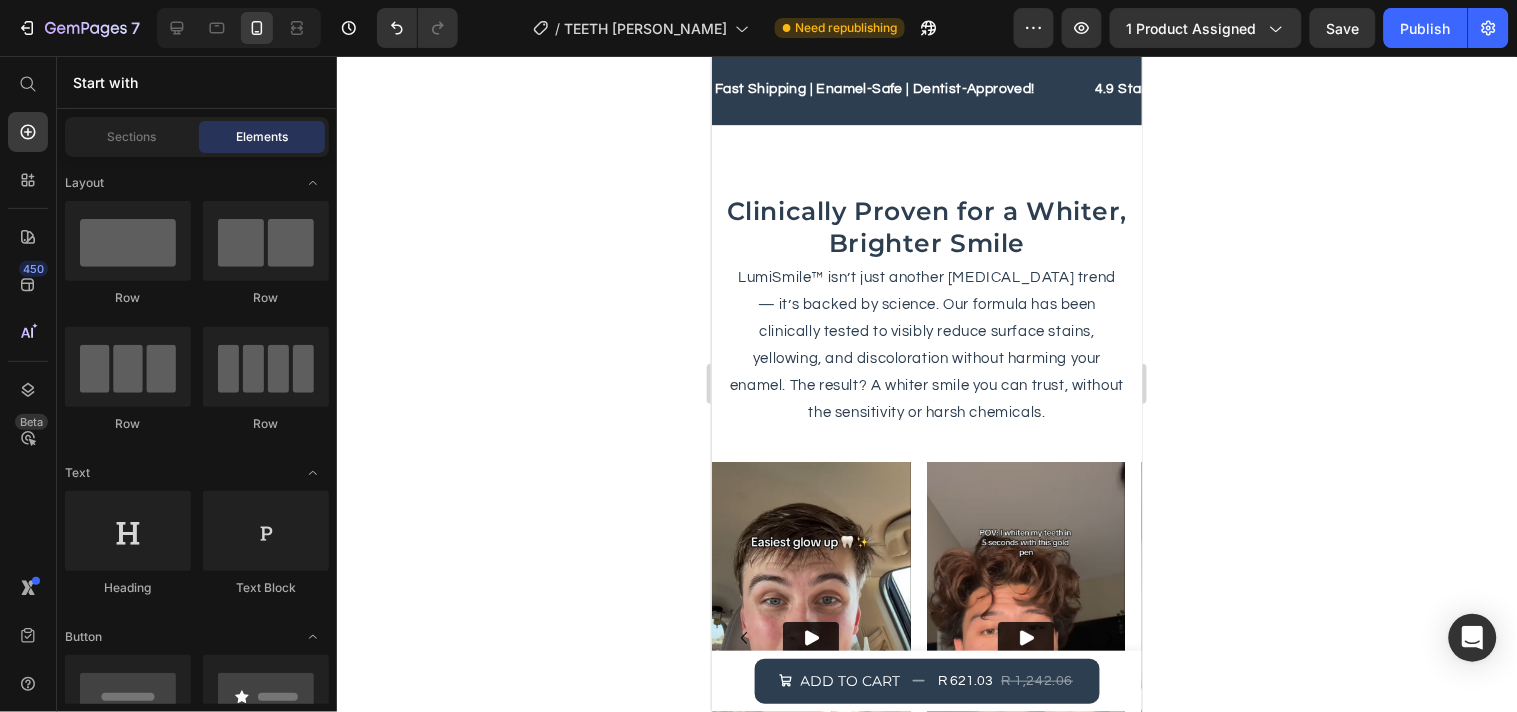 scroll, scrollTop: 3520, scrollLeft: 0, axis: vertical 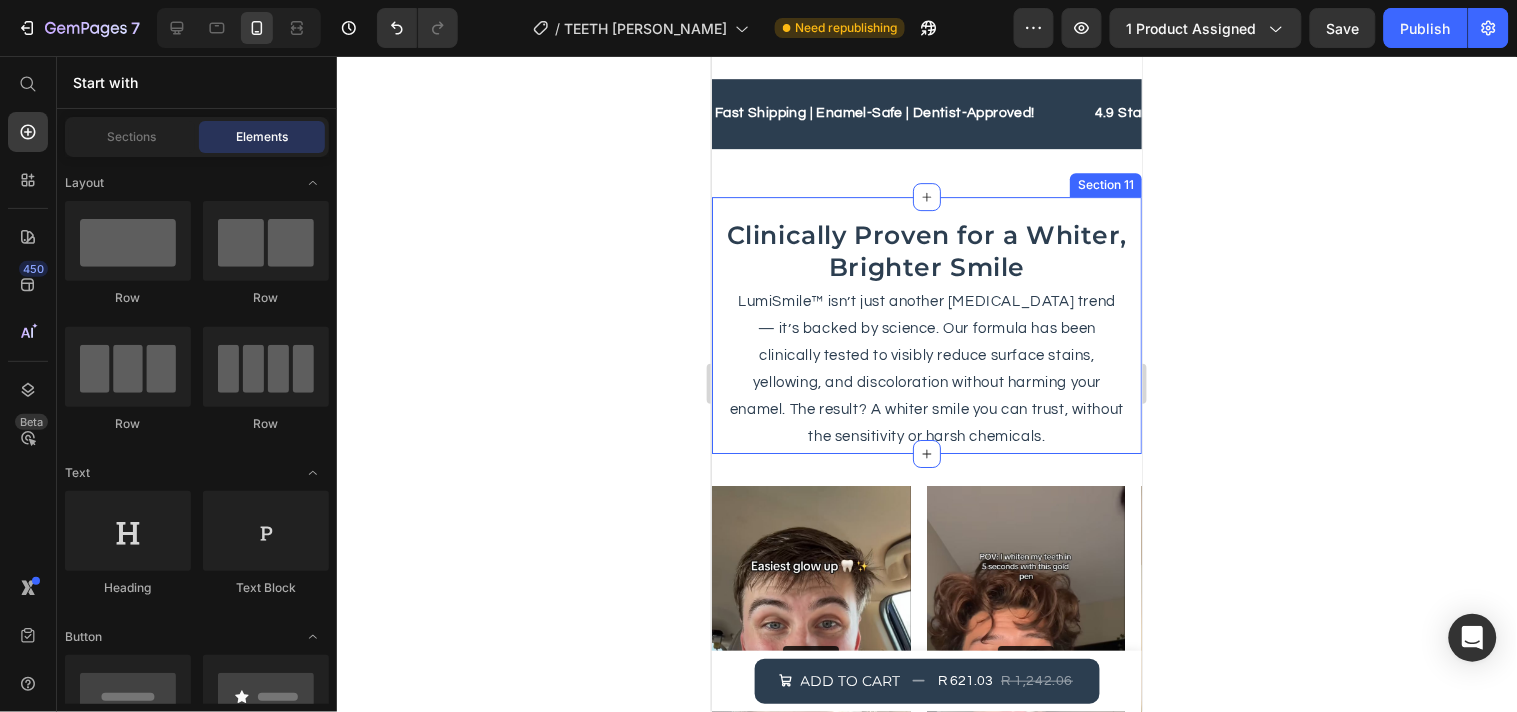 click on "Clinically Proven for a Whiter, Brighter Smile Heading LumiSmile™ isn’t just another [MEDICAL_DATA] trend — it’s backed by science. Our formula has been clinically tested to visibly reduce surface stains, yellowing, and discoloration without harming your enamel. The result? A whiter smile you can trust, without the sensitivity or harsh chemicals. Text Block Section 11" at bounding box center [926, 324] 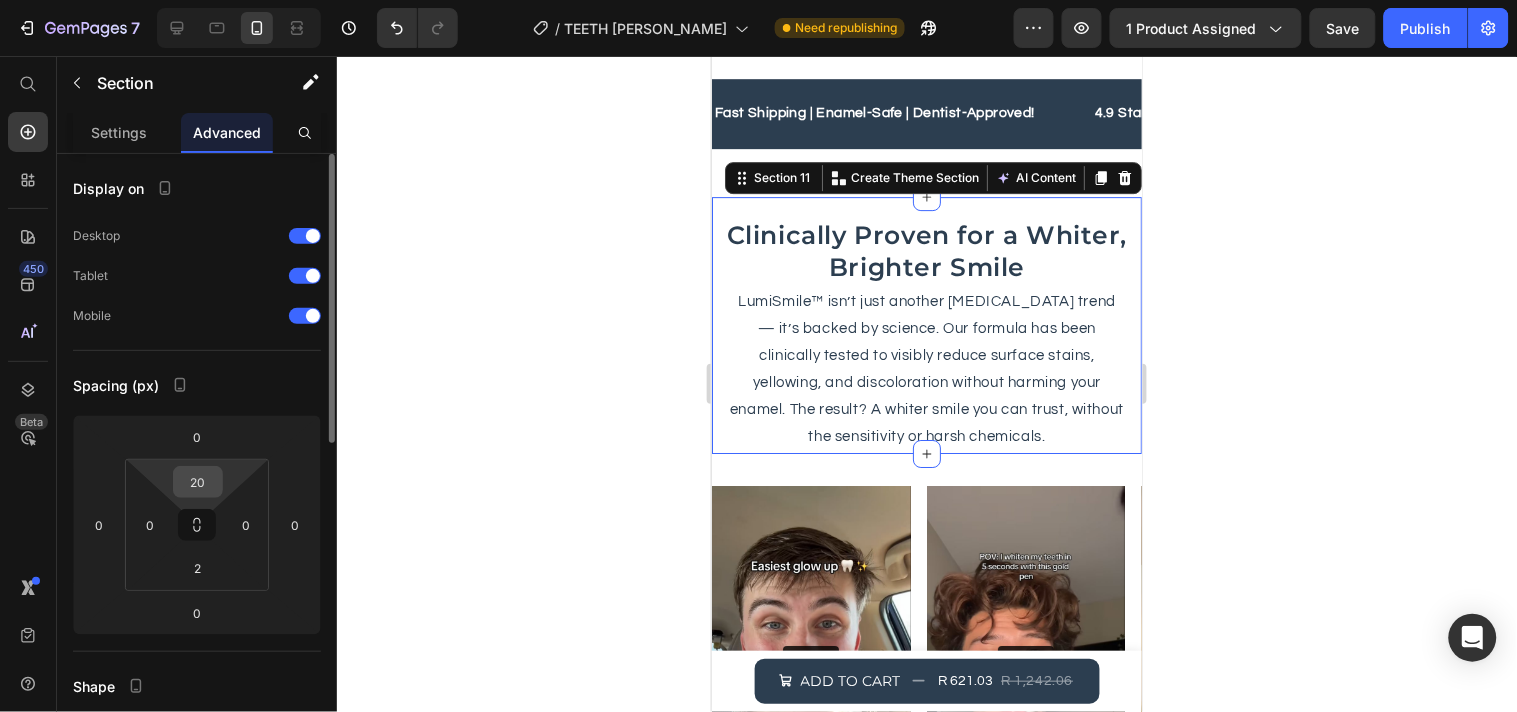 click on "20" at bounding box center (198, 482) 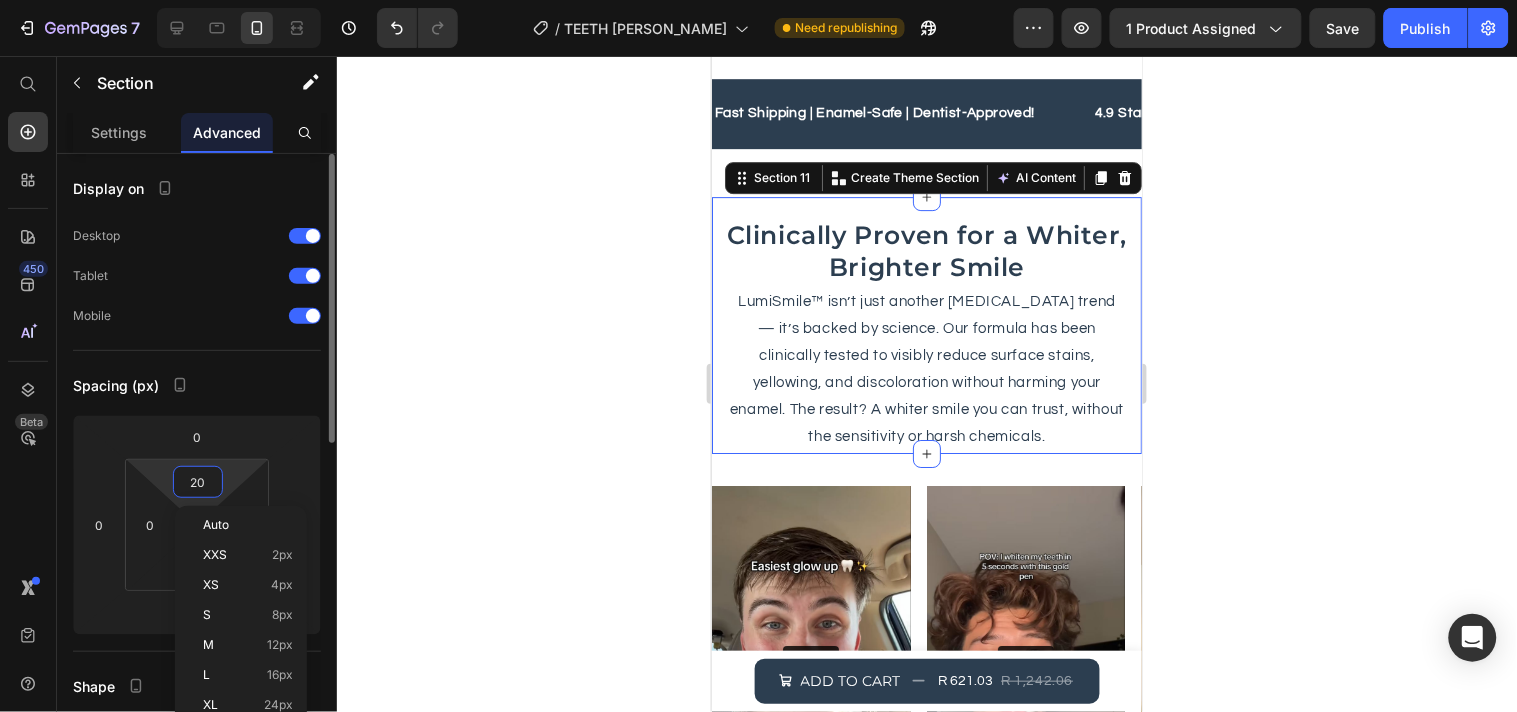 type on "2" 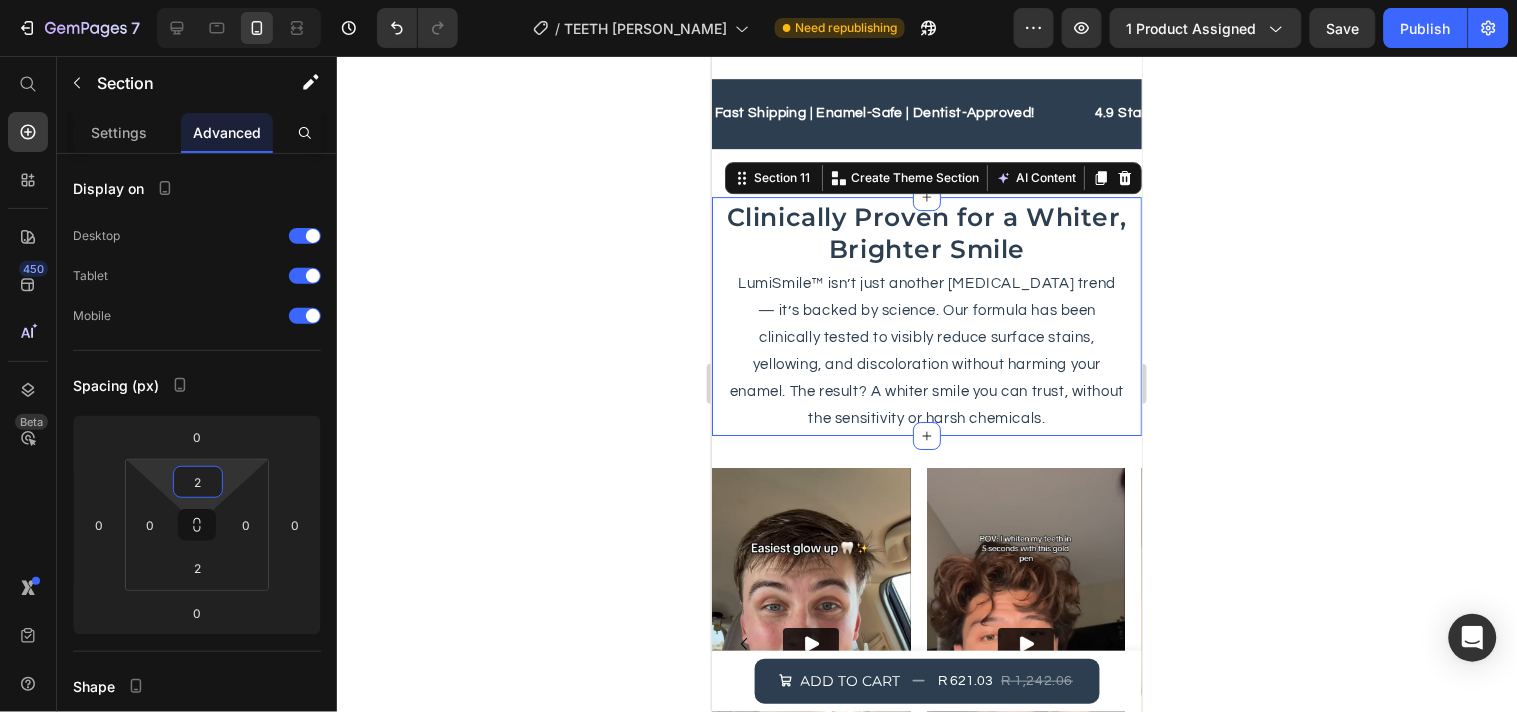 click 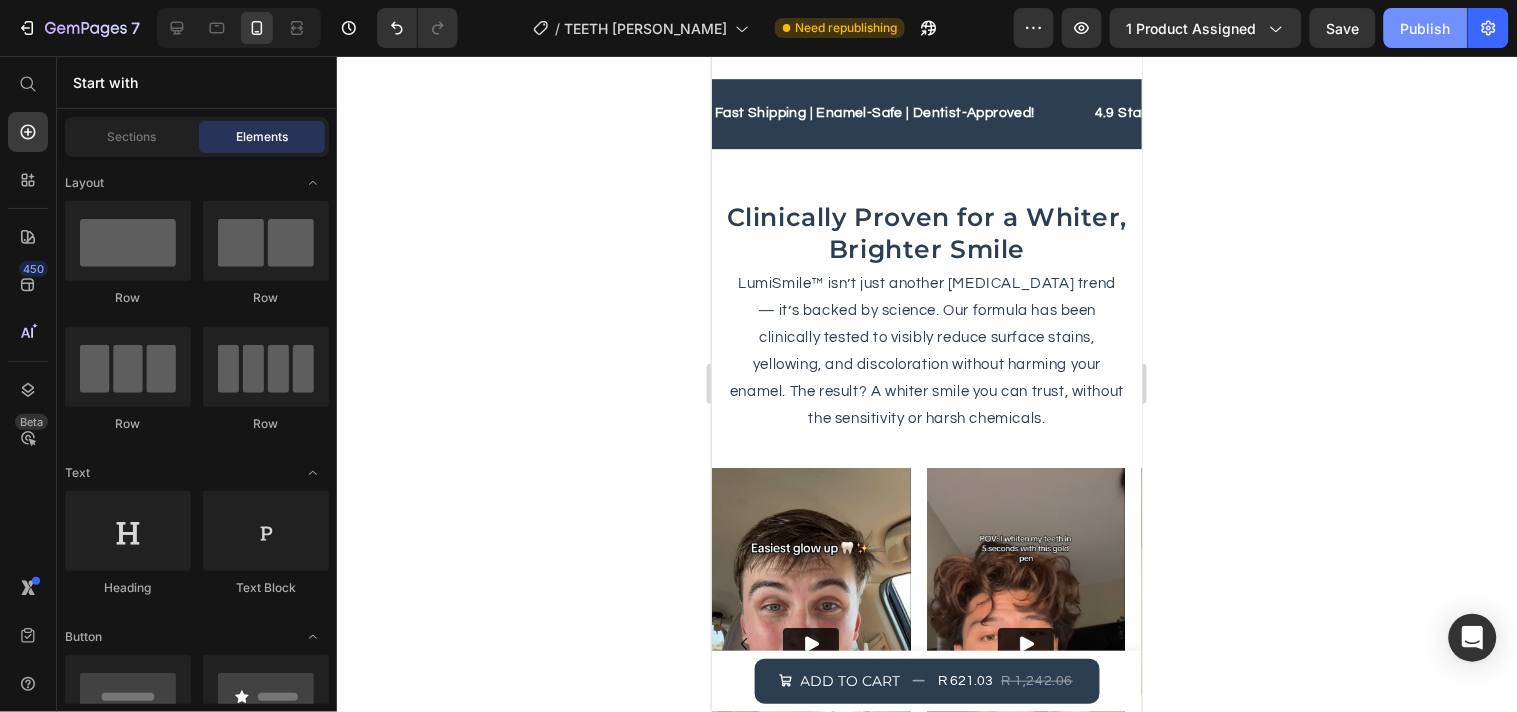 click on "Publish" 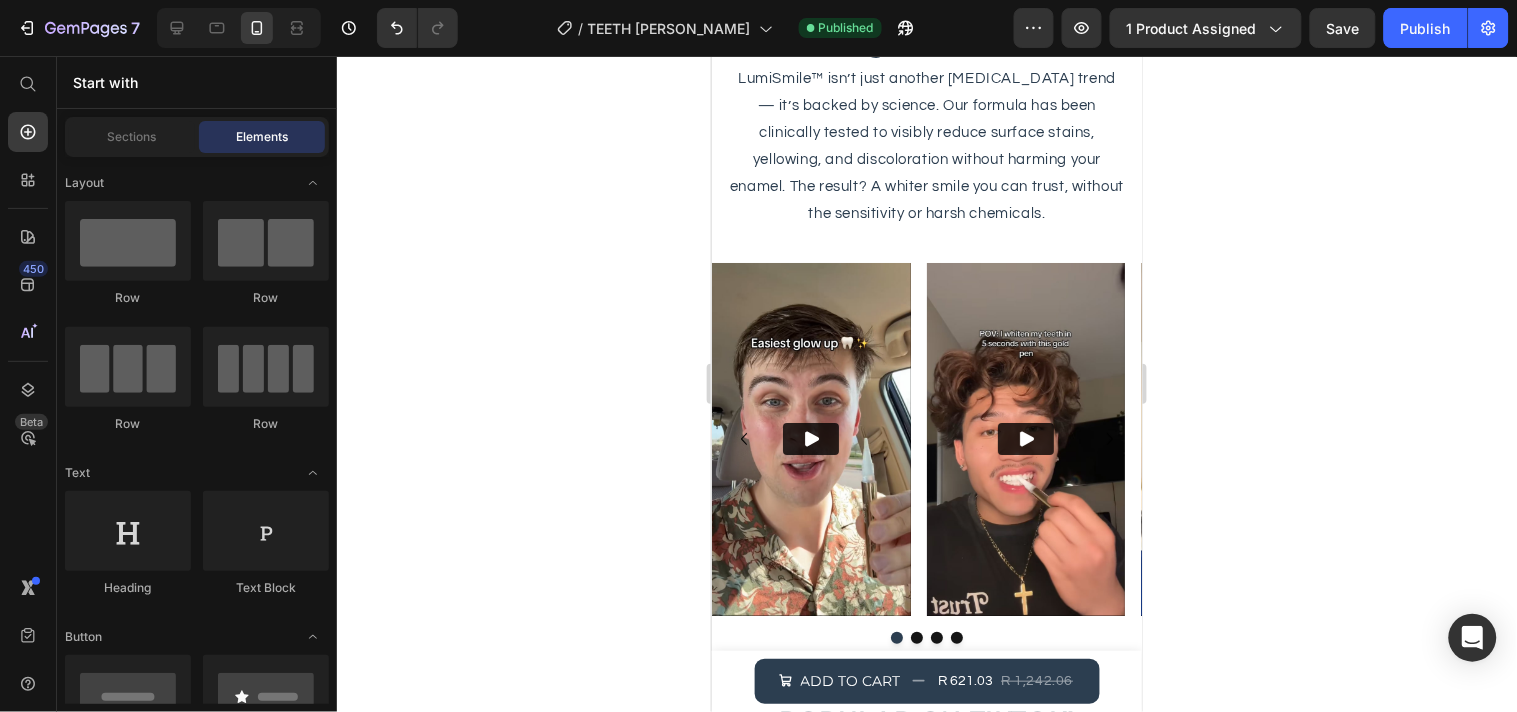 scroll, scrollTop: 3737, scrollLeft: 0, axis: vertical 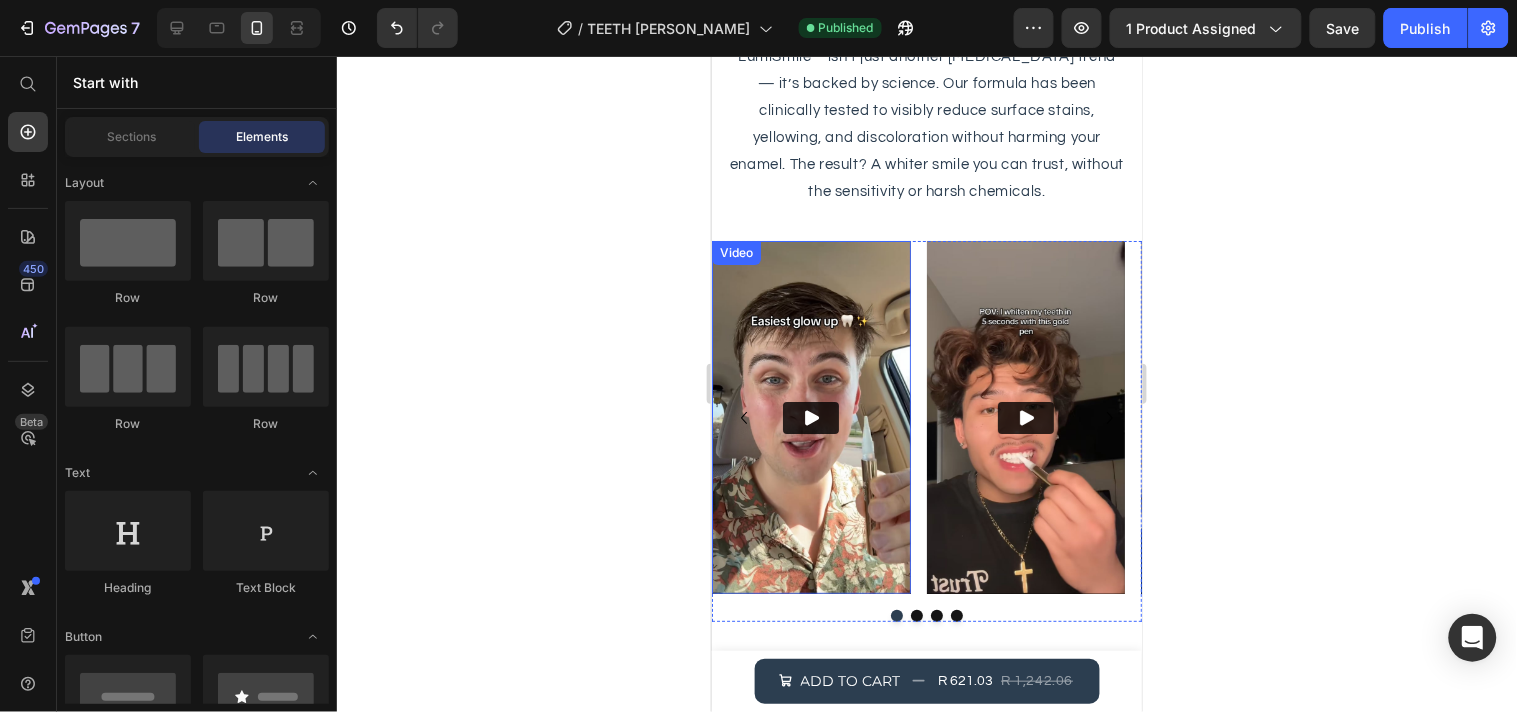 click at bounding box center [810, 416] 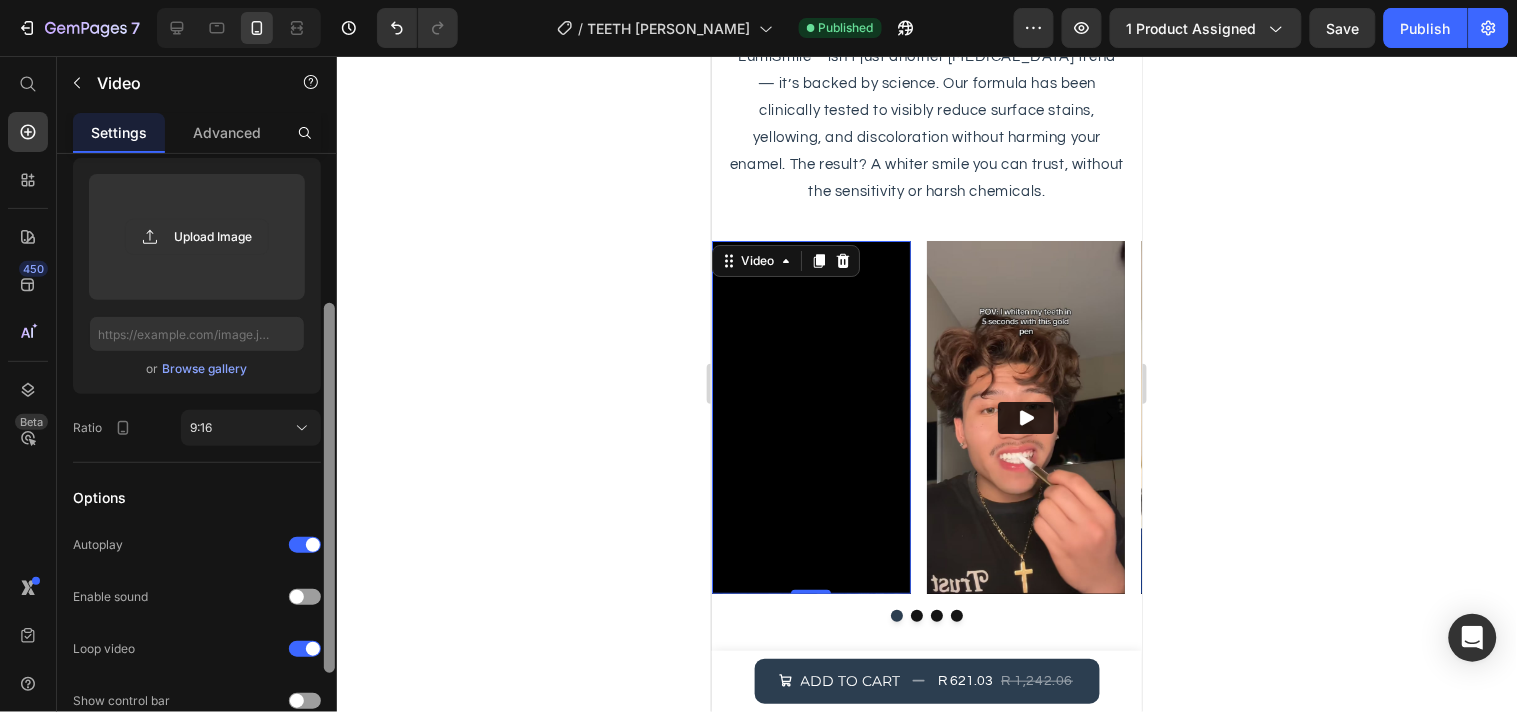 scroll, scrollTop: 258, scrollLeft: 0, axis: vertical 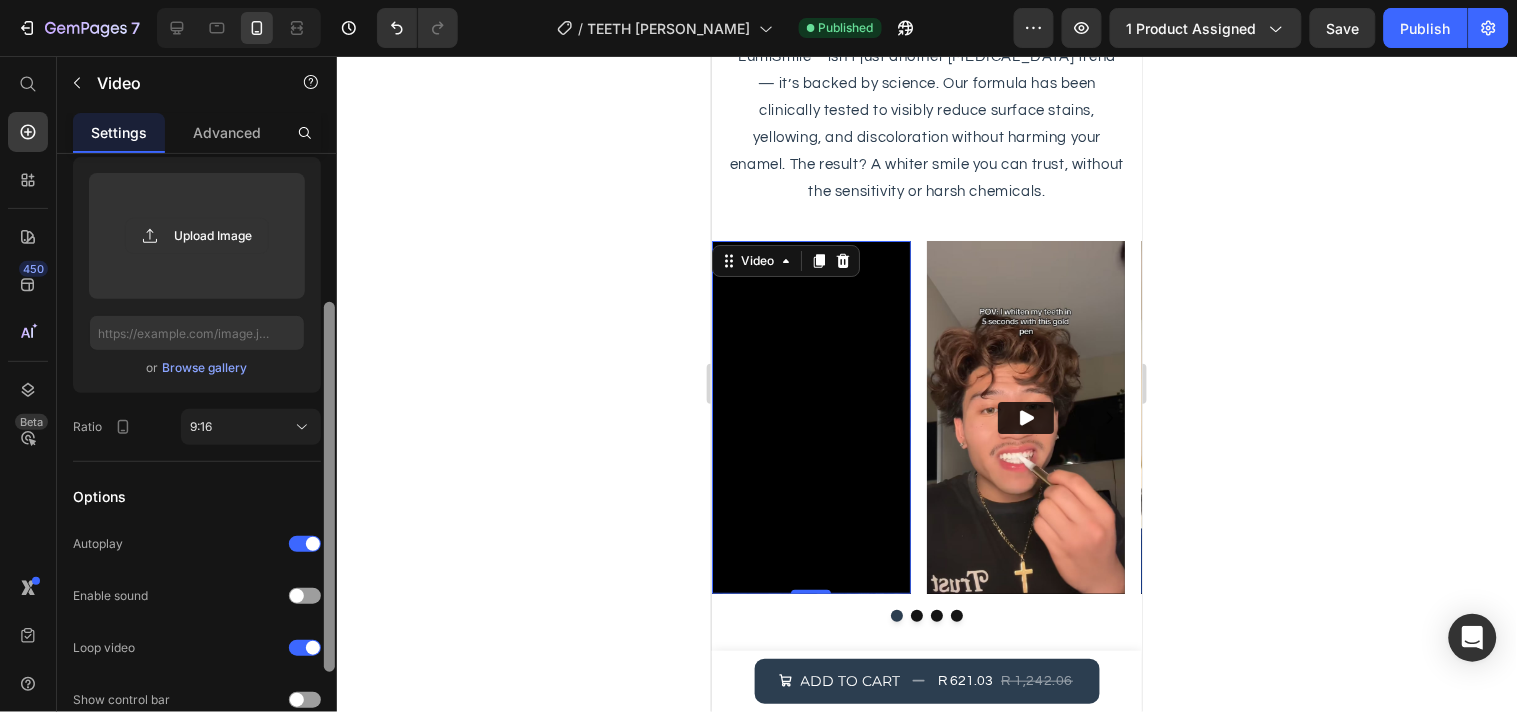 drag, startPoint x: 332, startPoint y: 427, endPoint x: 323, endPoint y: 583, distance: 156.2594 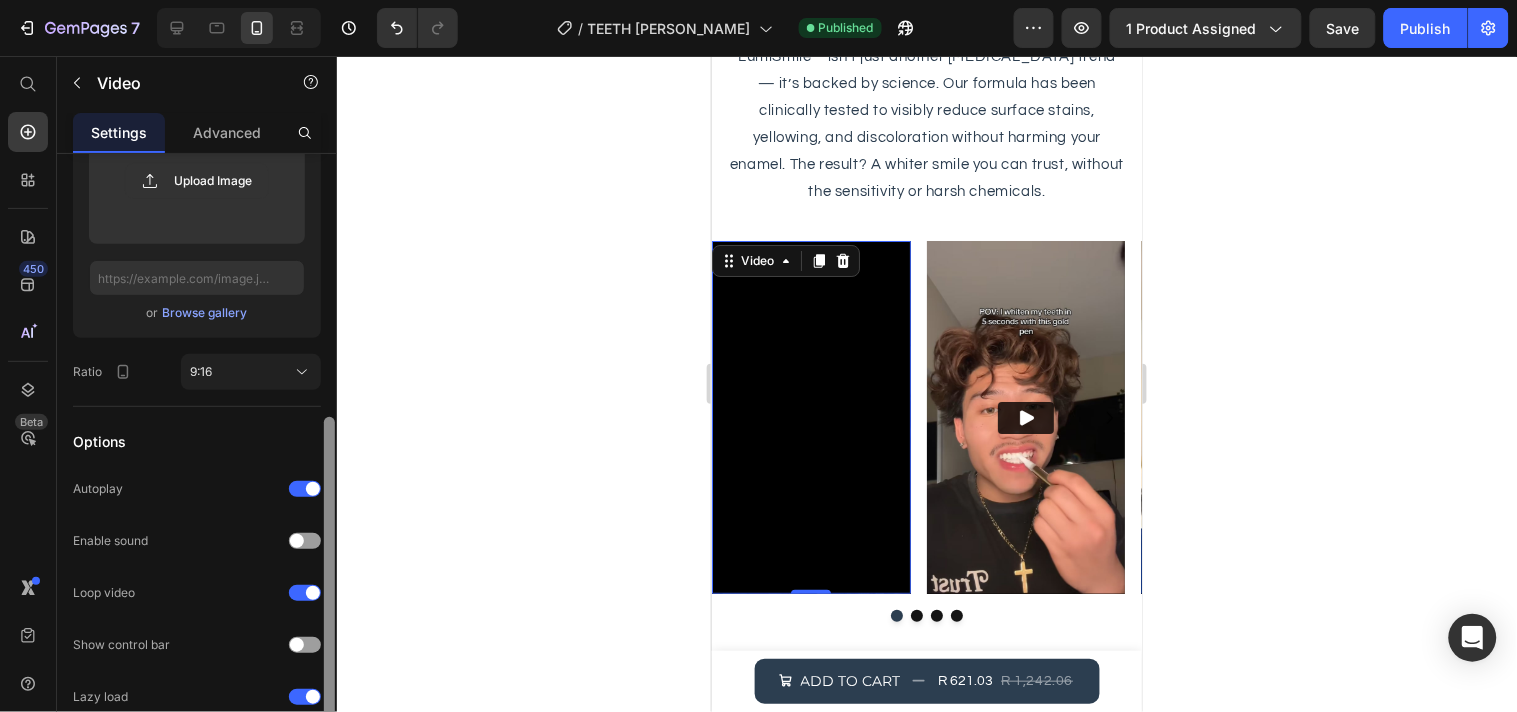 scroll, scrollTop: 406, scrollLeft: 0, axis: vertical 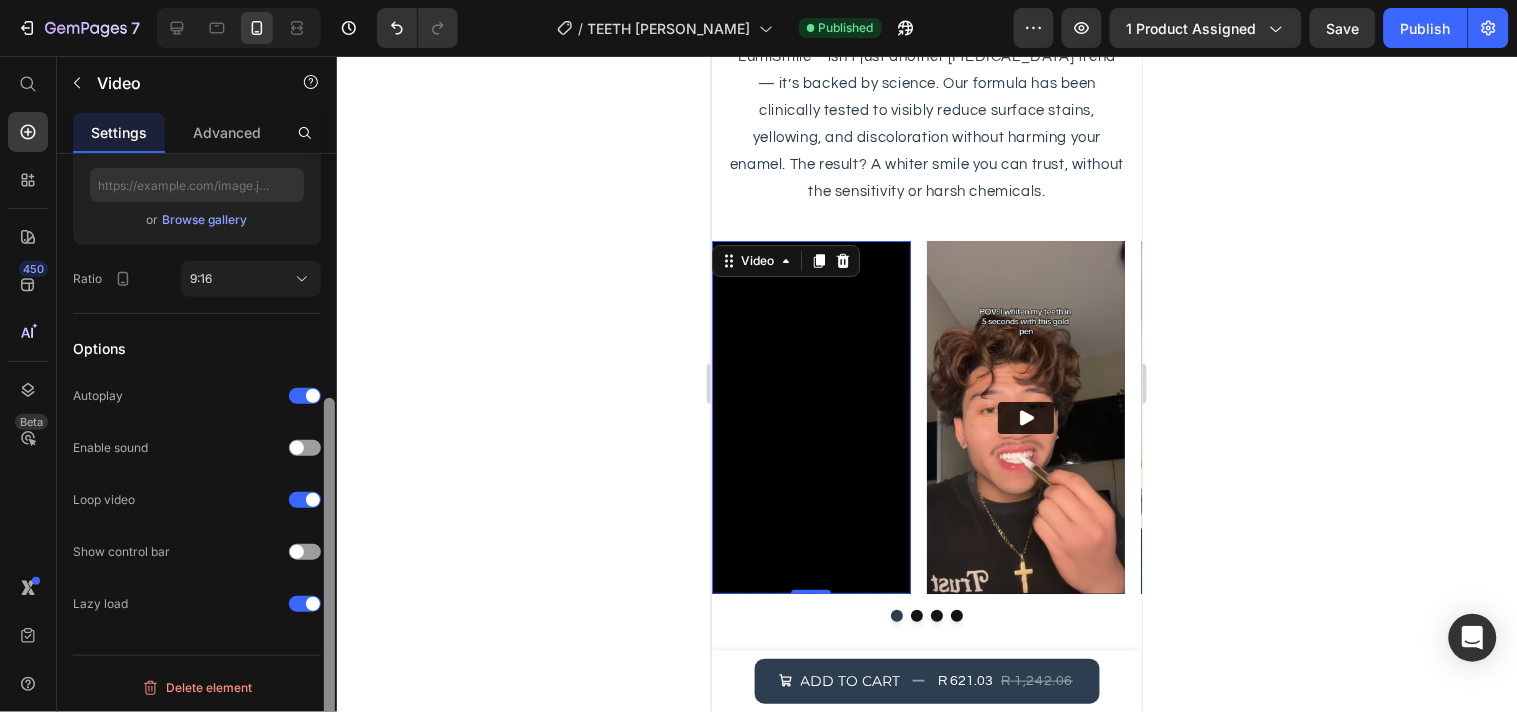 drag, startPoint x: 323, startPoint y: 583, endPoint x: 328, endPoint y: 677, distance: 94.13288 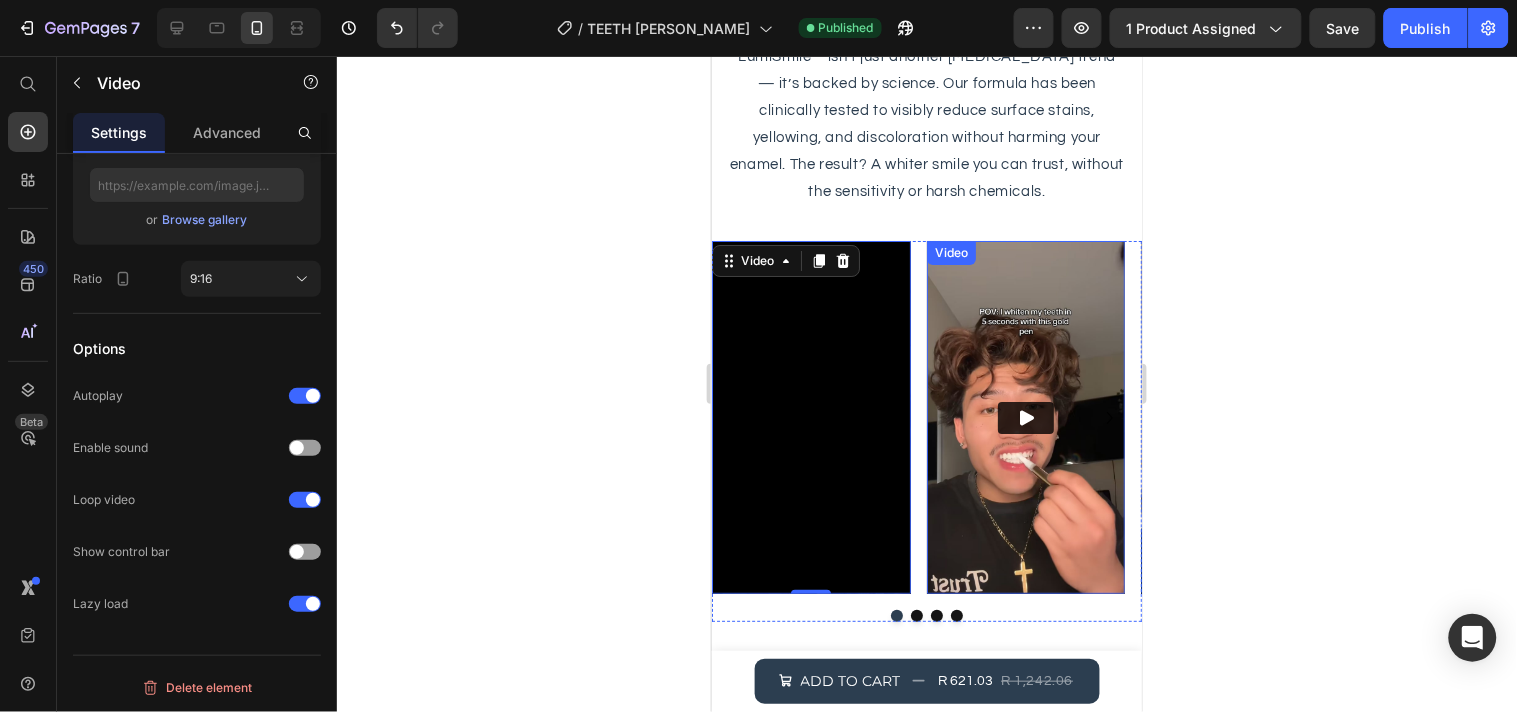 click at bounding box center [1025, 416] 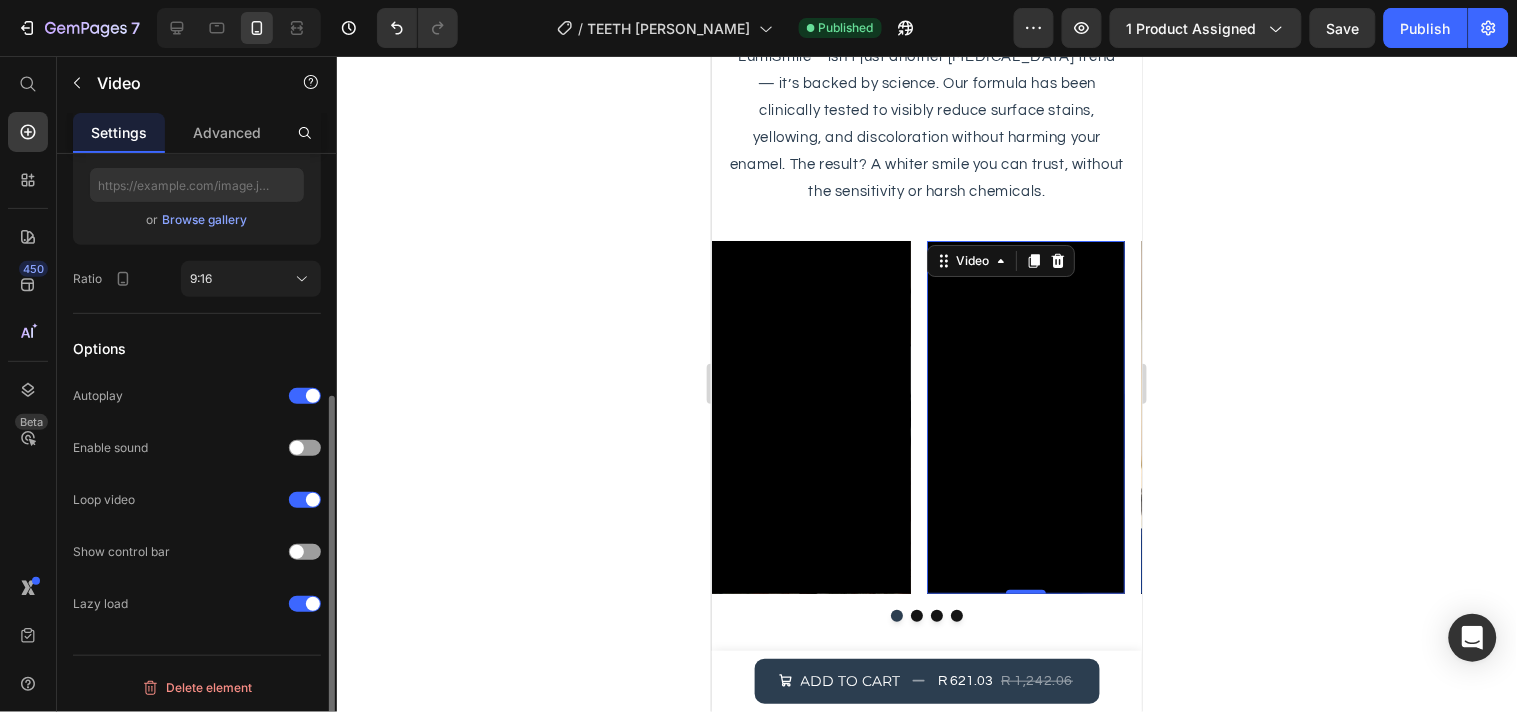 scroll, scrollTop: 405, scrollLeft: 0, axis: vertical 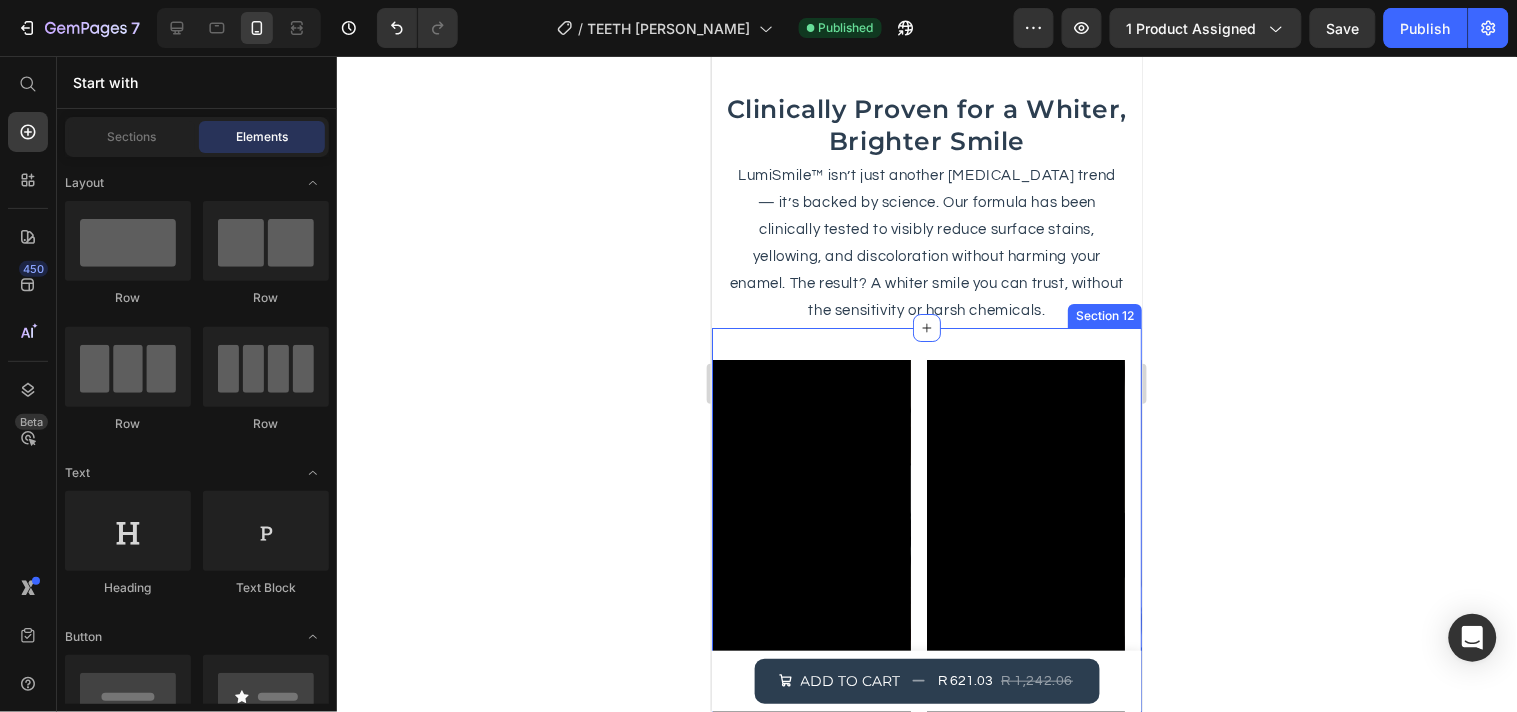 click on "Video Video Video Video
Carousel Section 12" at bounding box center [926, 557] 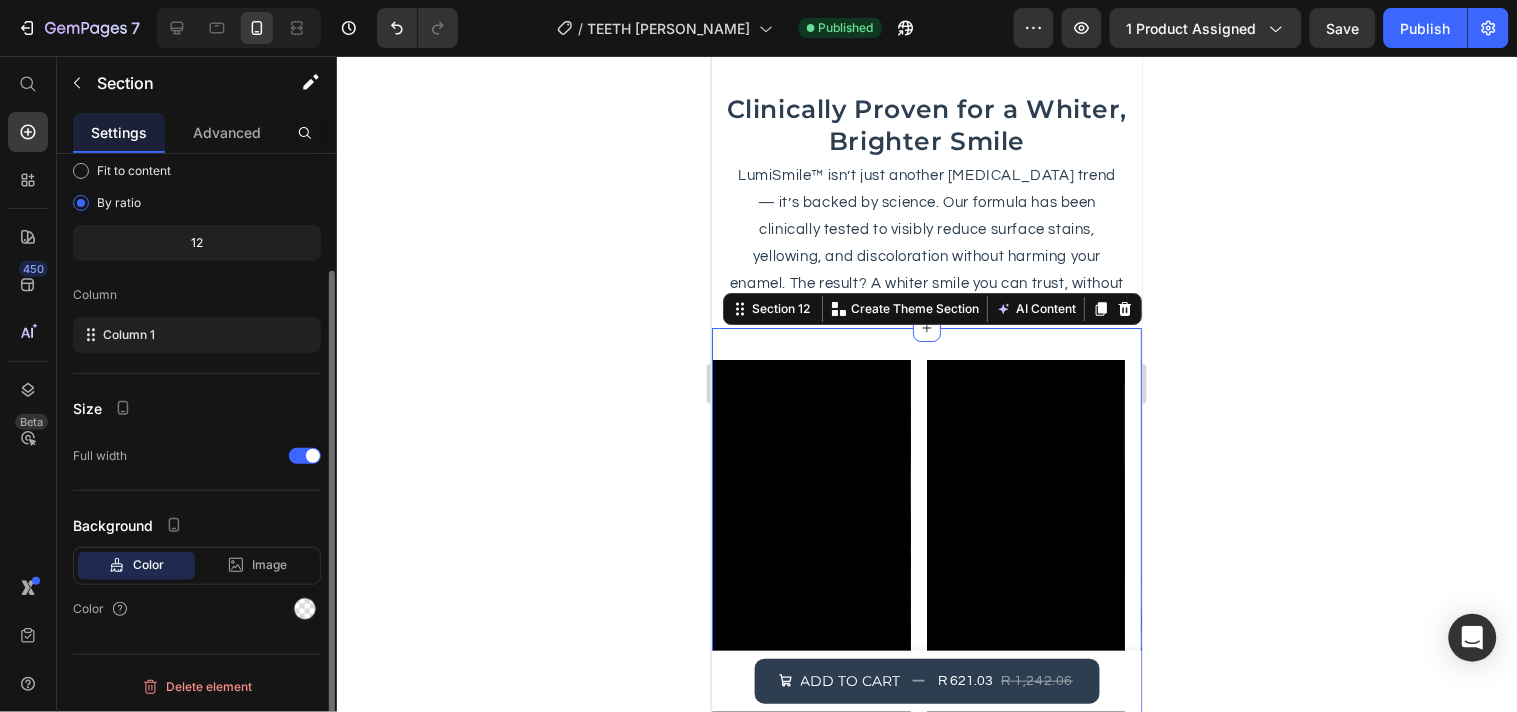 scroll, scrollTop: 0, scrollLeft: 0, axis: both 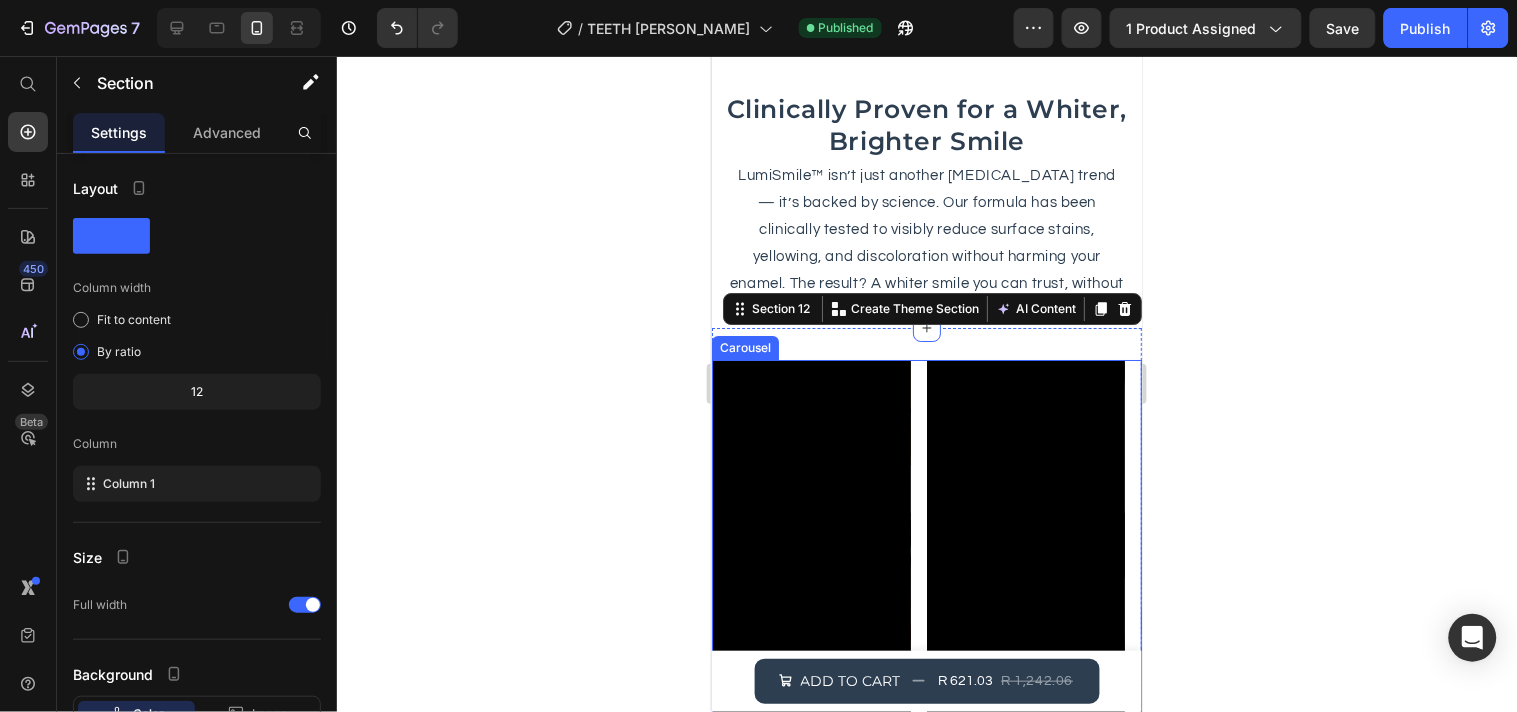 click on "Video Video Video Video" at bounding box center [926, 535] 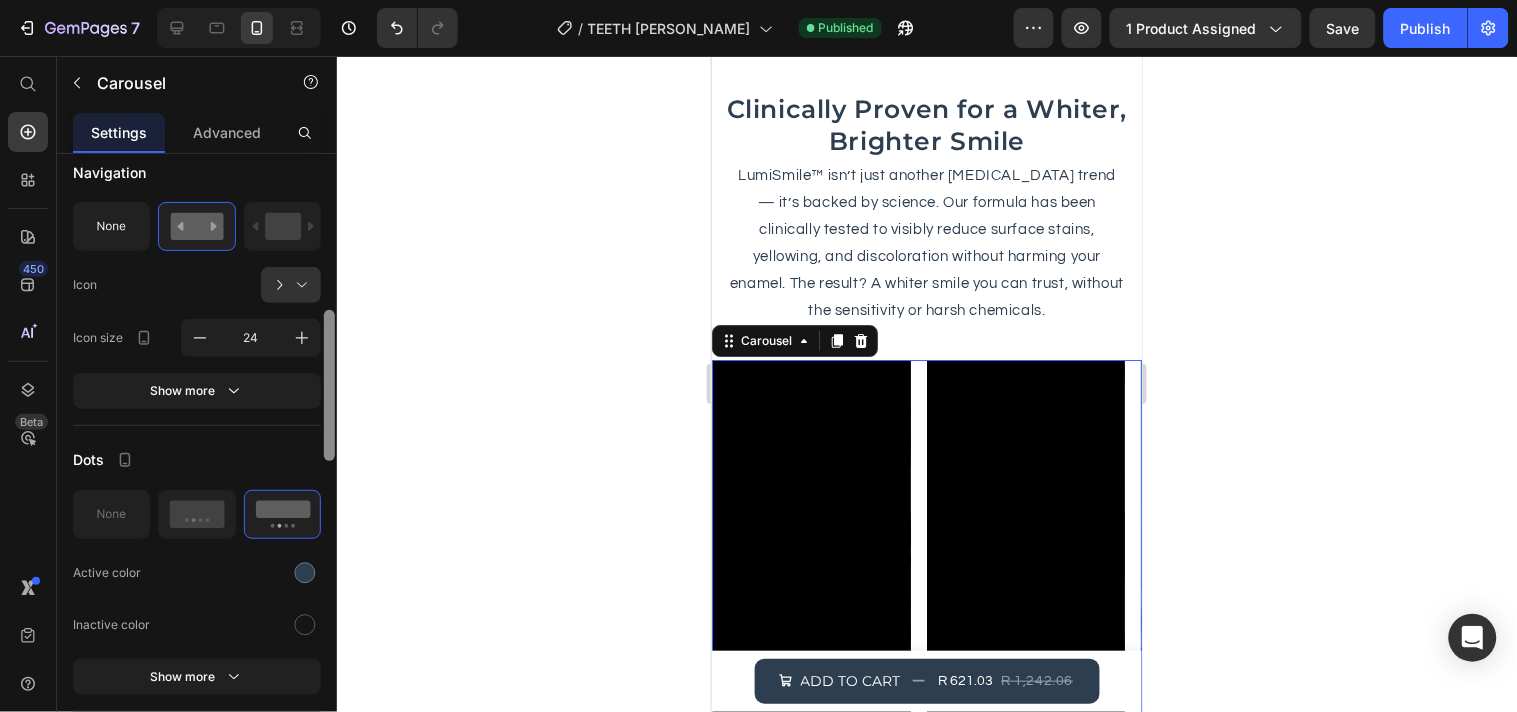 scroll, scrollTop: 623, scrollLeft: 0, axis: vertical 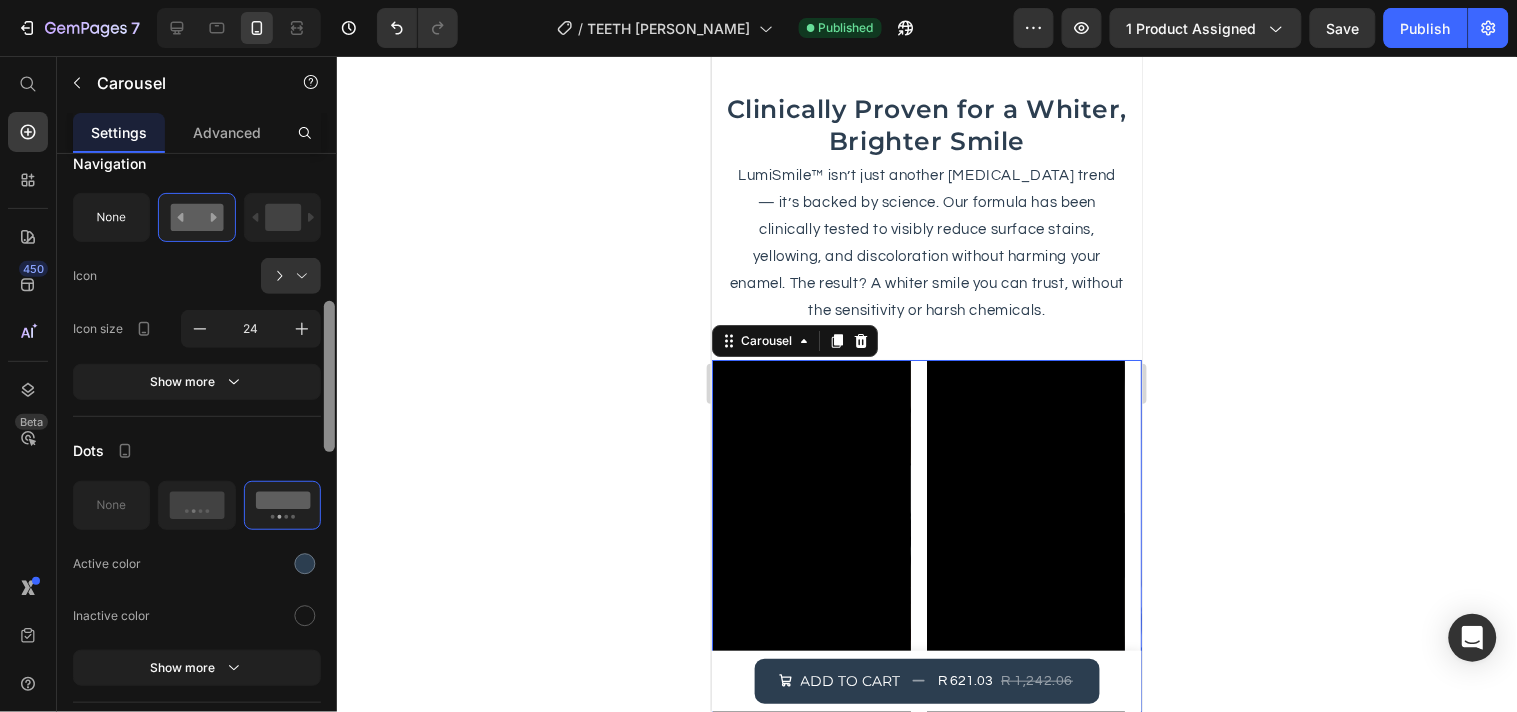 drag, startPoint x: 330, startPoint y: 298, endPoint x: 332, endPoint y: 452, distance: 154.01299 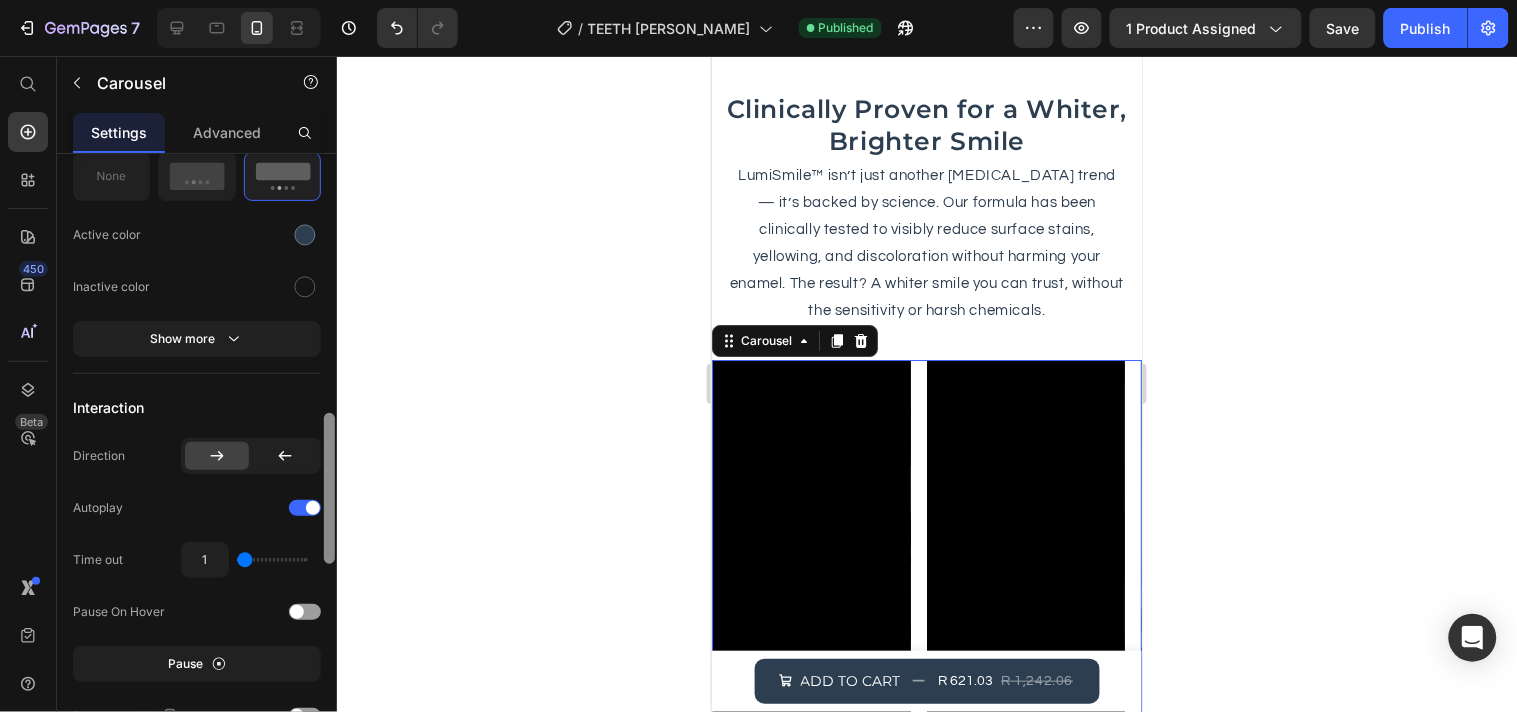 scroll, scrollTop: 972, scrollLeft: 0, axis: vertical 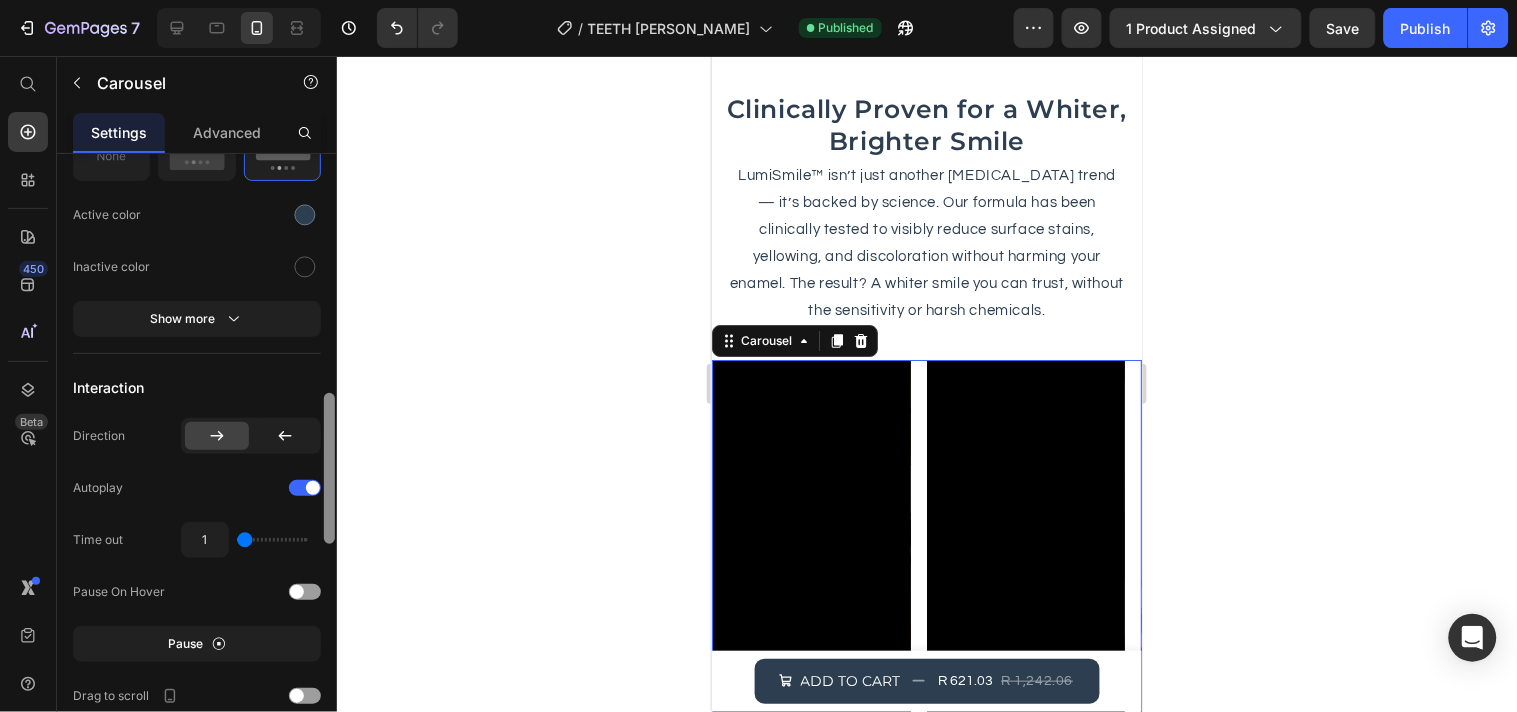 drag, startPoint x: 332, startPoint y: 452, endPoint x: 332, endPoint y: 538, distance: 86 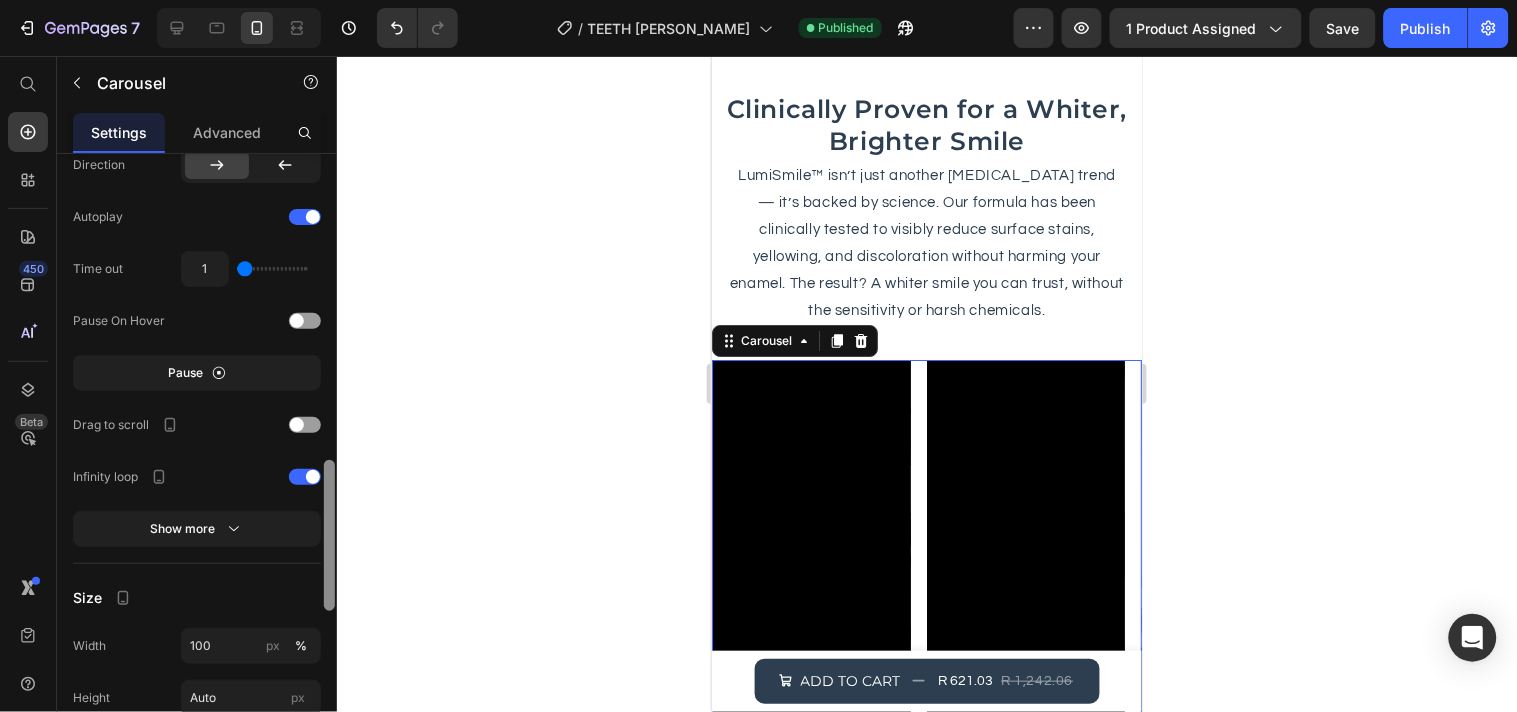 drag, startPoint x: 327, startPoint y: 516, endPoint x: 335, endPoint y: 590, distance: 74.431175 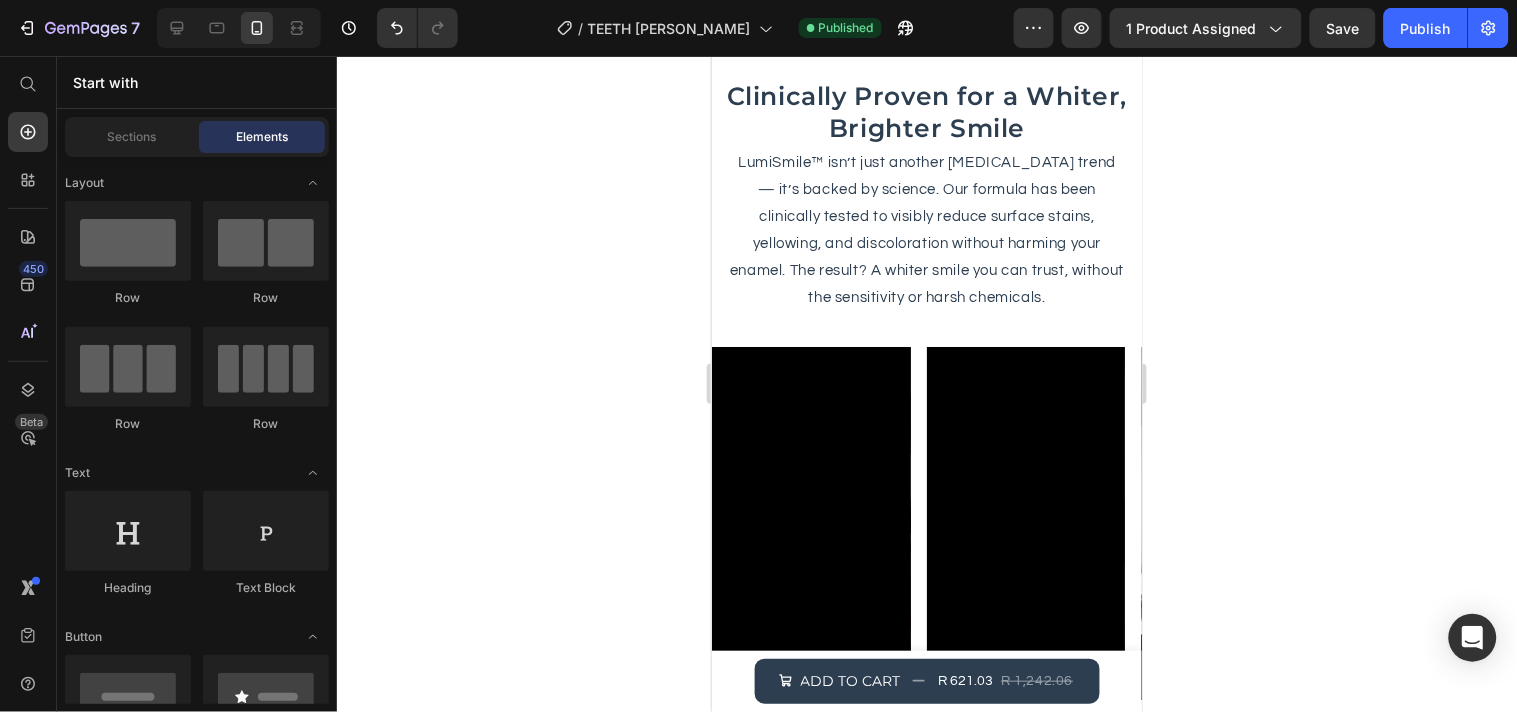 scroll, scrollTop: 3701, scrollLeft: 0, axis: vertical 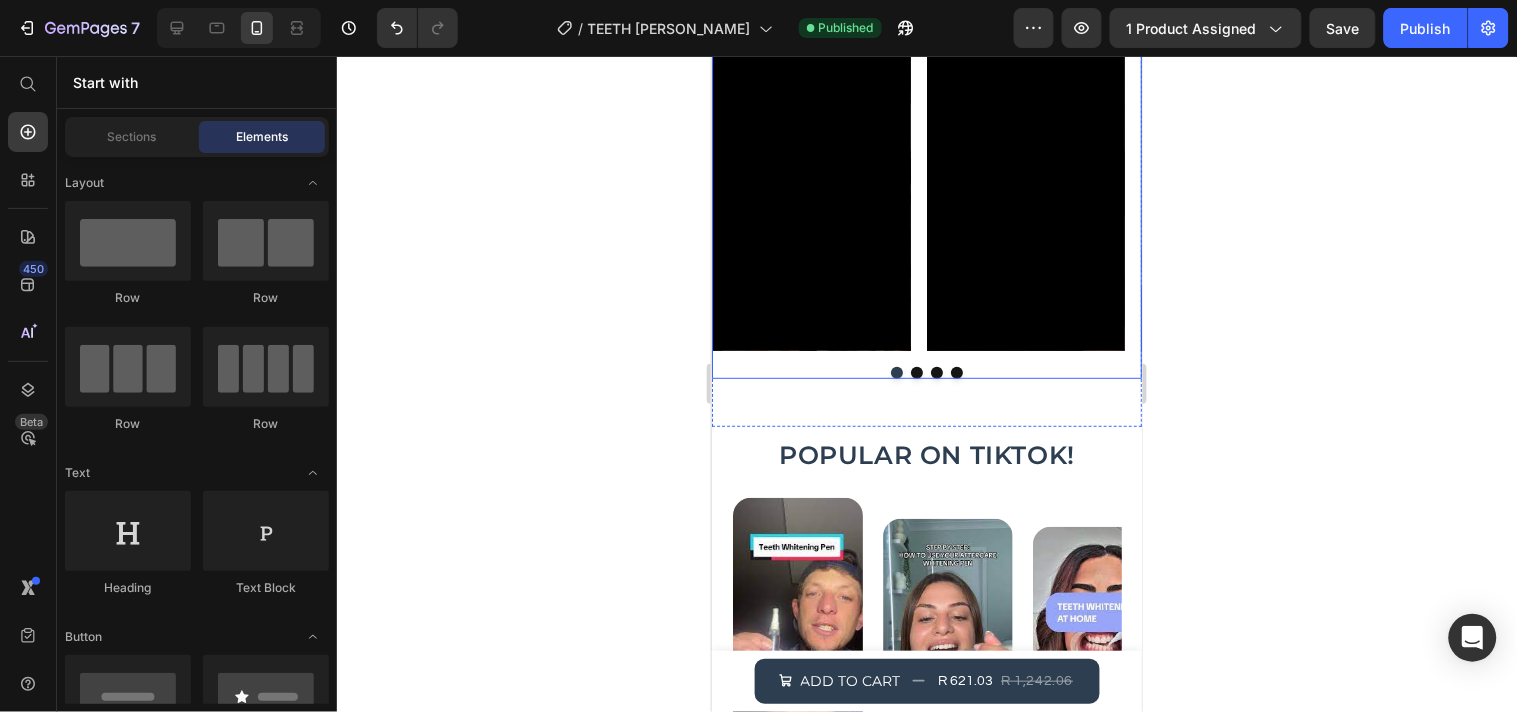 click at bounding box center (916, 372) 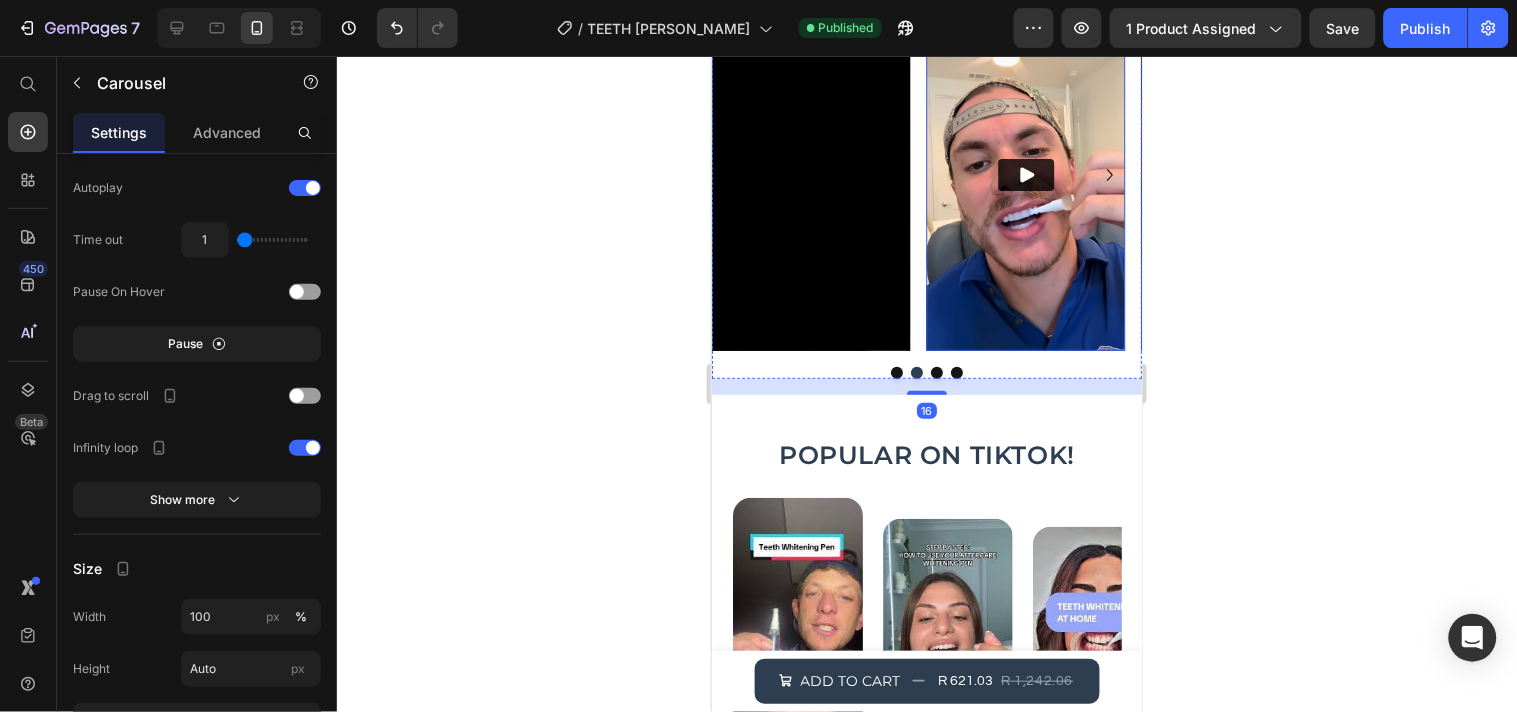 click at bounding box center (1025, 173) 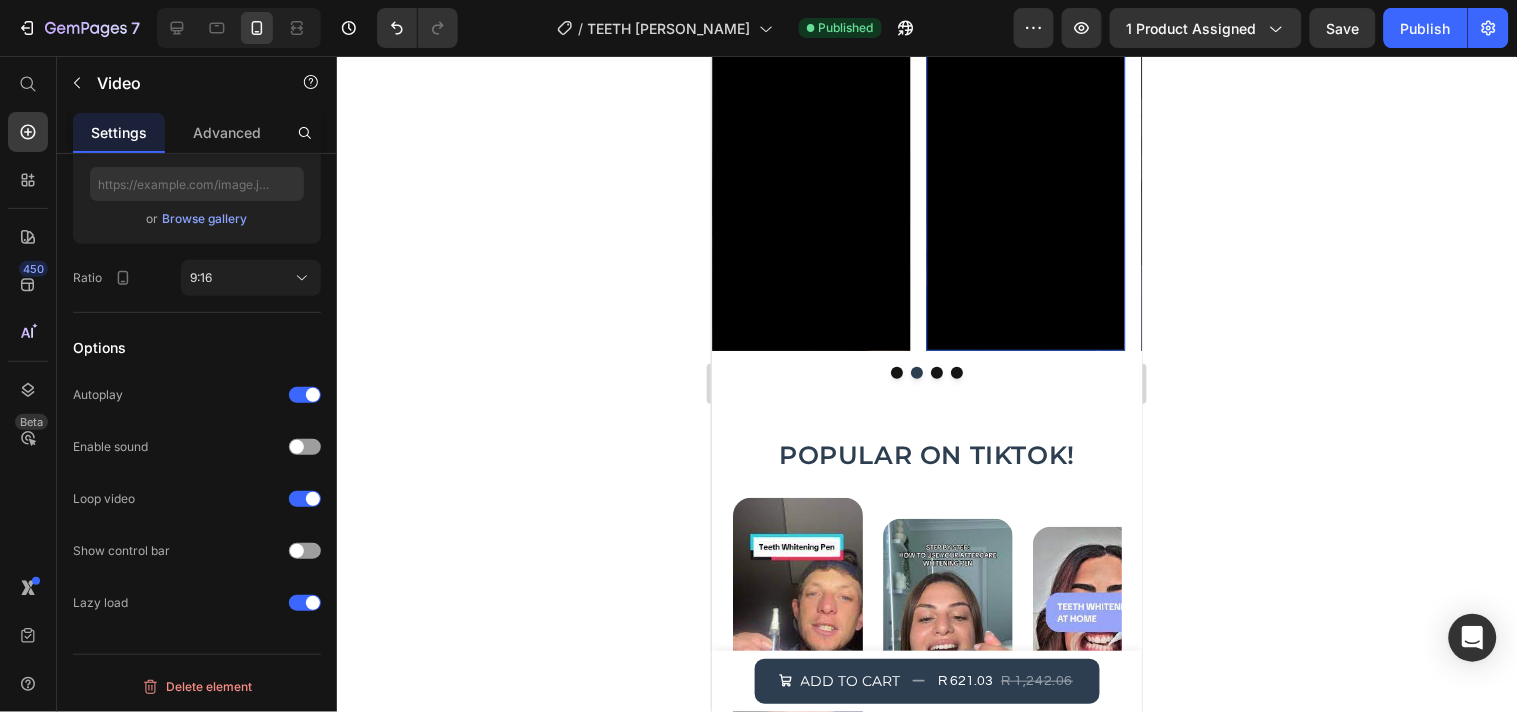 scroll, scrollTop: 0, scrollLeft: 0, axis: both 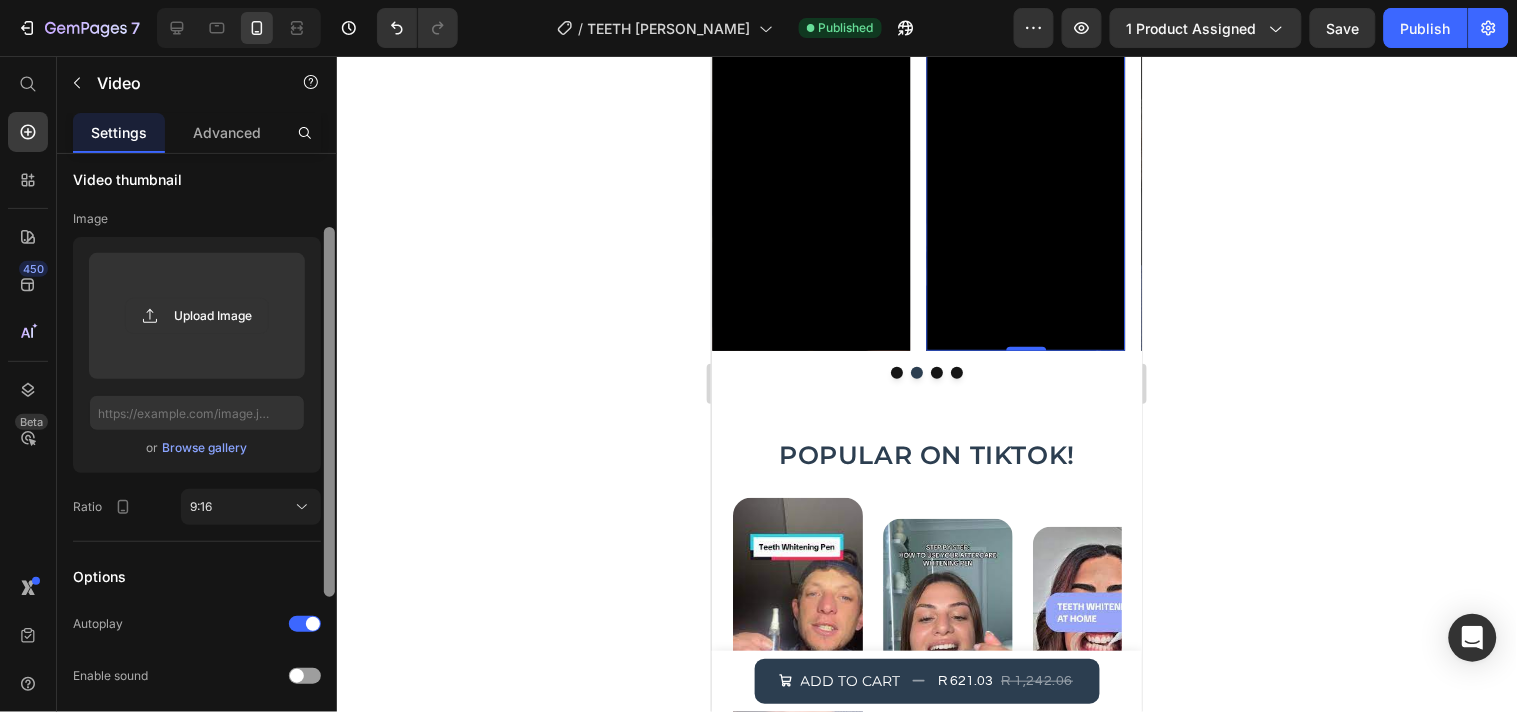 drag, startPoint x: 331, startPoint y: 322, endPoint x: 346, endPoint y: 432, distance: 111.01801 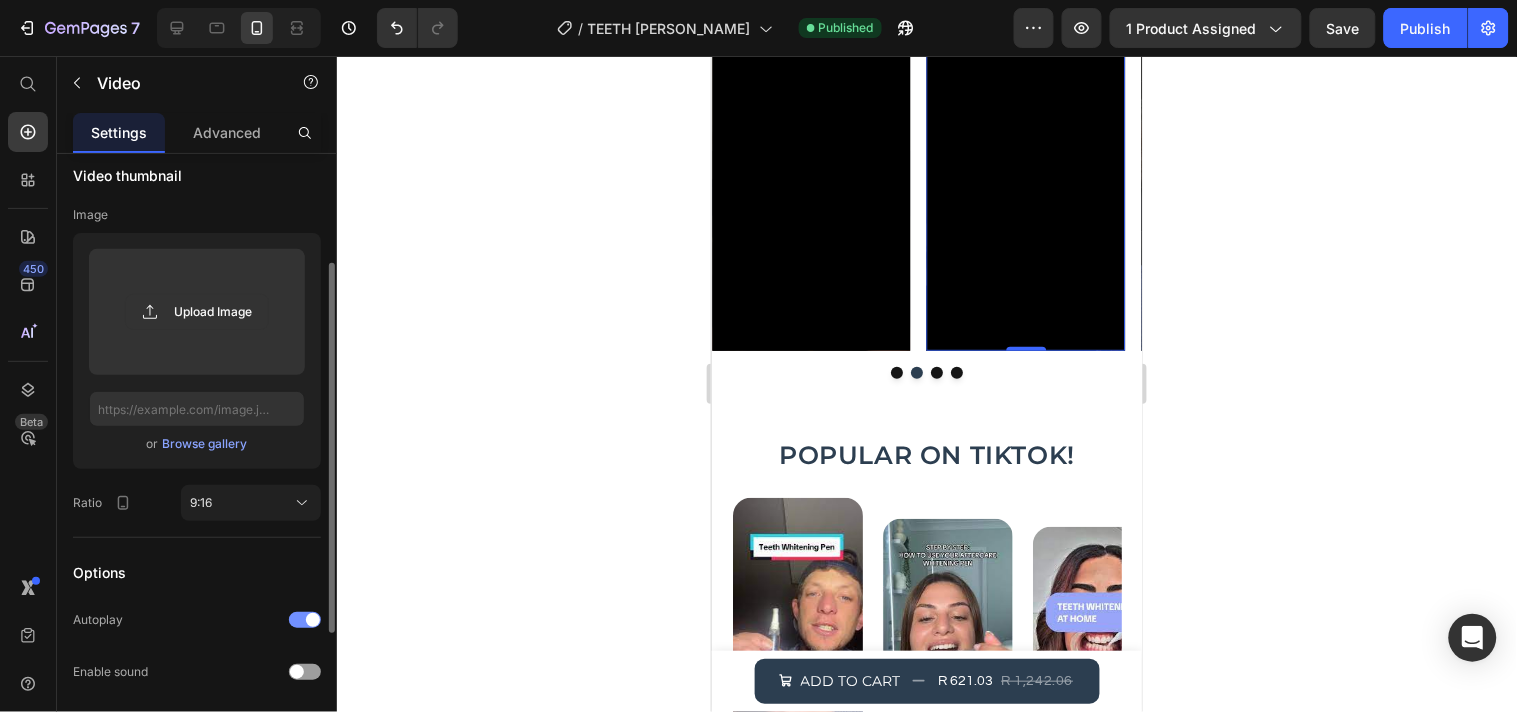 click at bounding box center [313, 620] 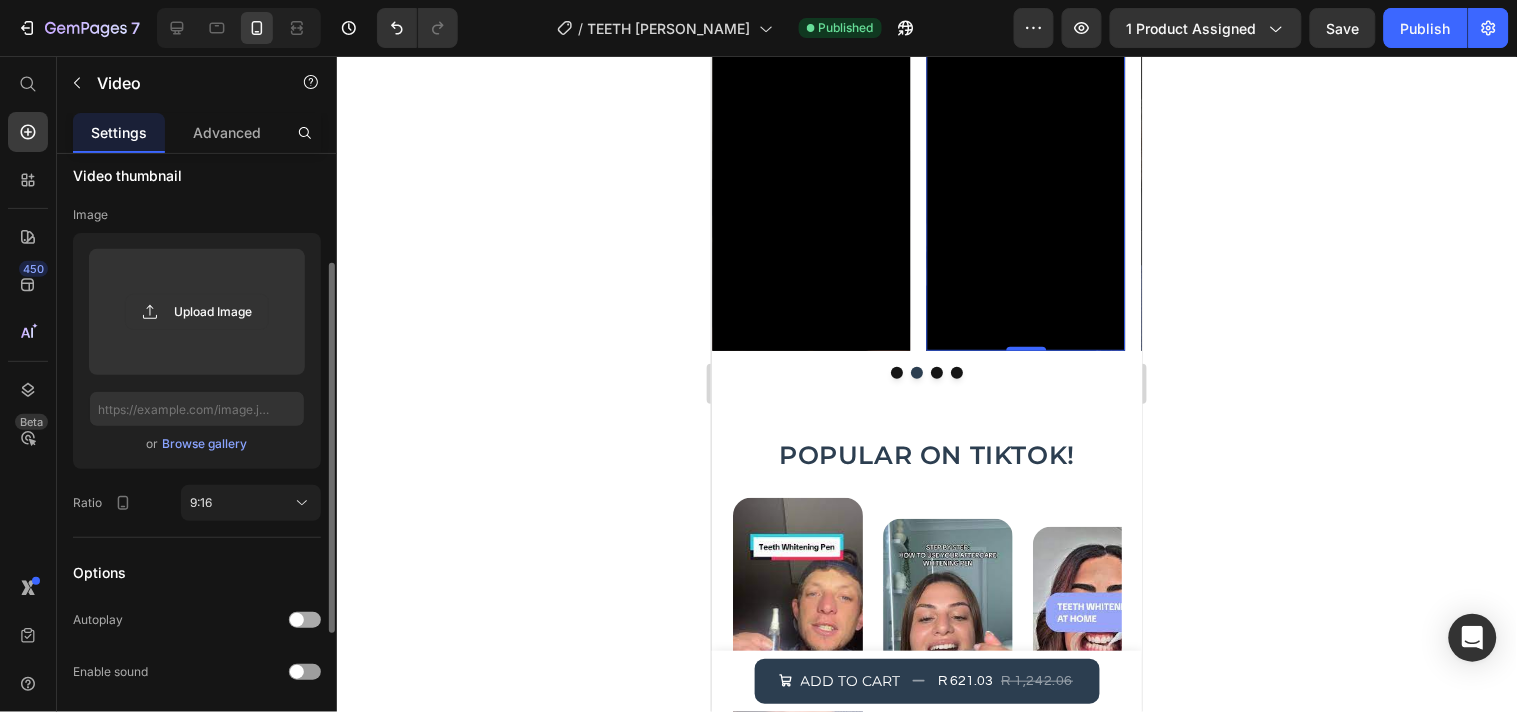 click at bounding box center [305, 620] 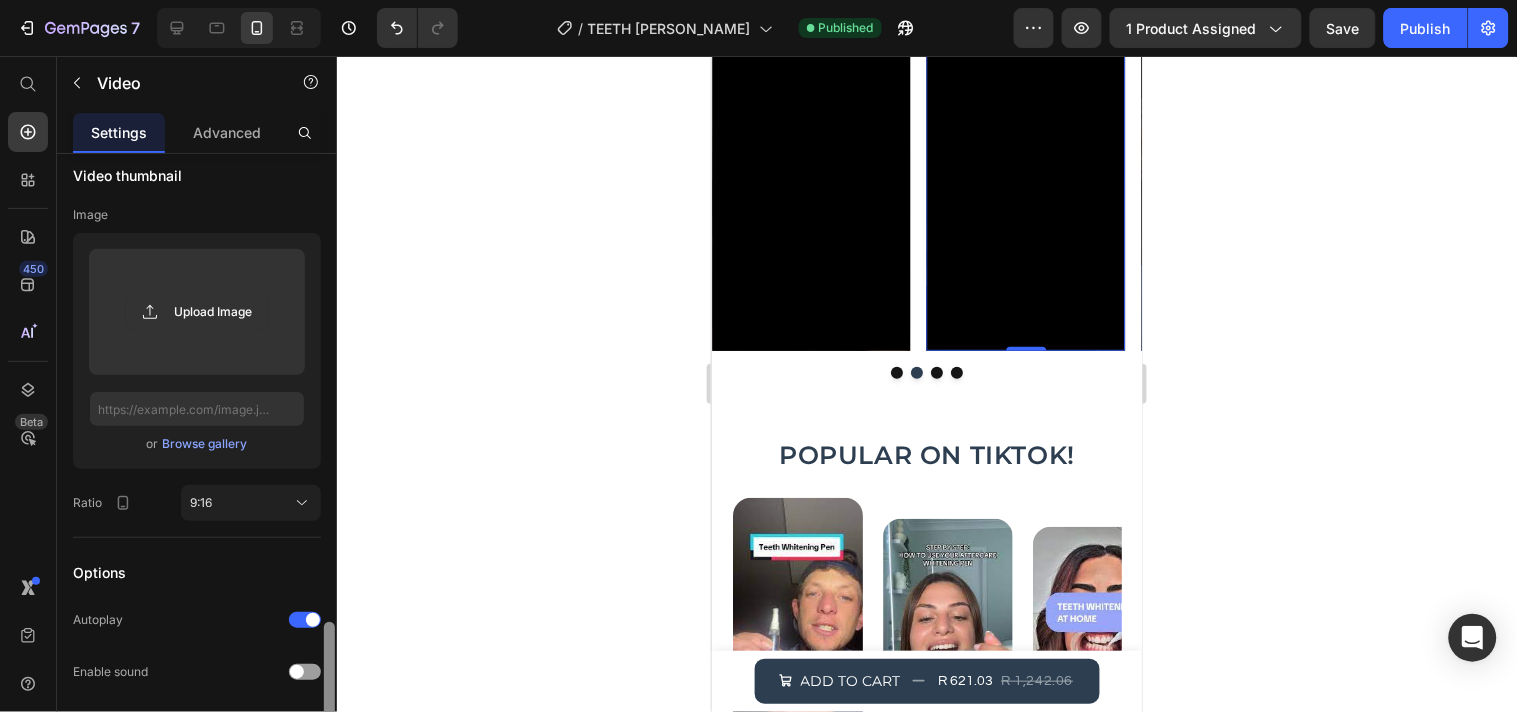 scroll, scrollTop: 406, scrollLeft: 0, axis: vertical 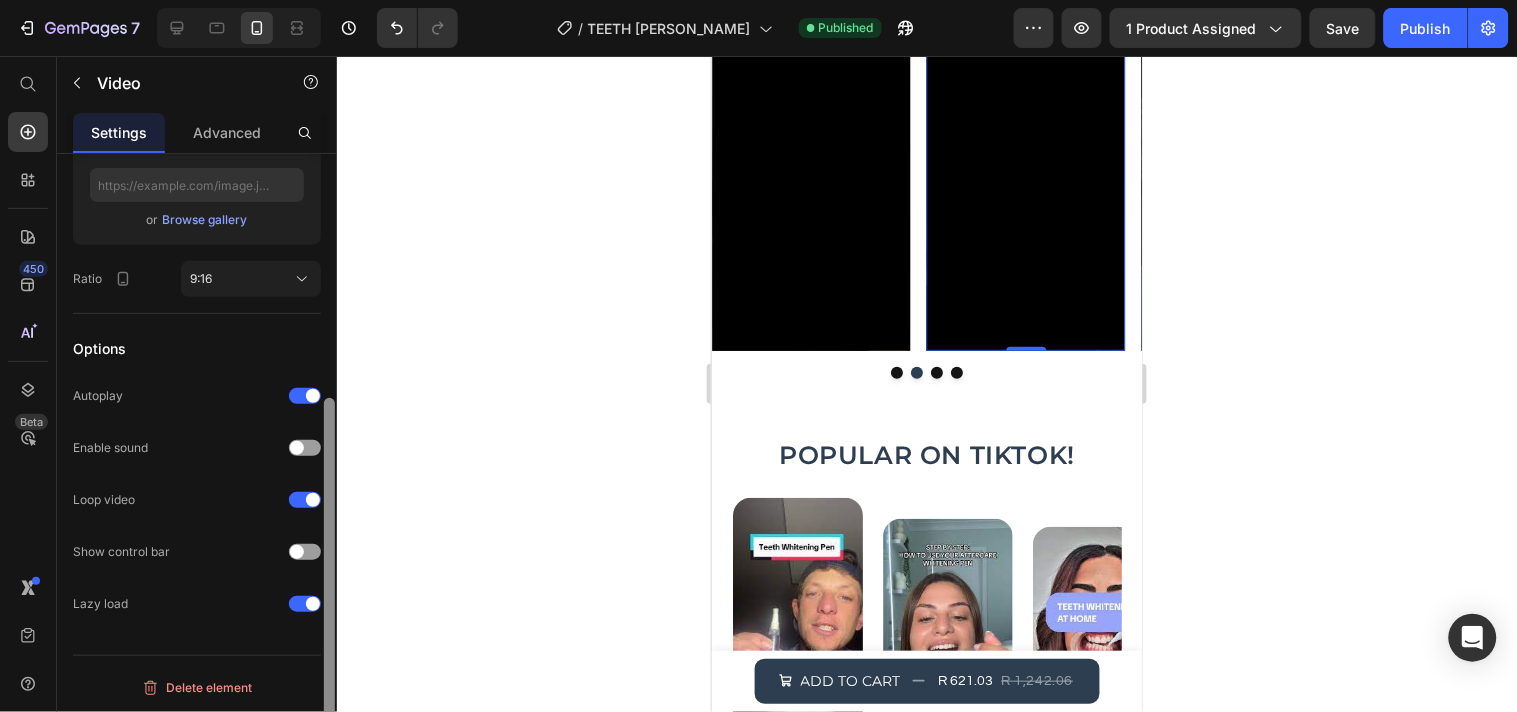 drag, startPoint x: 335, startPoint y: 577, endPoint x: 336, endPoint y: 590, distance: 13.038404 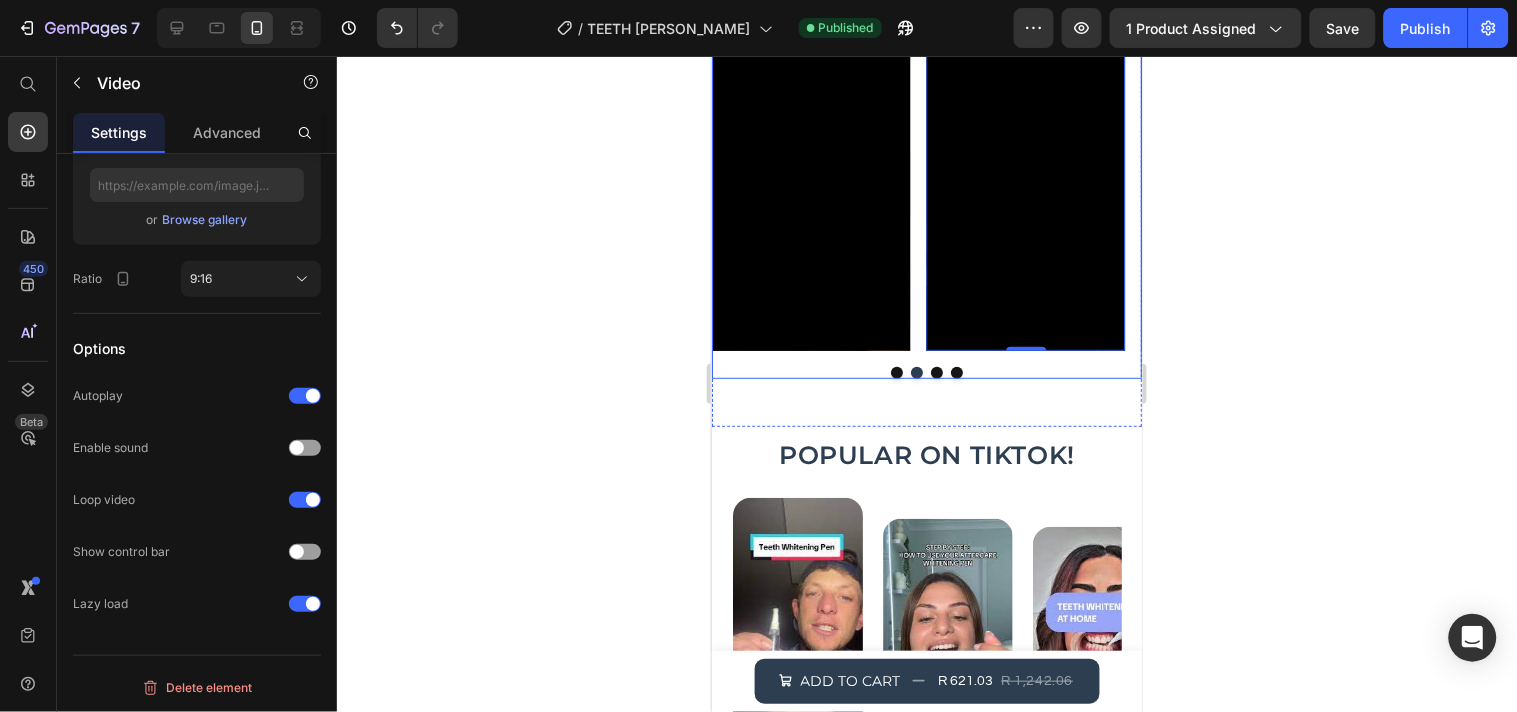 click on "Video Video Video   0 Video" at bounding box center [926, 173] 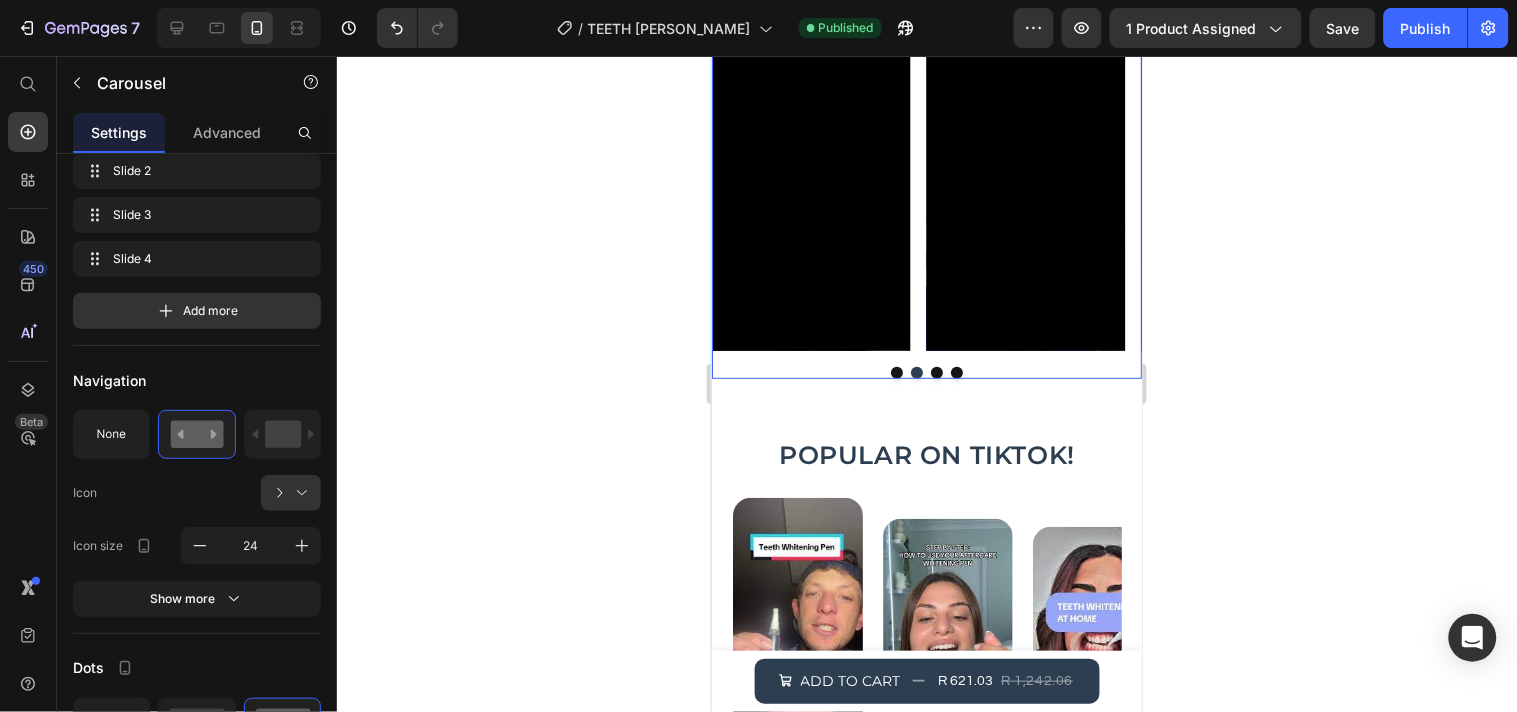 scroll, scrollTop: 0, scrollLeft: 0, axis: both 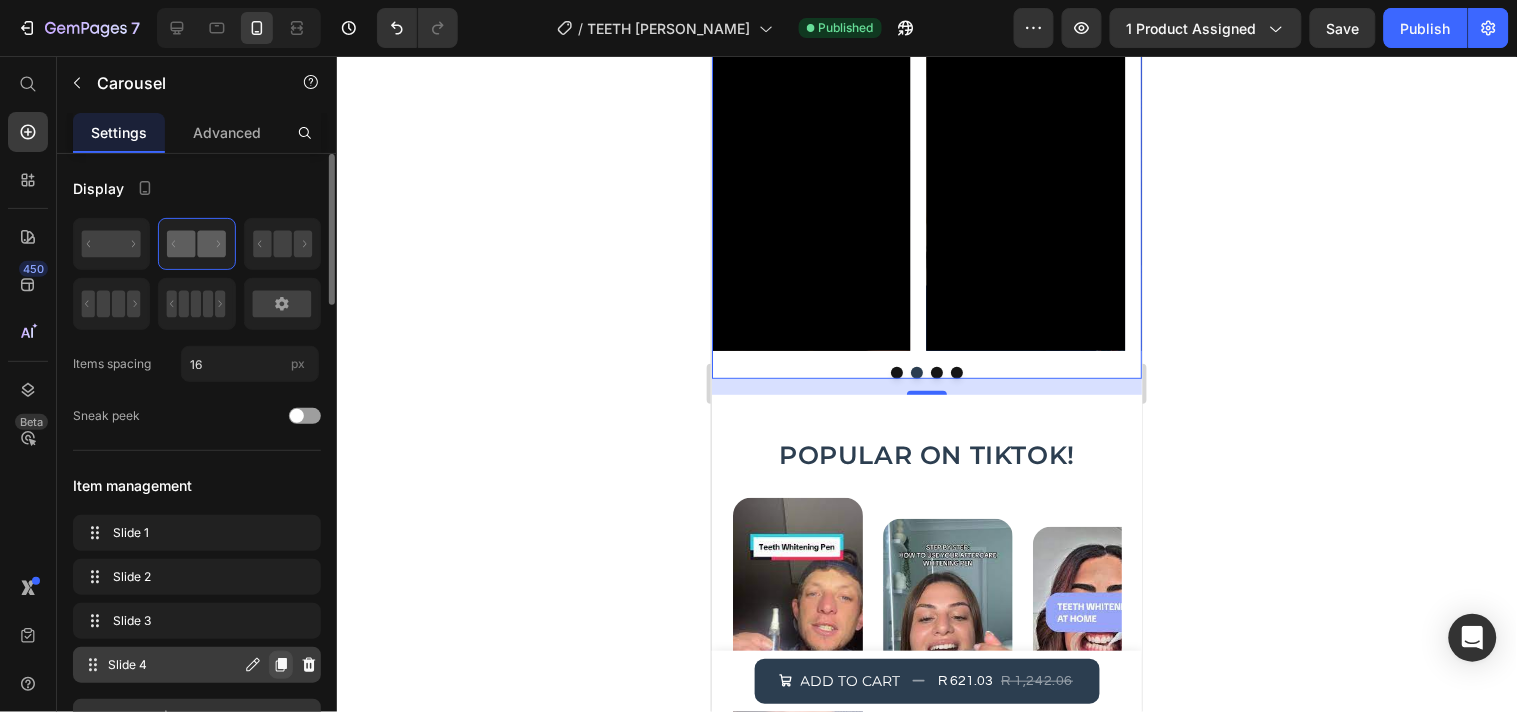 click 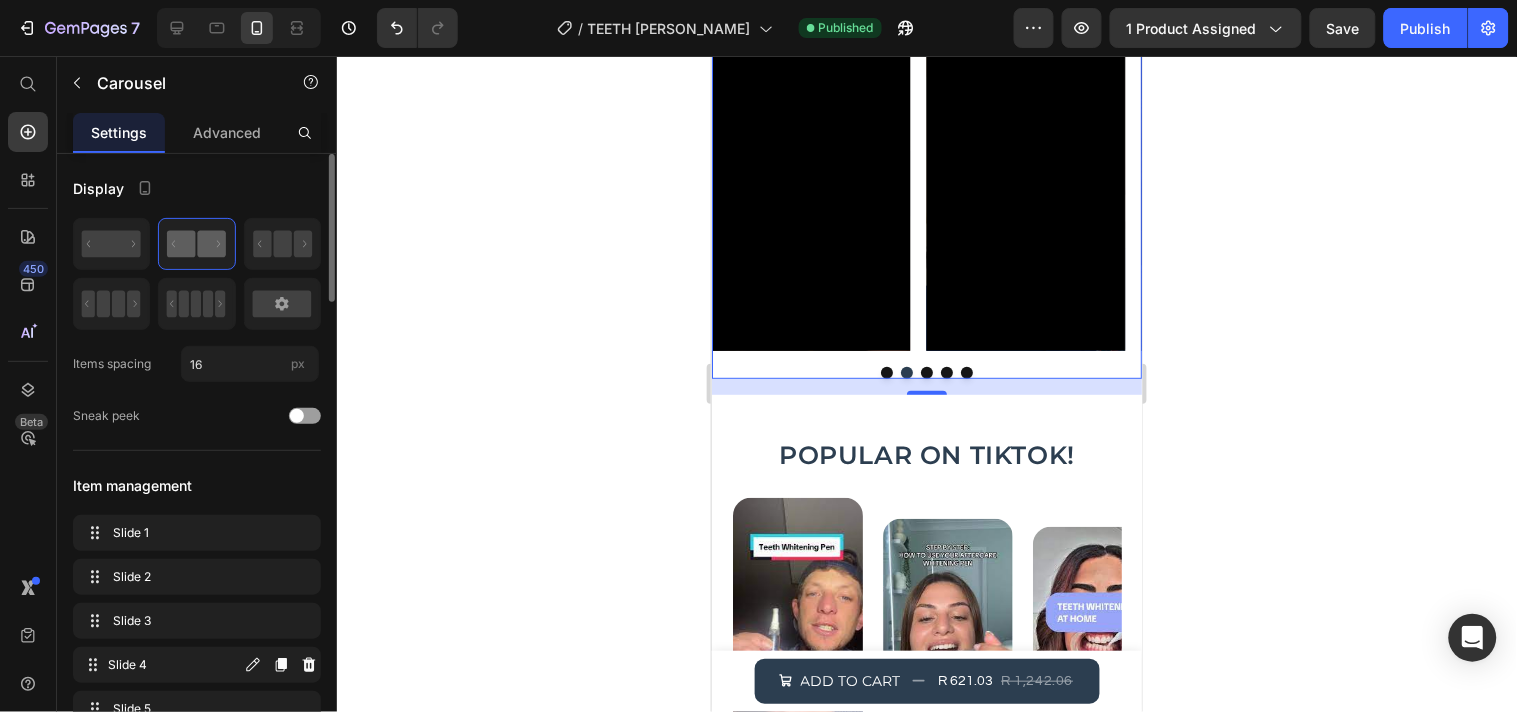 click 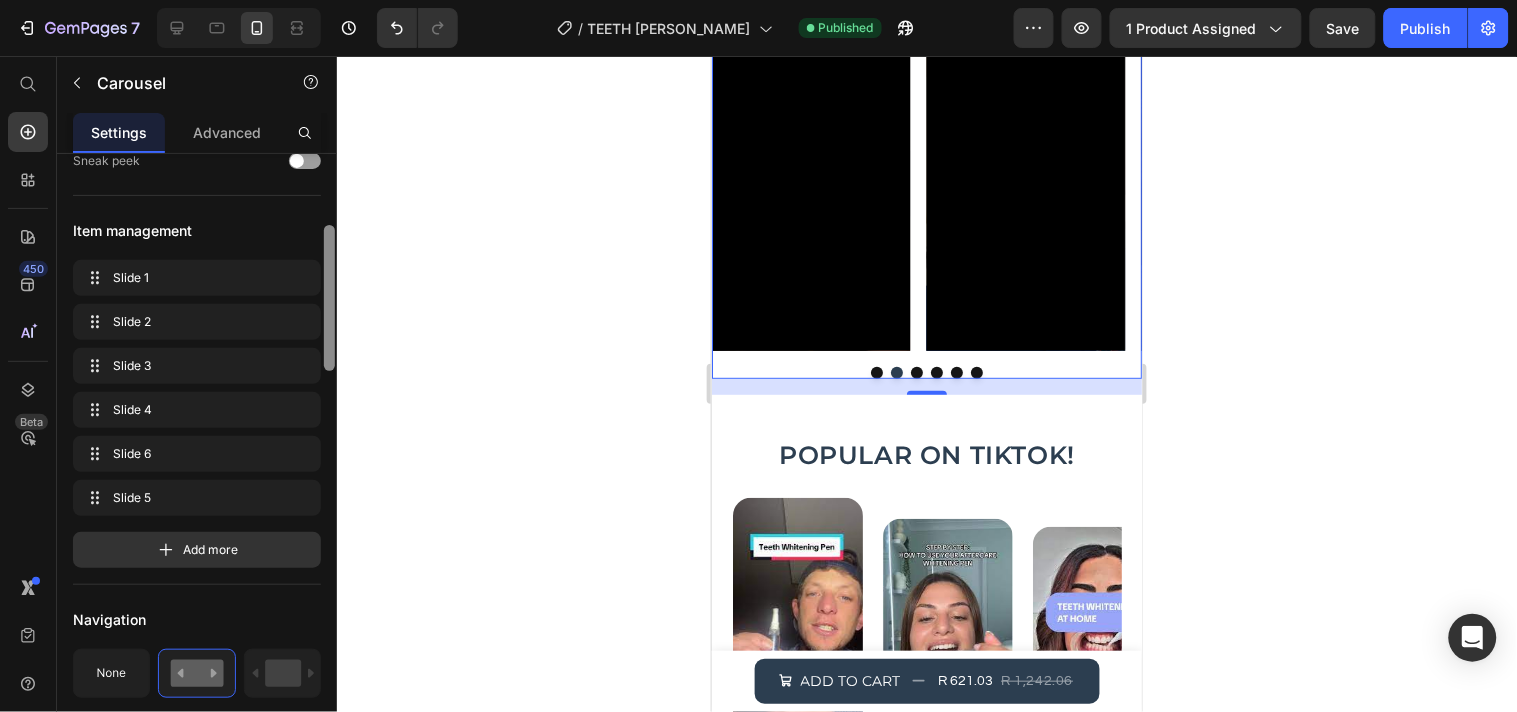 scroll, scrollTop: 264, scrollLeft: 0, axis: vertical 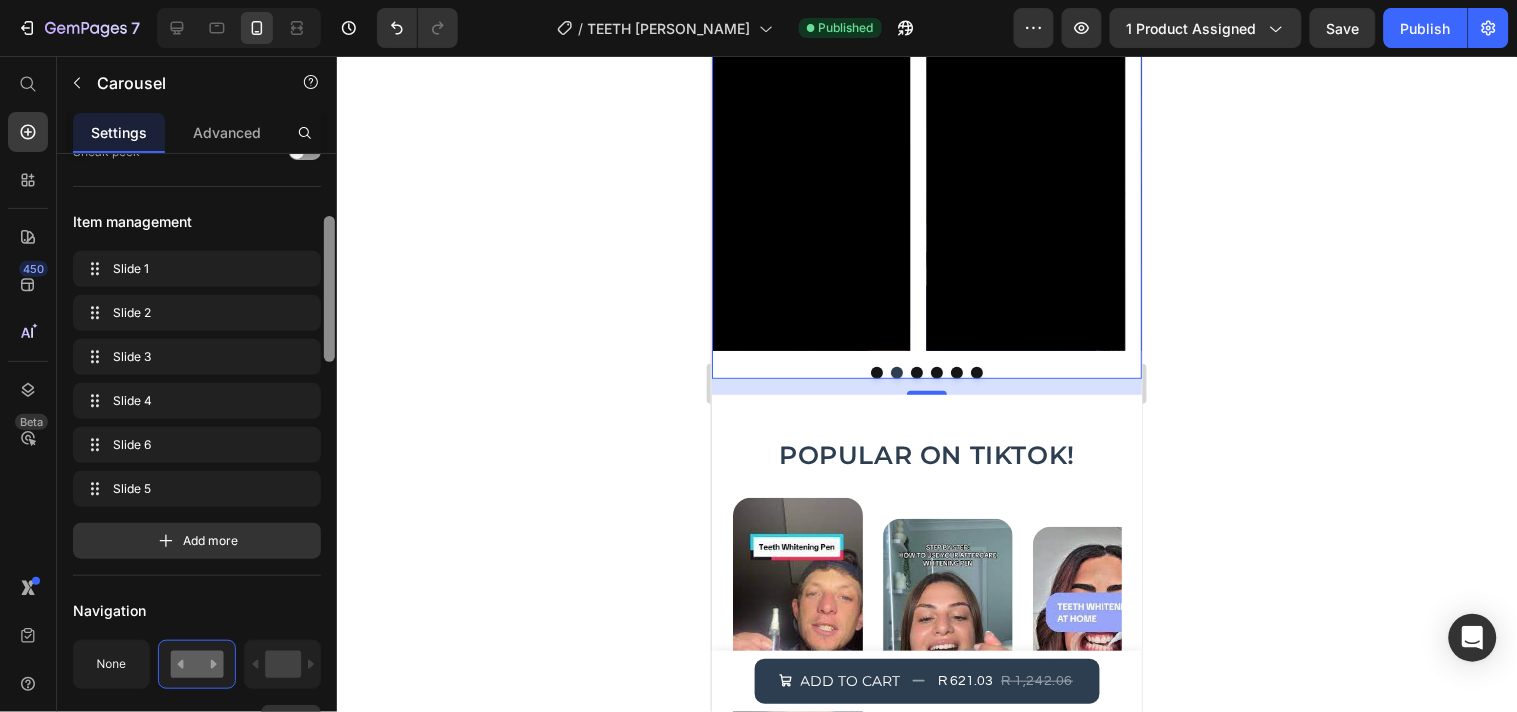drag, startPoint x: 331, startPoint y: 247, endPoint x: 327, endPoint y: 310, distance: 63.126858 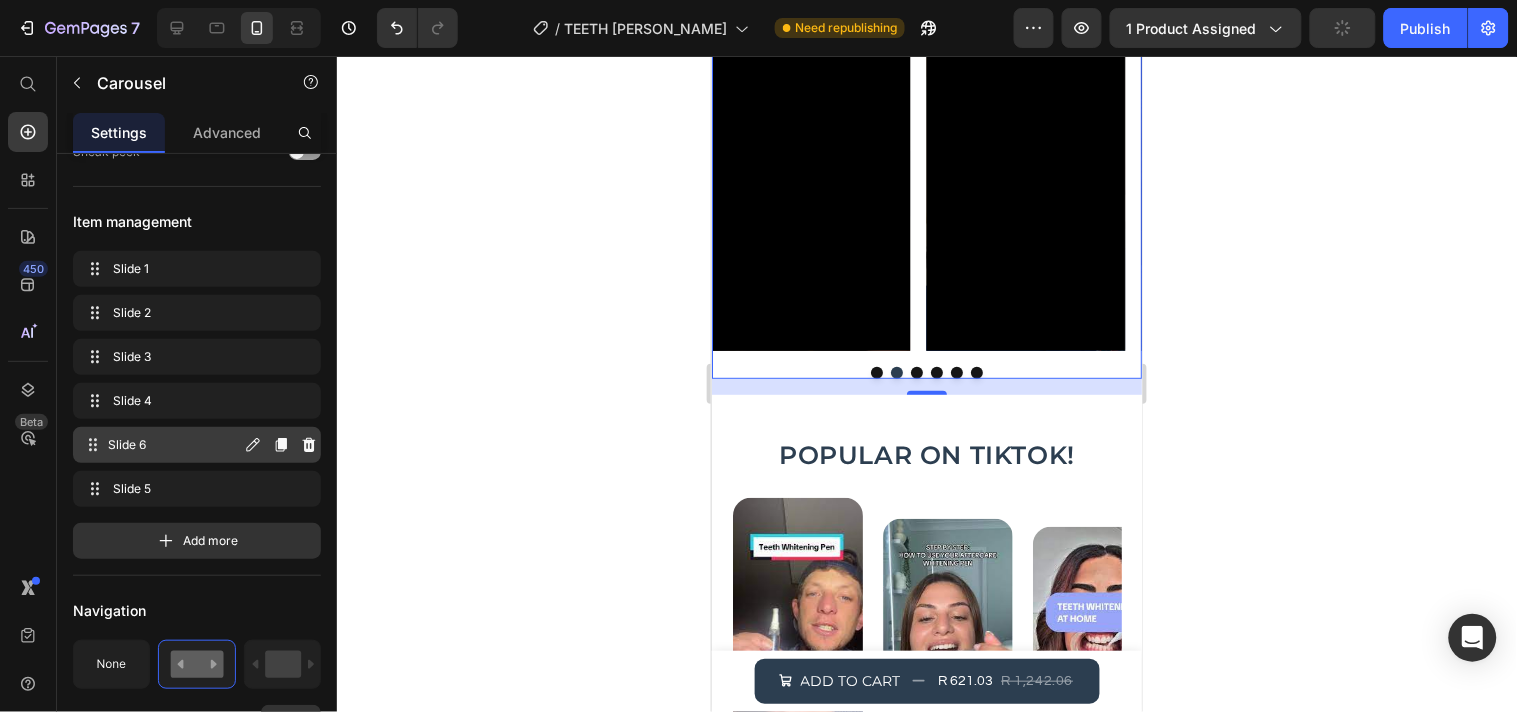 click on "Slide 6" at bounding box center [174, 445] 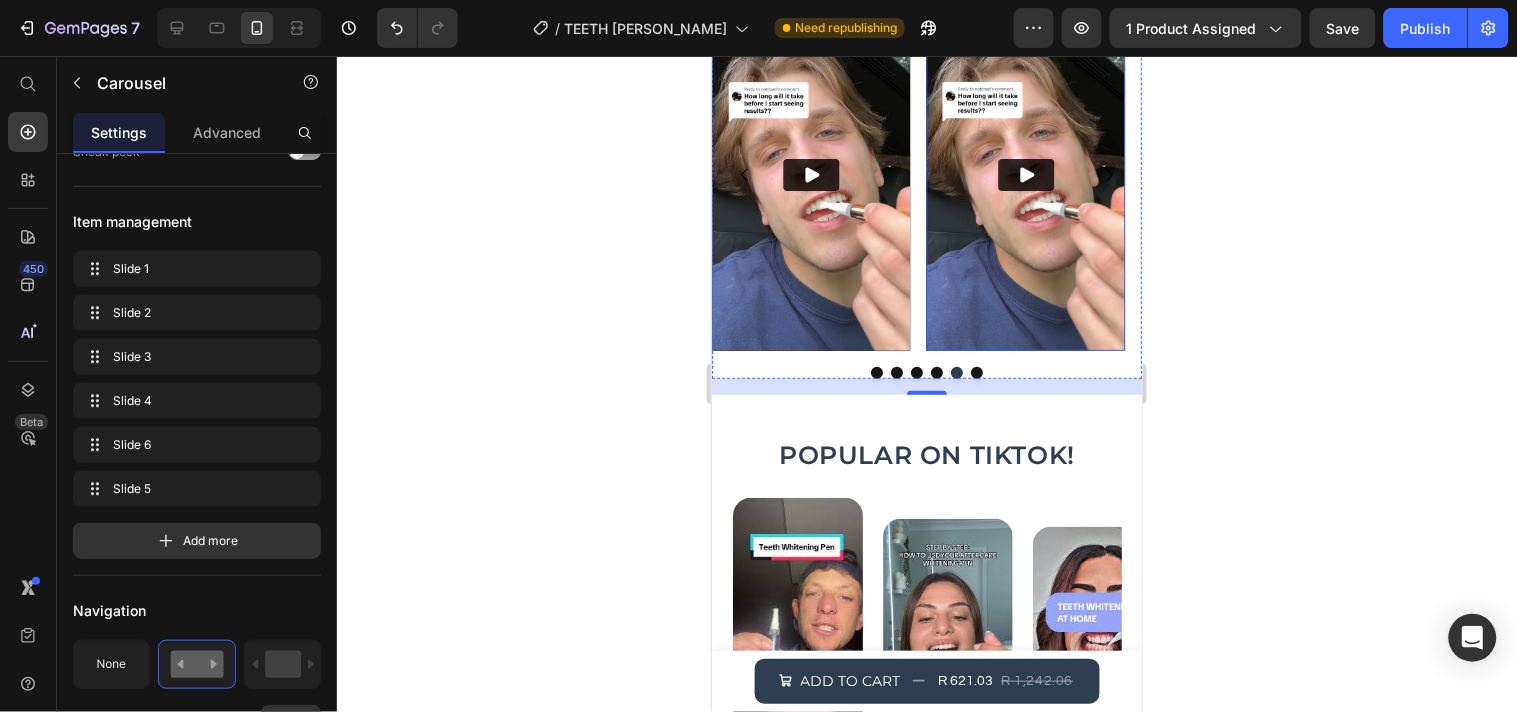 click at bounding box center (1025, 173) 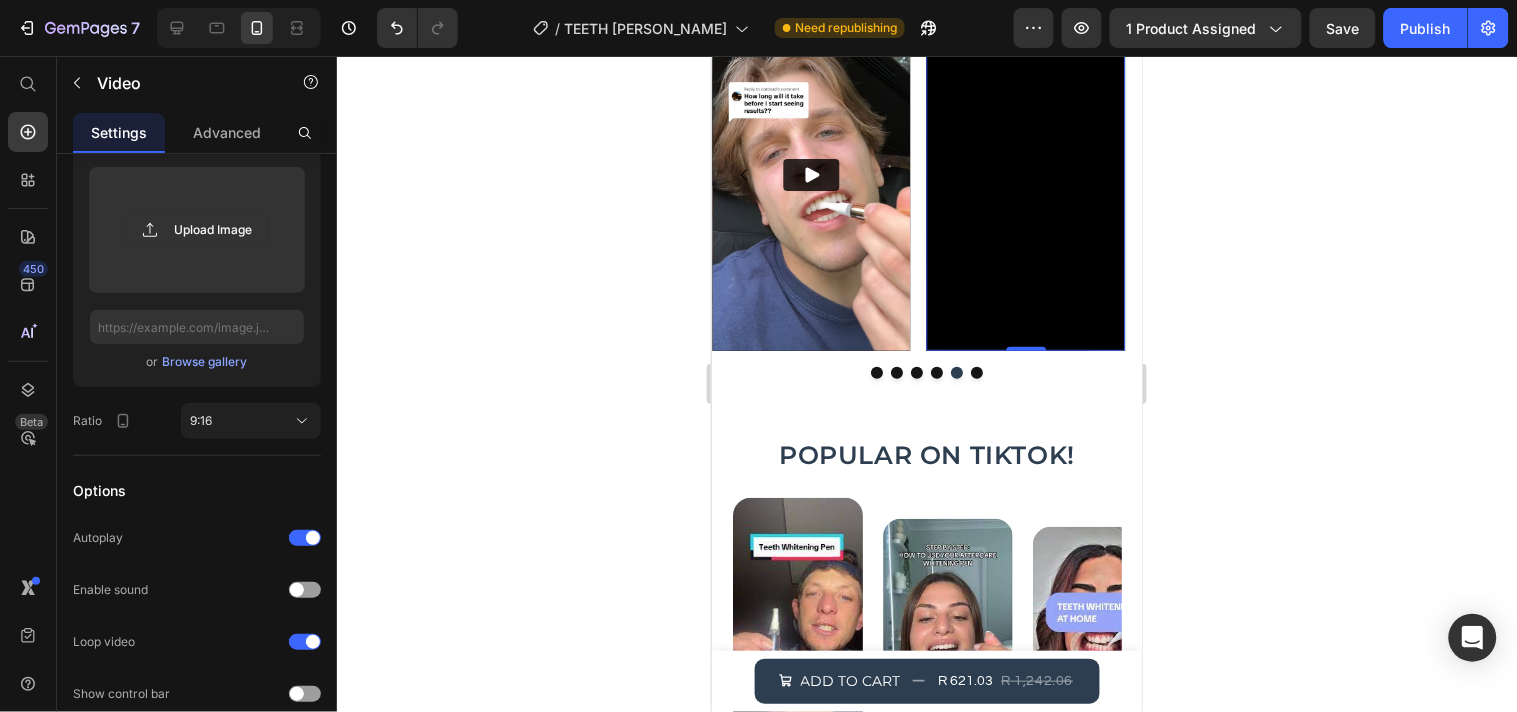scroll, scrollTop: 0, scrollLeft: 0, axis: both 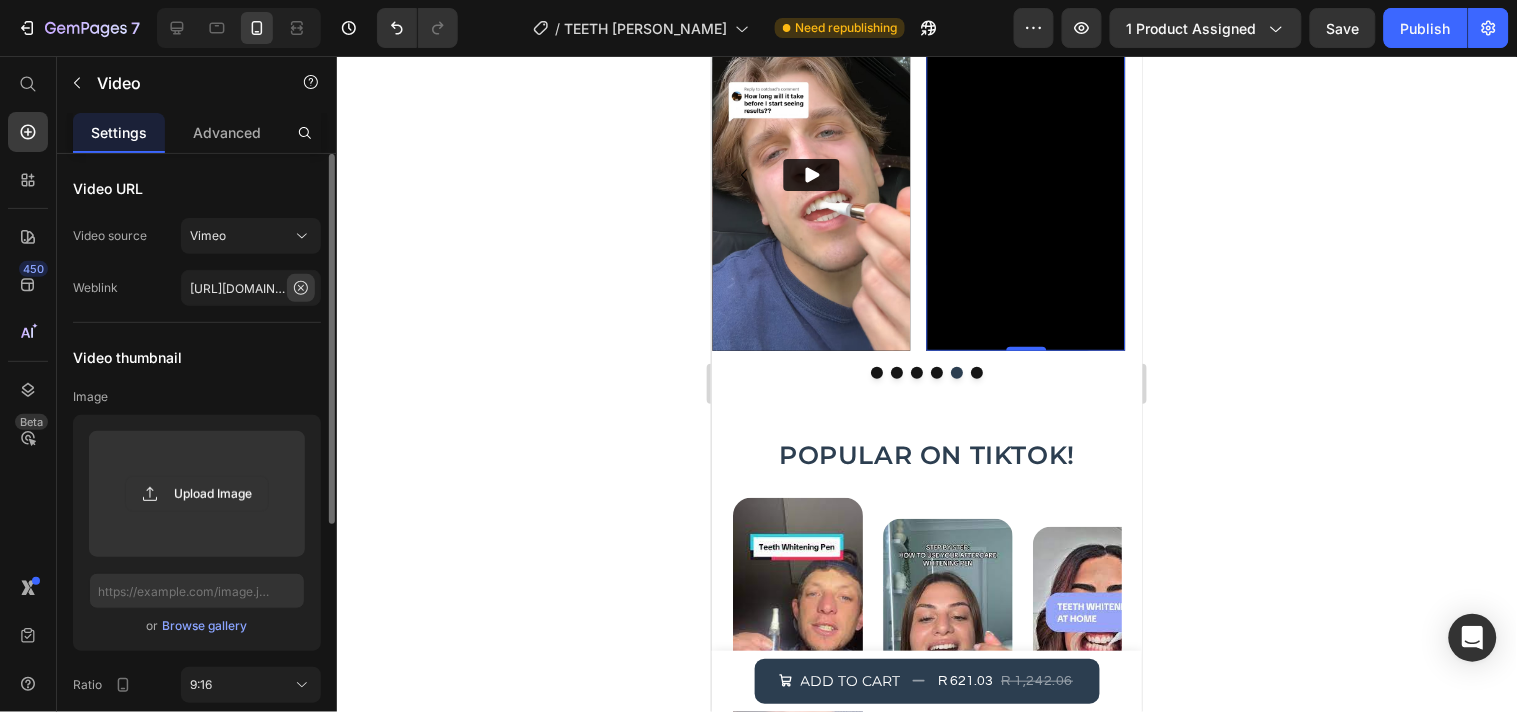 click 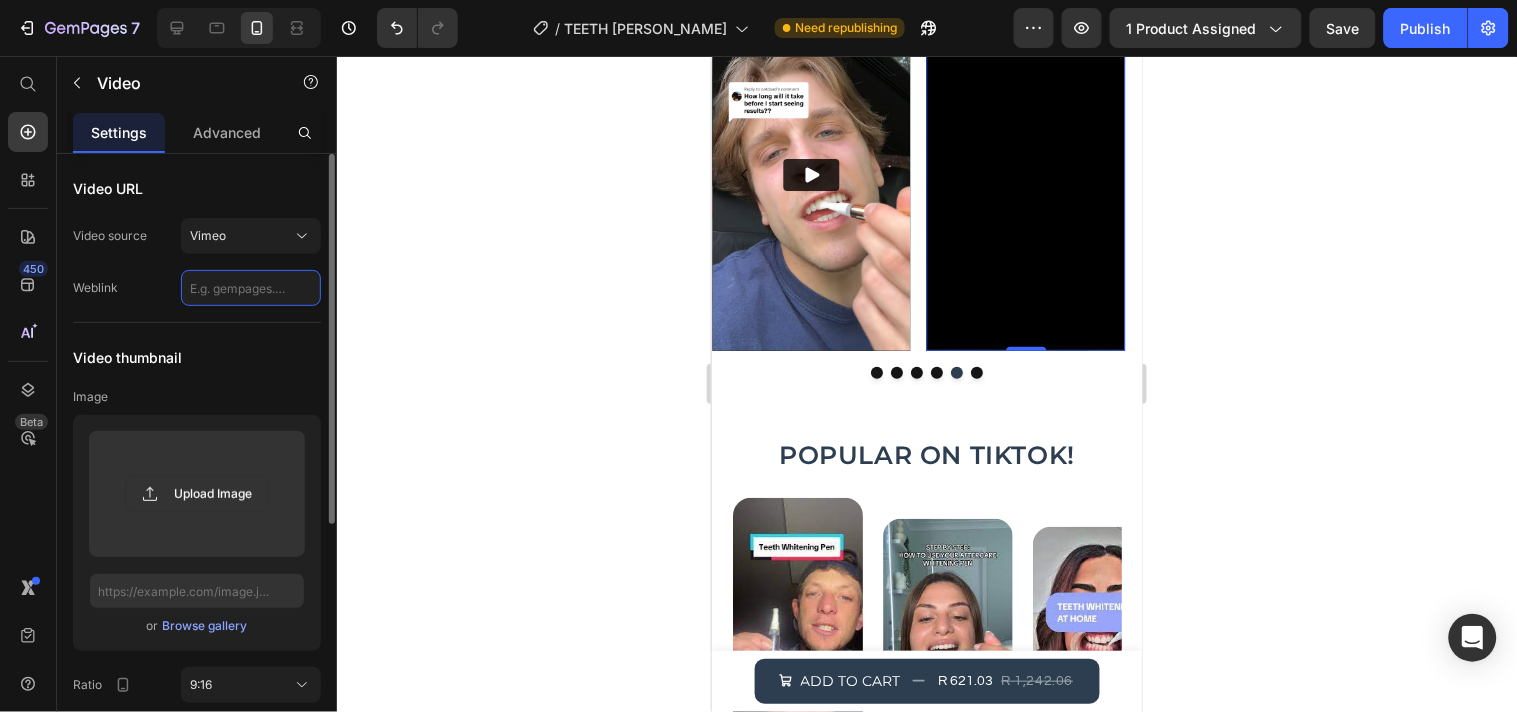 scroll, scrollTop: 0, scrollLeft: 0, axis: both 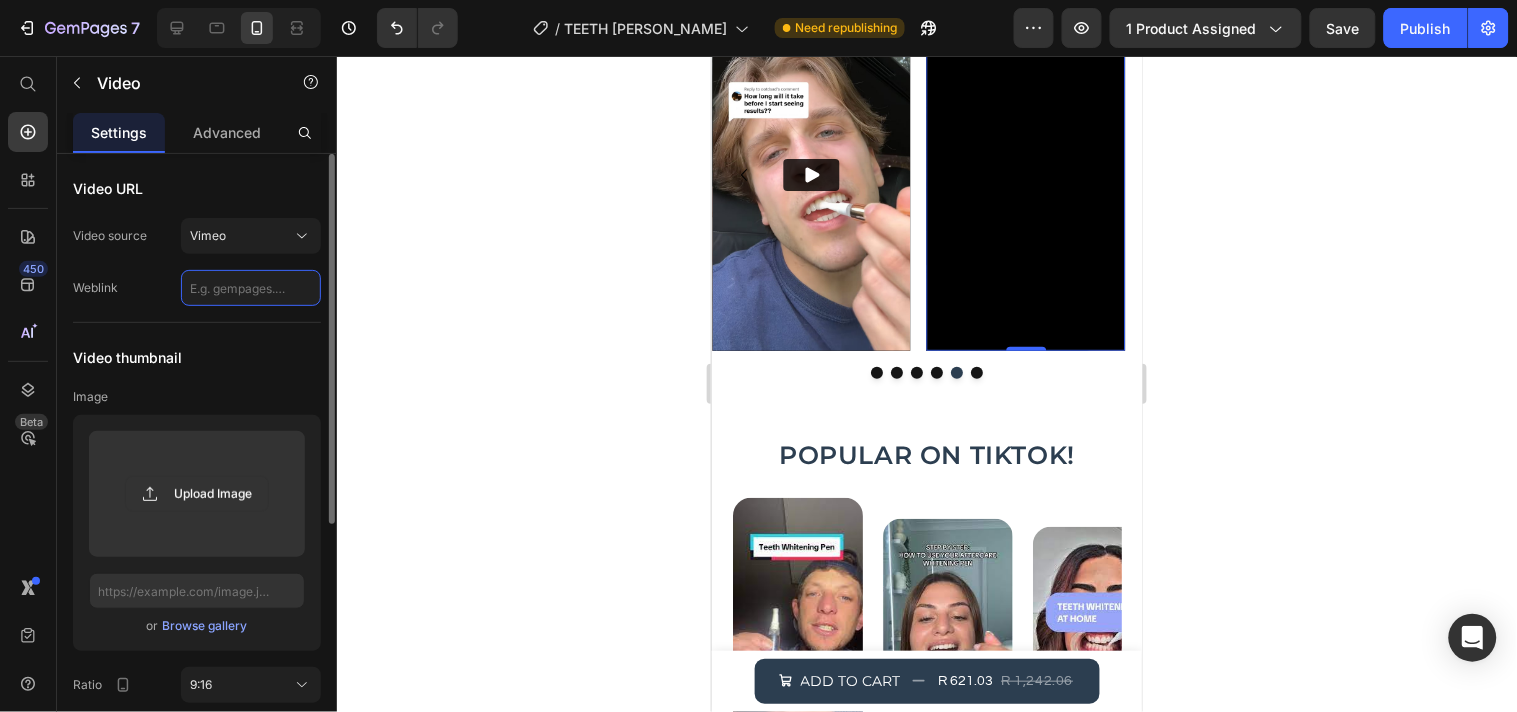 paste on "[URL][DOMAIN_NAME]" 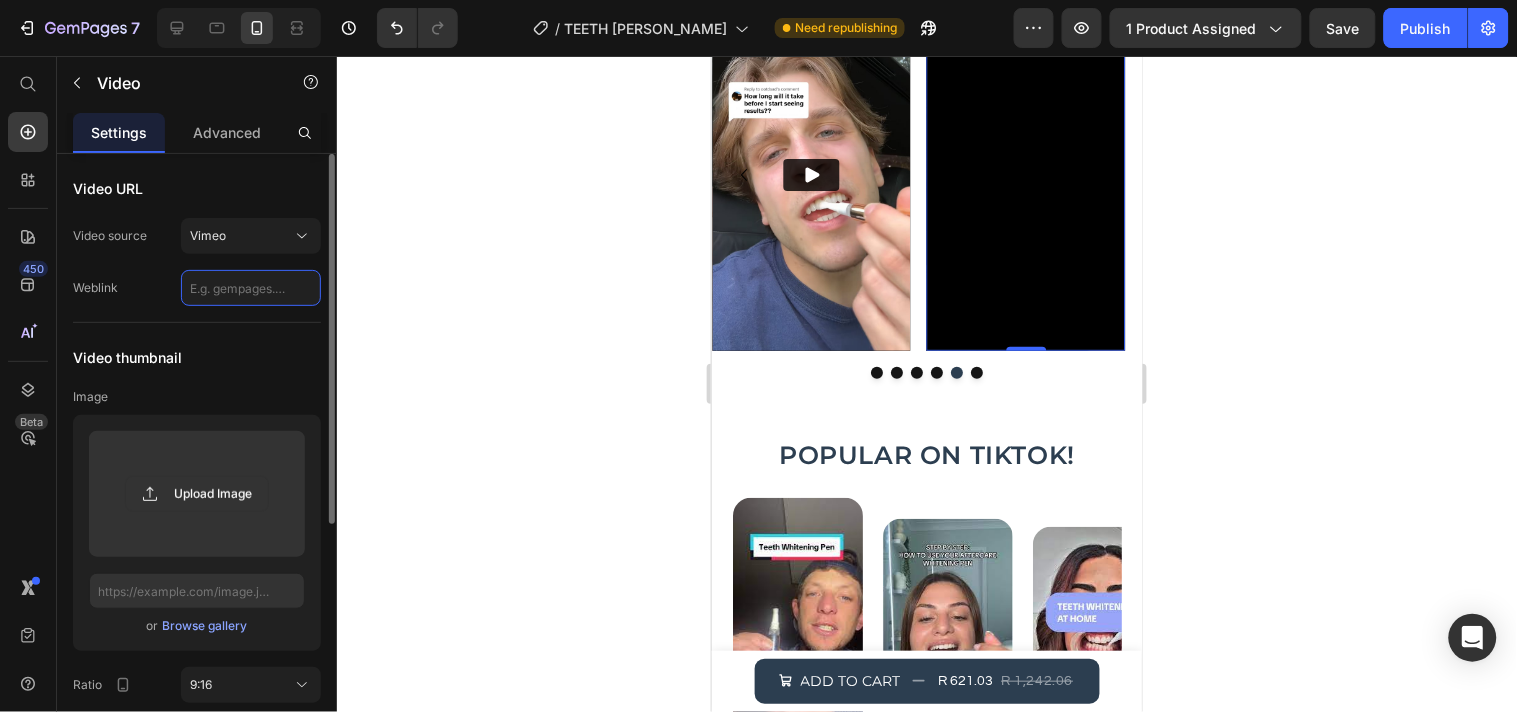 type on "[URL][DOMAIN_NAME]" 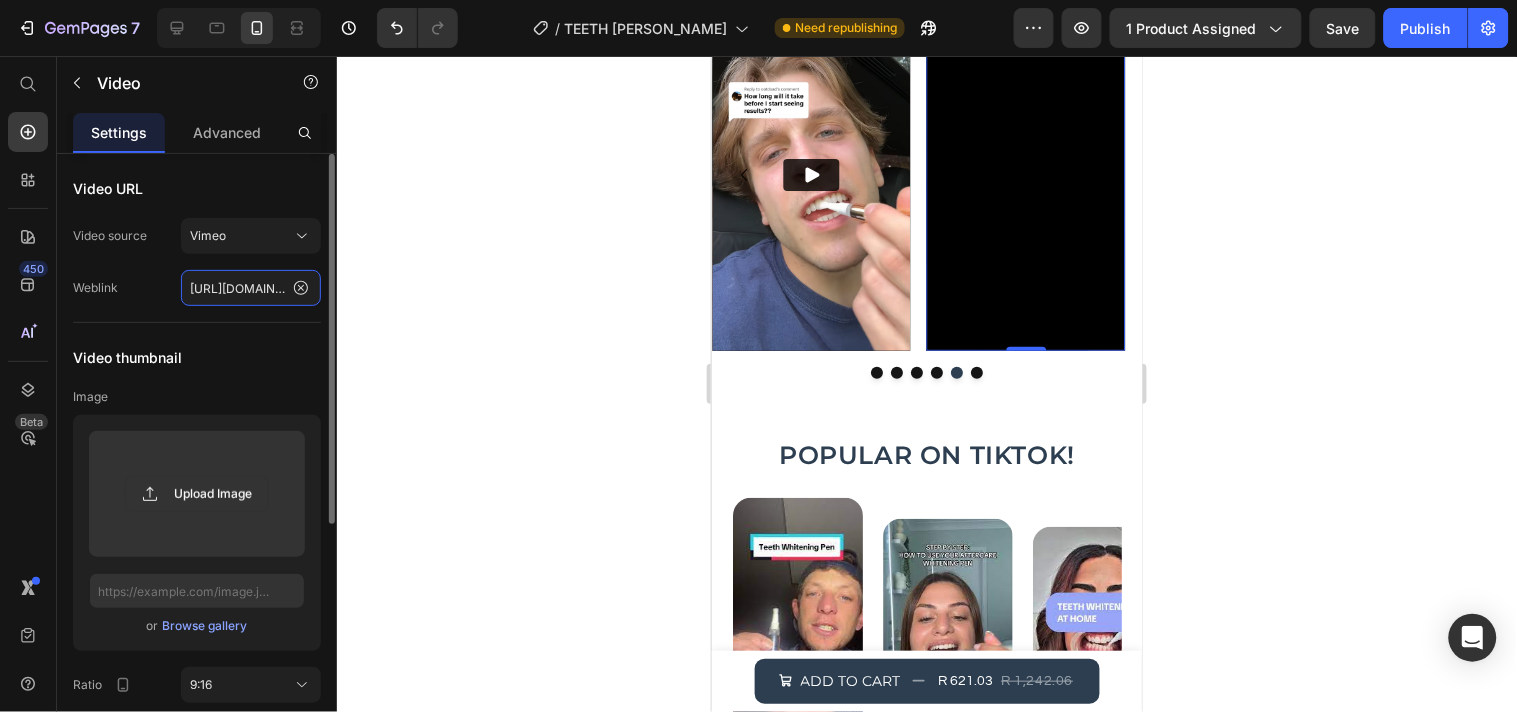 scroll, scrollTop: 0, scrollLeft: 175, axis: horizontal 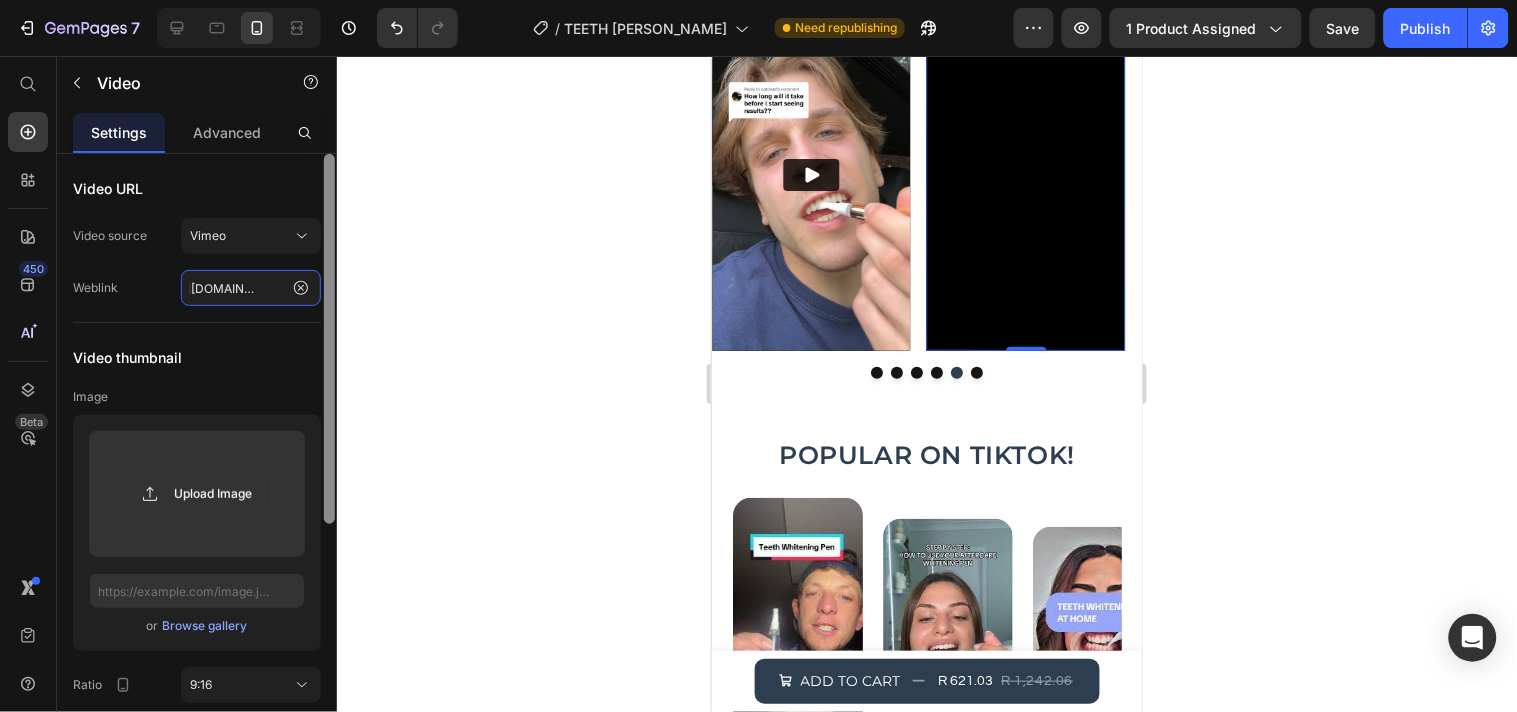 drag, startPoint x: 324, startPoint y: 398, endPoint x: 335, endPoint y: 343, distance: 56.089214 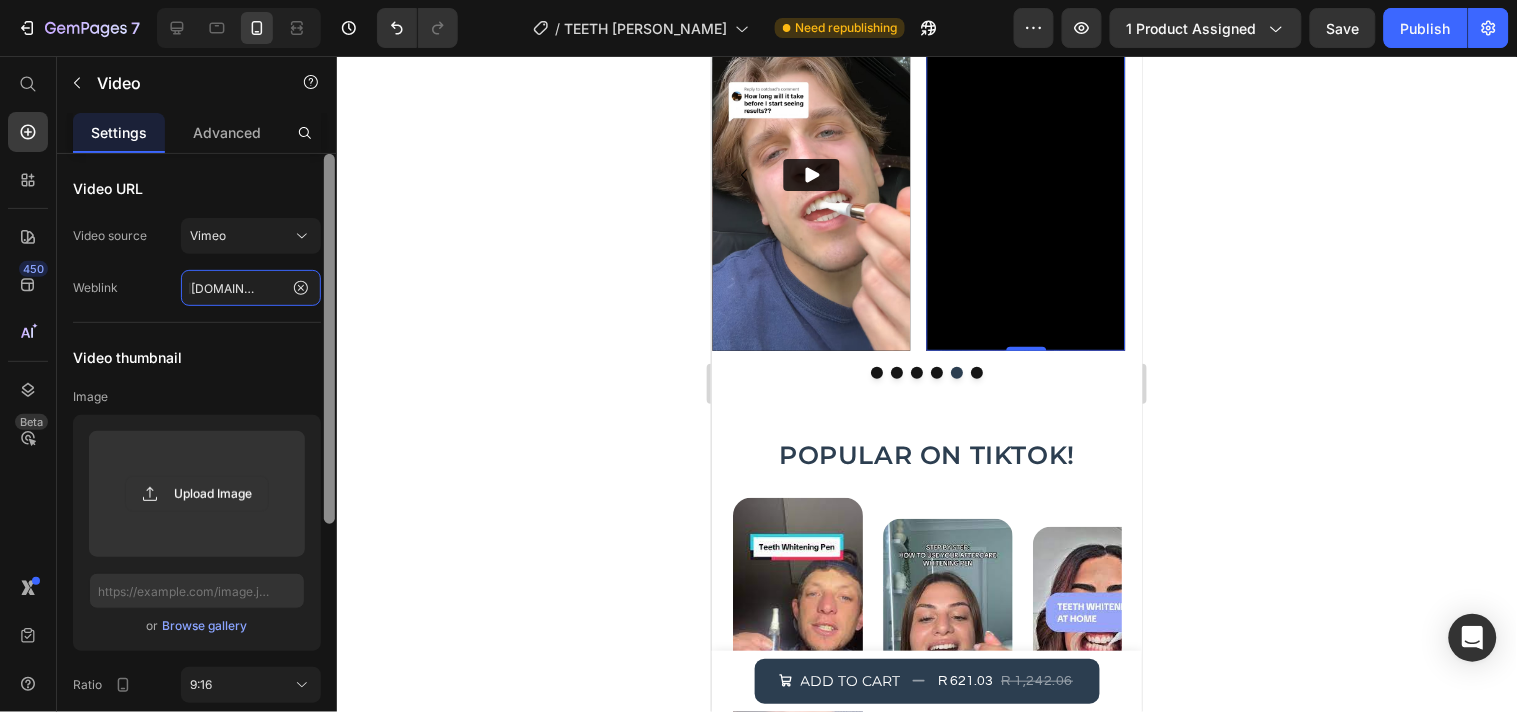 click at bounding box center (329, 461) 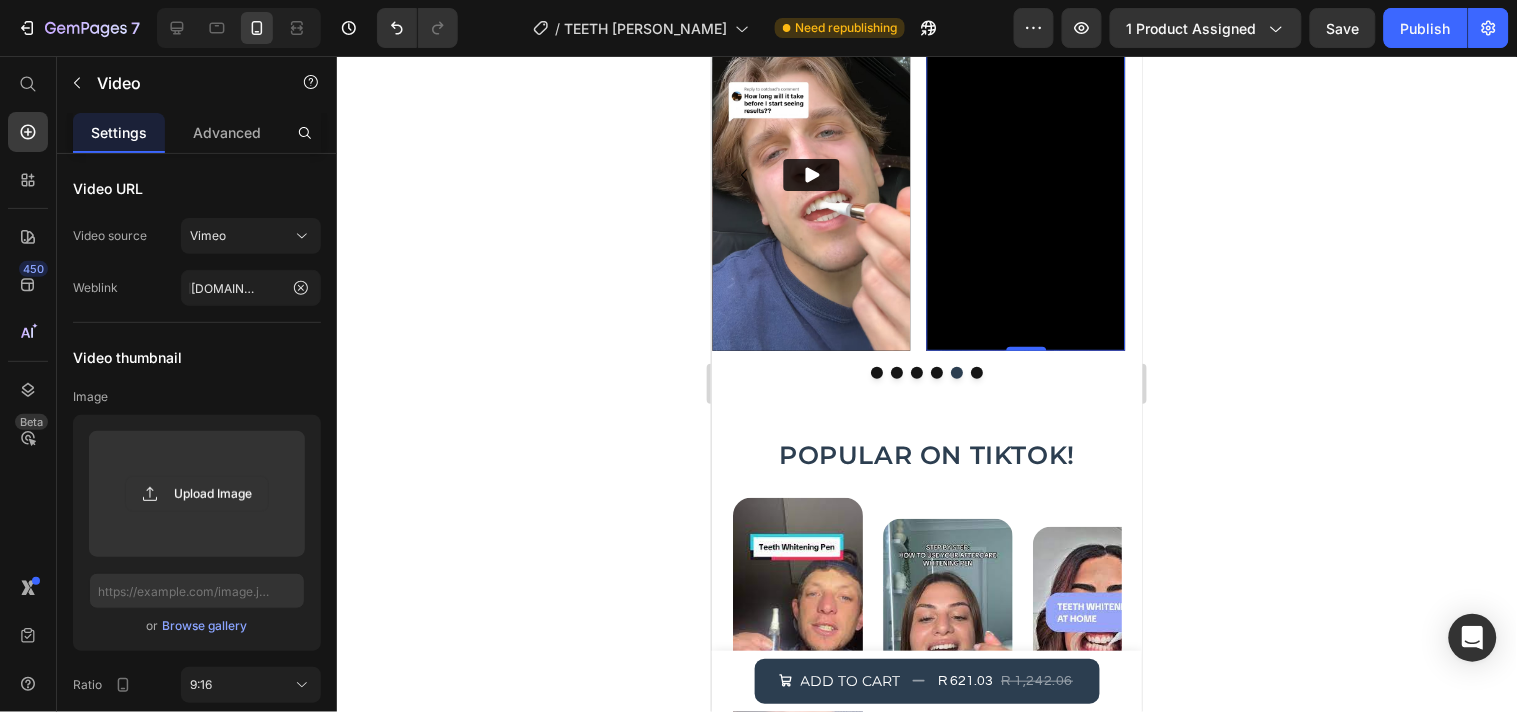 click 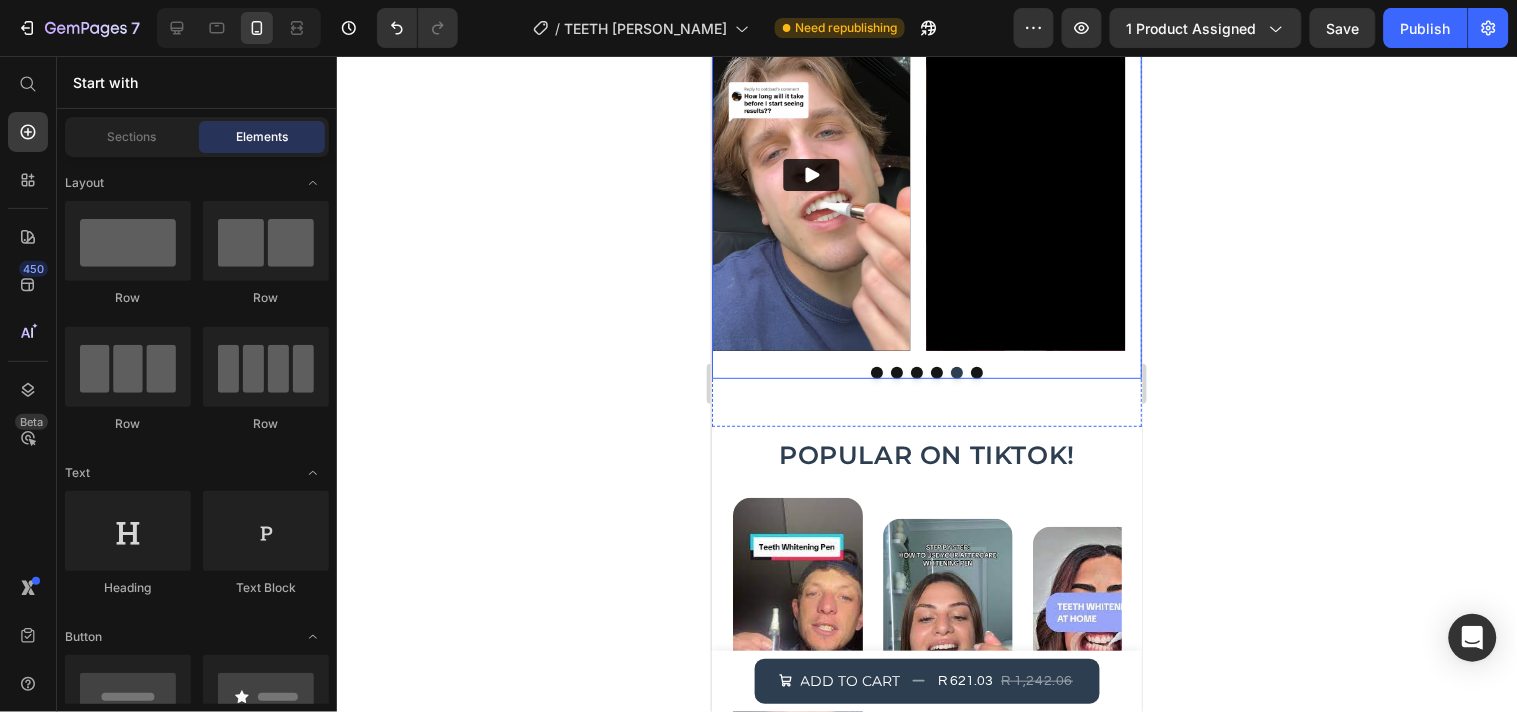 click on "Video Video Video Video Video Video" at bounding box center [926, 173] 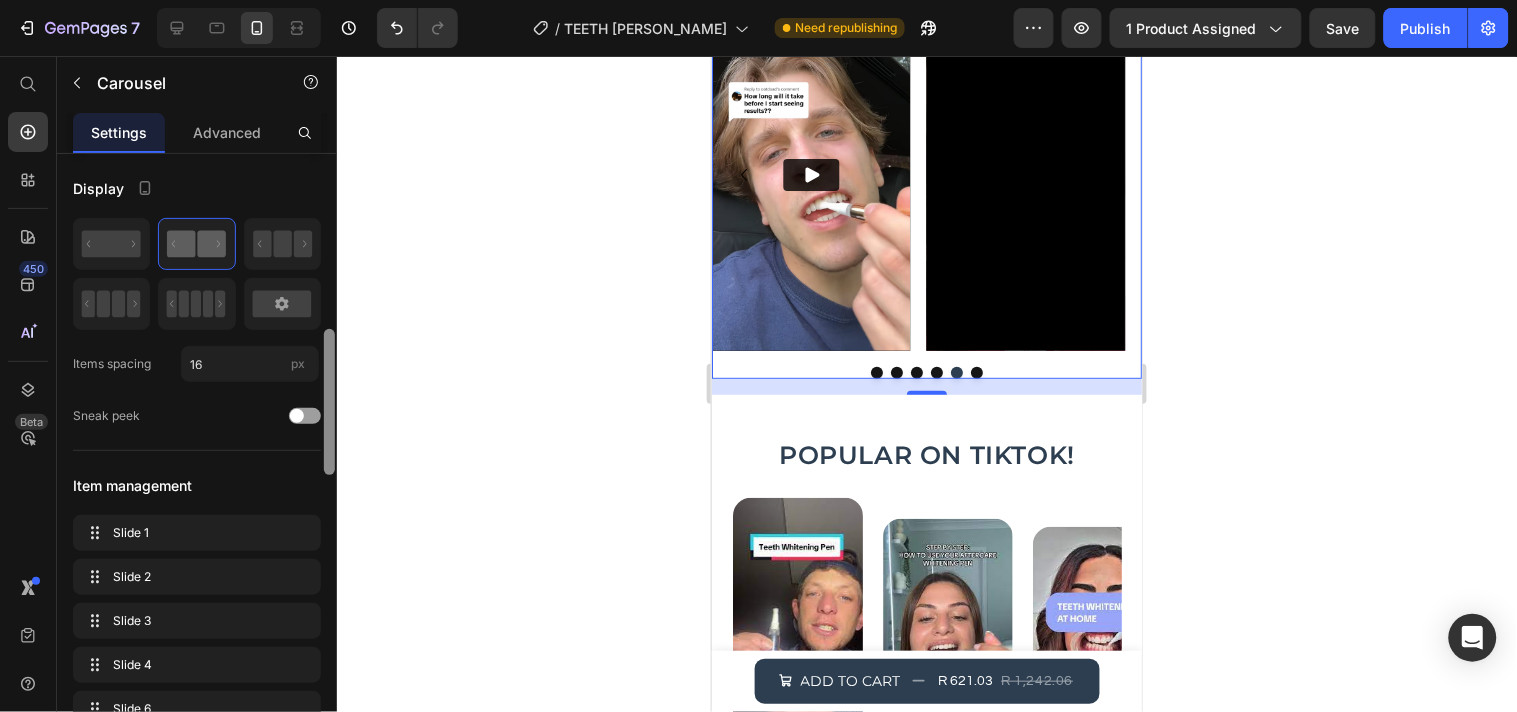 drag, startPoint x: 333, startPoint y: 258, endPoint x: 326, endPoint y: 303, distance: 45.54119 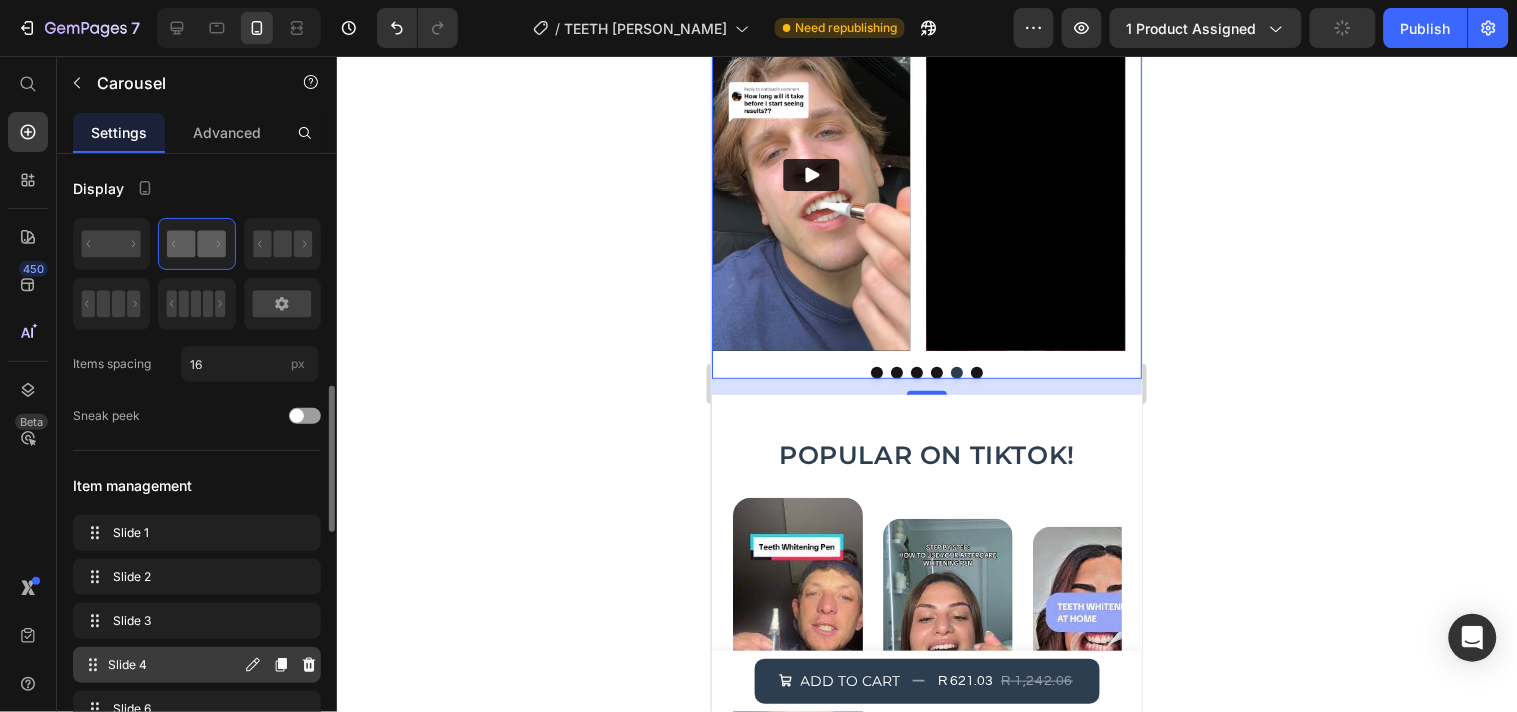 scroll, scrollTop: 188, scrollLeft: 0, axis: vertical 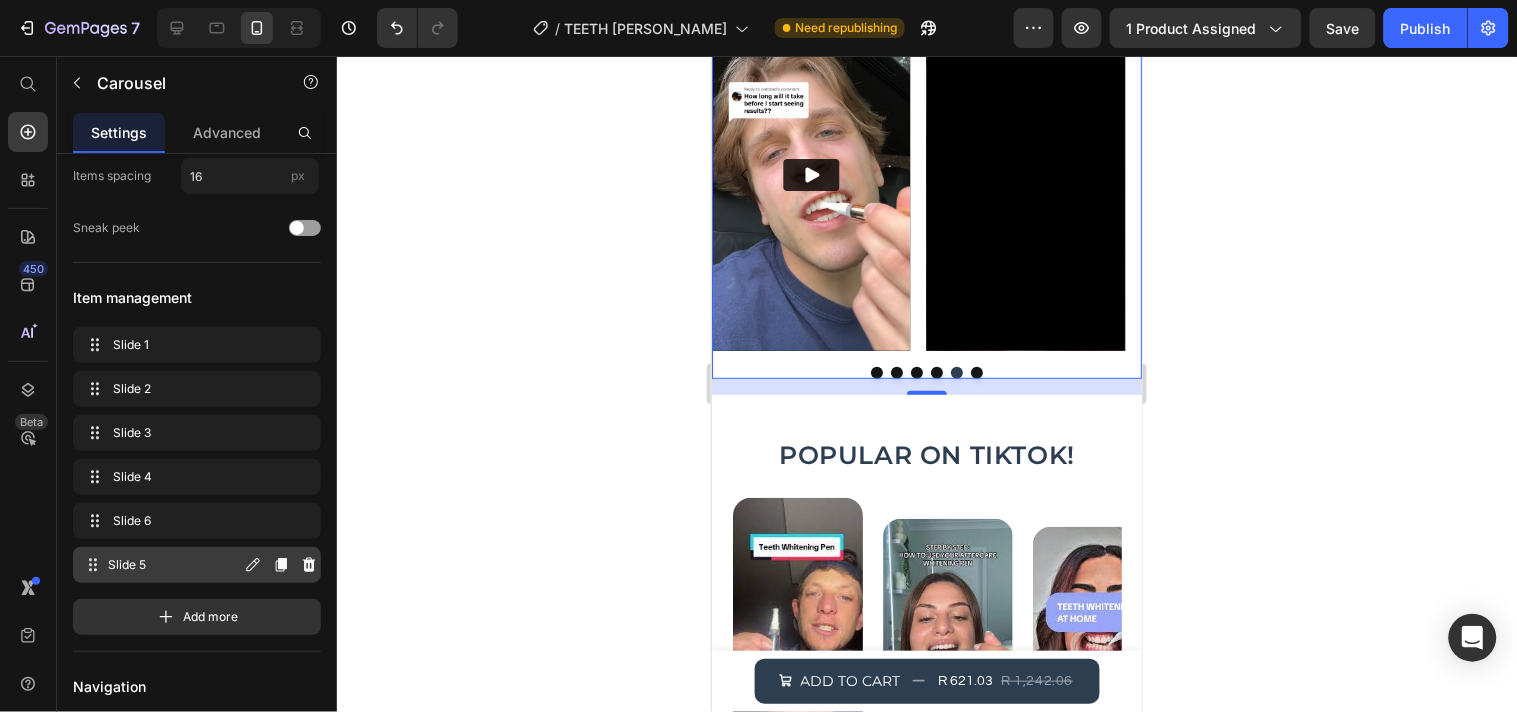 click on "Slide 5 Slide 5" at bounding box center [161, 565] 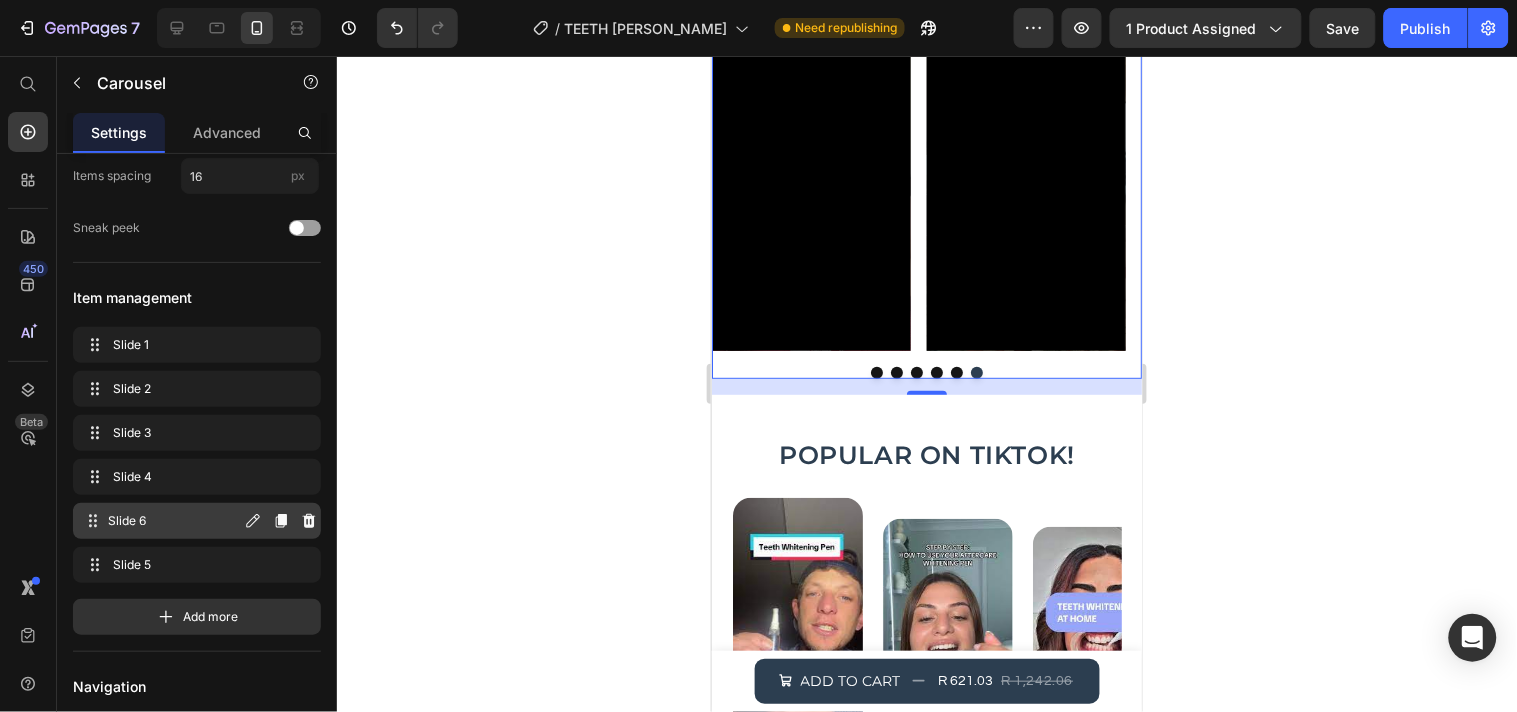 click on "Slide 6 Slide 6" at bounding box center (161, 521) 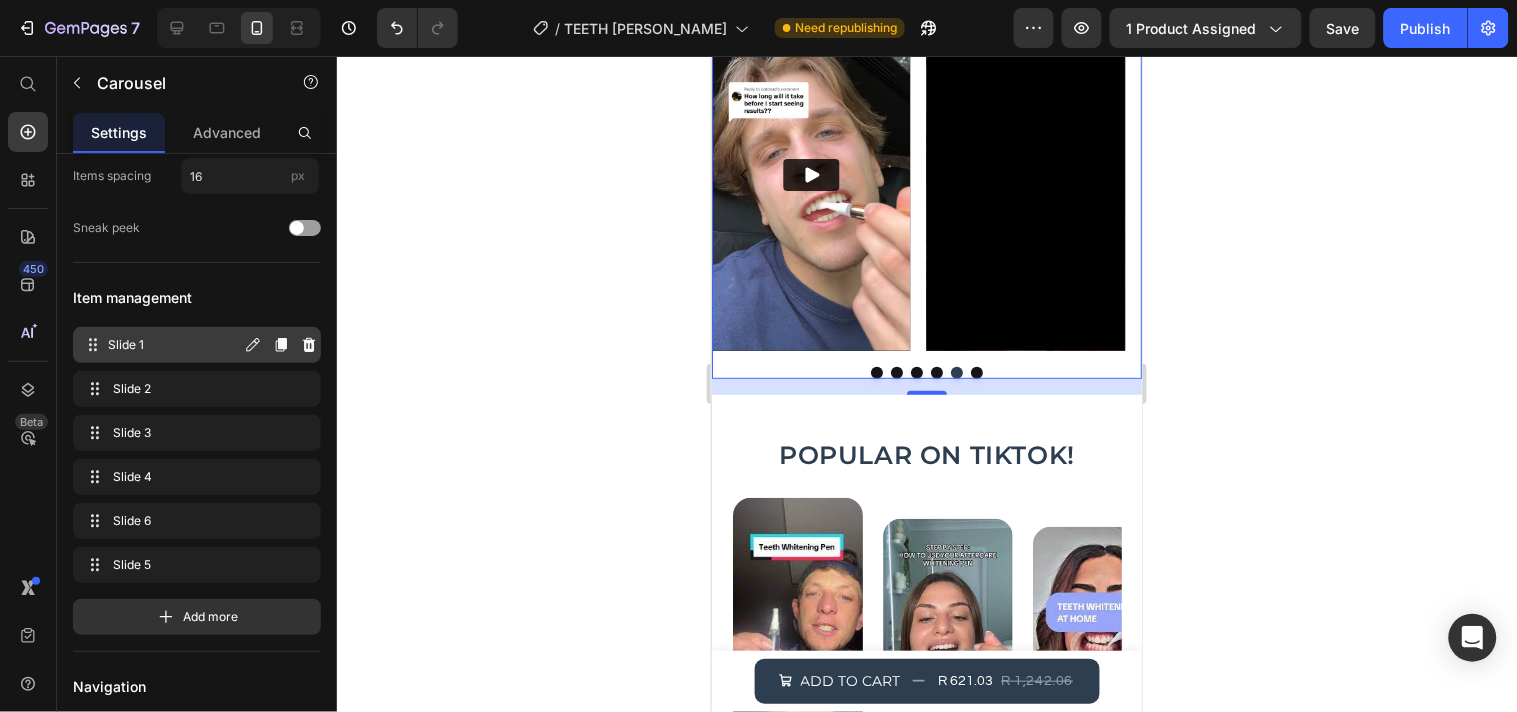 click on "Slide 1" at bounding box center [174, 345] 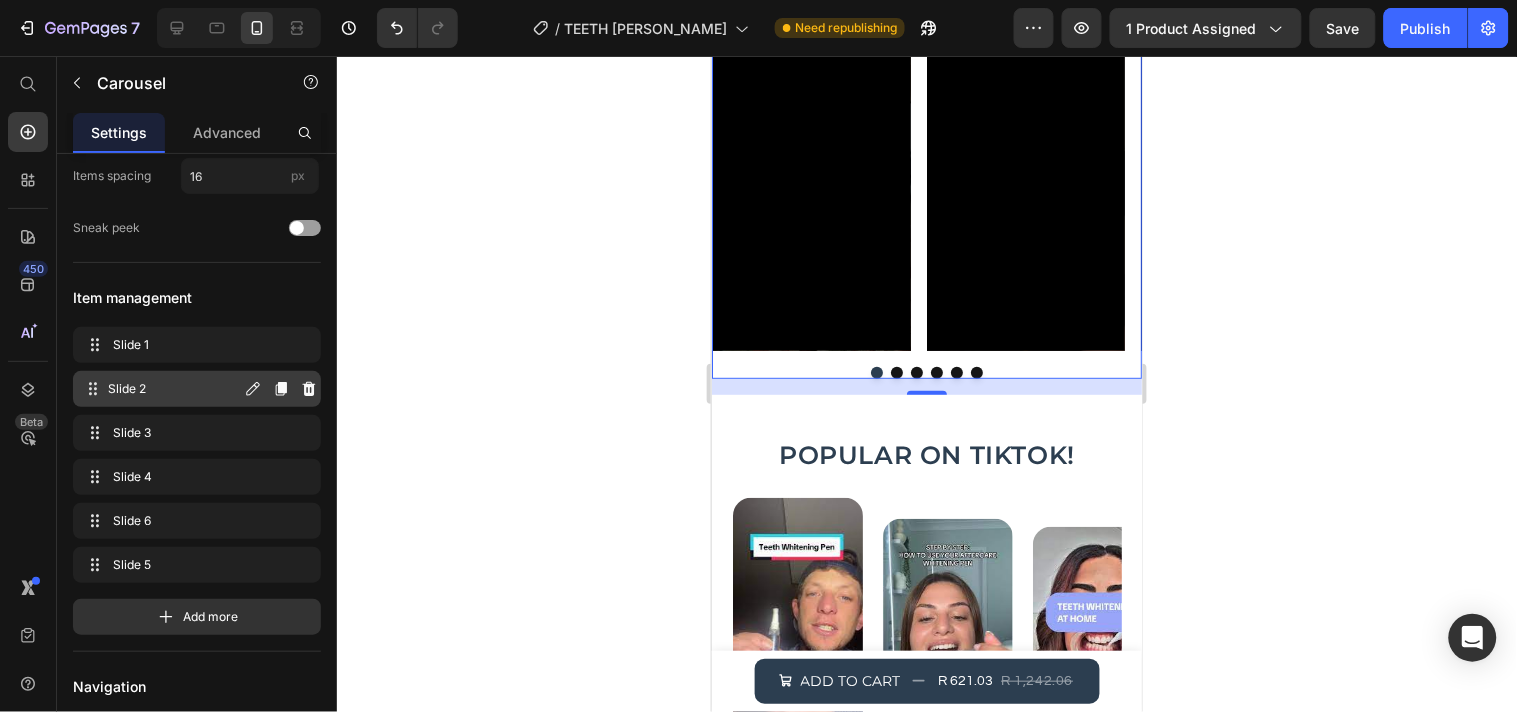 click on "Slide 2" at bounding box center [174, 389] 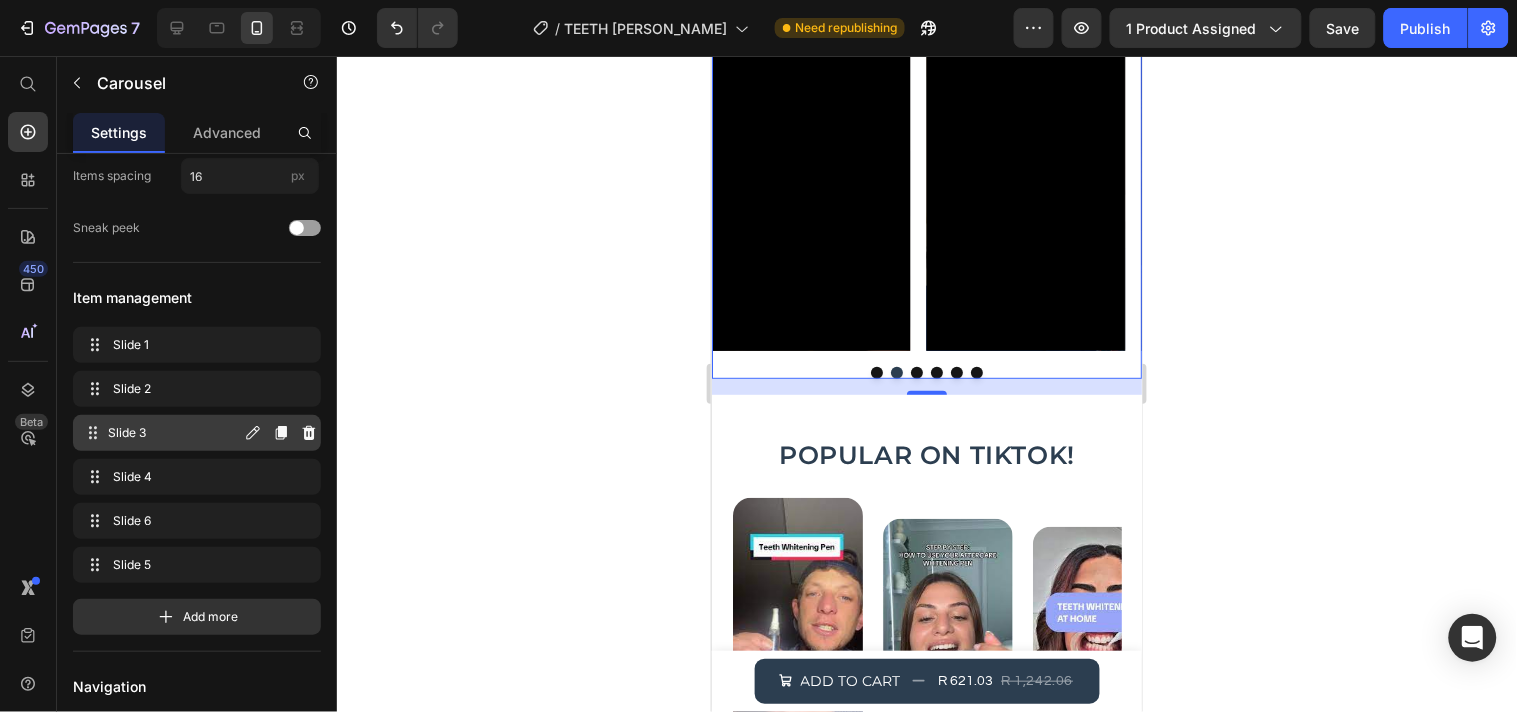 click on "Slide 3 Slide 3" at bounding box center [161, 433] 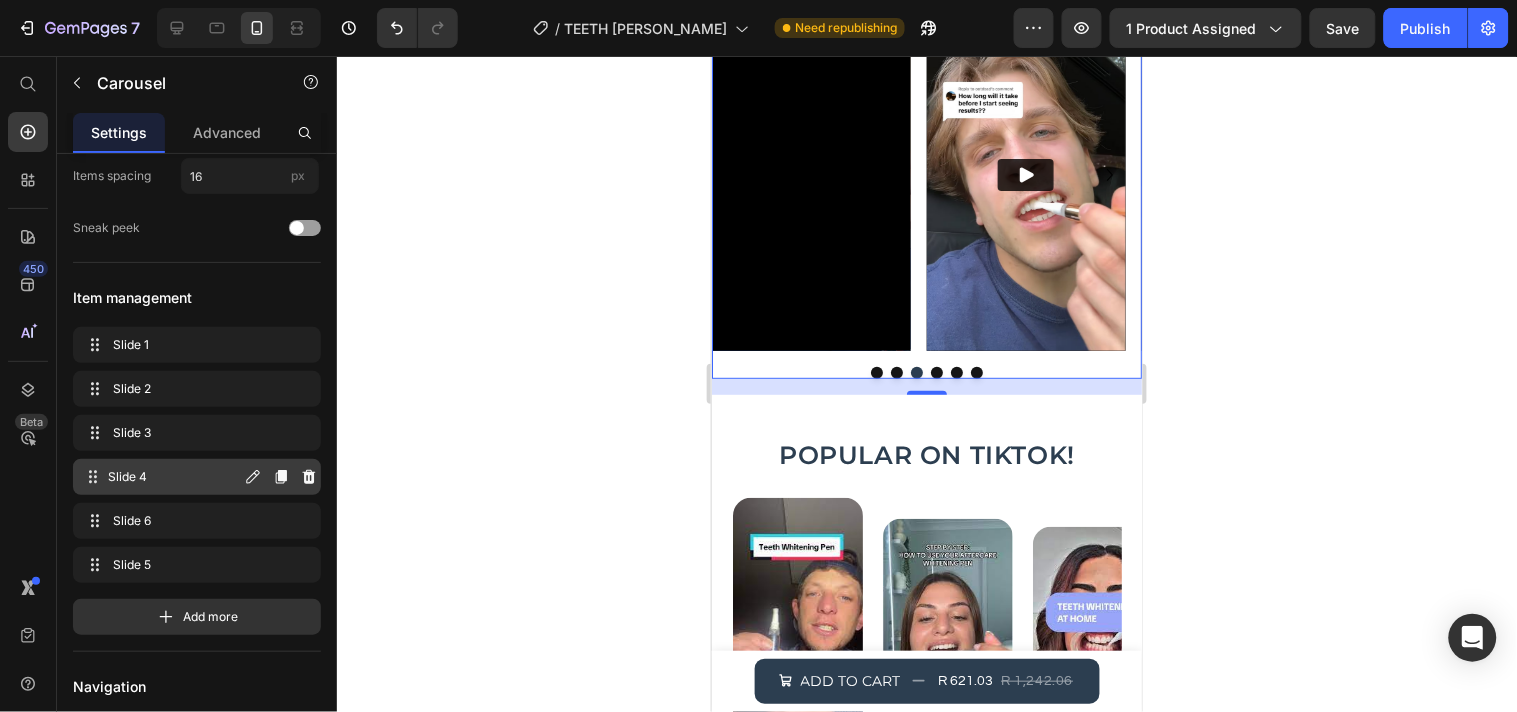 click on "Slide 4 Slide 4" at bounding box center (197, 477) 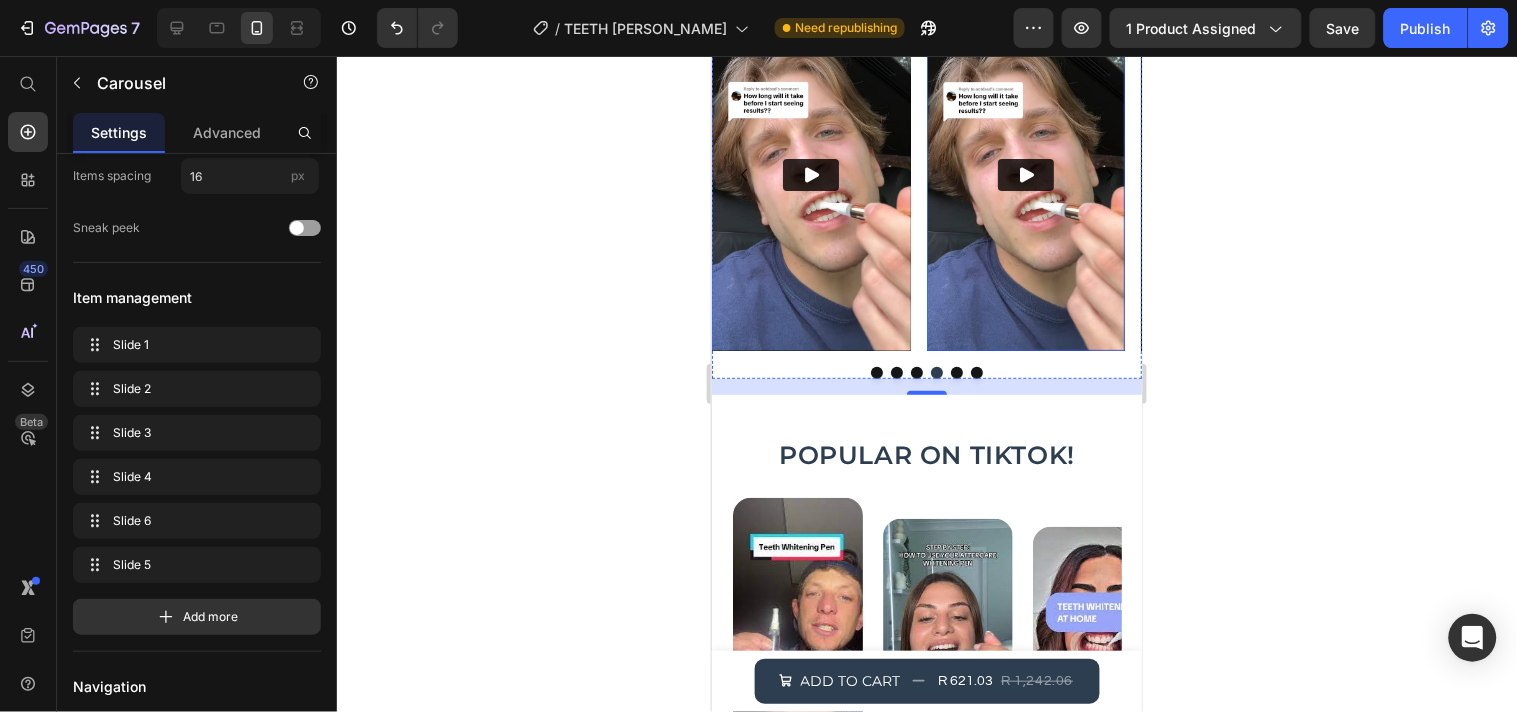 click at bounding box center [1025, 173] 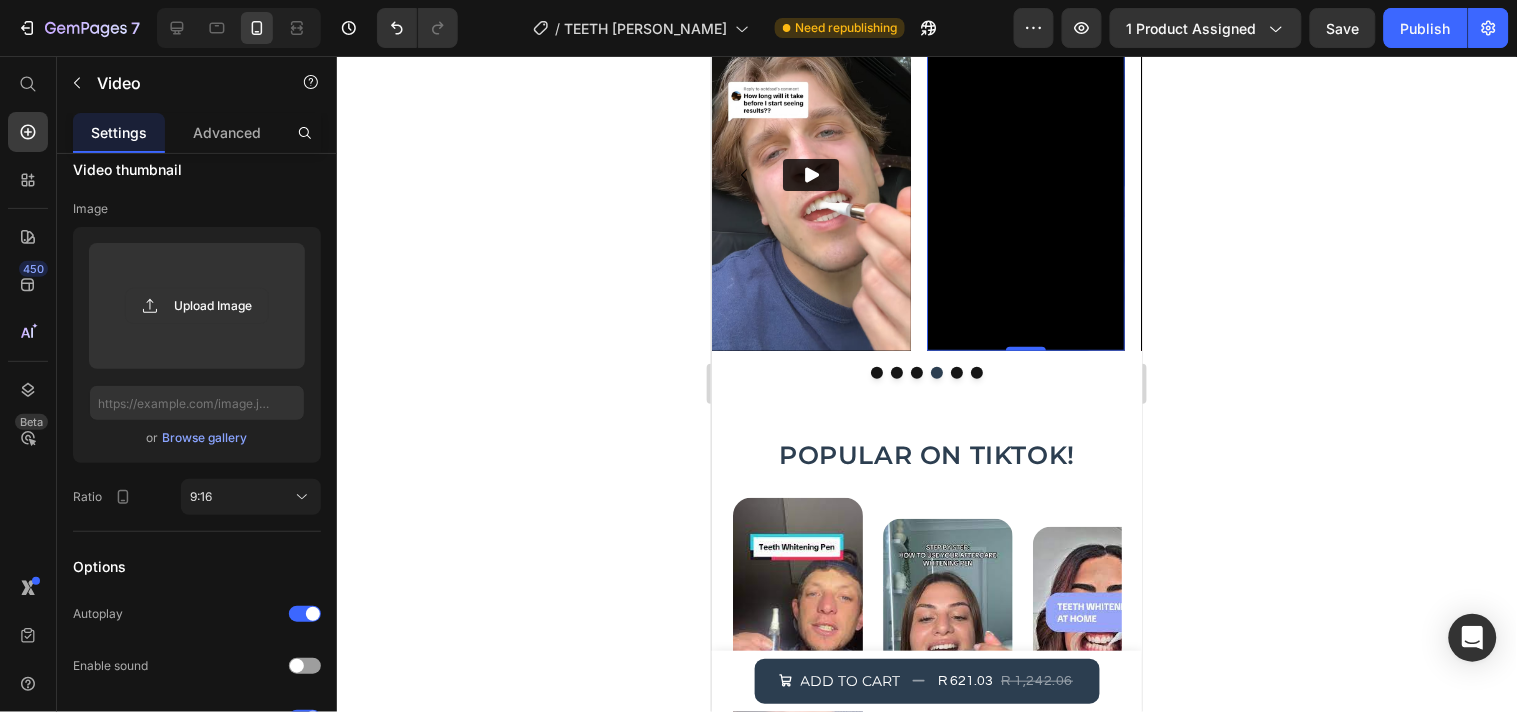 scroll, scrollTop: 0, scrollLeft: 0, axis: both 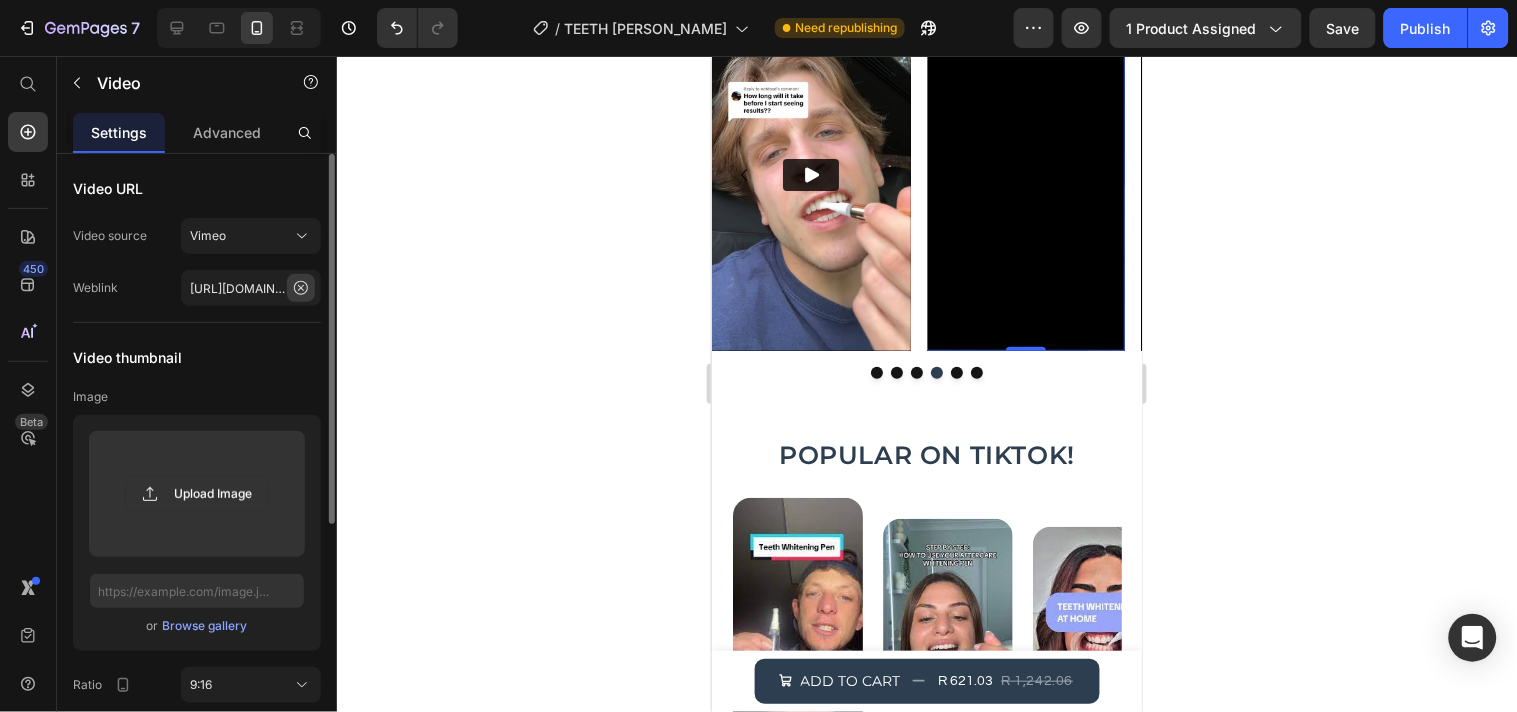 click 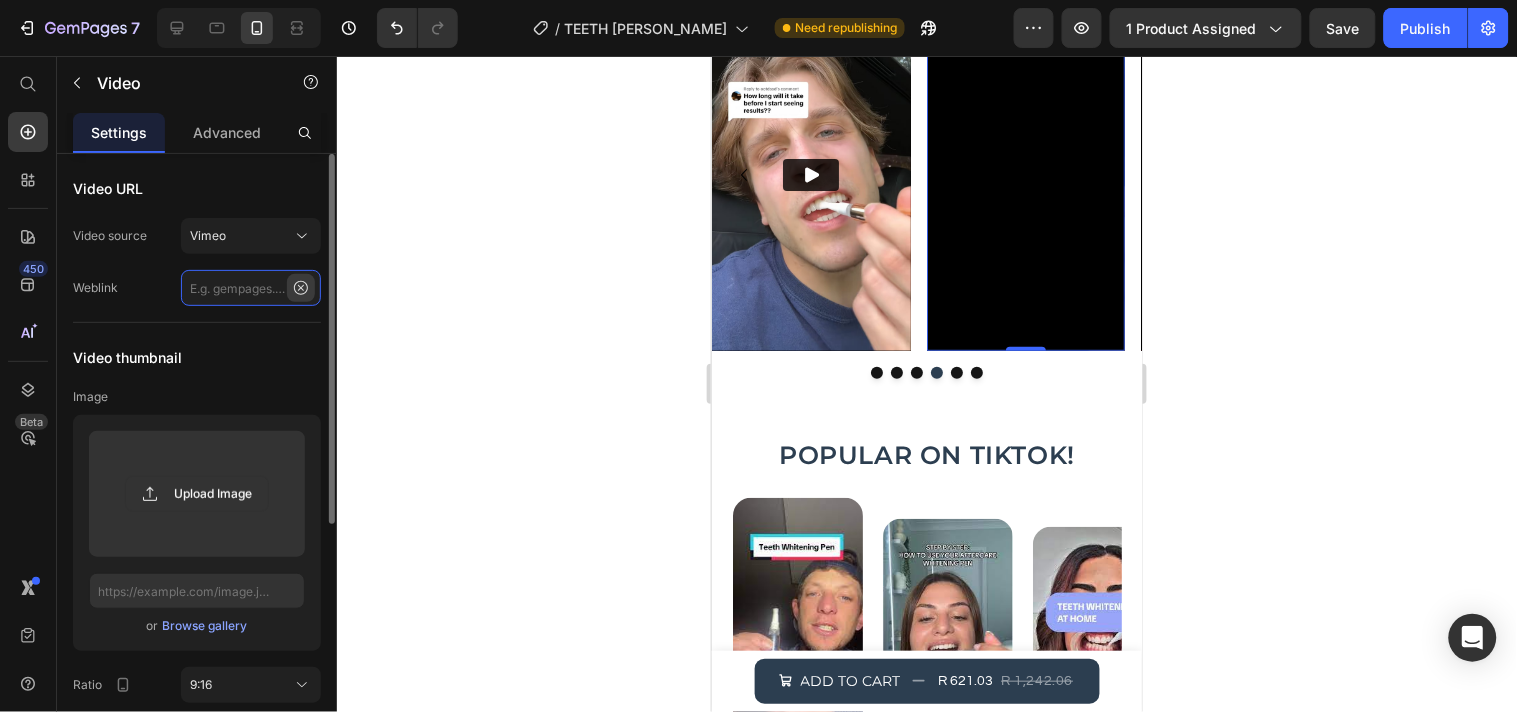 scroll, scrollTop: 0, scrollLeft: 0, axis: both 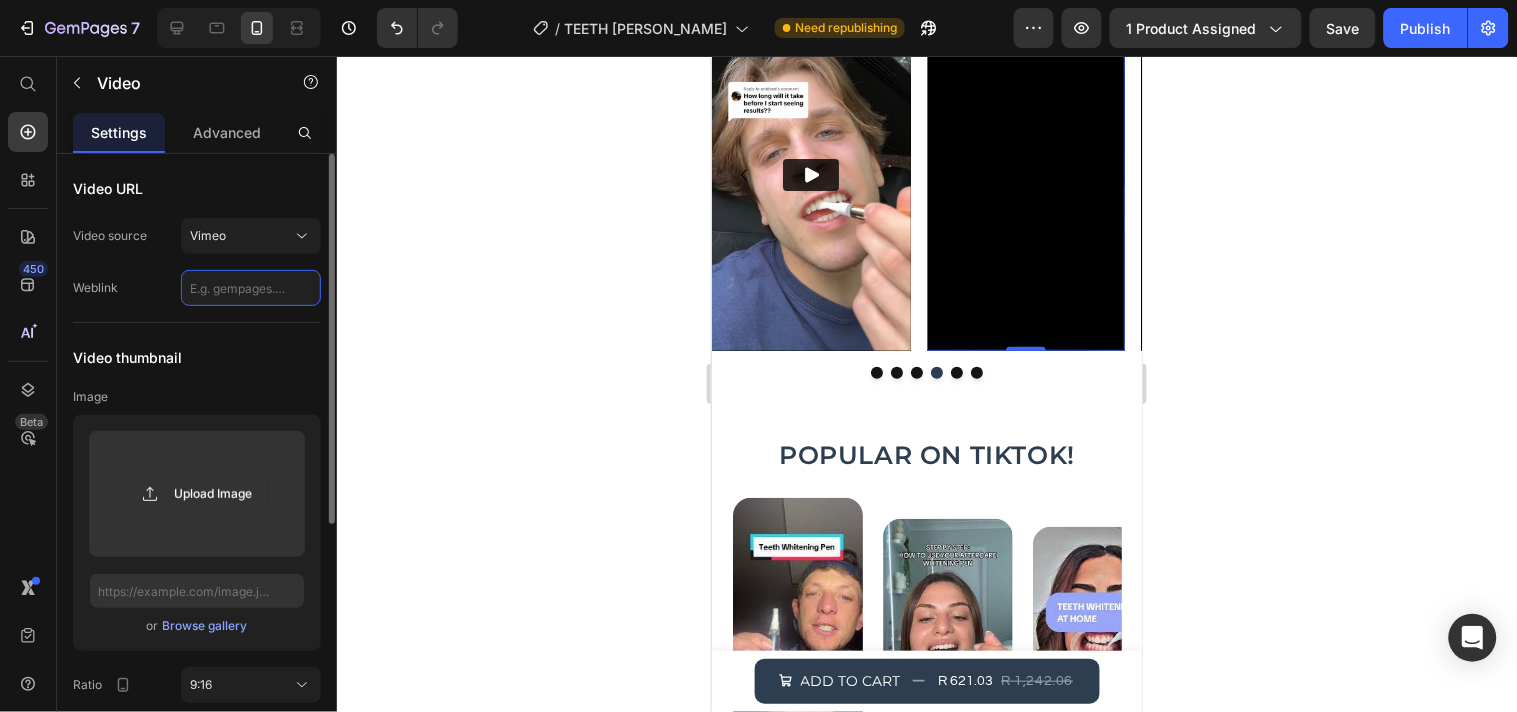 paste on "[URL][DOMAIN_NAME]" 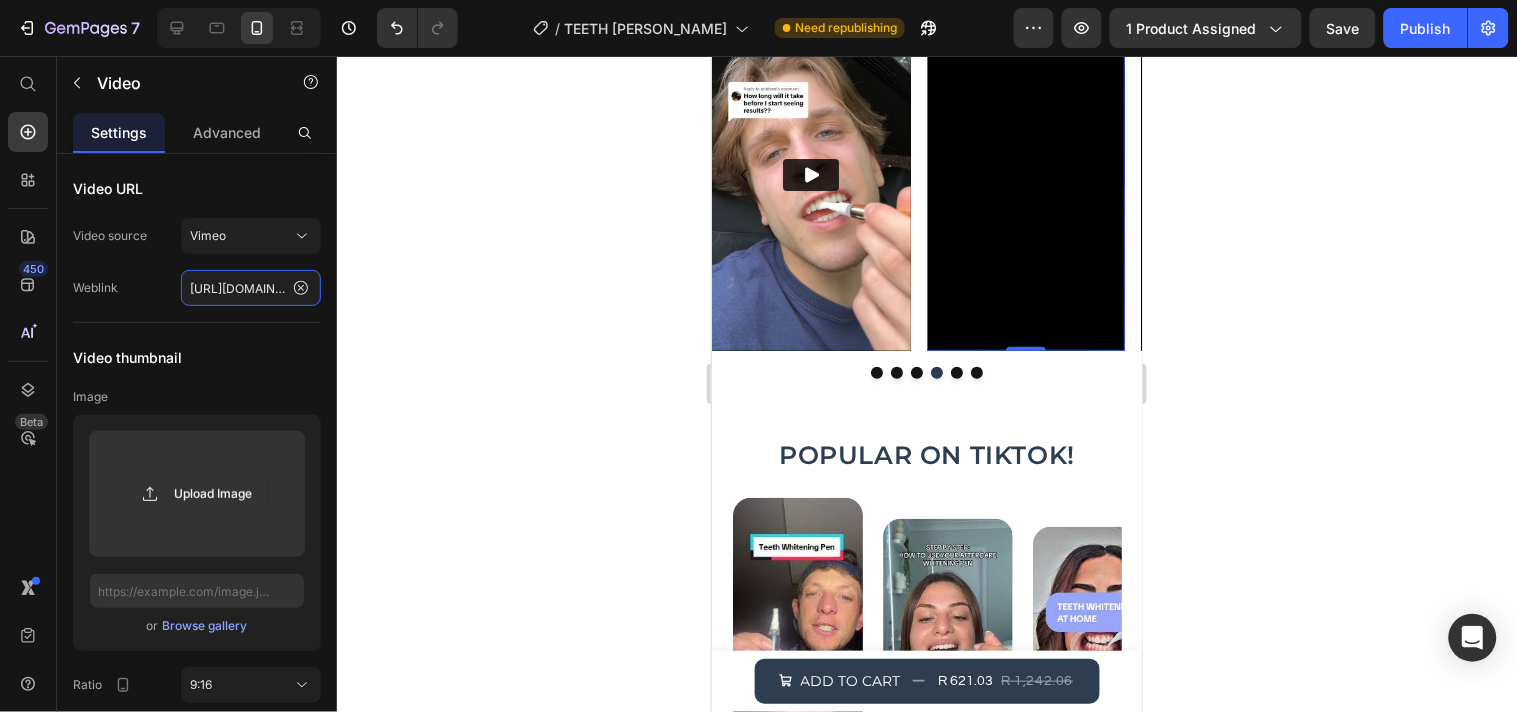 scroll, scrollTop: 0, scrollLeft: 177, axis: horizontal 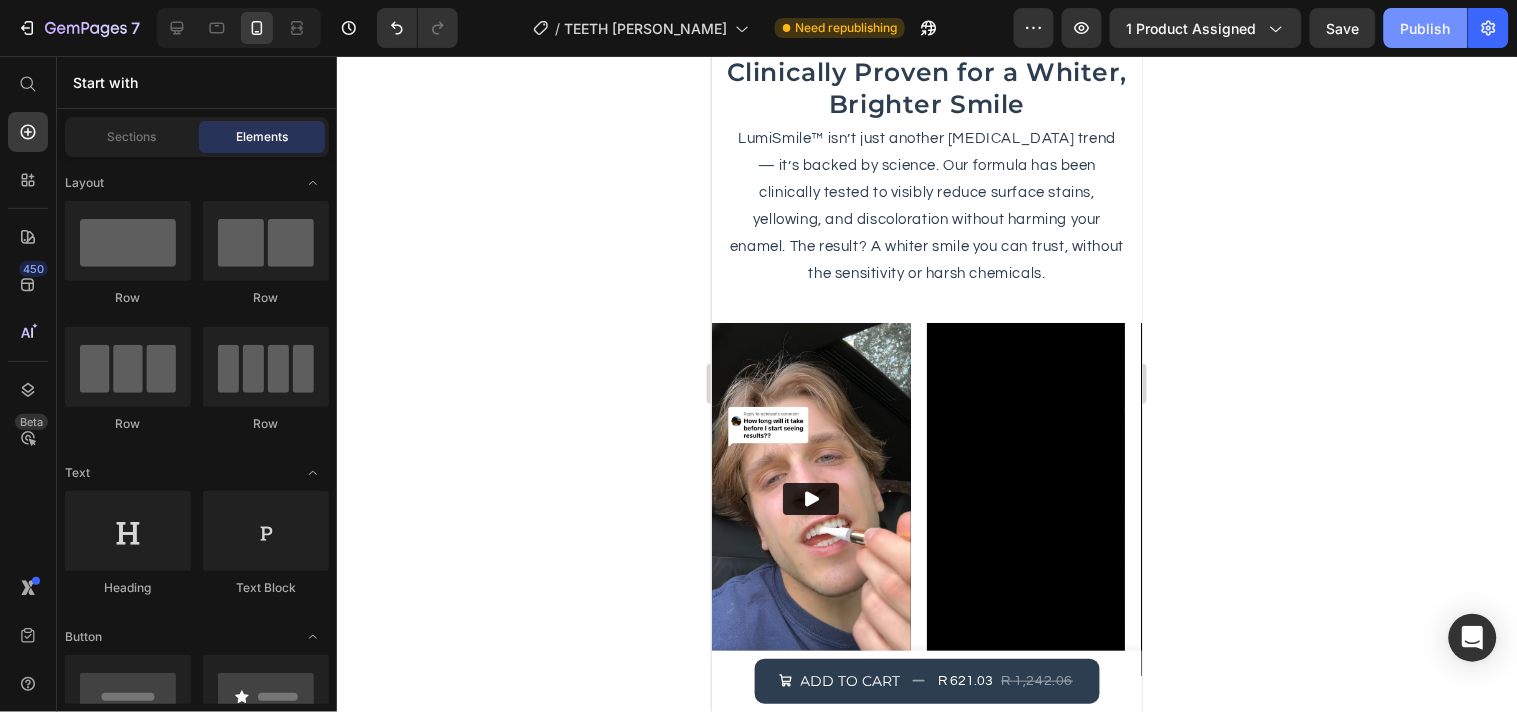 click on "Publish" 